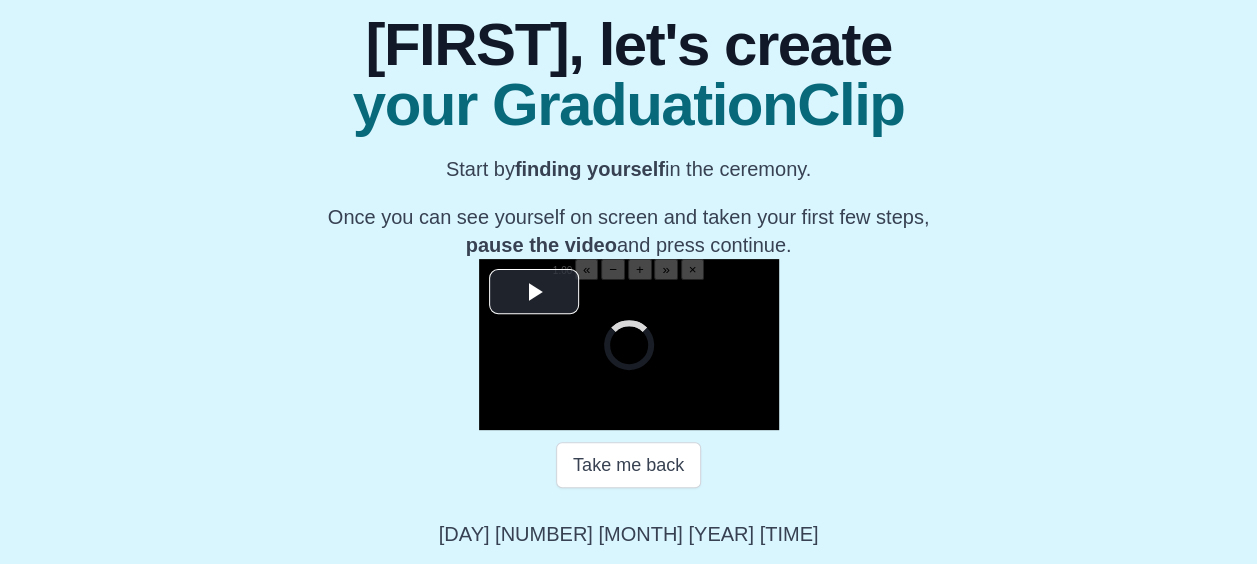 scroll, scrollTop: 234, scrollLeft: 0, axis: vertical 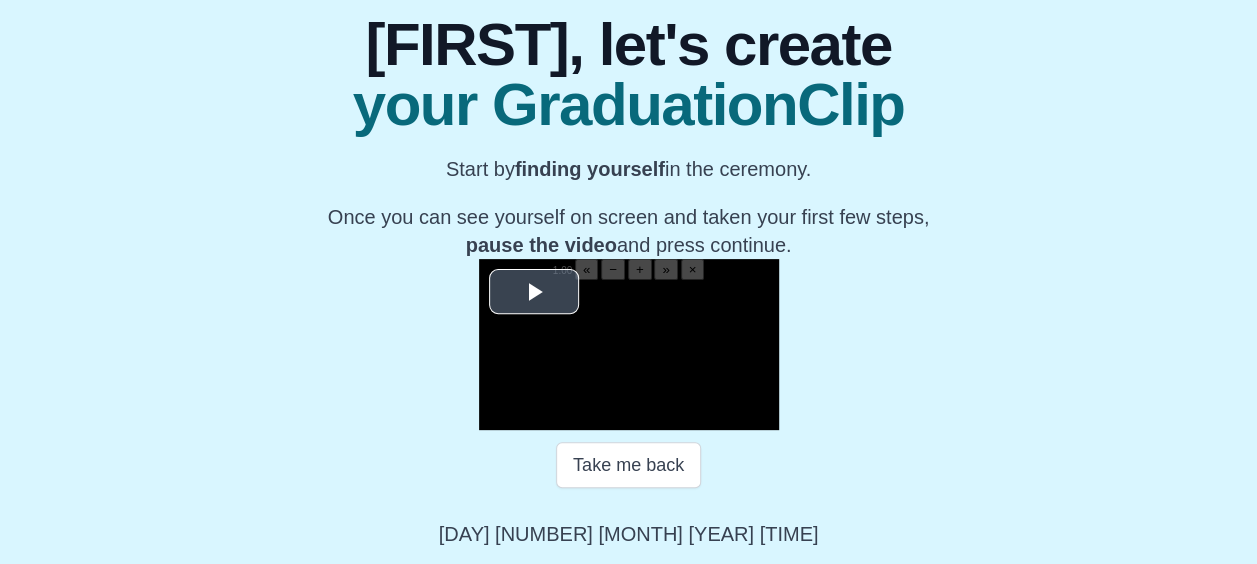 click at bounding box center [534, 292] 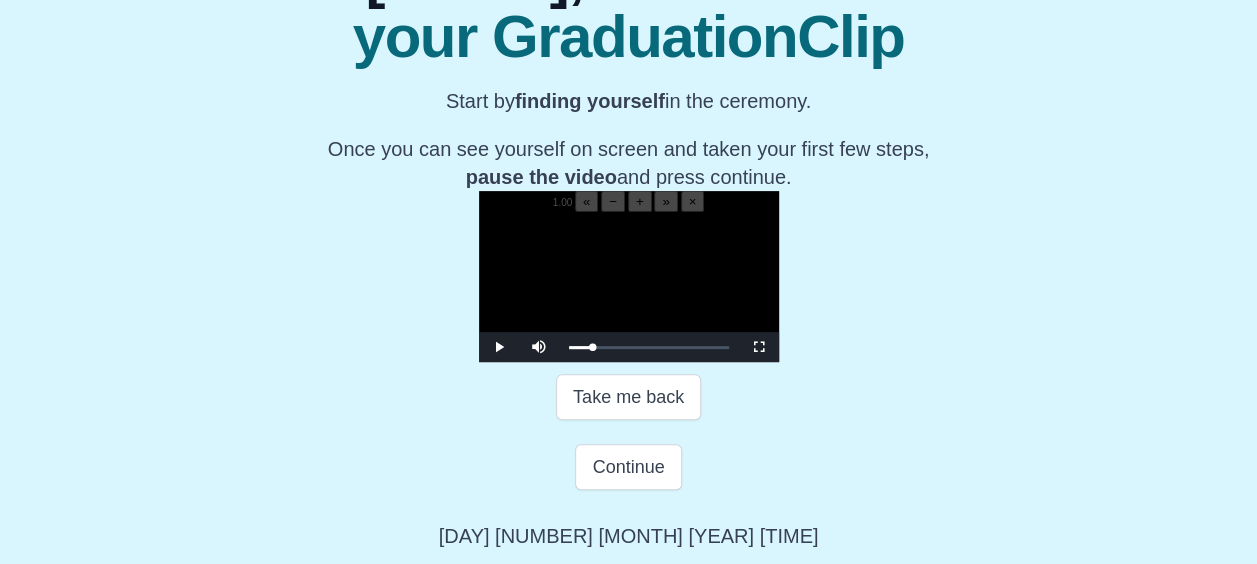 click at bounding box center (629, 287) 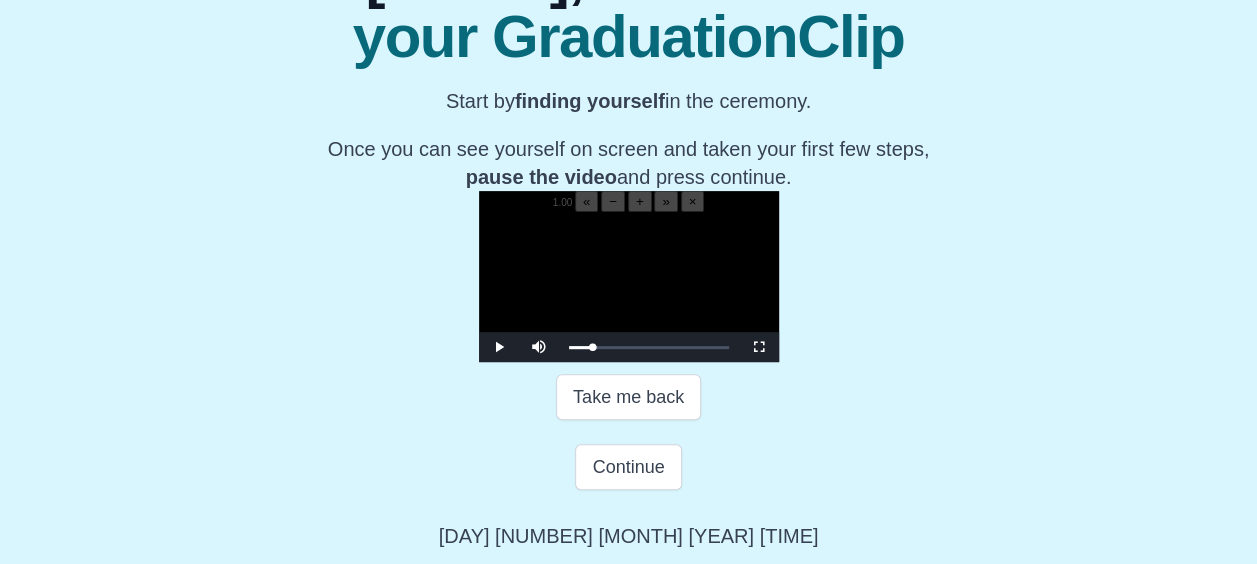 click at bounding box center [629, 287] 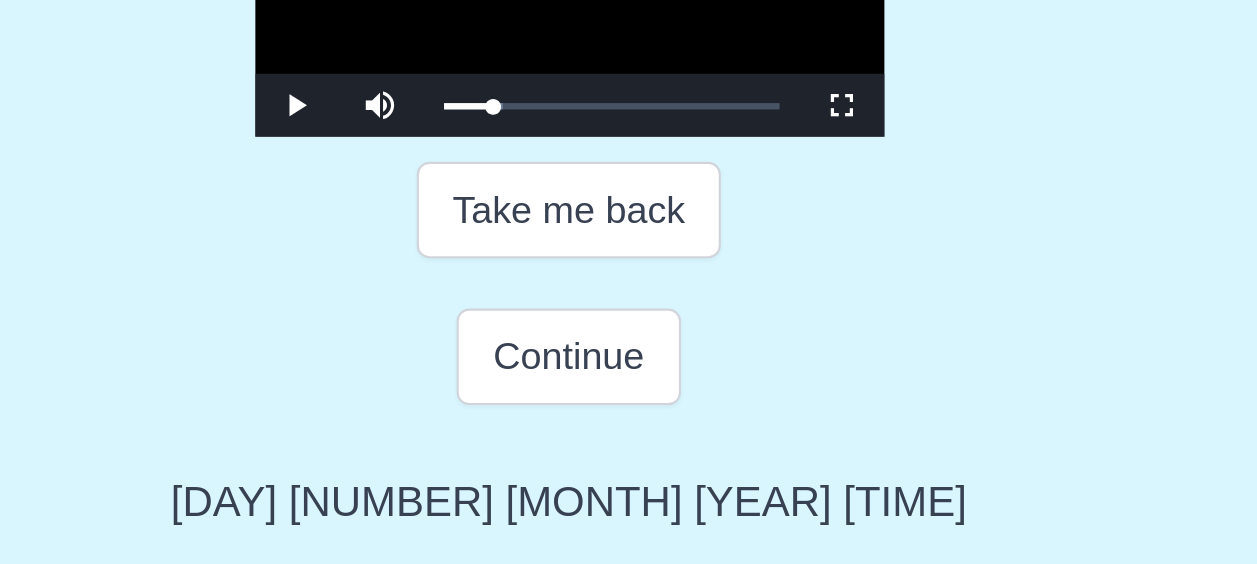 scroll, scrollTop: 254, scrollLeft: 0, axis: vertical 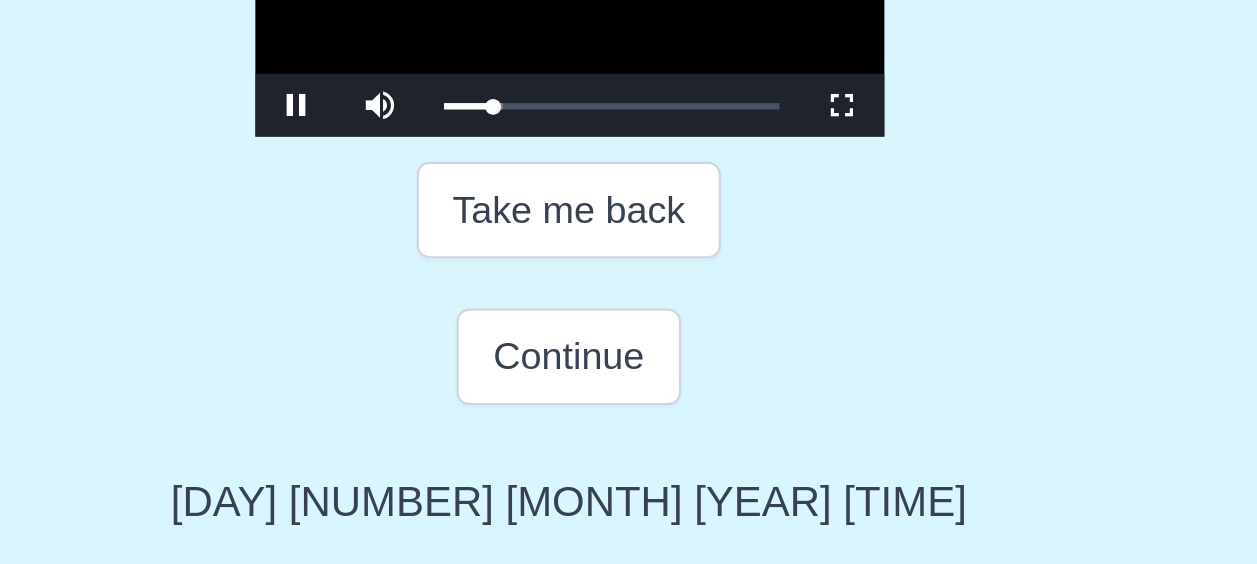 click at bounding box center [629, 285] 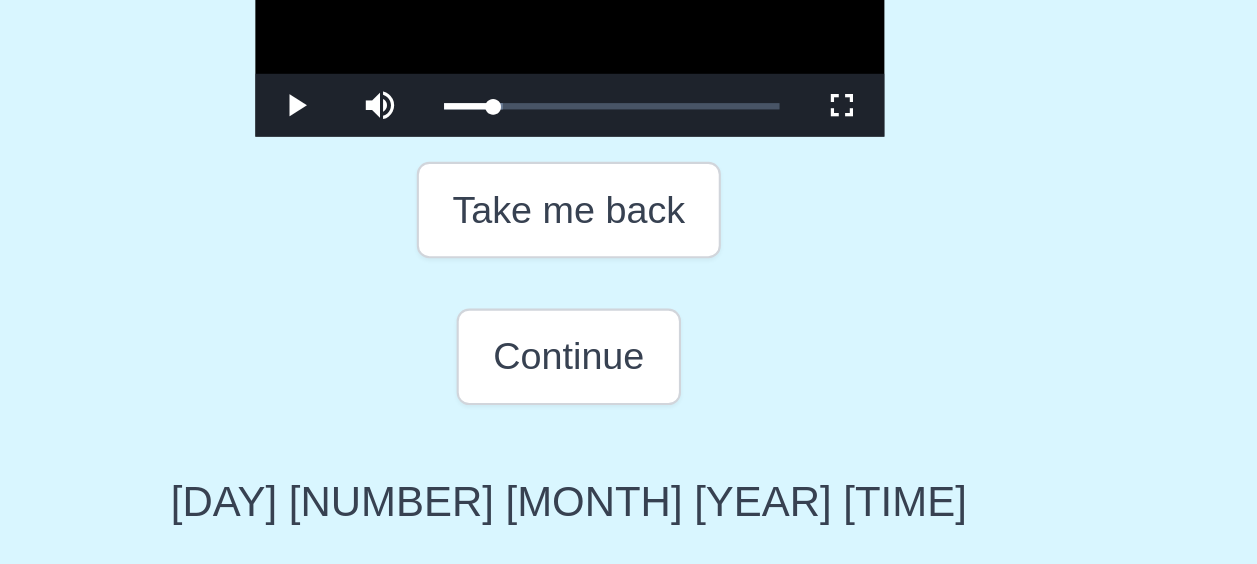 click at bounding box center [629, 285] 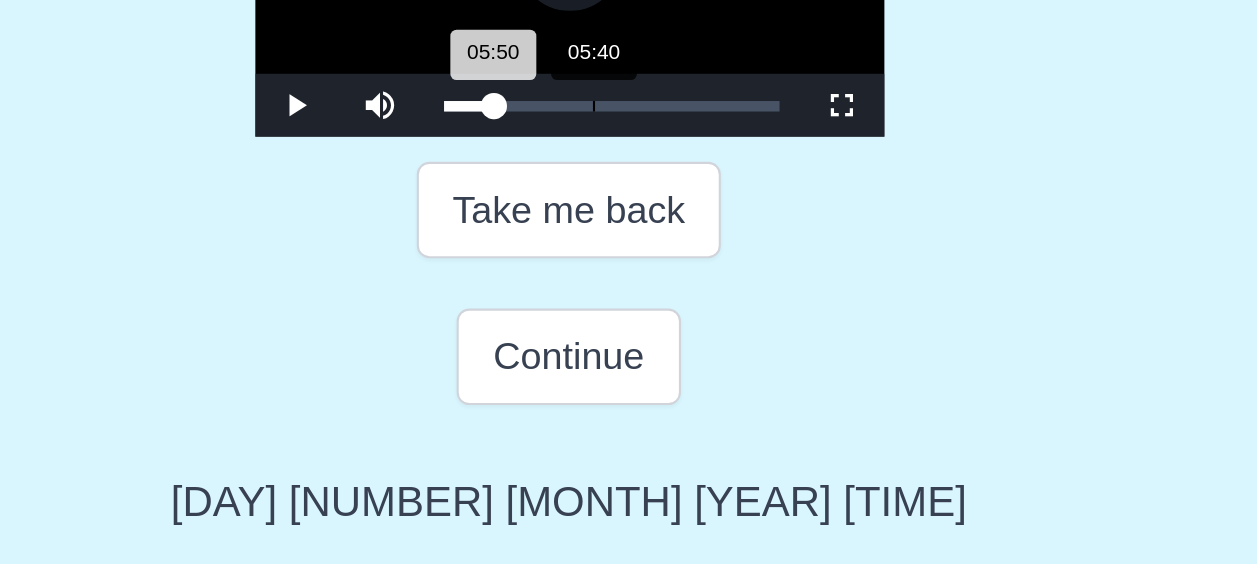 click on "05:50 Progress : 0%" at bounding box center [581, 345] 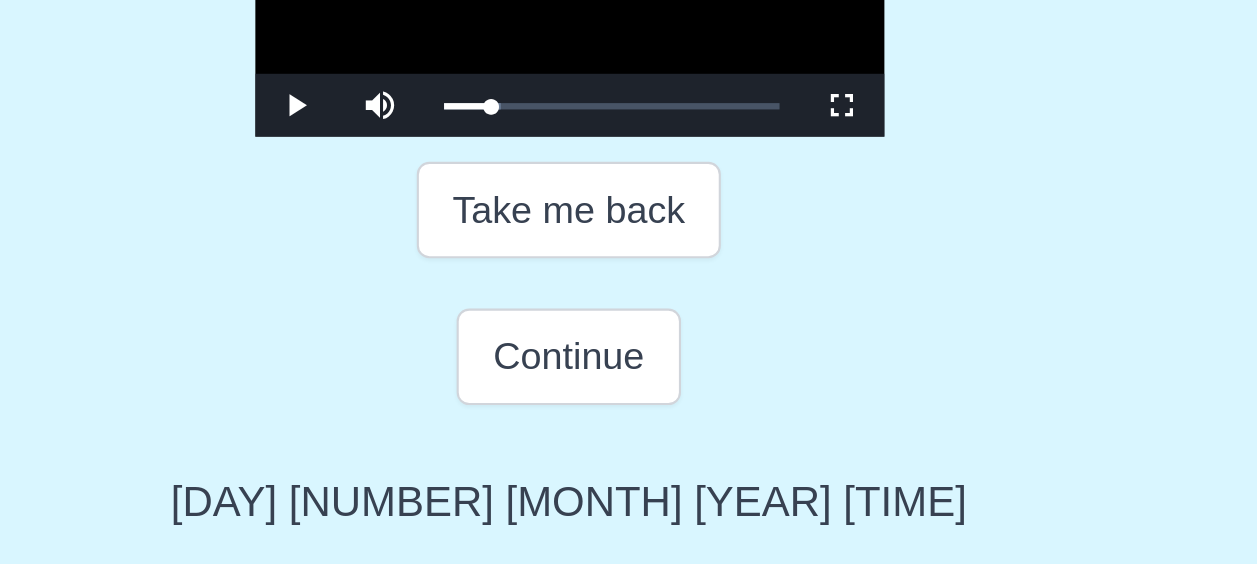 click at bounding box center (629, 285) 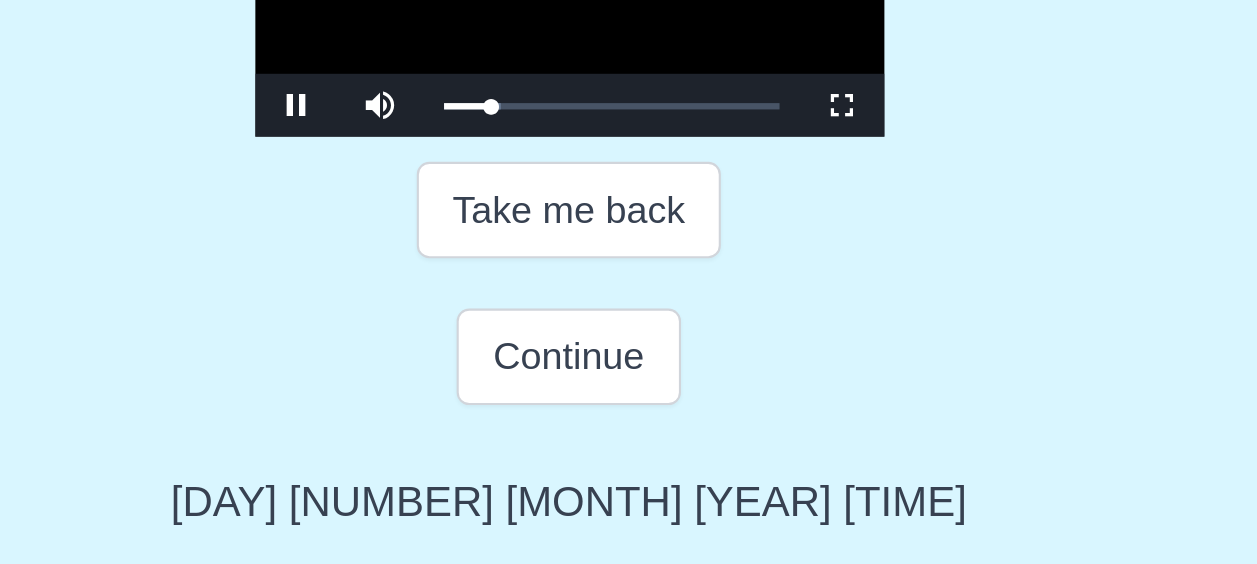 scroll, scrollTop: 252, scrollLeft: 0, axis: vertical 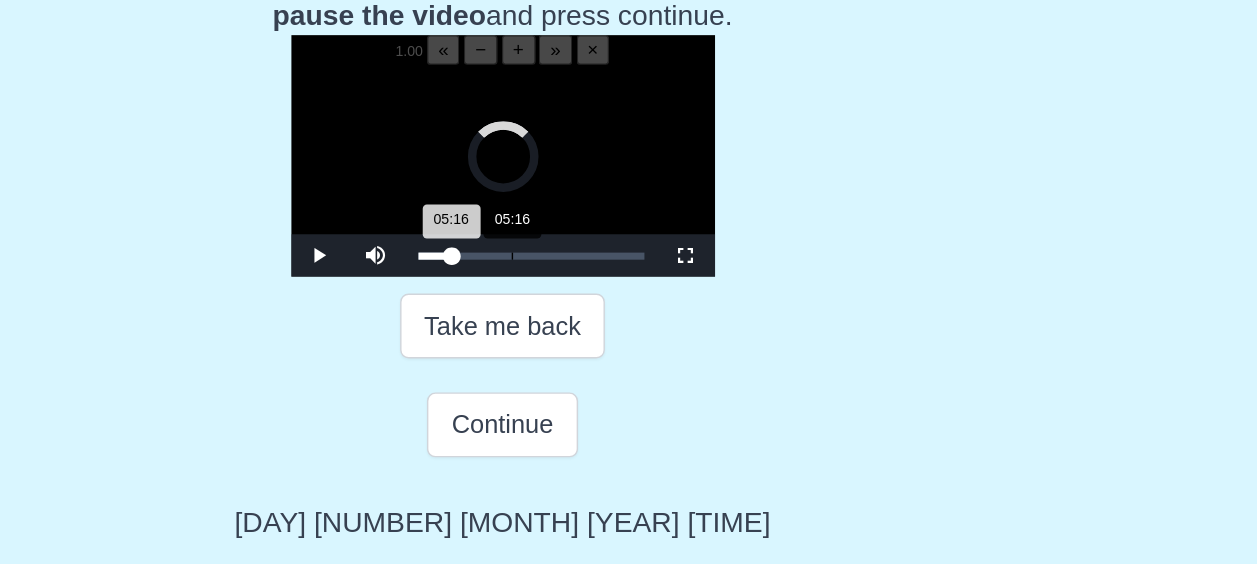 click on "05:16 Progress : 0%" at bounding box center (581, 345) 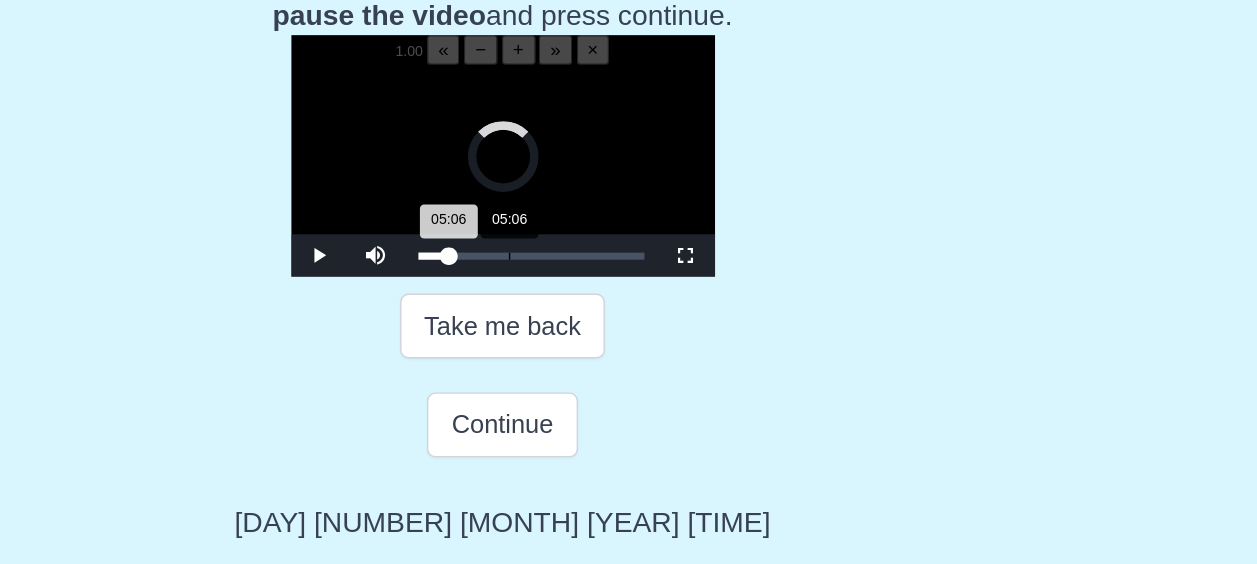 click on "05:06 Progress : 0%" at bounding box center (580, 345) 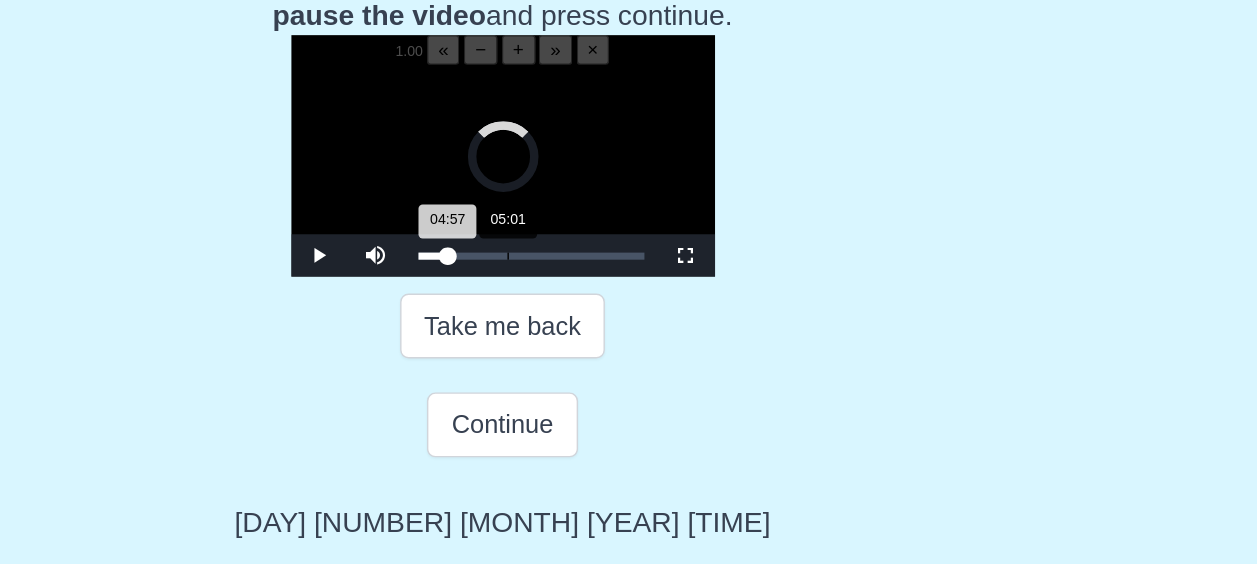 click on "04:57 Progress : 0%" at bounding box center [579, 345] 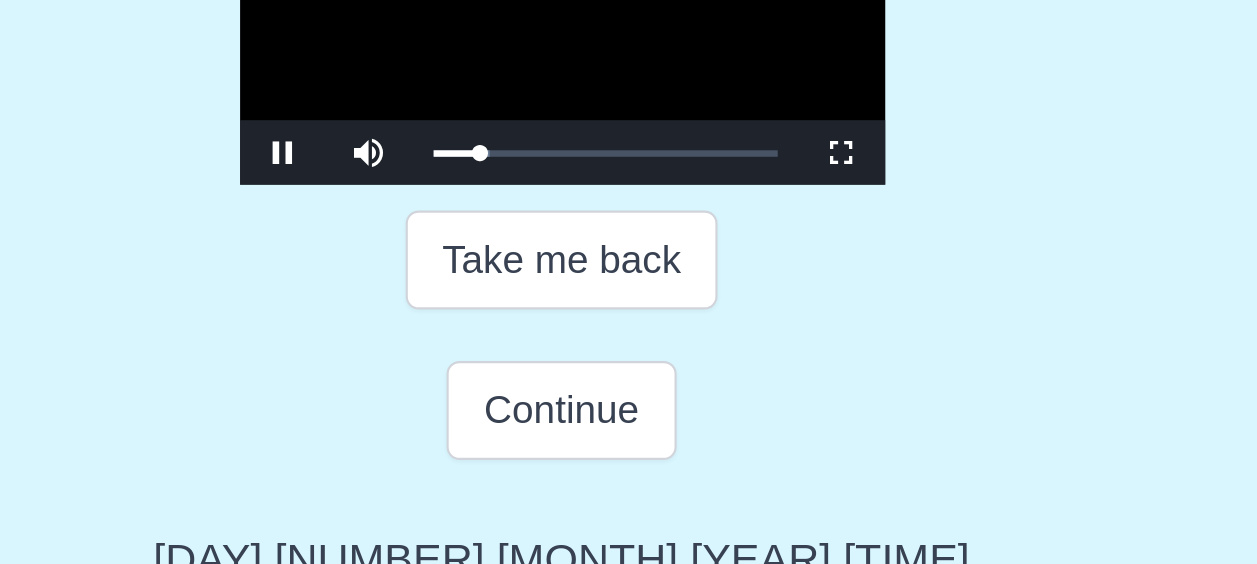 scroll, scrollTop: 251, scrollLeft: 0, axis: vertical 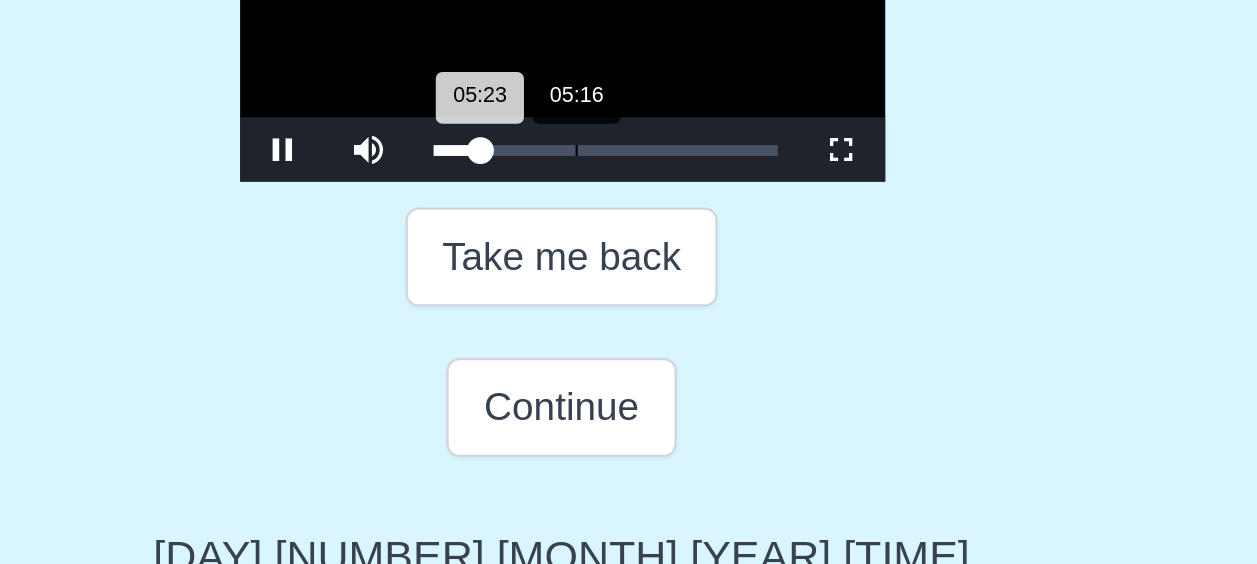 click on "05:23 Progress : 0%" at bounding box center (580, 345) 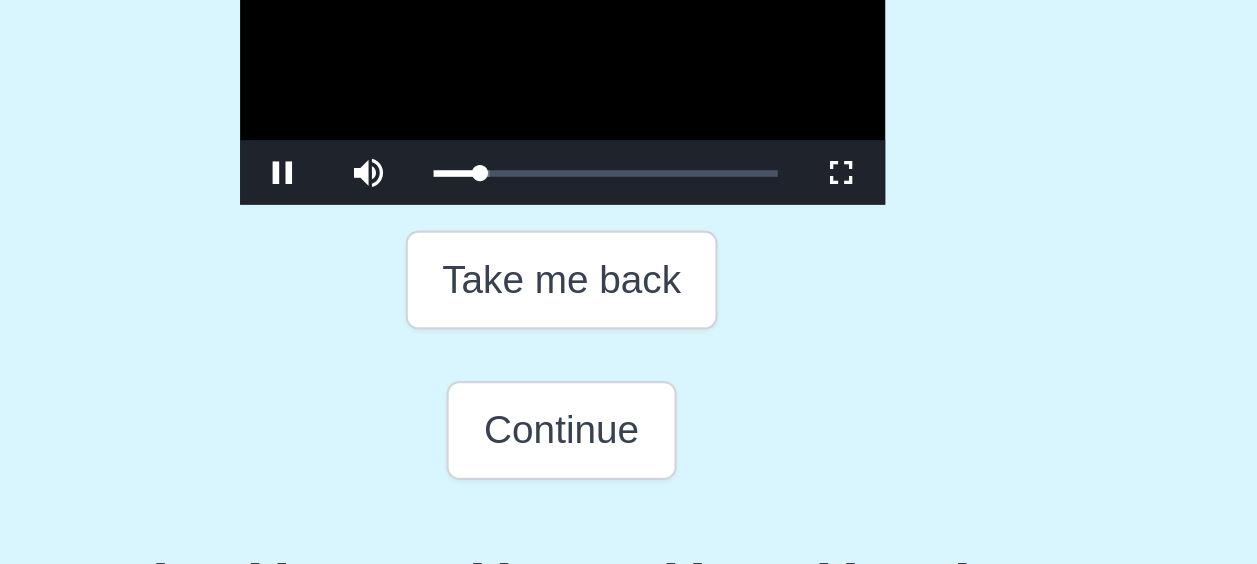 scroll, scrollTop: 251, scrollLeft: 0, axis: vertical 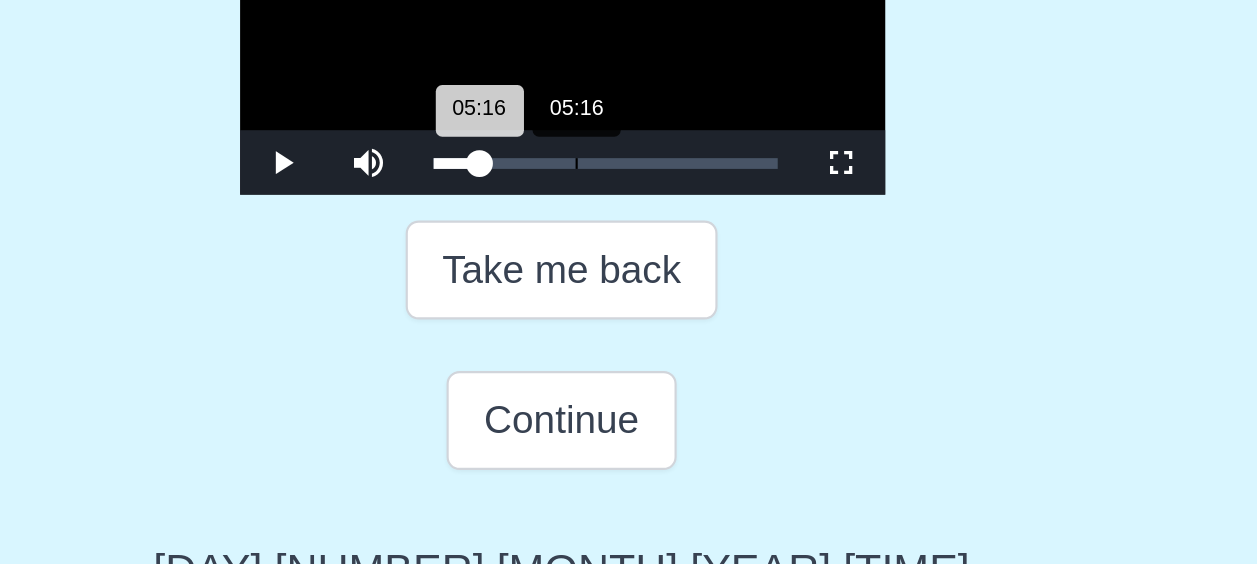 click on "05:16 Progress : 0%" at bounding box center (580, 345) 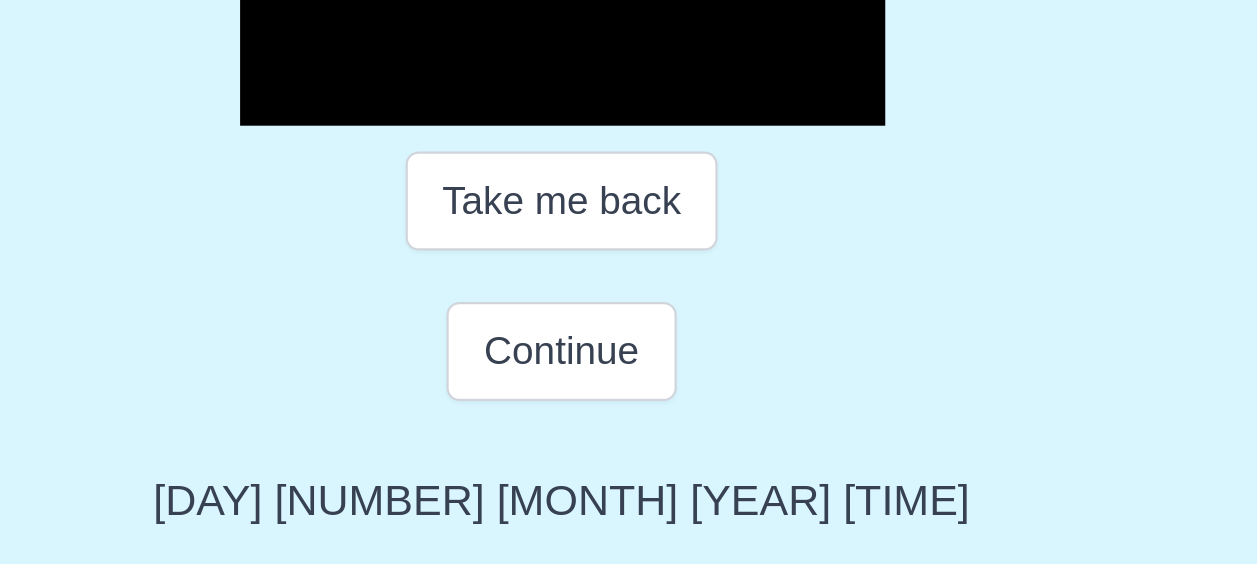 scroll, scrollTop: 275, scrollLeft: 0, axis: vertical 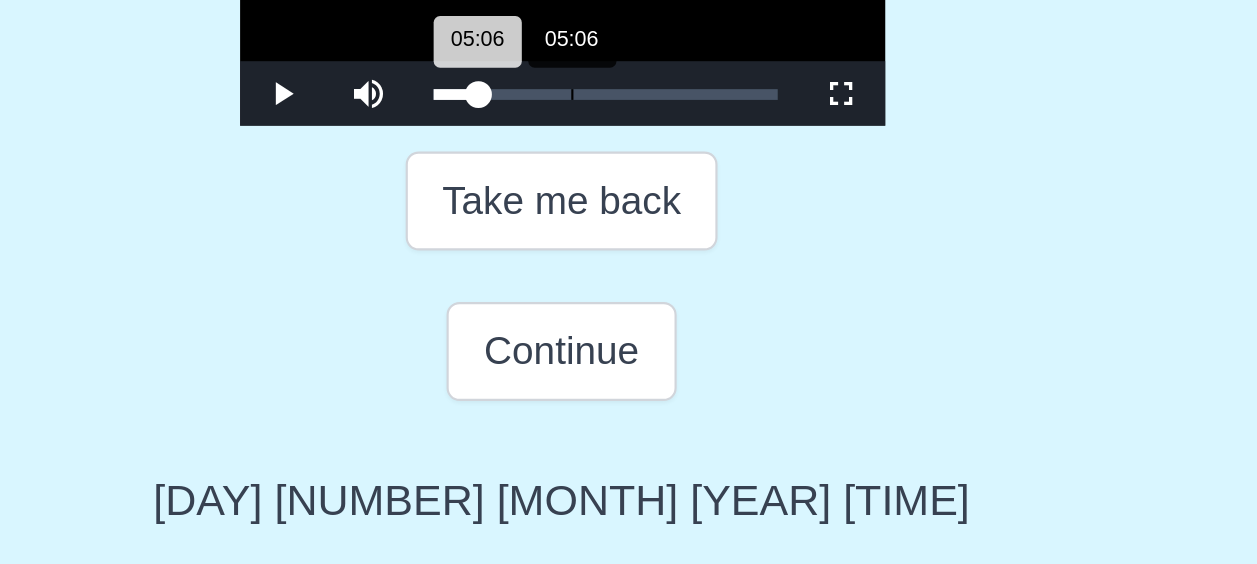 click on "05:06 Progress : 0%" at bounding box center [579, 345] 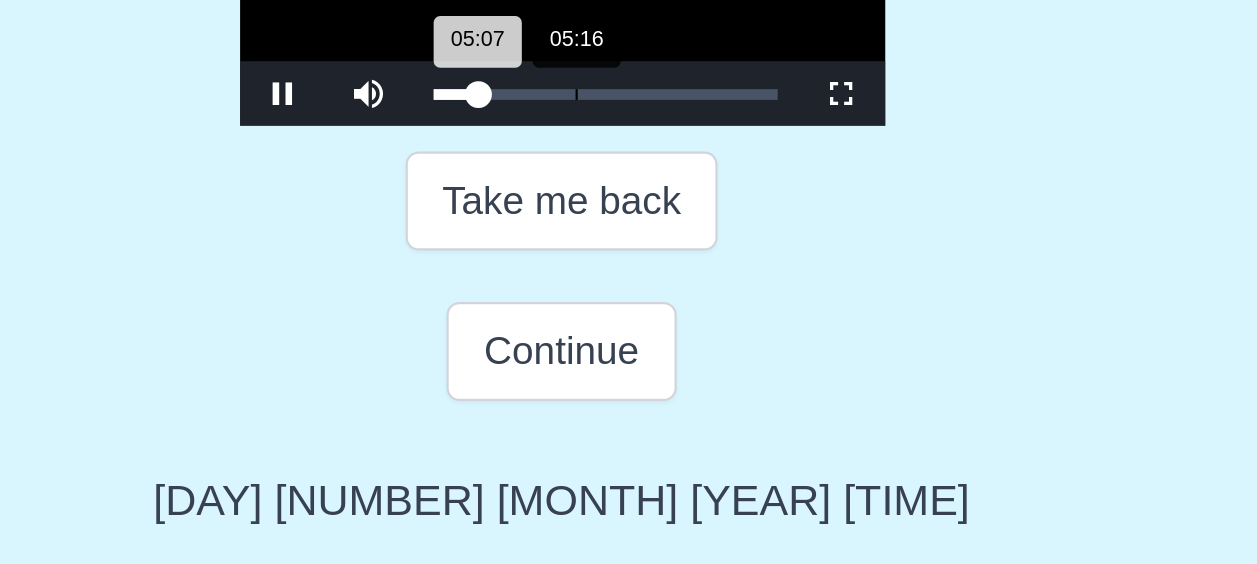 click on "05:07 Progress : 0%" at bounding box center (579, 345) 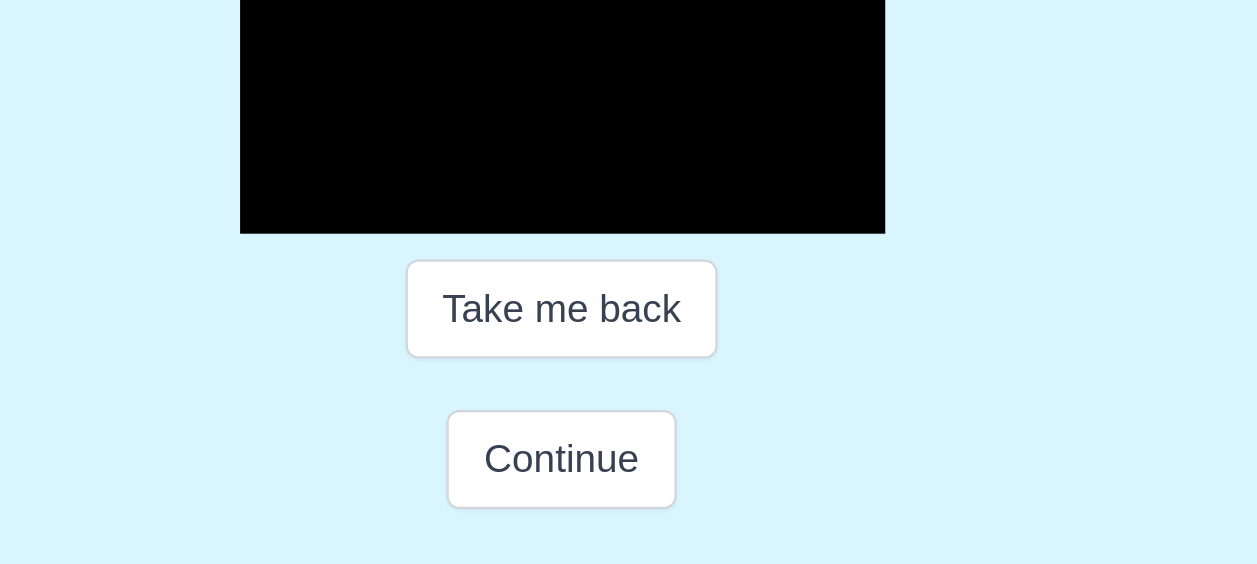 scroll, scrollTop: 275, scrollLeft: 0, axis: vertical 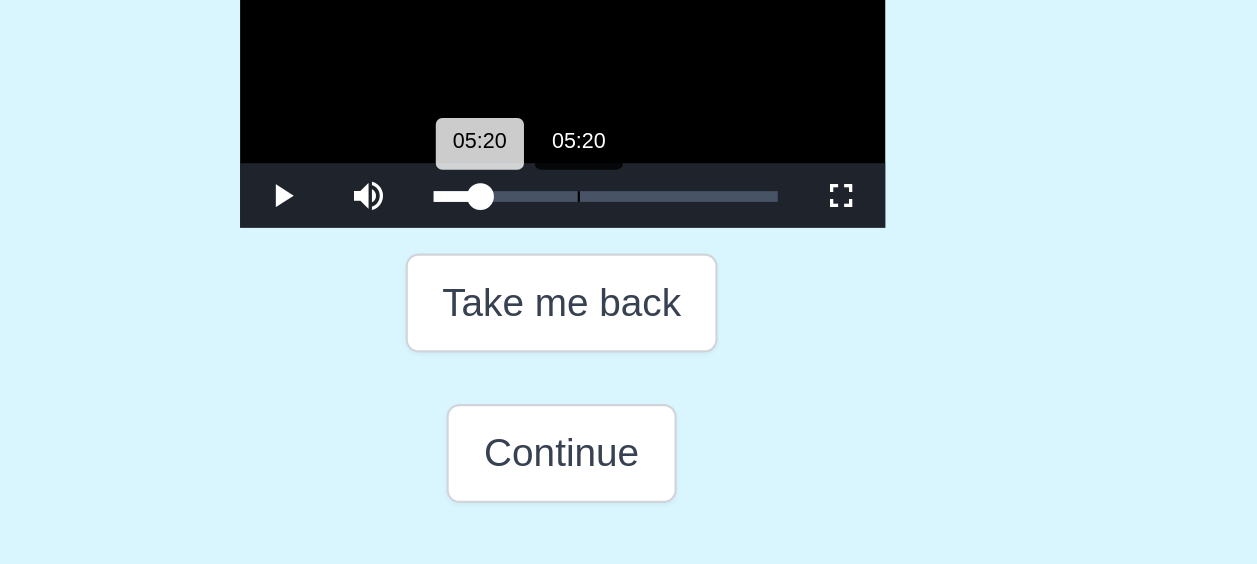 click on "05:20 Progress : 0%" at bounding box center [580, 345] 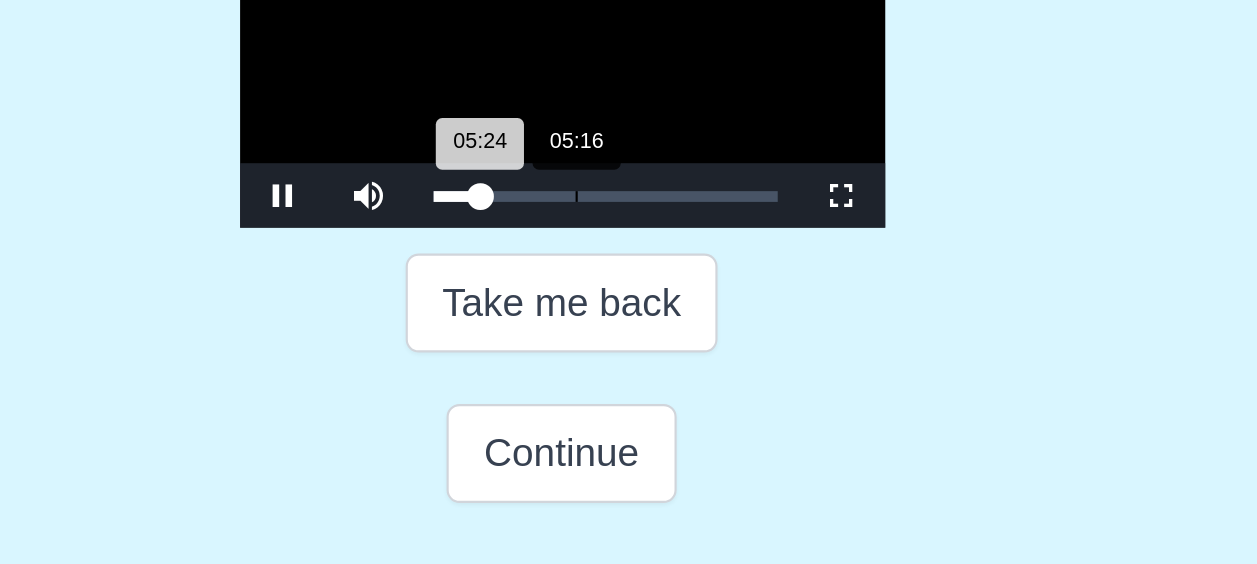 click on "05:24 Progress : 0%" at bounding box center [580, 345] 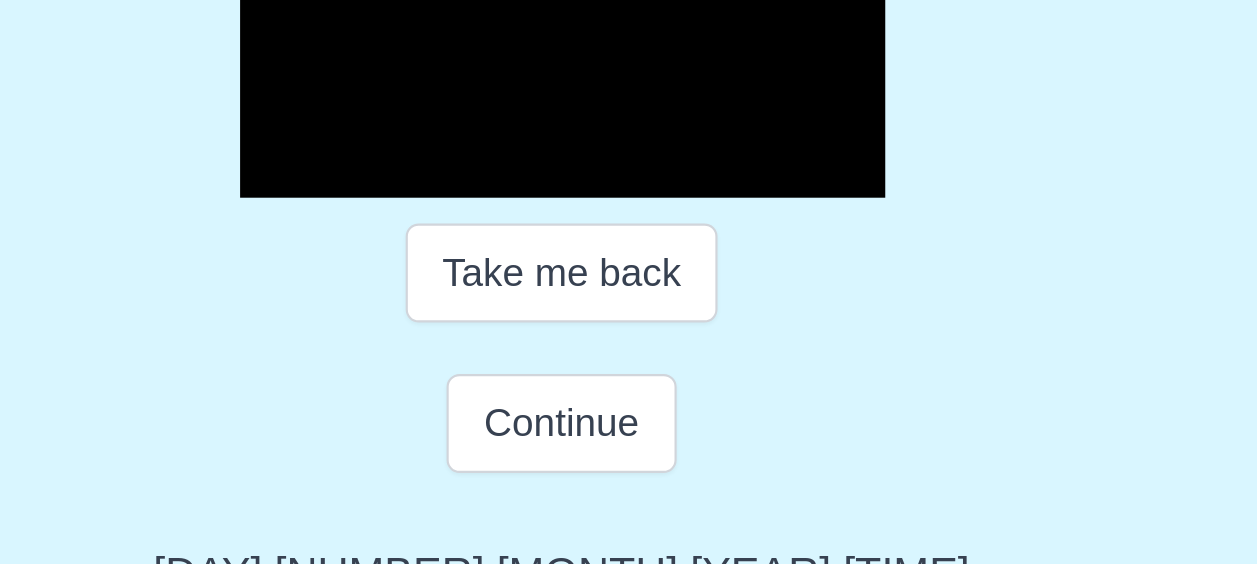 scroll, scrollTop: 275, scrollLeft: 0, axis: vertical 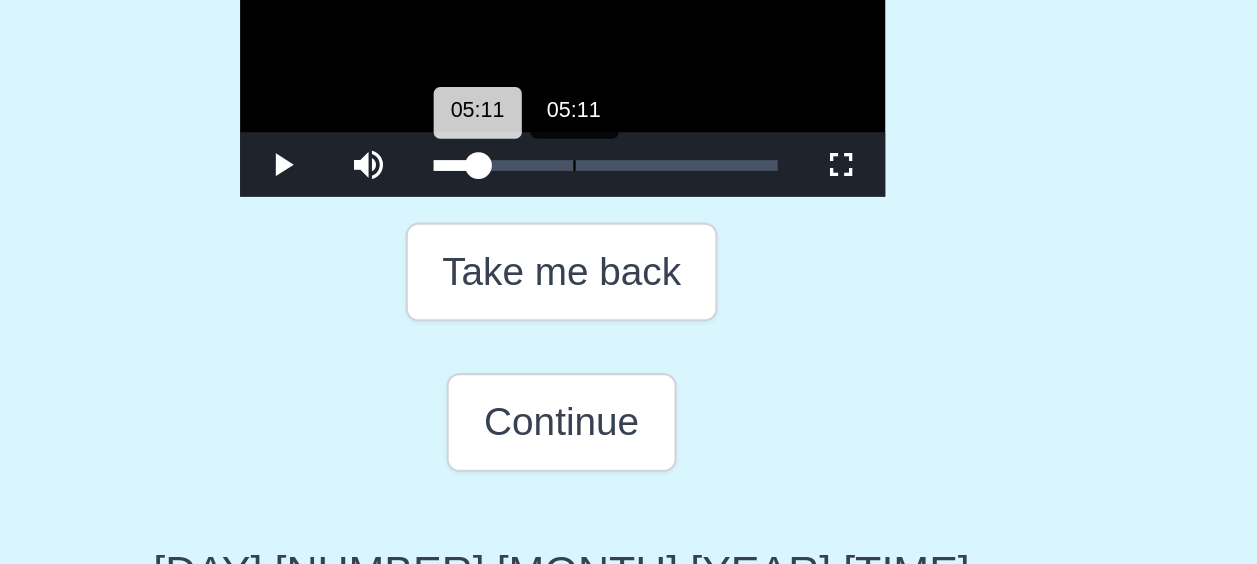 click on "05:11 Progress : 0%" at bounding box center (579, 345) 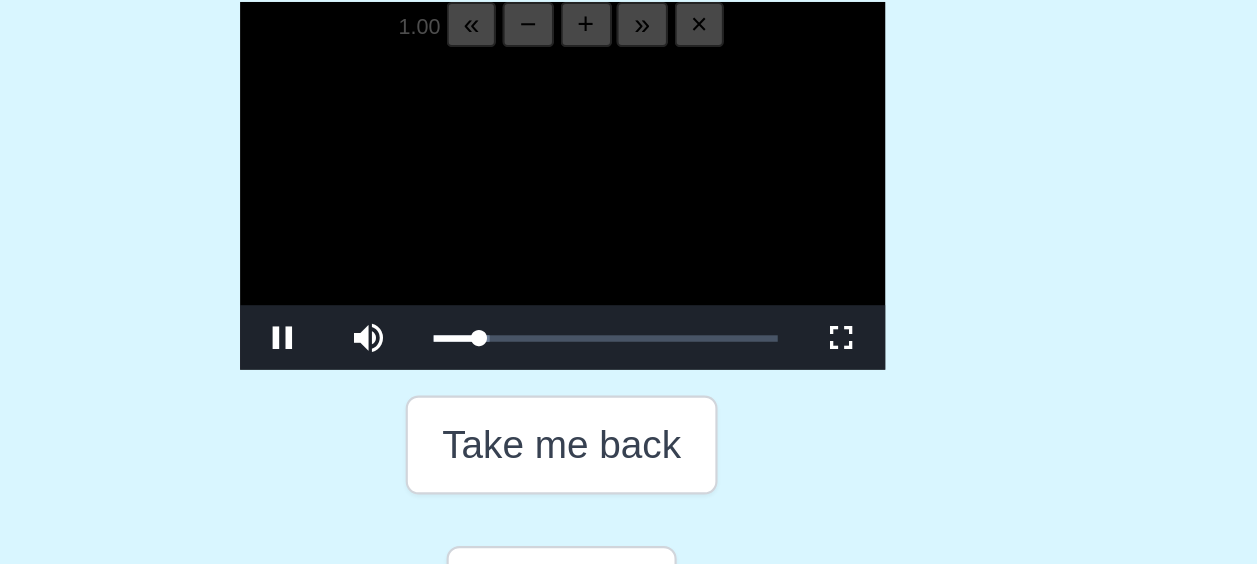 scroll, scrollTop: 275, scrollLeft: 0, axis: vertical 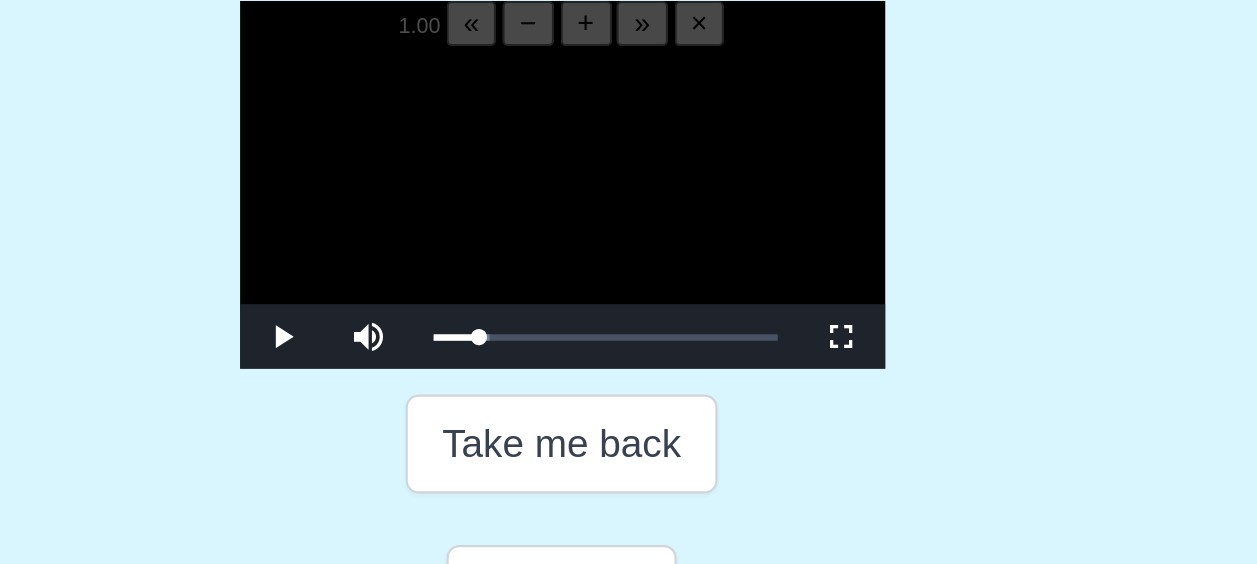 click at bounding box center [629, 285] 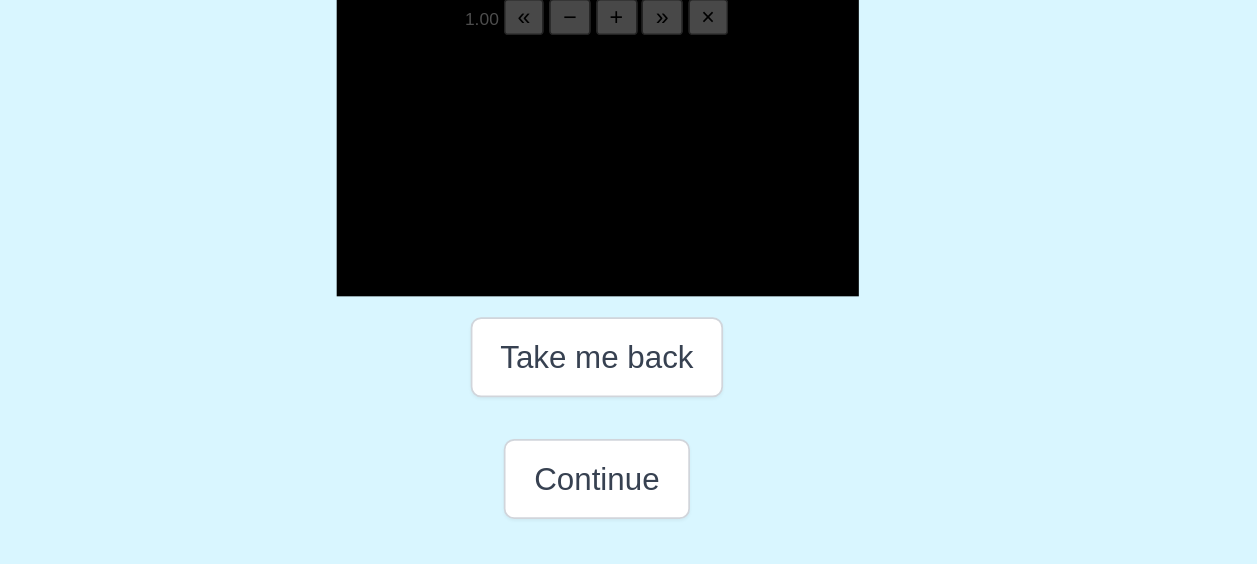 scroll, scrollTop: 275, scrollLeft: 0, axis: vertical 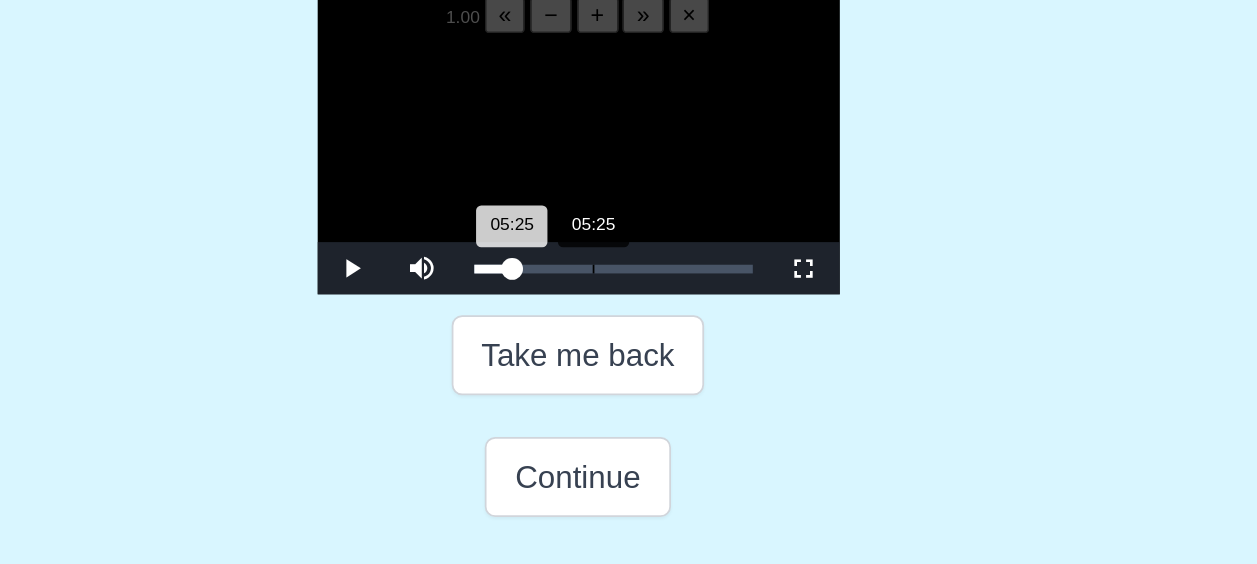 click on "05:25 Progress : 0%" at bounding box center [580, 345] 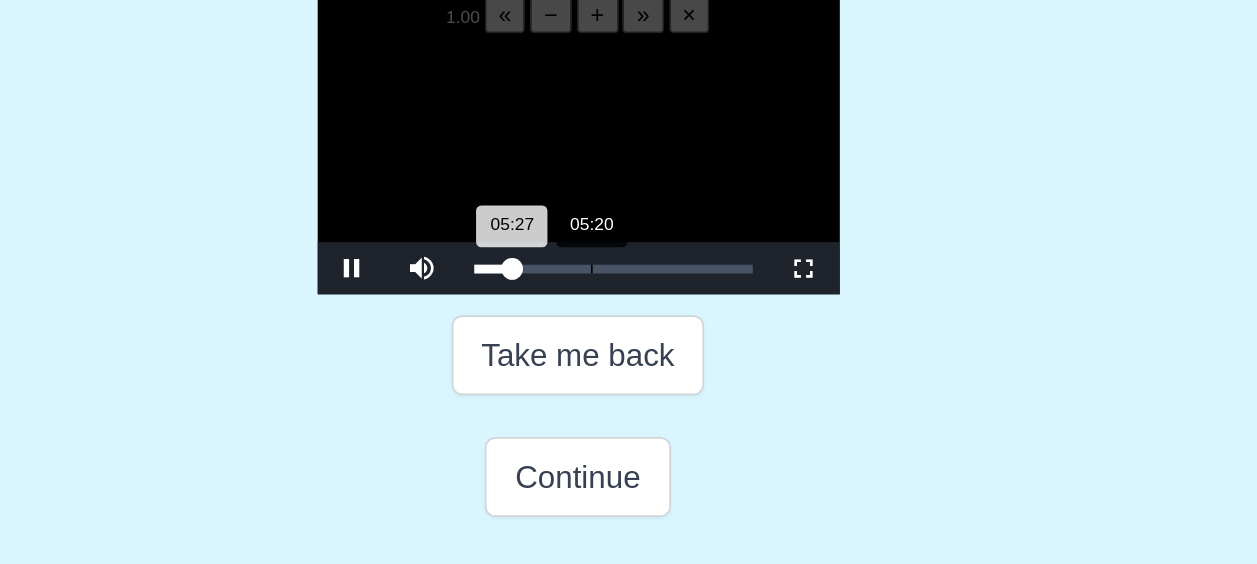 click on "05:27 Progress : 0%" at bounding box center [580, 345] 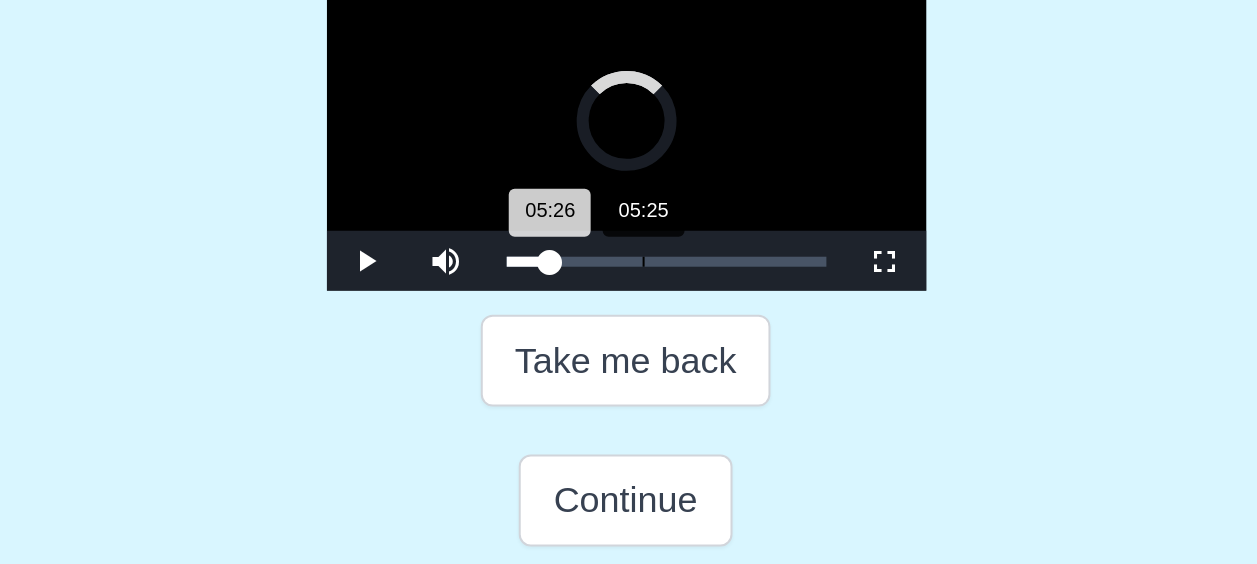 click on "05:26 Progress : 0%" at bounding box center (580, 345) 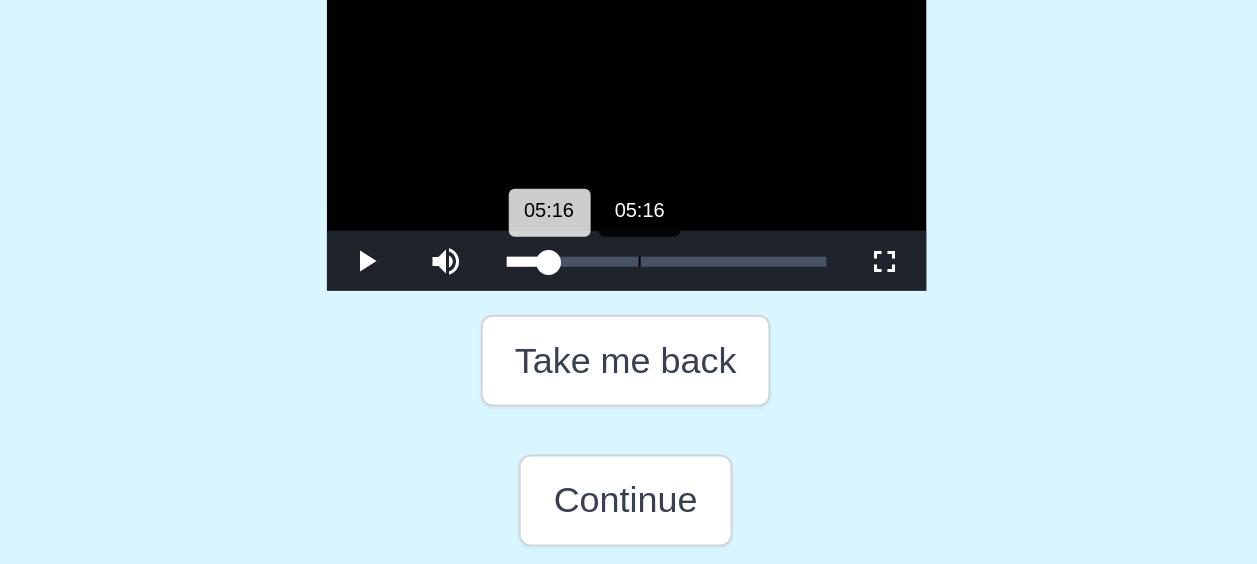 click on "05:16 Progress : 0%" at bounding box center (580, 345) 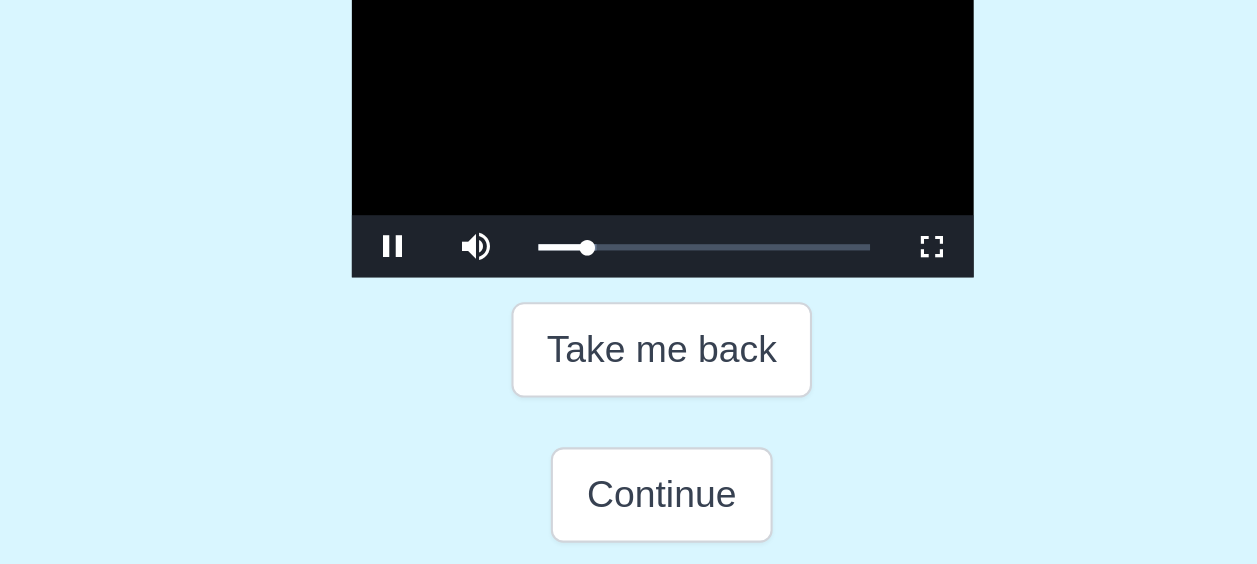 scroll, scrollTop: 275, scrollLeft: 0, axis: vertical 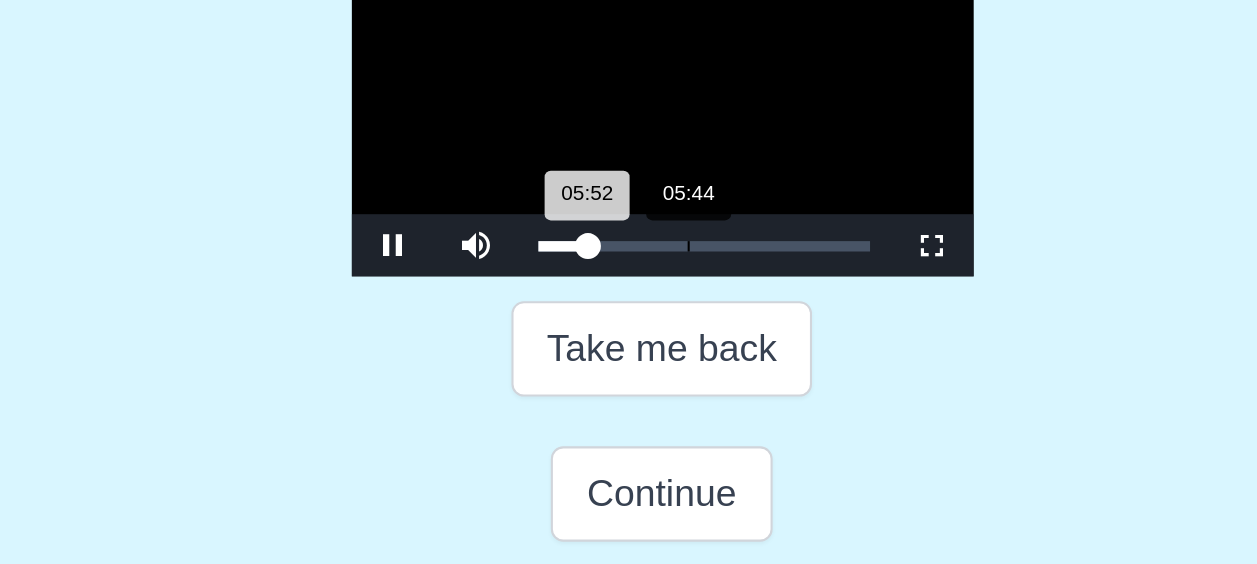 click on "05:52 Progress : 0%" at bounding box center (581, 345) 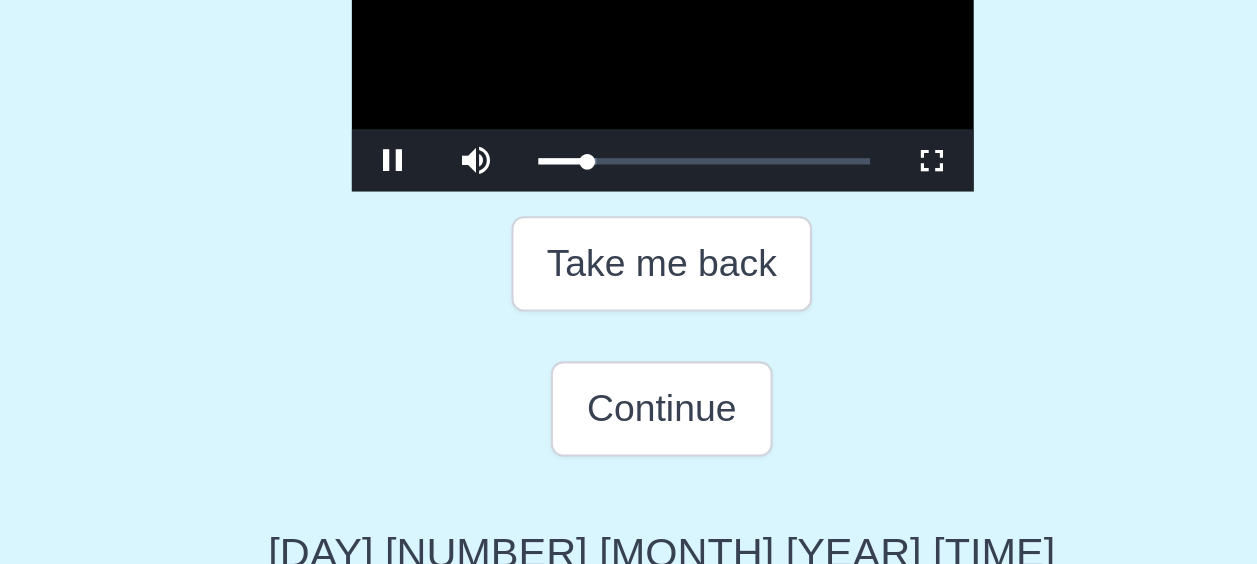 scroll, scrollTop: 275, scrollLeft: 0, axis: vertical 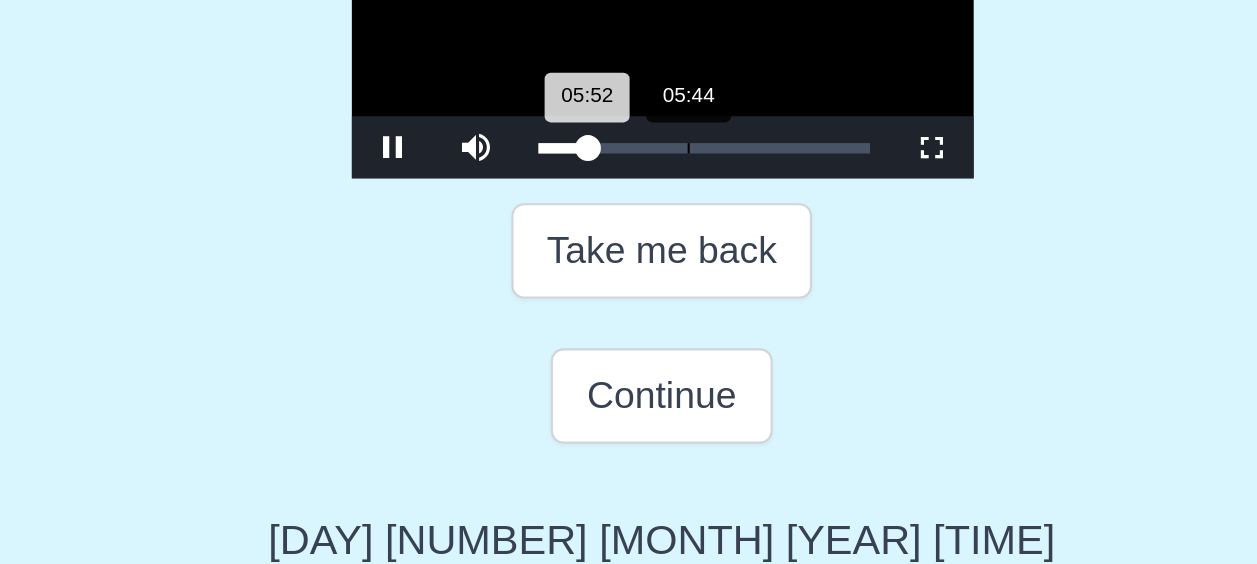 click on "05:52 Progress : 0%" at bounding box center [581, 345] 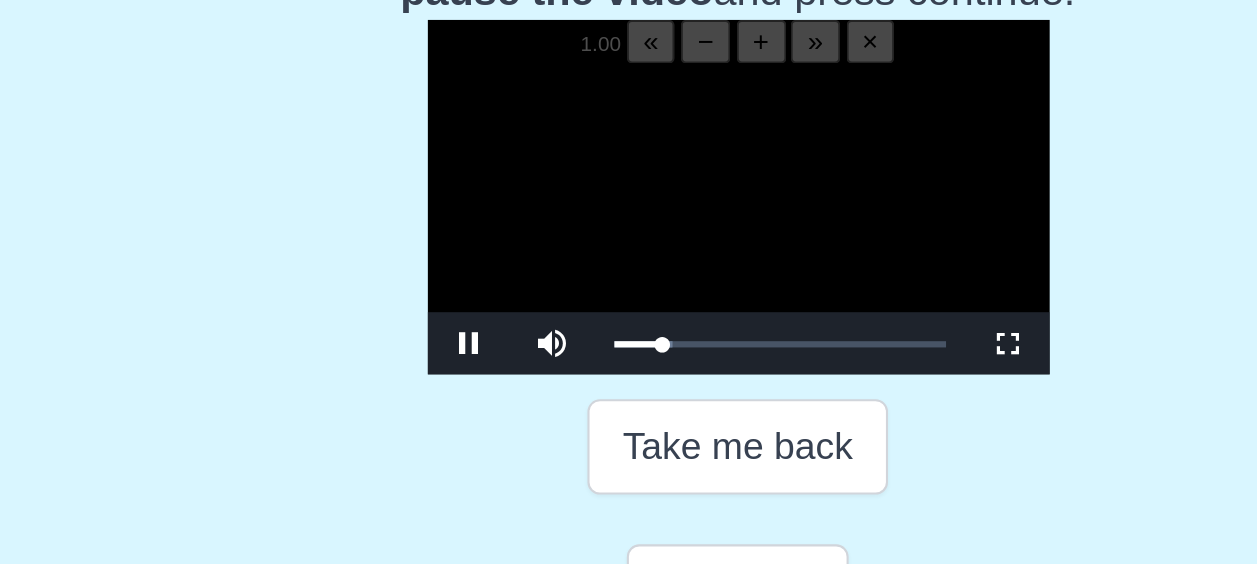 scroll, scrollTop: 275, scrollLeft: 0, axis: vertical 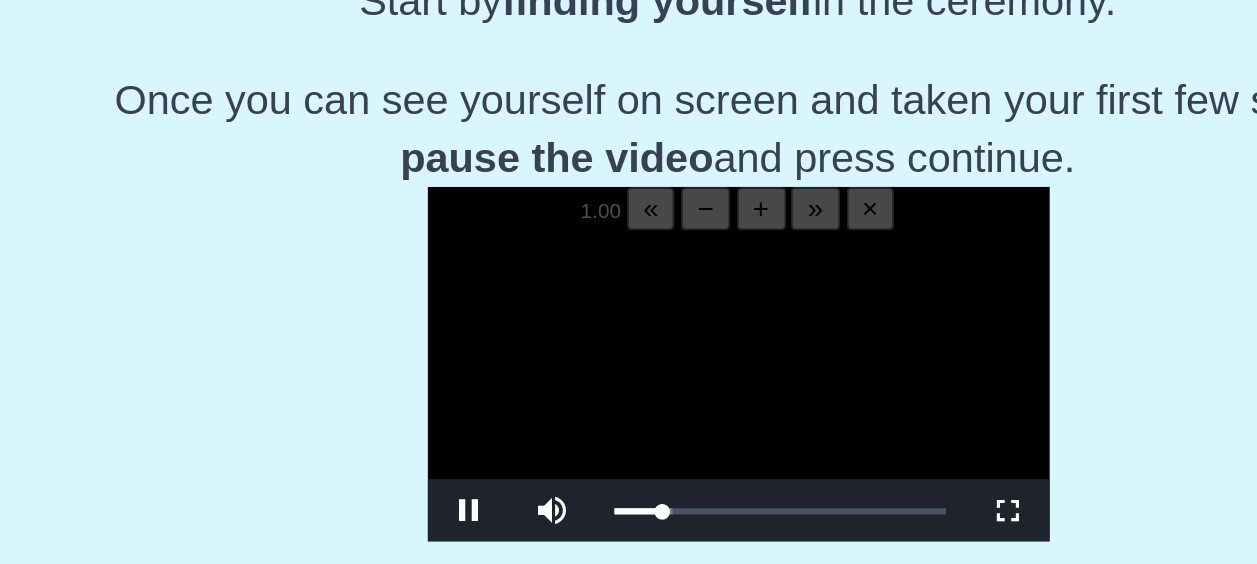 click on "−" at bounding box center (613, 199) 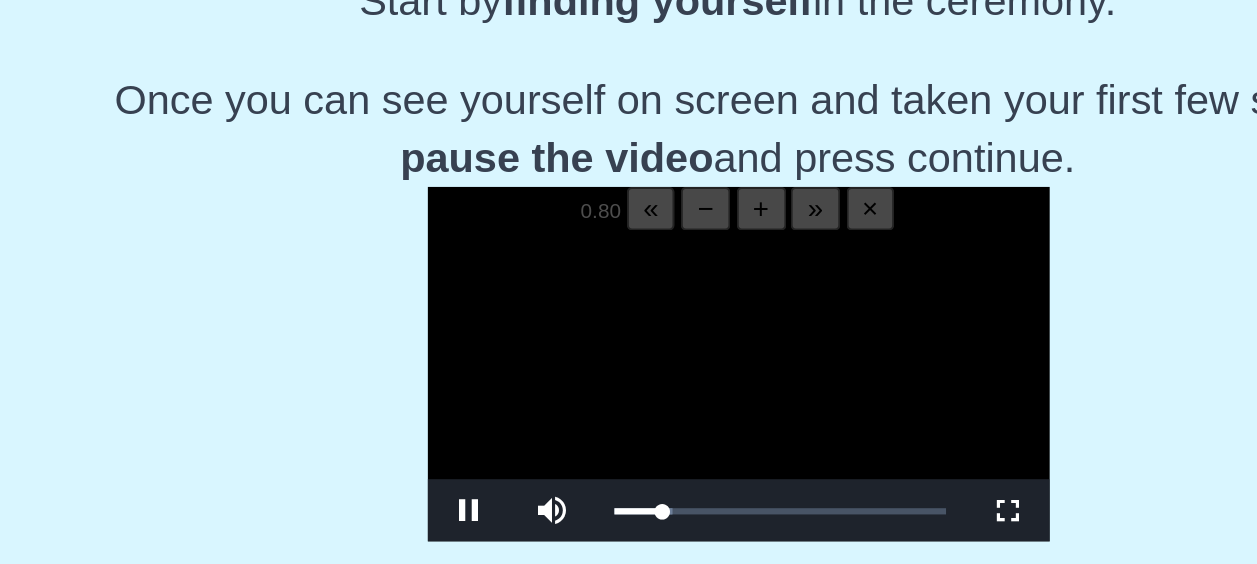 click on "−" at bounding box center (613, 199) 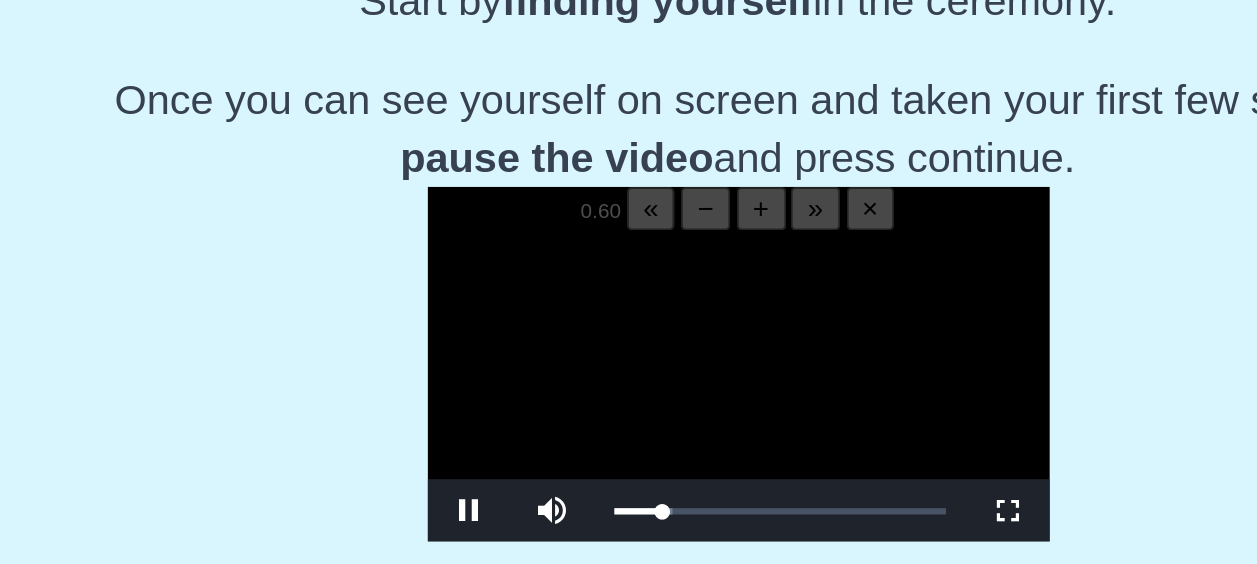 click on "−" at bounding box center [613, 199] 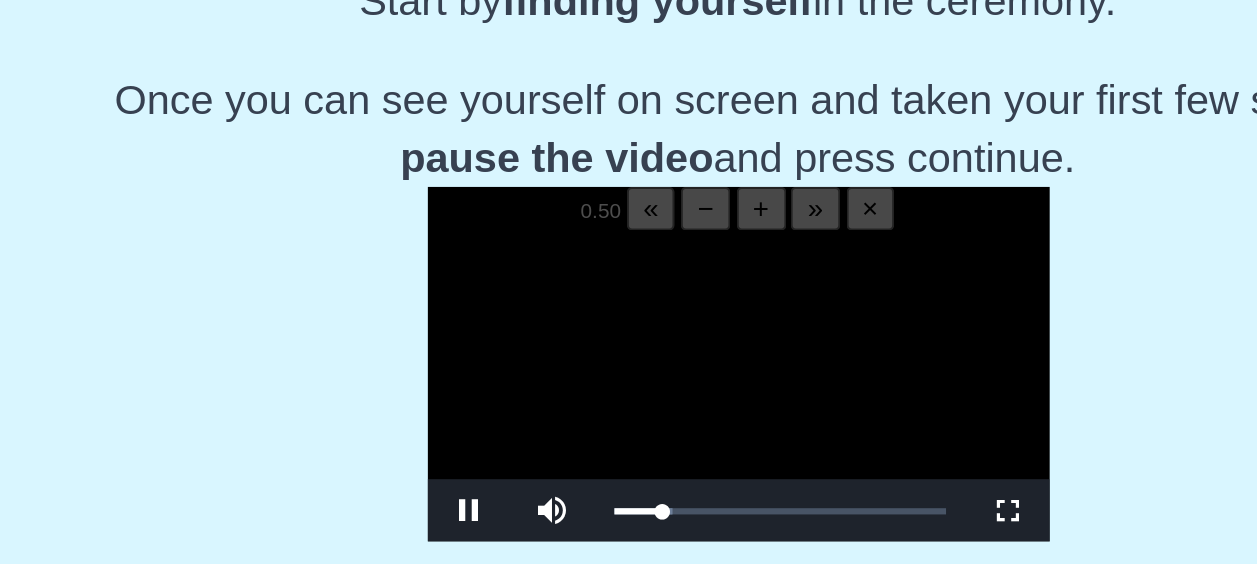 click on "−" at bounding box center [613, 199] 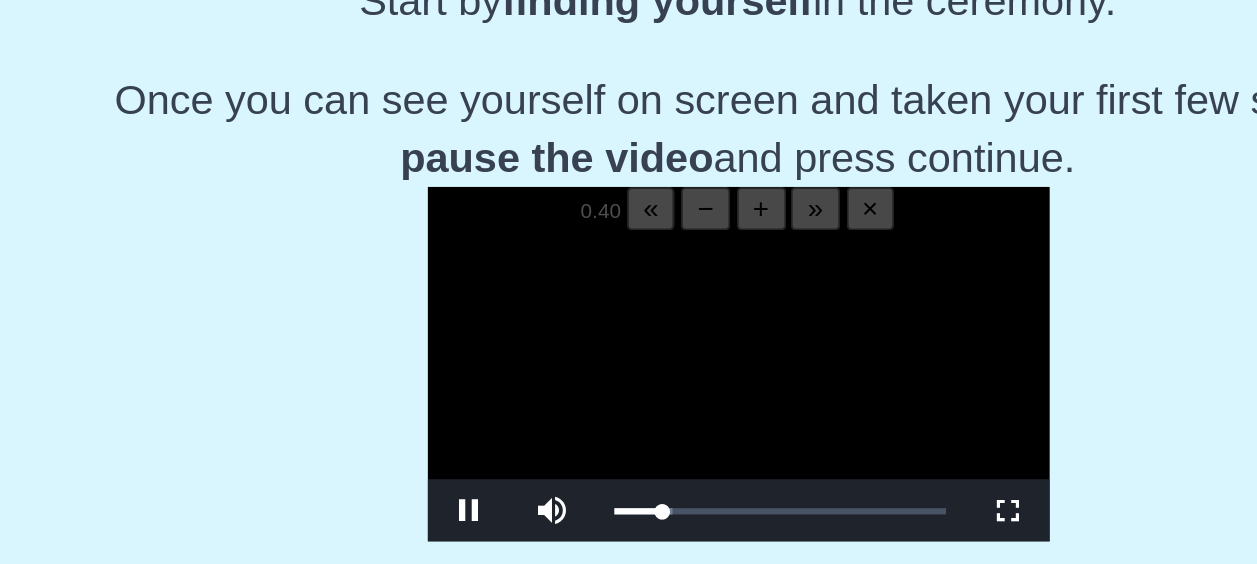 click on "−" at bounding box center [613, 199] 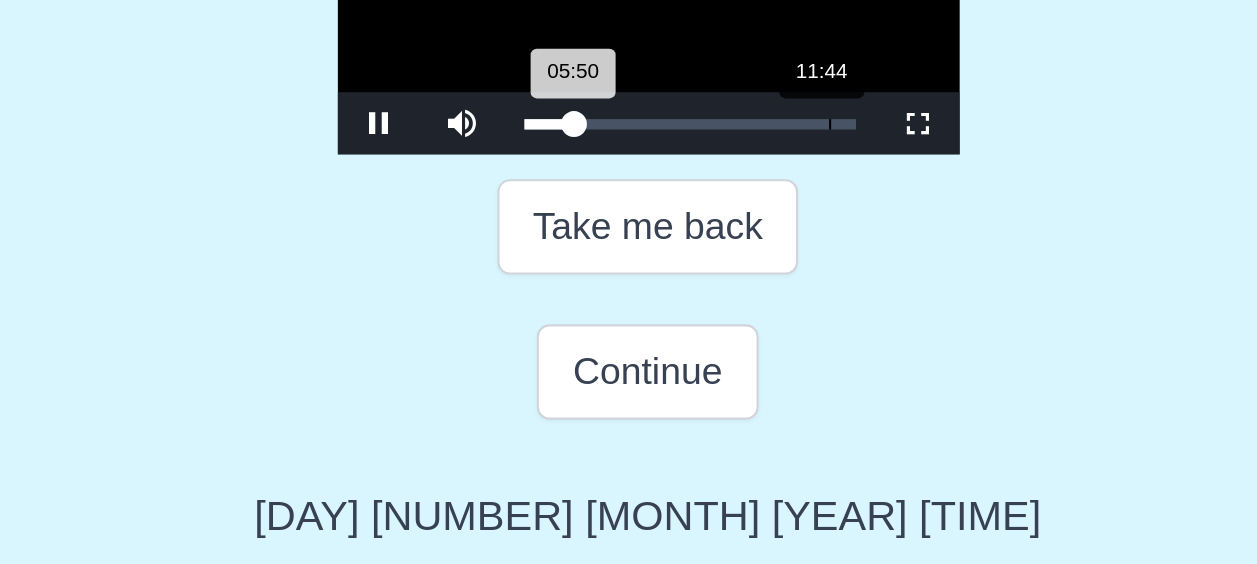 scroll, scrollTop: 275, scrollLeft: 0, axis: vertical 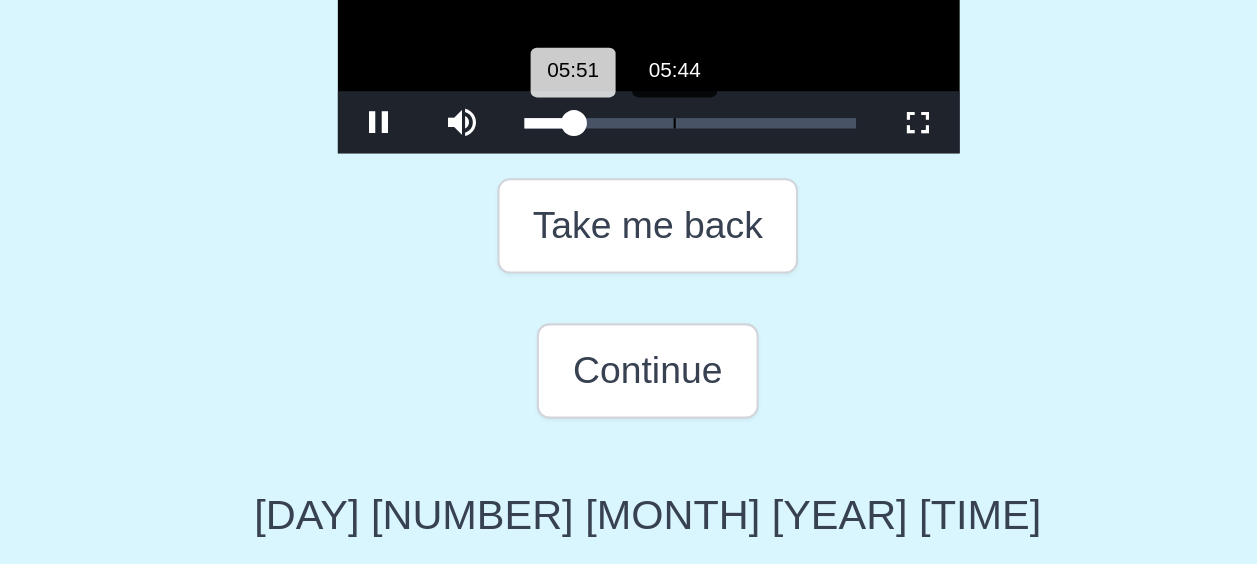 click on "05:51 Progress : 0%" at bounding box center [581, 345] 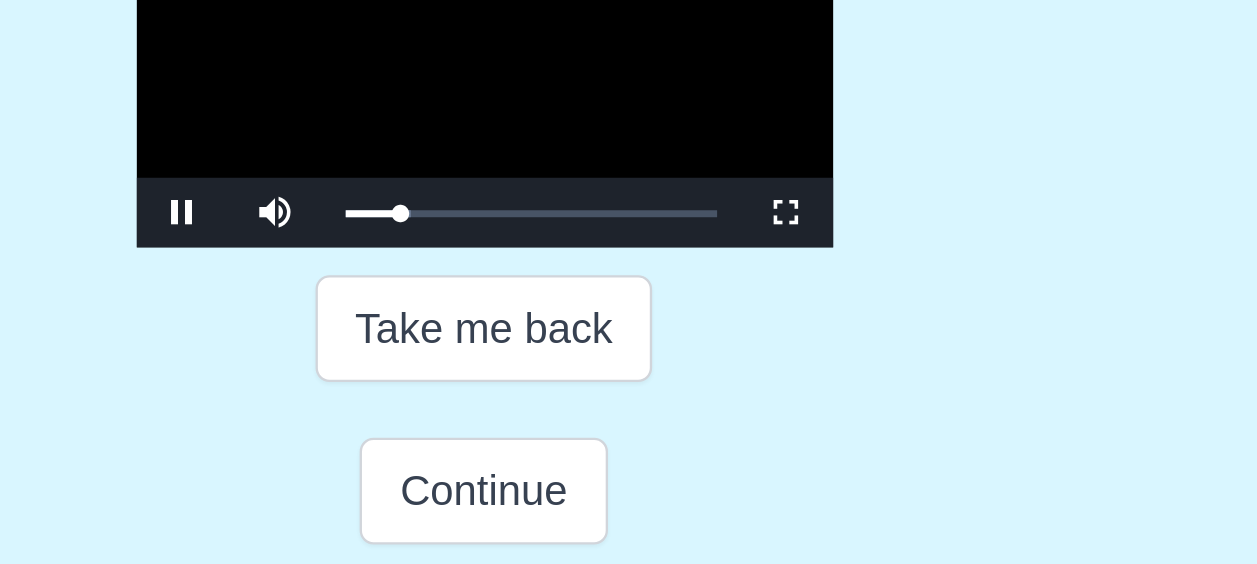 scroll, scrollTop: 275, scrollLeft: 0, axis: vertical 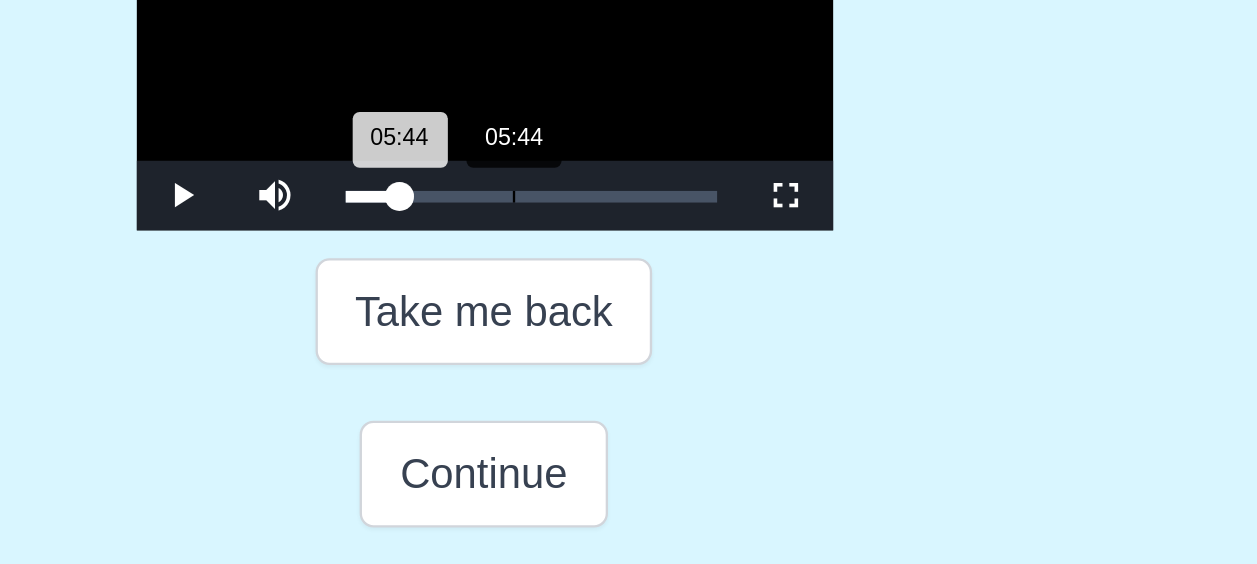 click on "05:44 Progress : 0%" at bounding box center (581, 345) 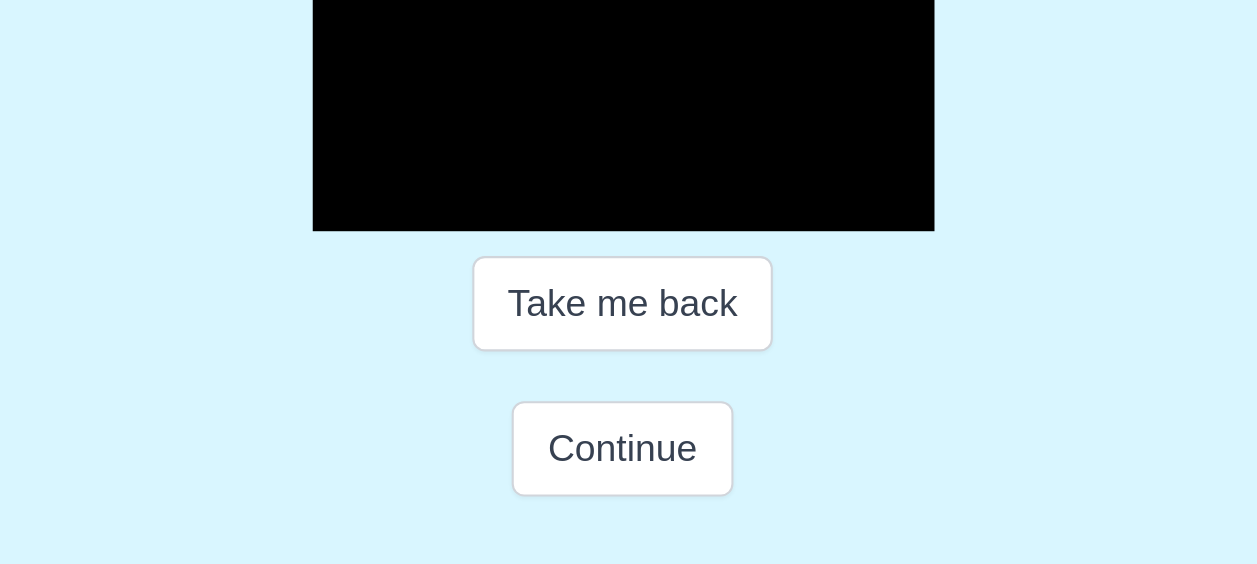 scroll, scrollTop: 275, scrollLeft: 0, axis: vertical 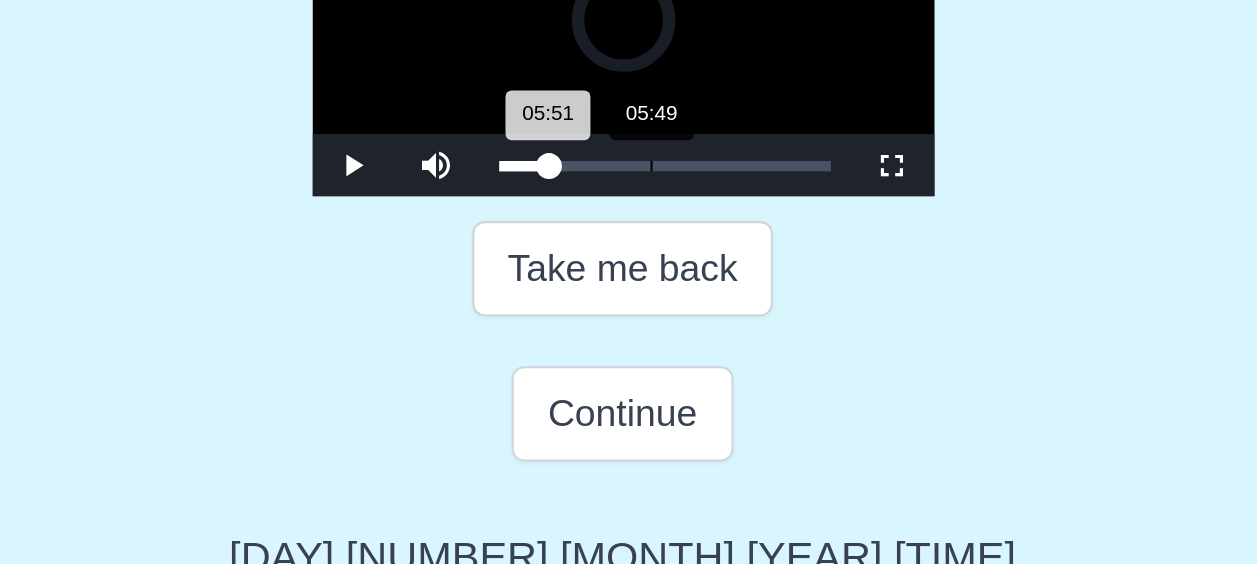 click on "05:51 Progress : 0%" at bounding box center [581, 345] 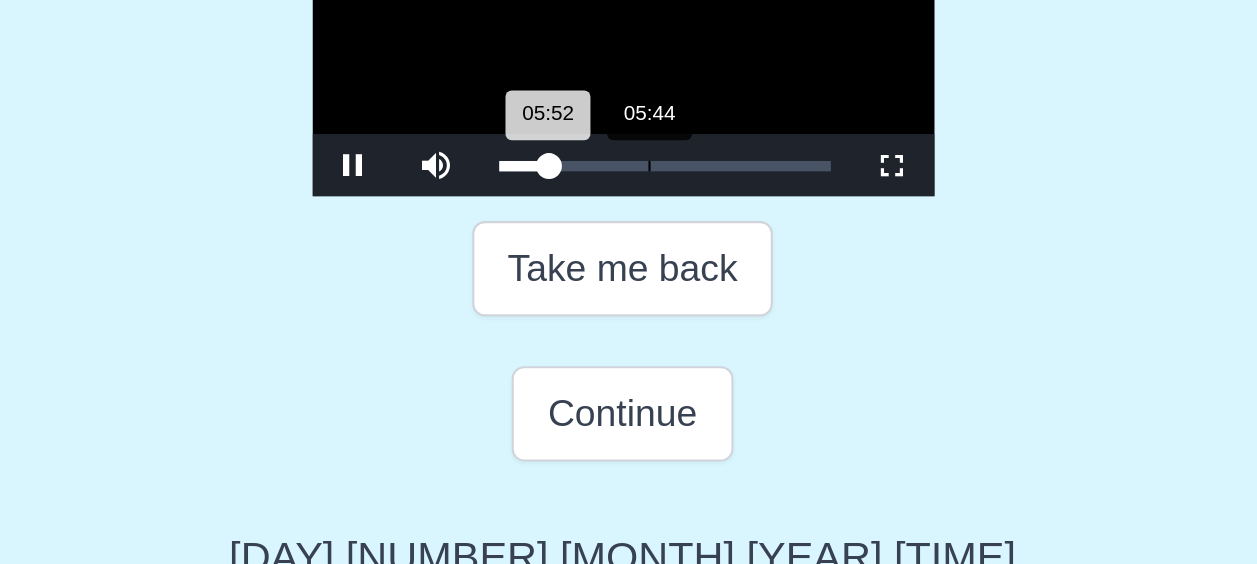 click on "05:52 Progress : 0%" at bounding box center (581, 345) 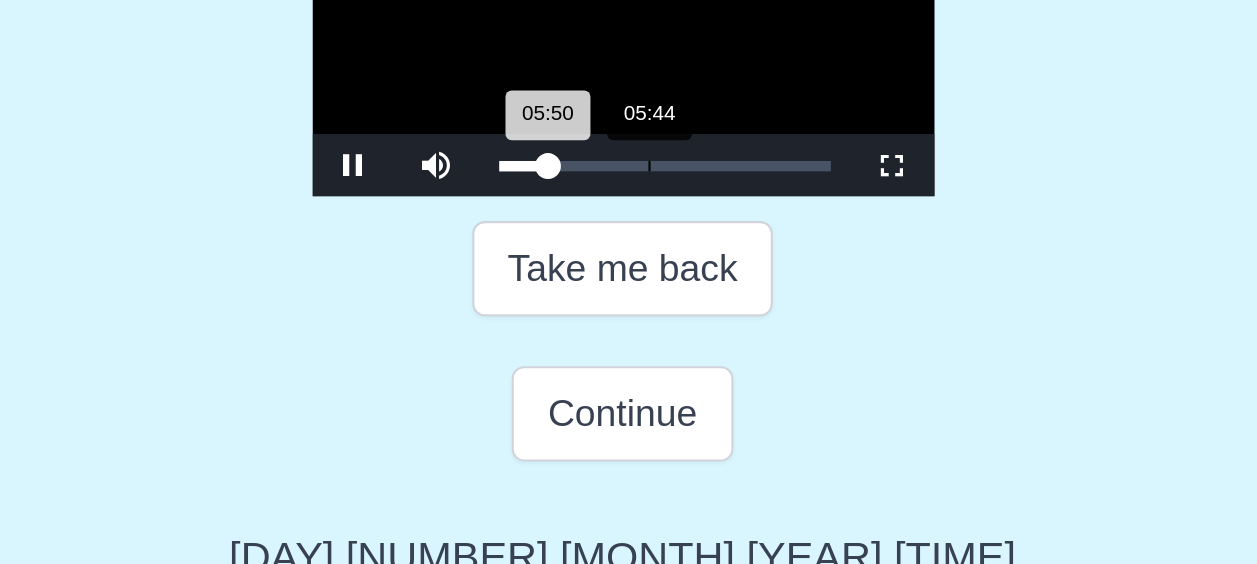 click on "05:50 Progress : 0%" at bounding box center (581, 345) 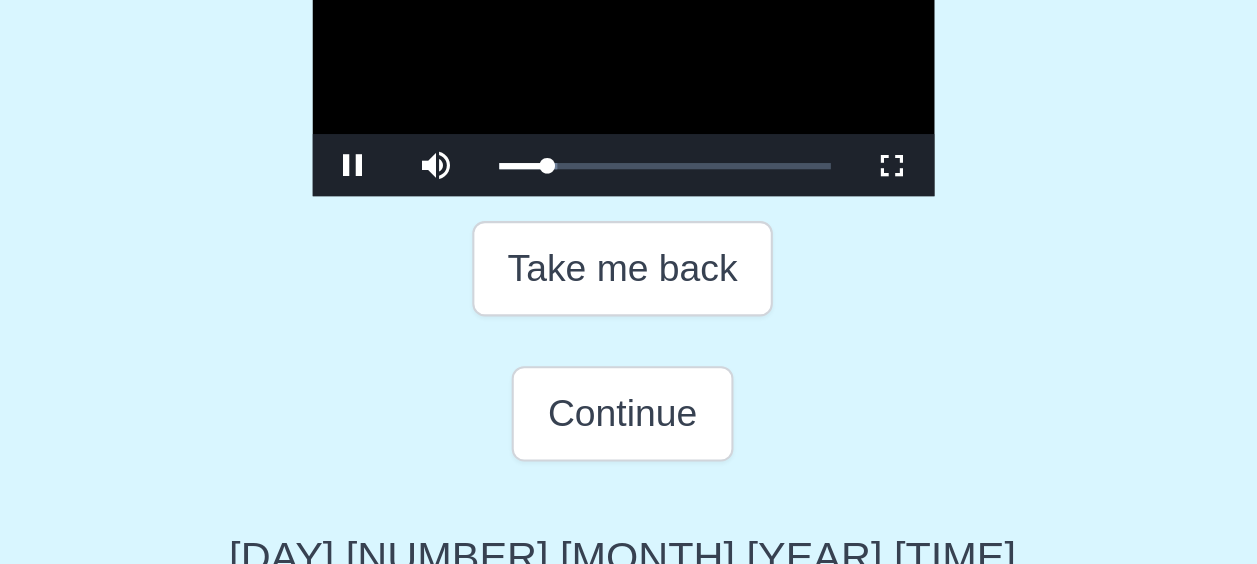click at bounding box center (629, 285) 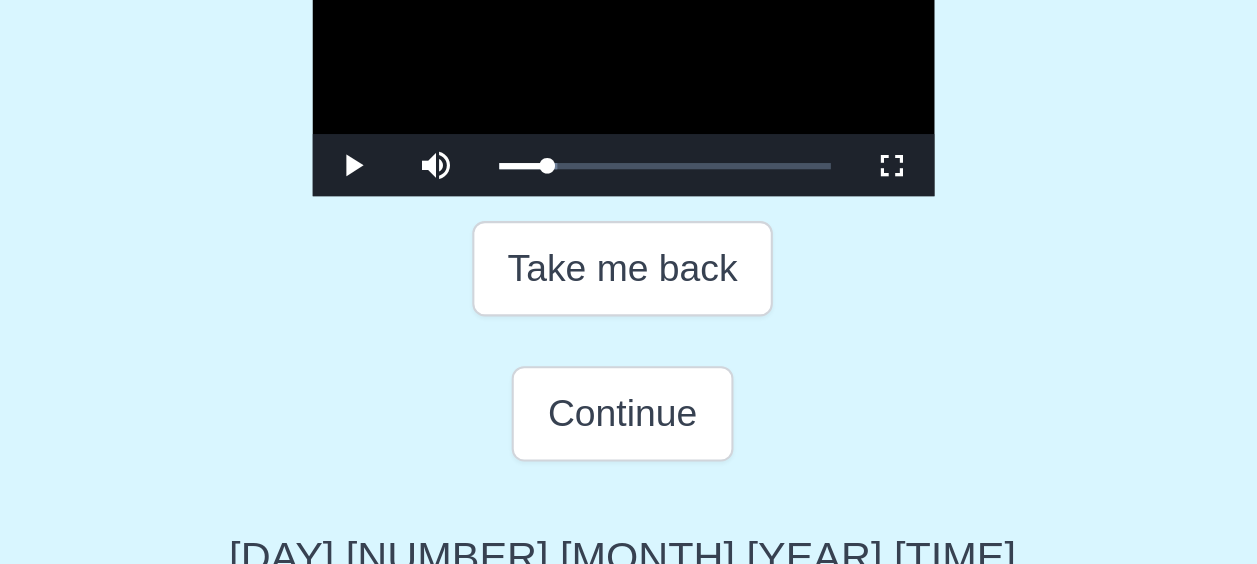 click at bounding box center [629, 285] 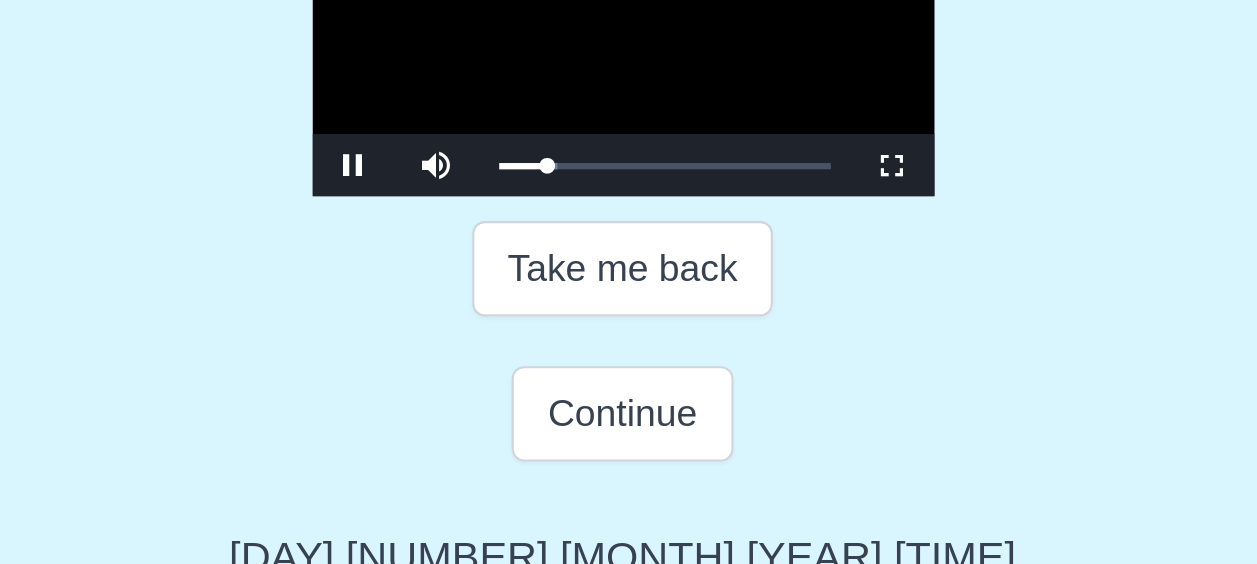 click at bounding box center [629, 285] 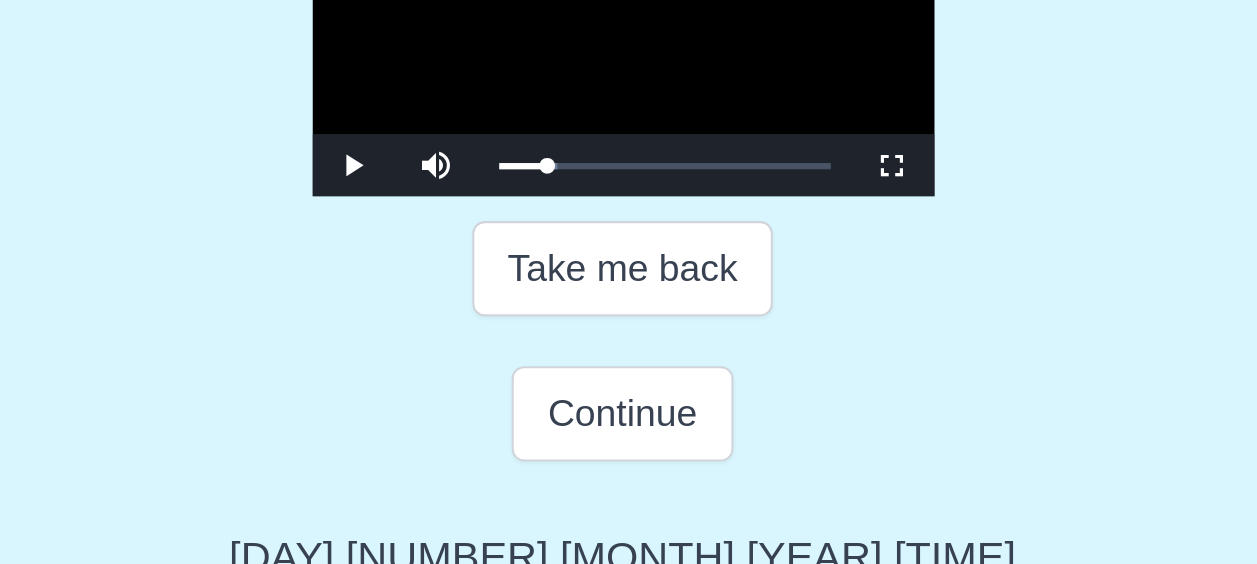 click at bounding box center [629, 285] 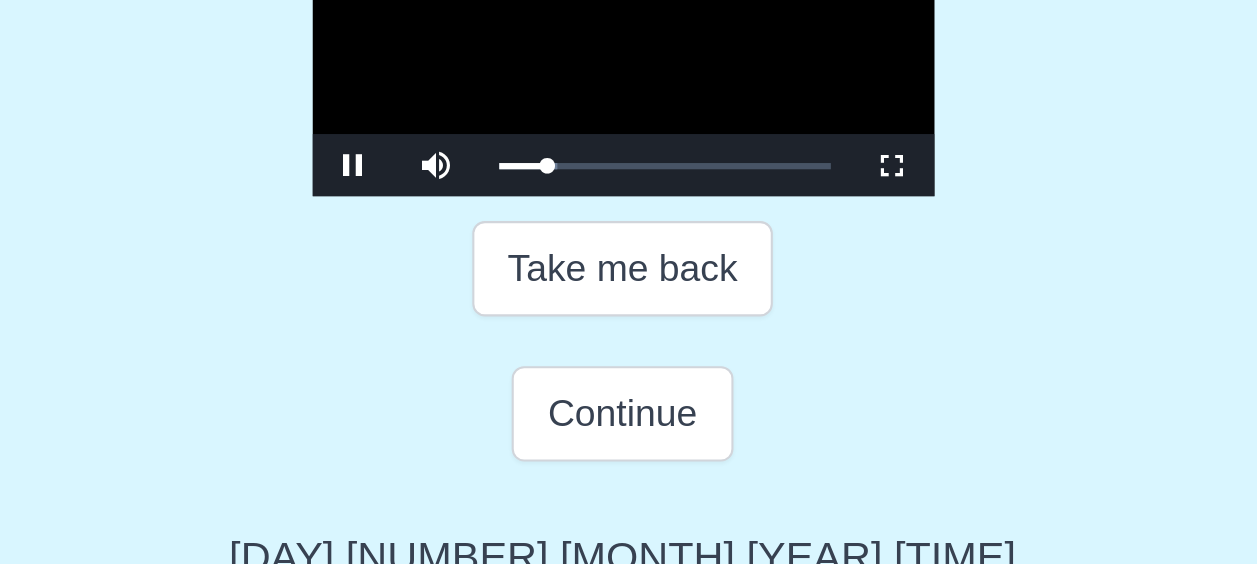 click at bounding box center [629, 285] 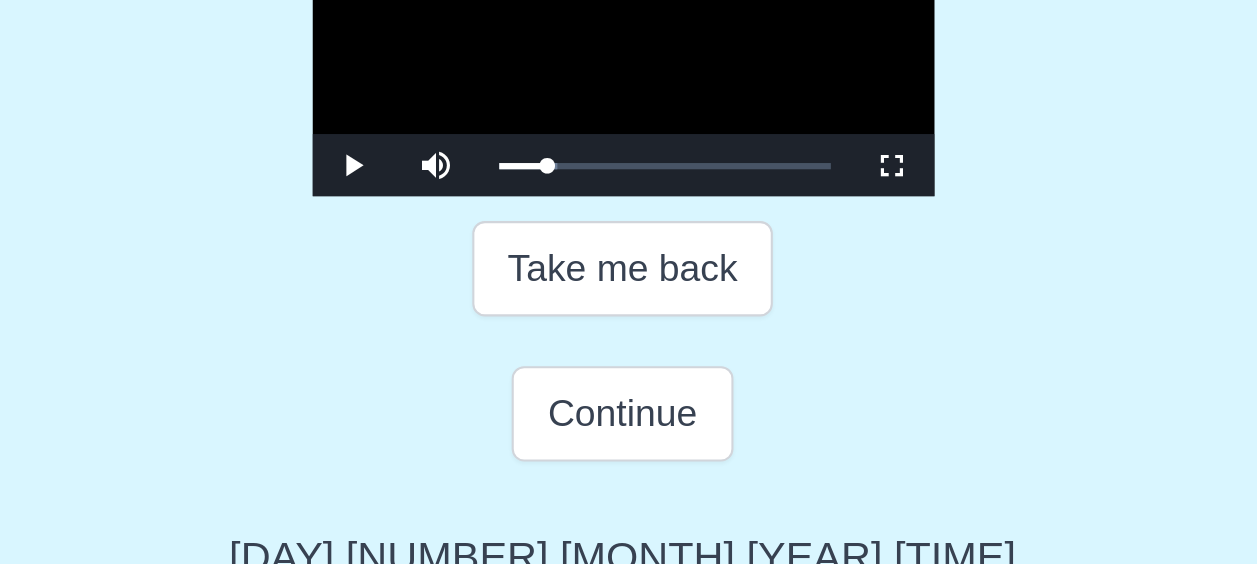 click at bounding box center [629, 285] 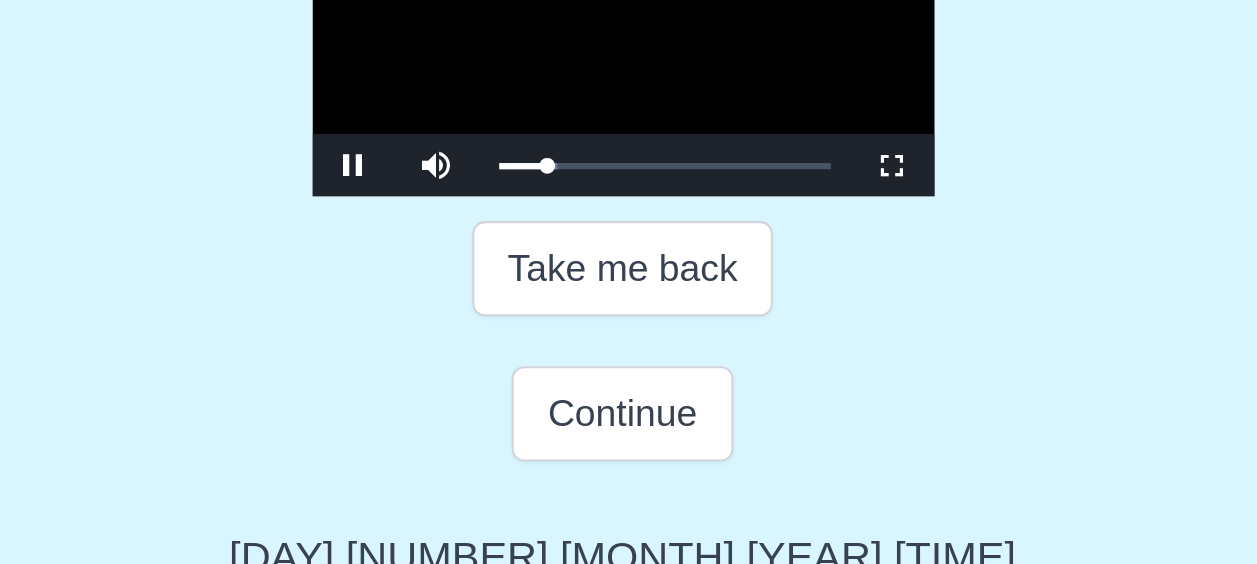 click at bounding box center (629, 285) 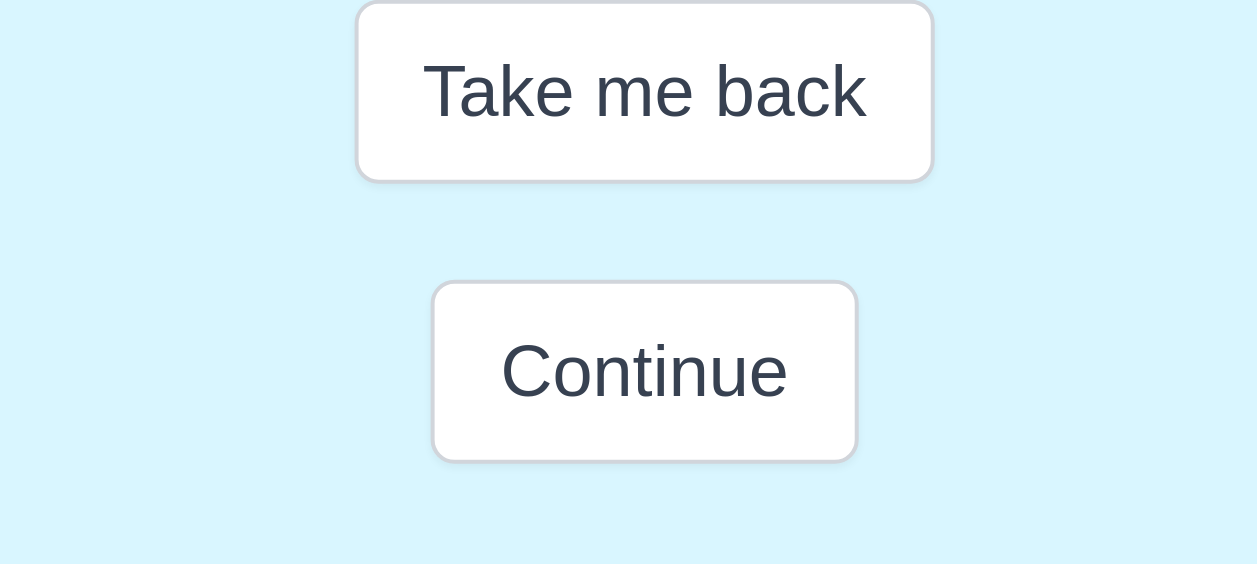 scroll, scrollTop: 275, scrollLeft: 0, axis: vertical 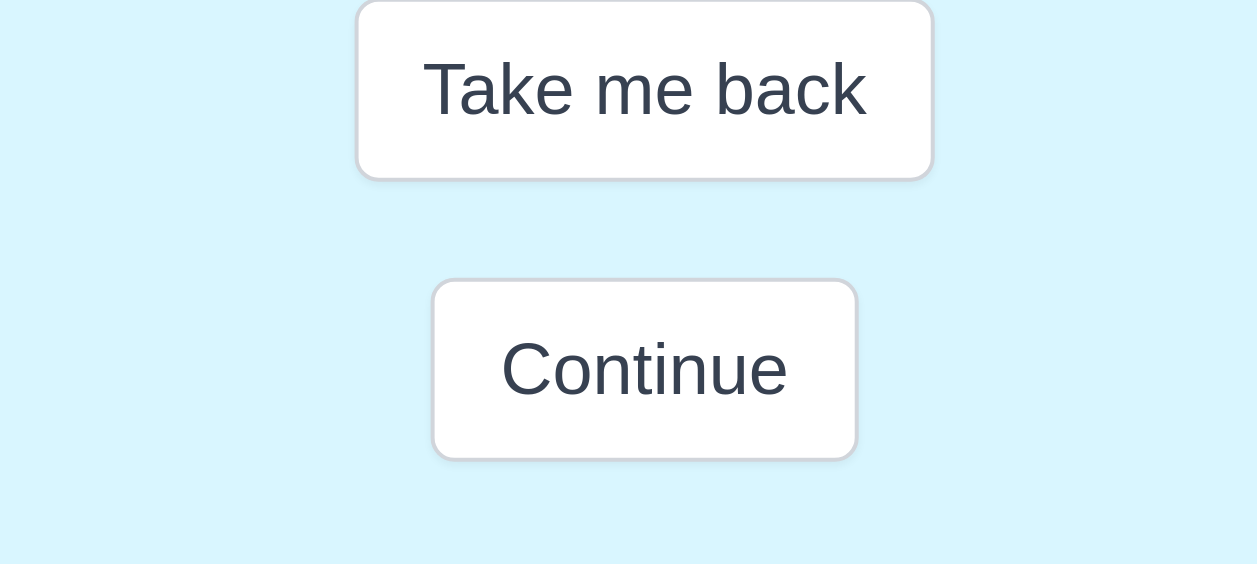 click at bounding box center [629, 285] 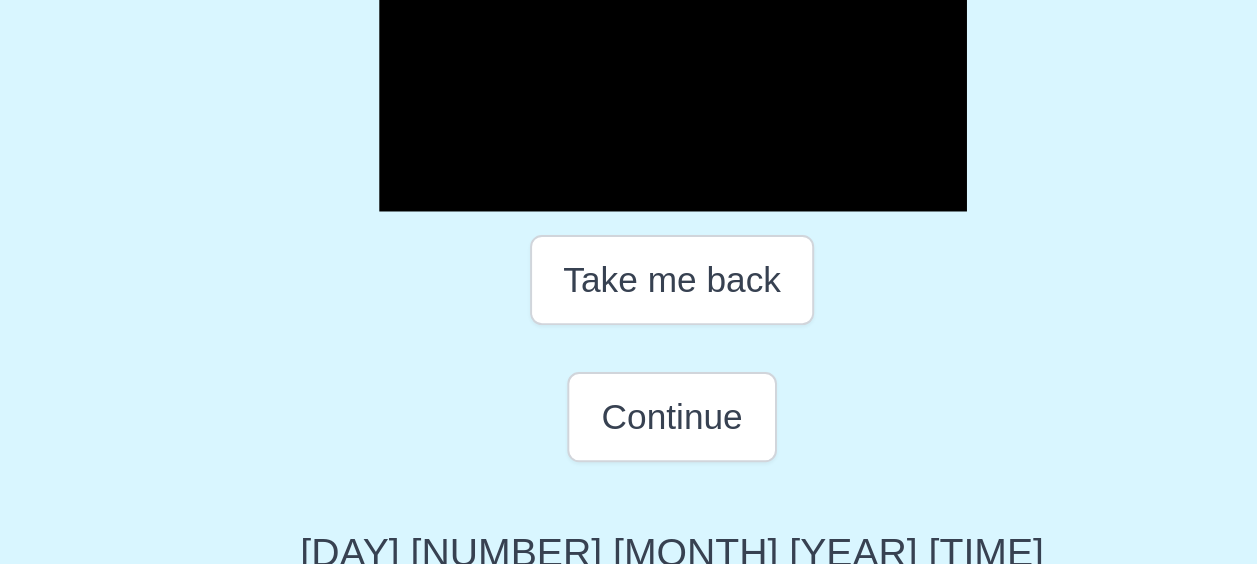 scroll, scrollTop: 272, scrollLeft: 0, axis: vertical 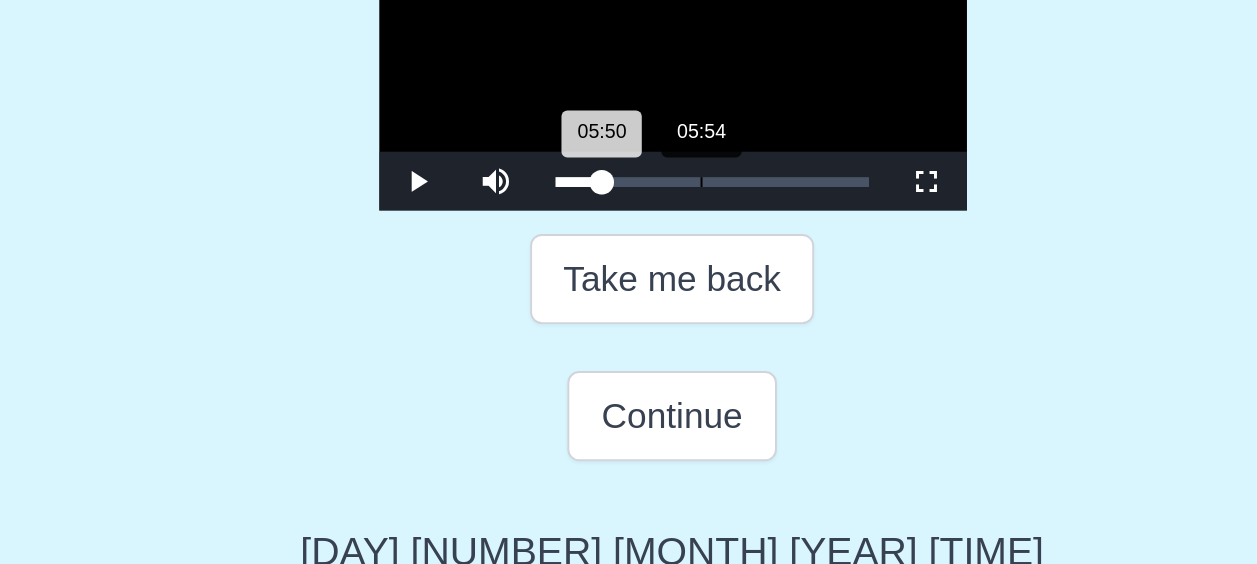click on "05:50 Progress : 0%" at bounding box center [581, 345] 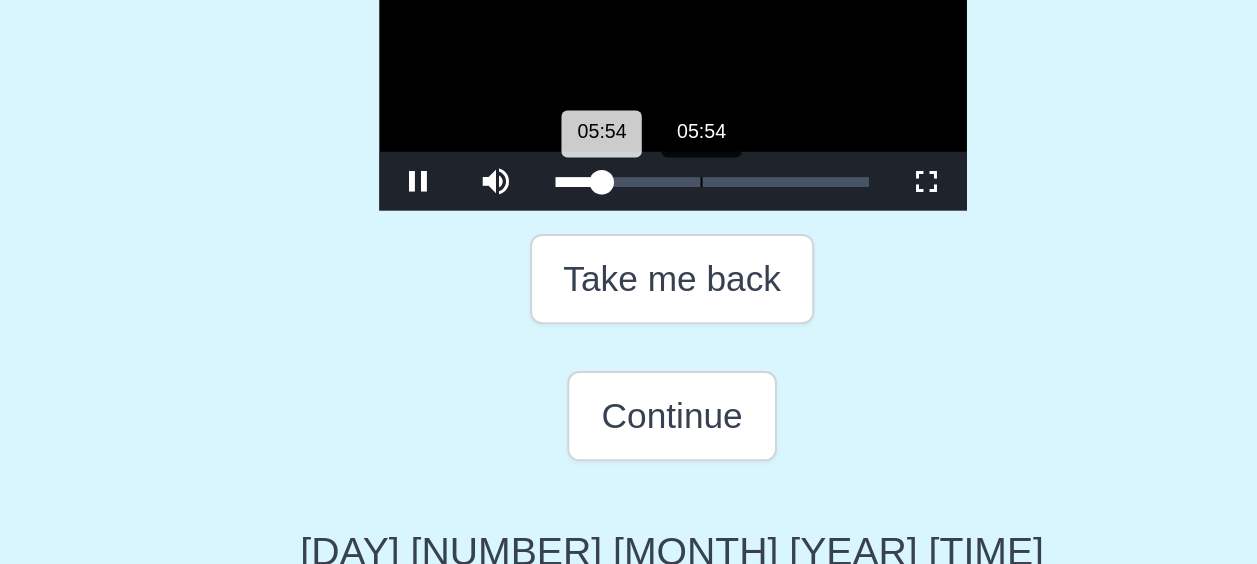 click on "05:54 Progress : 0%" at bounding box center (581, 345) 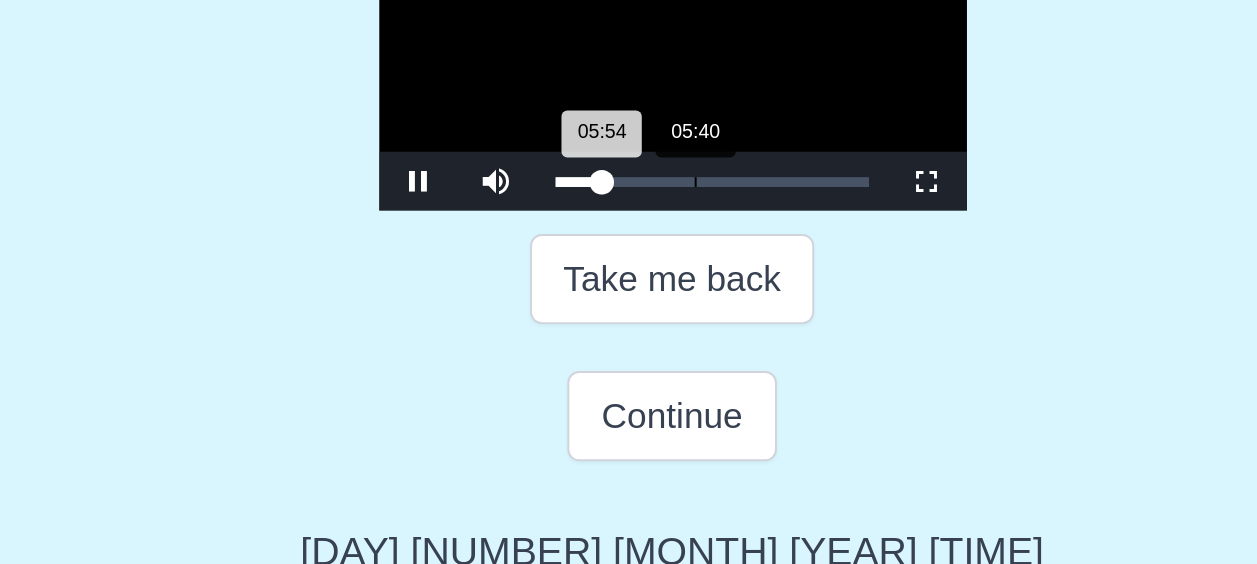 click on "05:54 Progress : 0%" at bounding box center (581, 345) 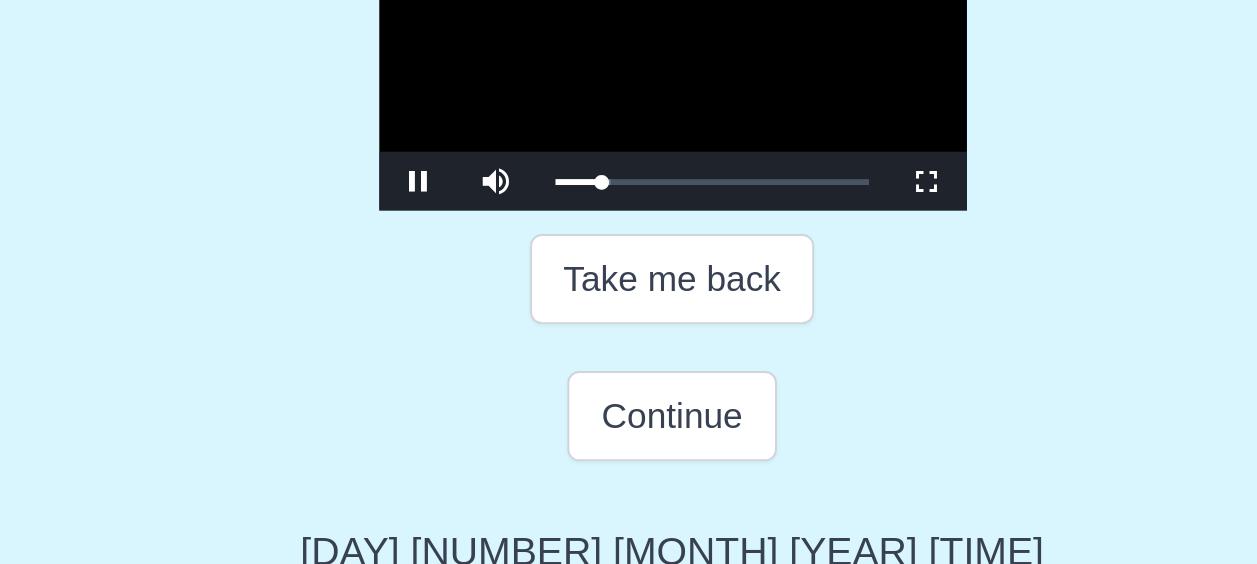 scroll, scrollTop: 272, scrollLeft: 0, axis: vertical 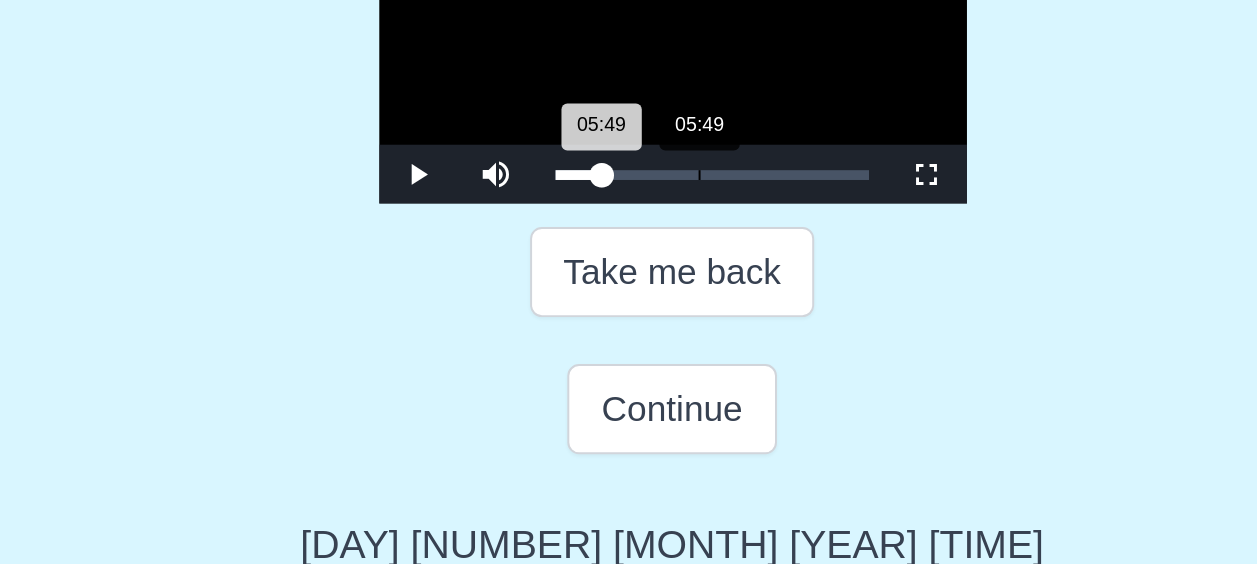 click on "05:49 Progress : 0%" at bounding box center [581, 345] 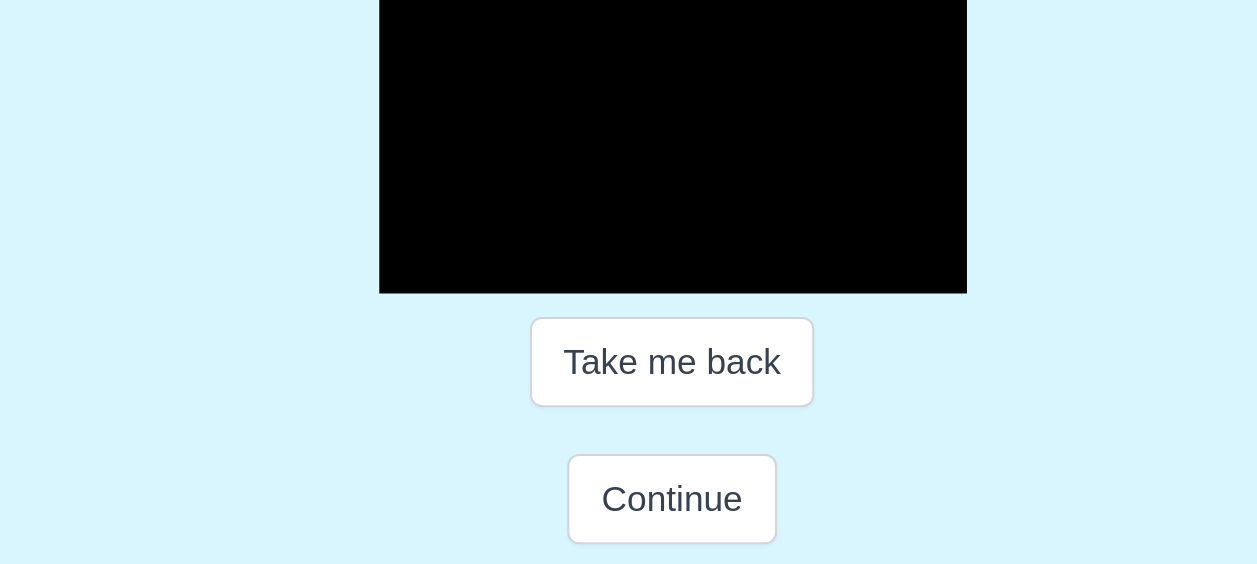 scroll, scrollTop: 272, scrollLeft: 0, axis: vertical 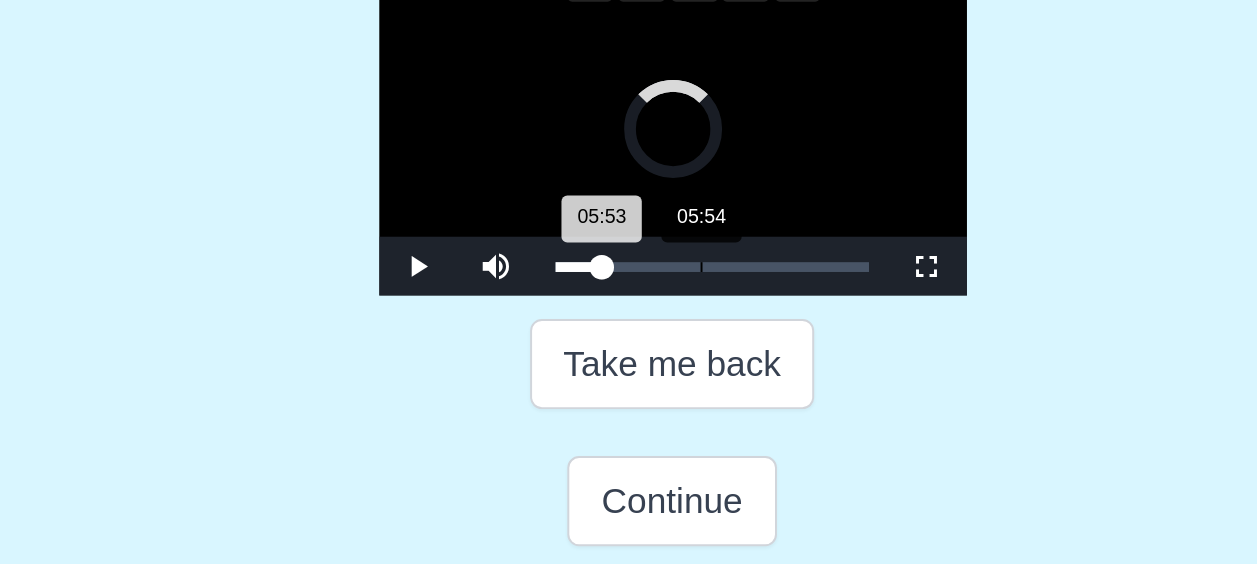 click on "05:53 Progress : 0%" at bounding box center (581, 345) 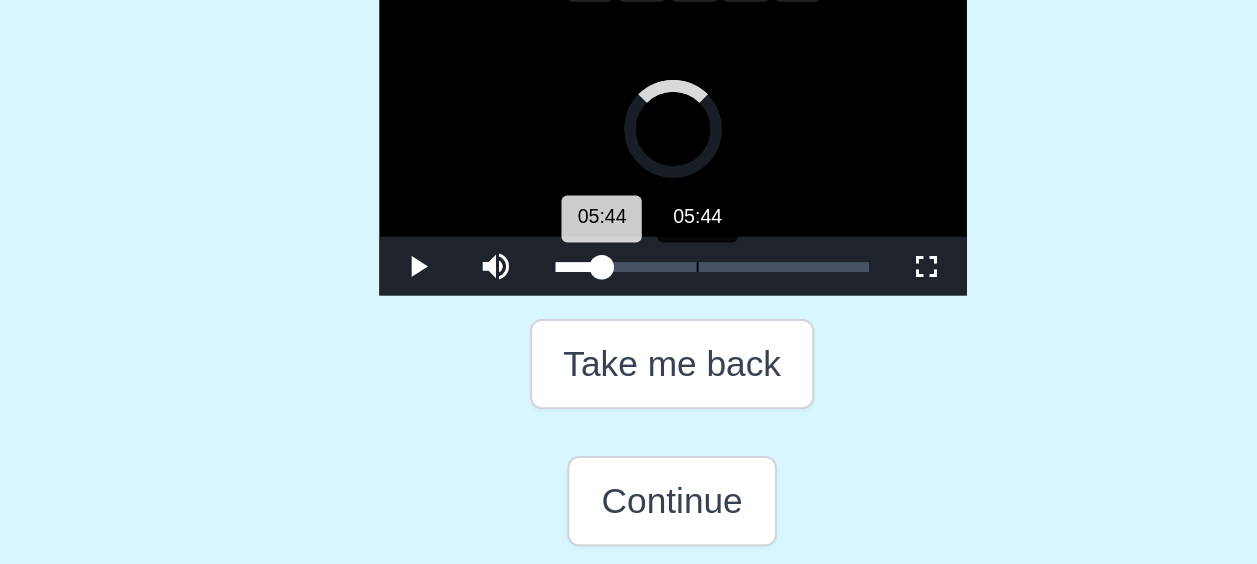 click on "05:44 Progress : 0%" at bounding box center [581, 345] 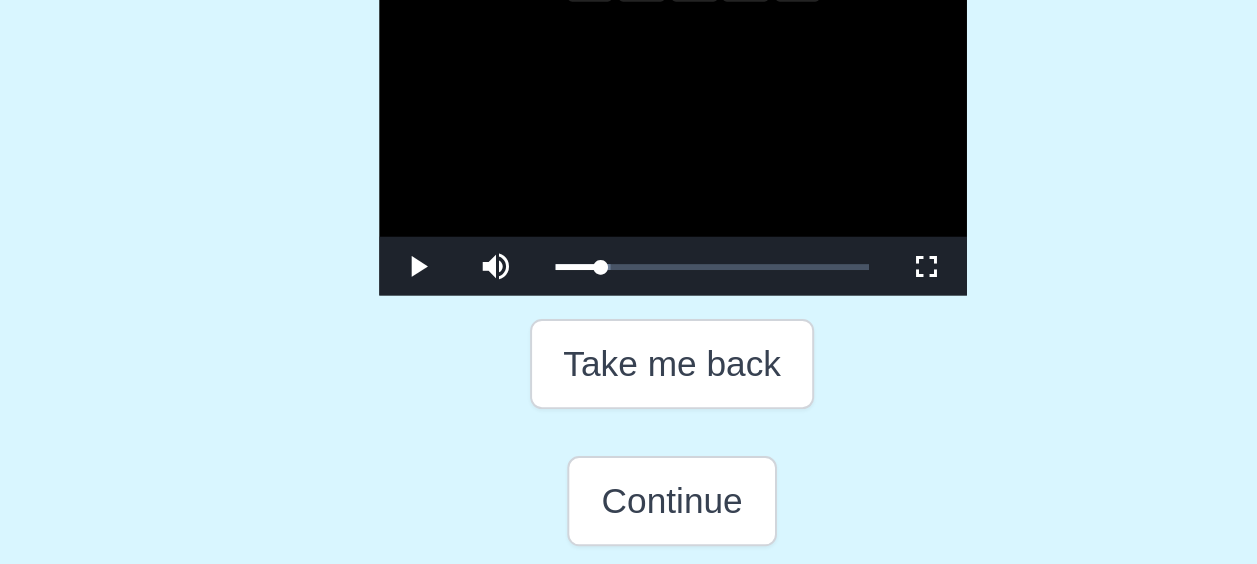 click at bounding box center (629, 285) 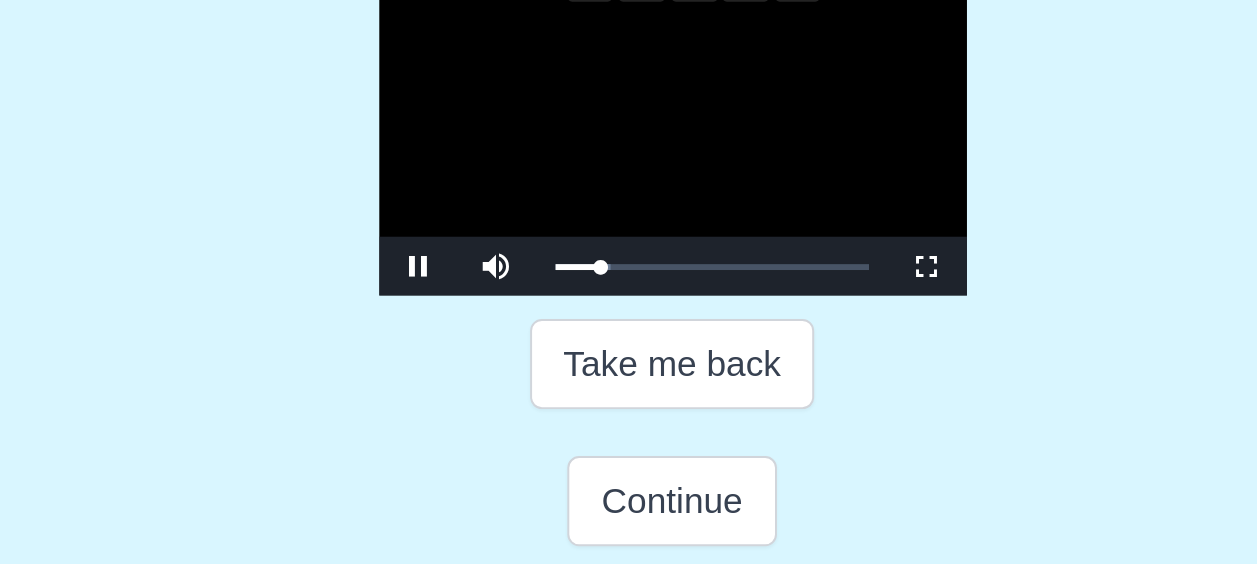 click at bounding box center [629, 285] 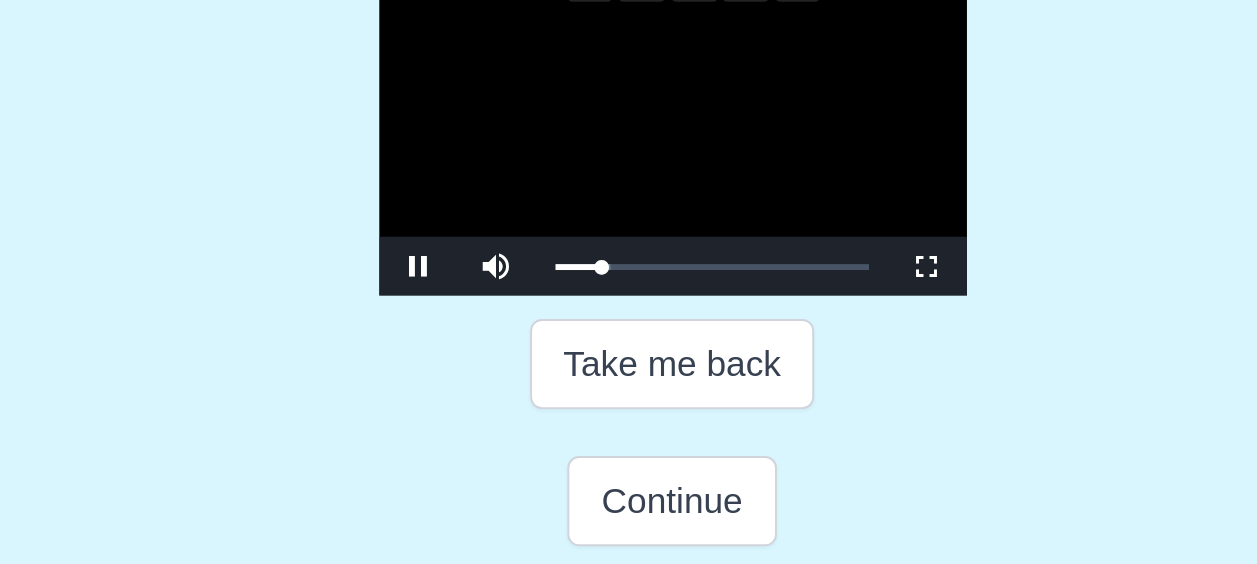 click at bounding box center [629, 285] 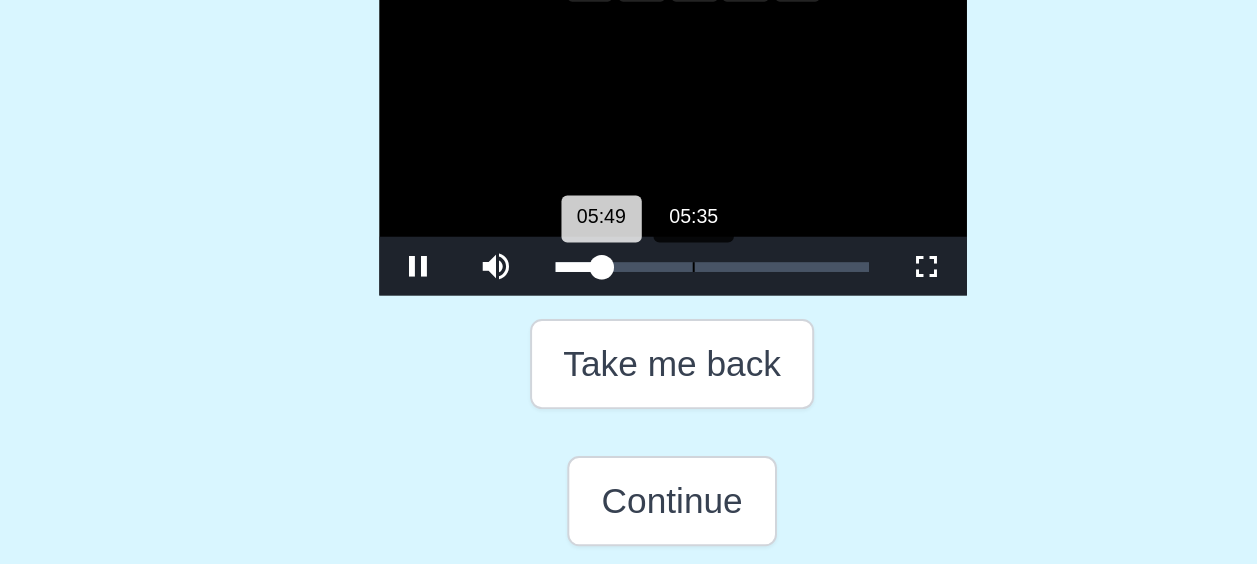 click on "05:49 Progress : 0%" at bounding box center (581, 345) 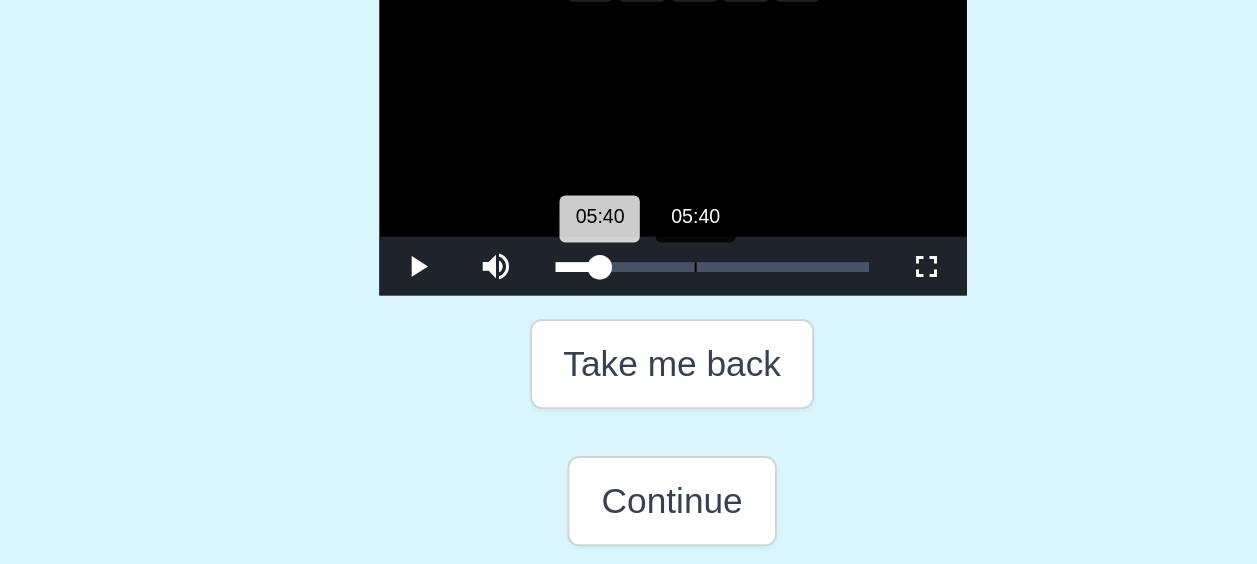 click on "05:40 Progress : 0%" at bounding box center (580, 345) 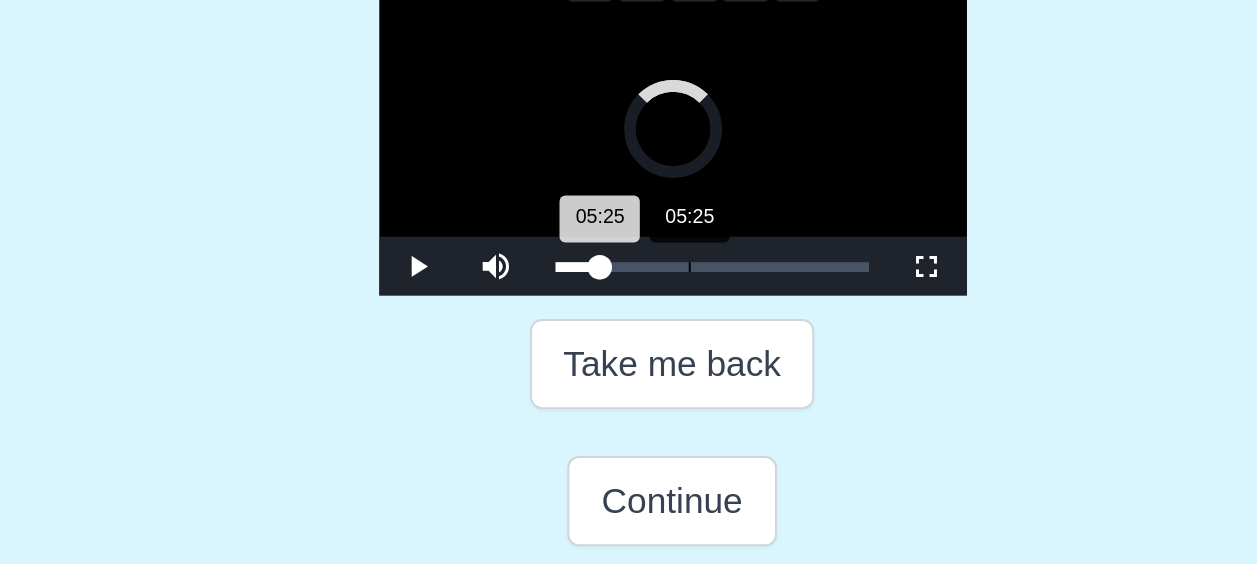 click on "05:25 Progress : 0%" at bounding box center [580, 345] 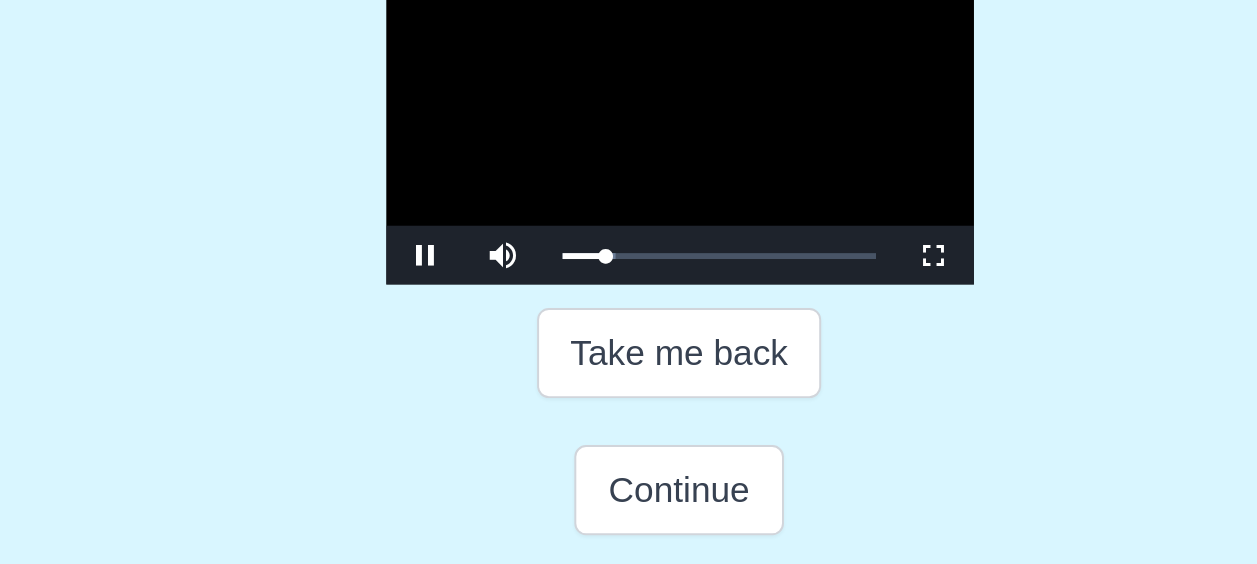 scroll, scrollTop: 272, scrollLeft: 0, axis: vertical 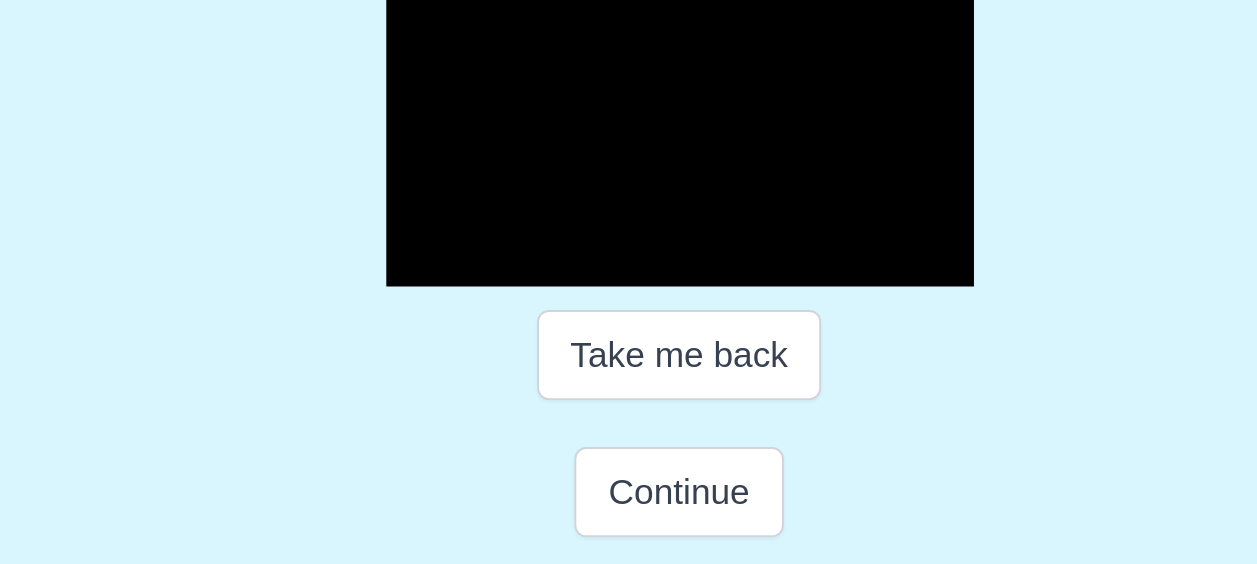 click on "05:53 Progress : 0%" at bounding box center (581, 345) 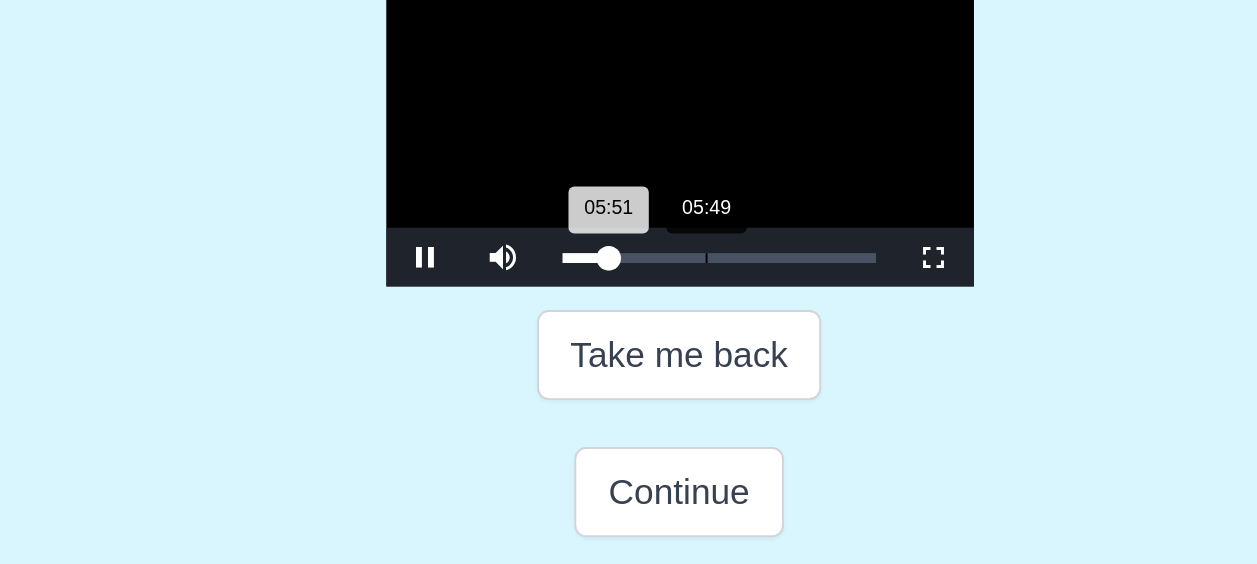 click on "05:51 Progress : 0%" at bounding box center (581, 345) 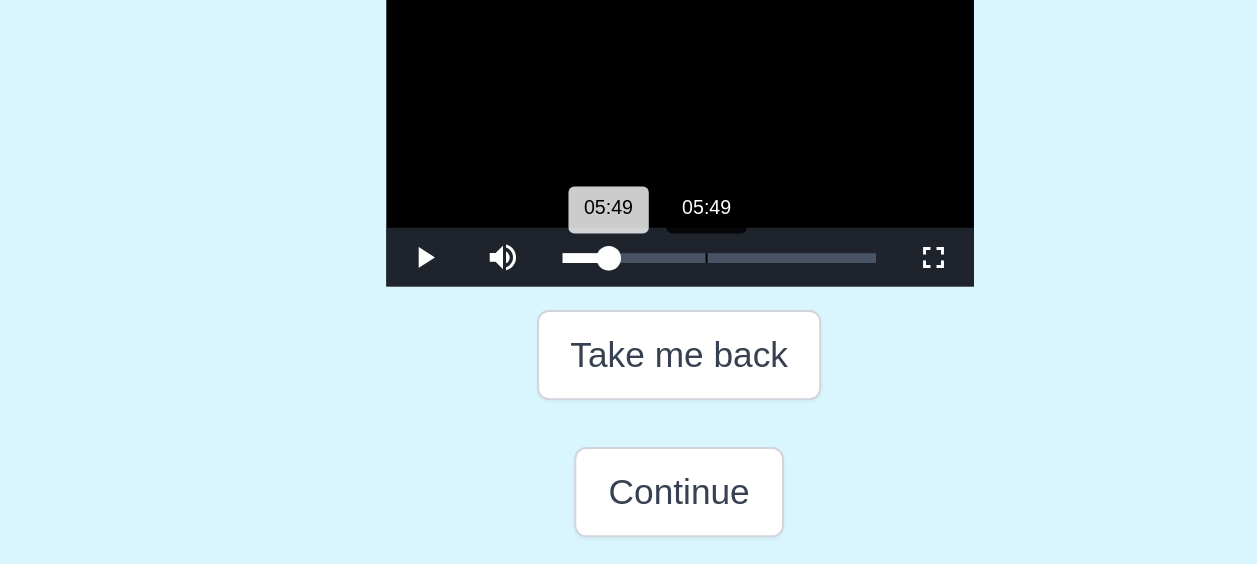 click on "05:49 Progress : 0%" at bounding box center [581, 345] 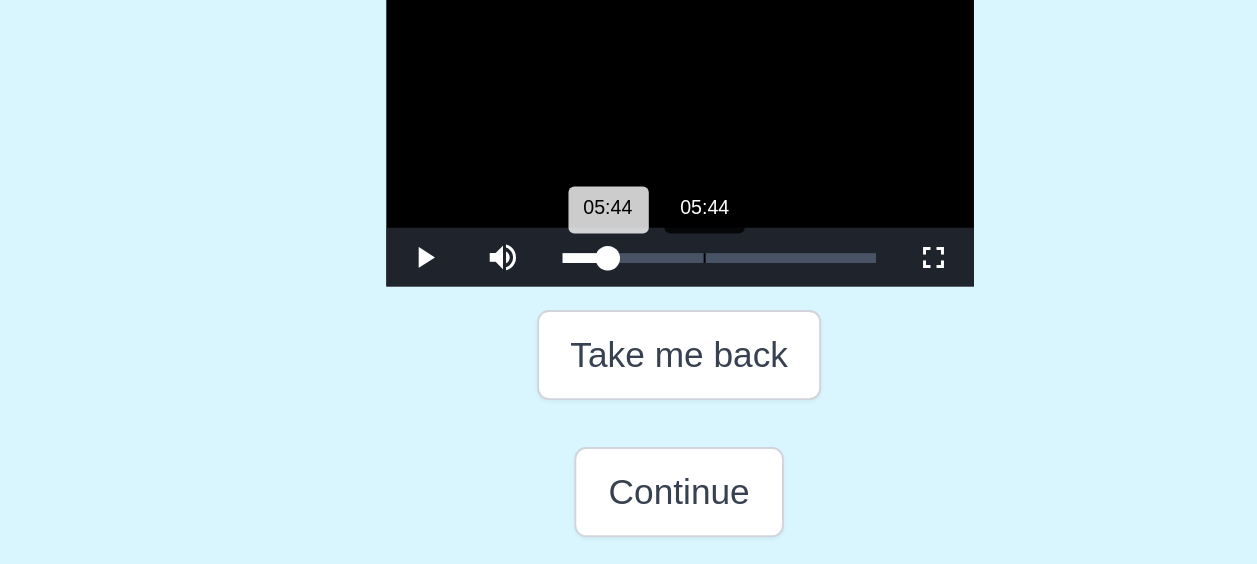click on "05:44 Progress : 0%" at bounding box center [581, 345] 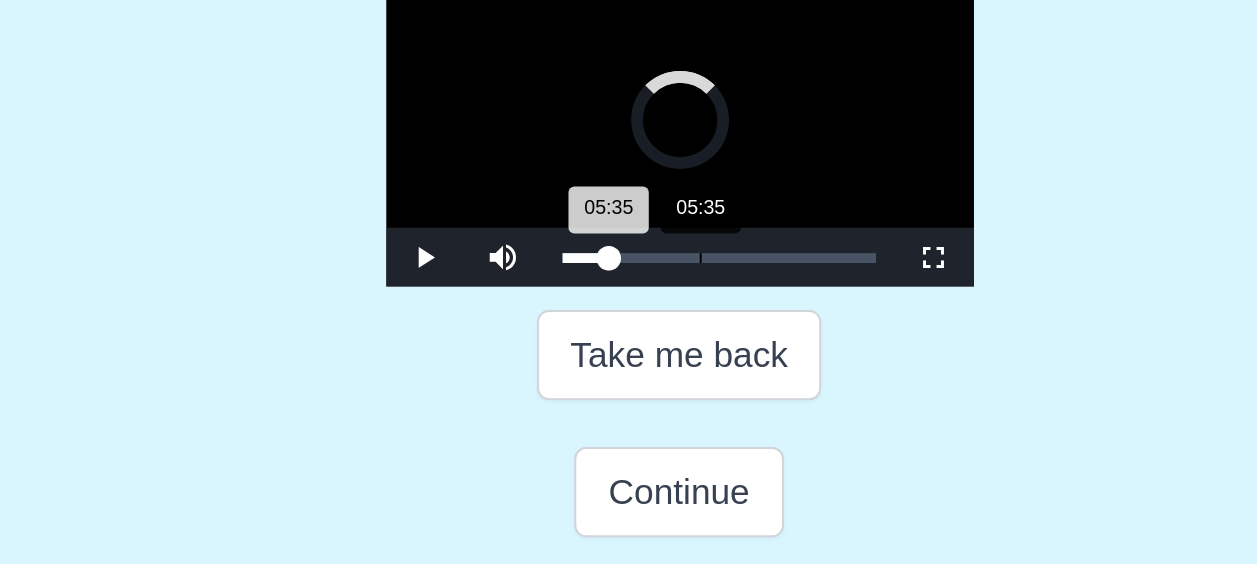 click on "05:35 Progress : 0%" at bounding box center (581, 345) 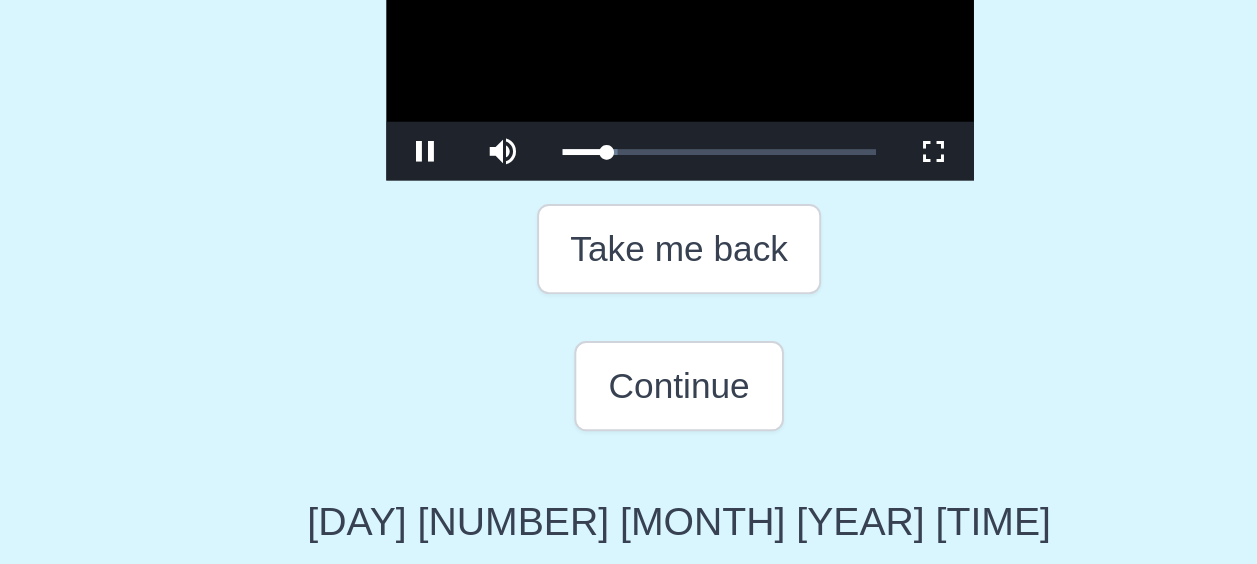 scroll, scrollTop: 272, scrollLeft: 0, axis: vertical 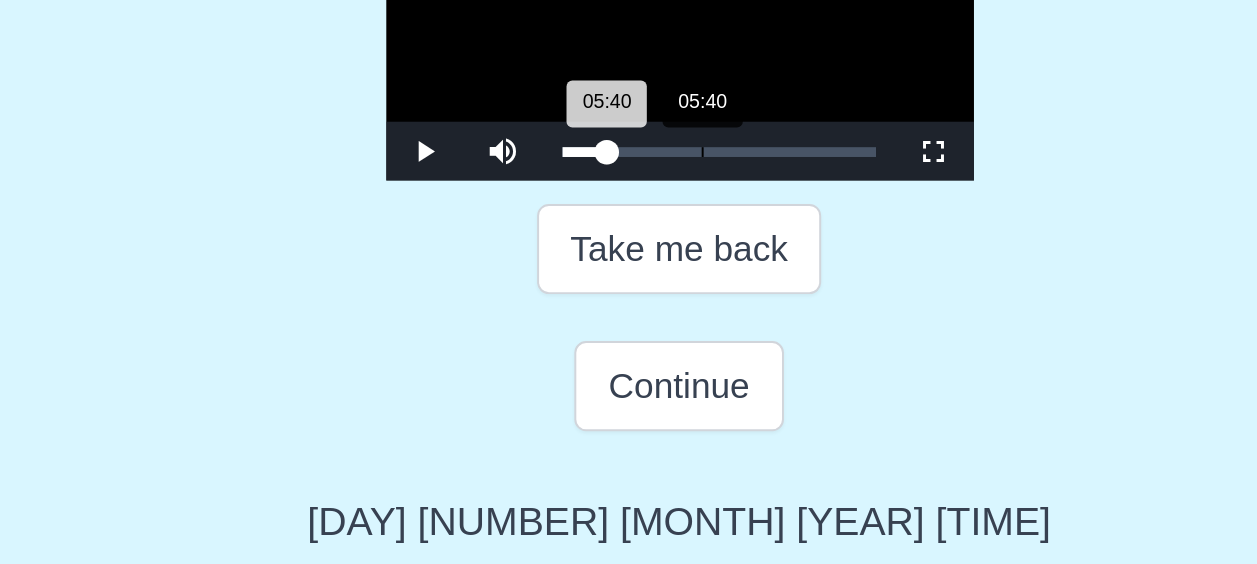 click on "05:40 Progress : 0%" at bounding box center [580, 345] 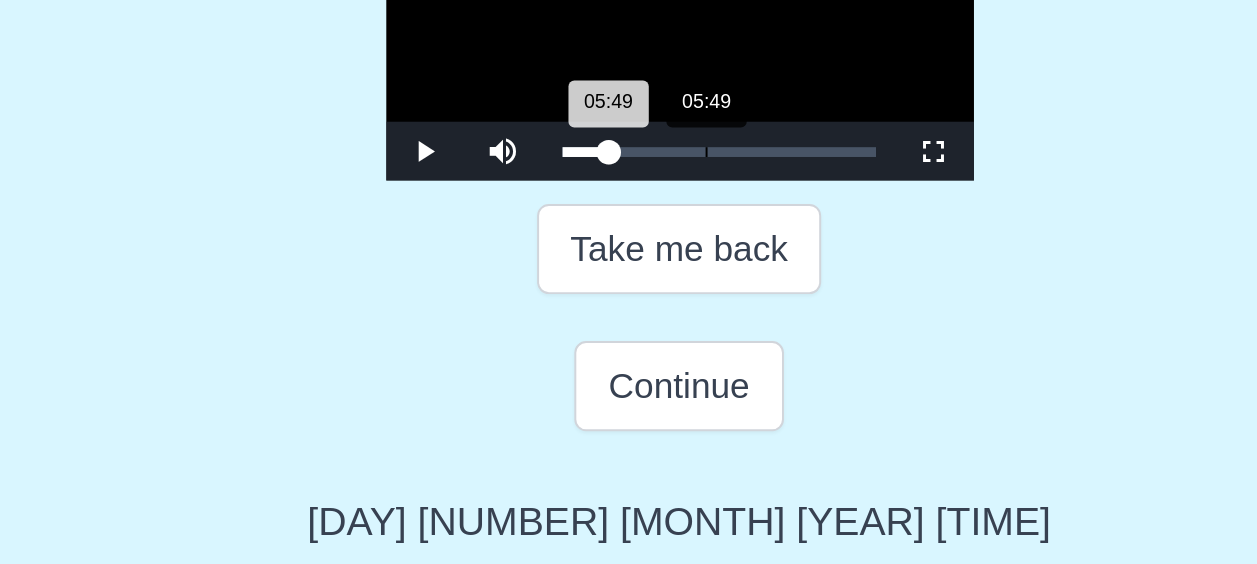 click on "05:49 Progress : 0%" at bounding box center [581, 345] 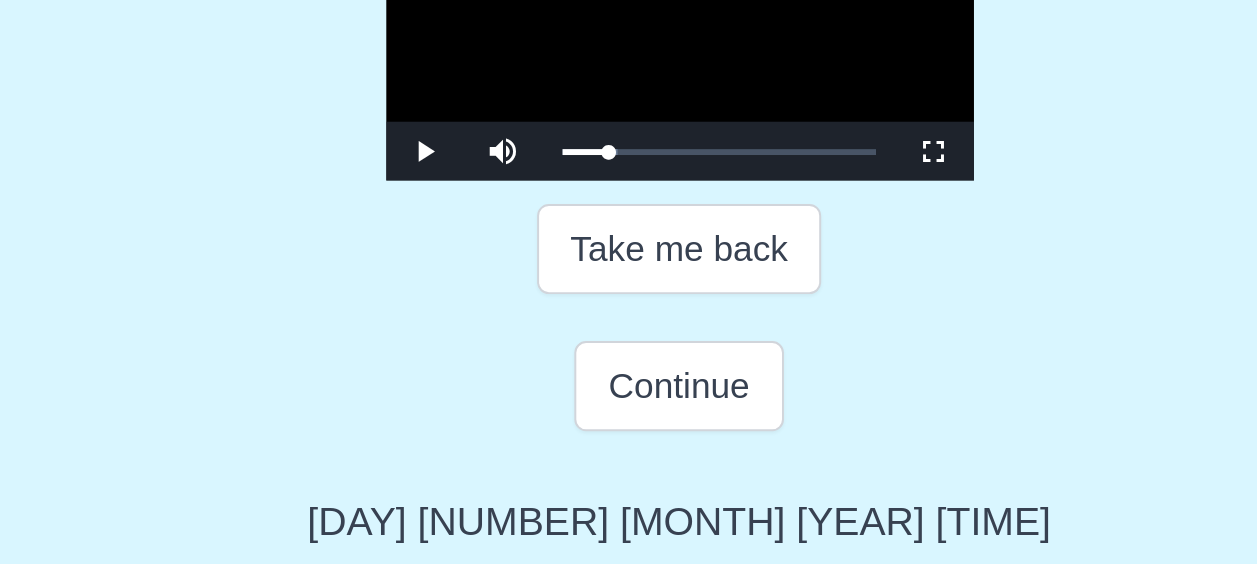 click at bounding box center (629, 285) 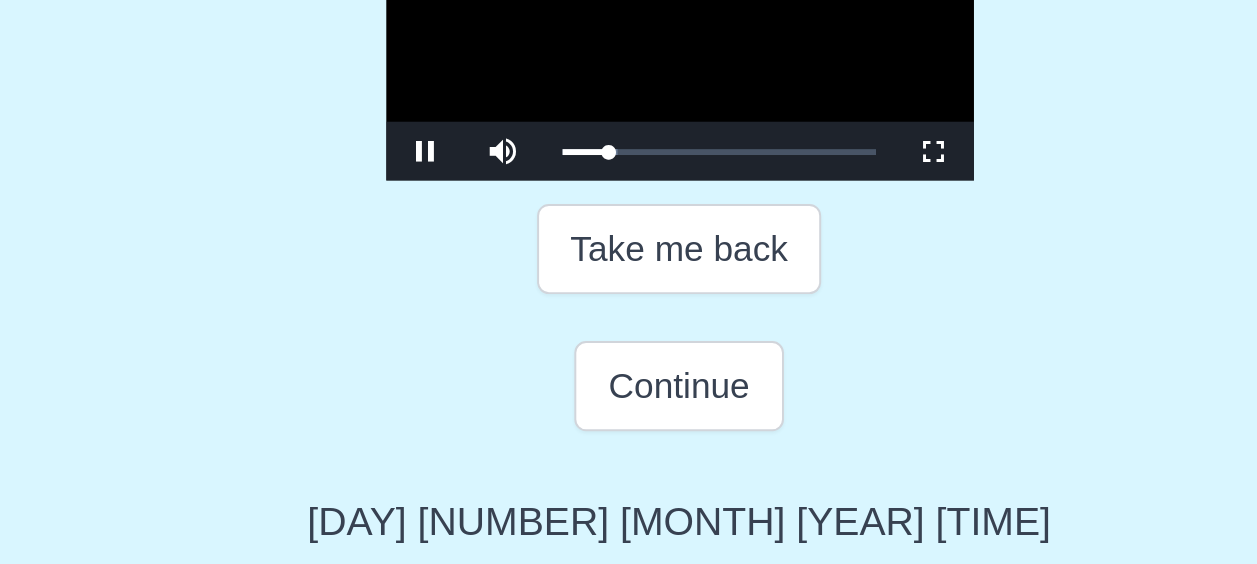 click at bounding box center [629, 285] 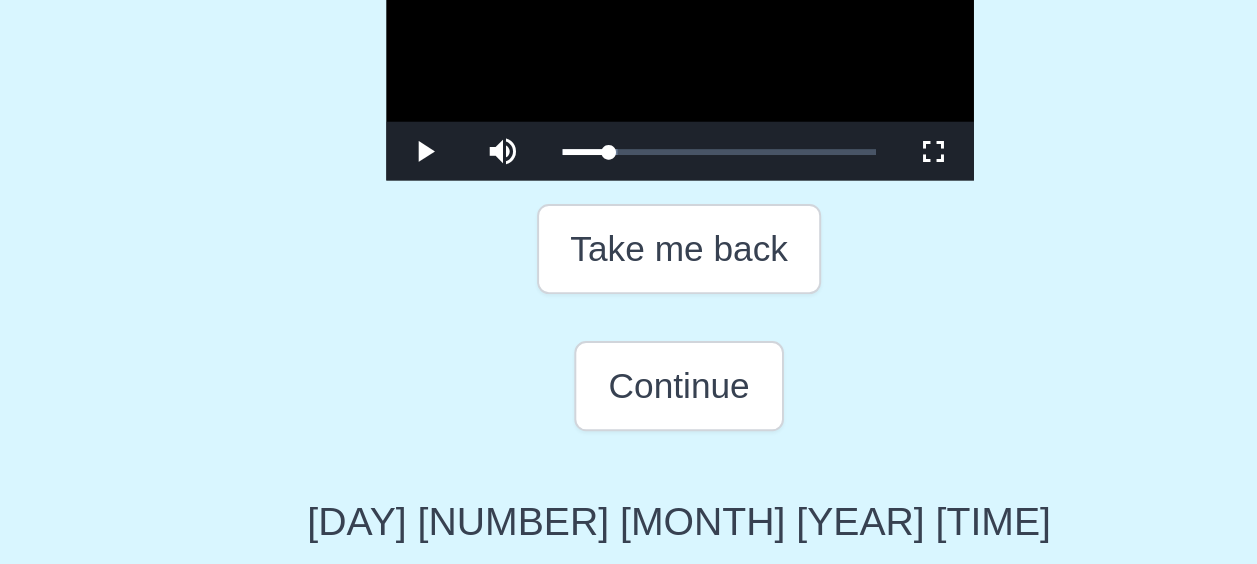 click at bounding box center (629, 285) 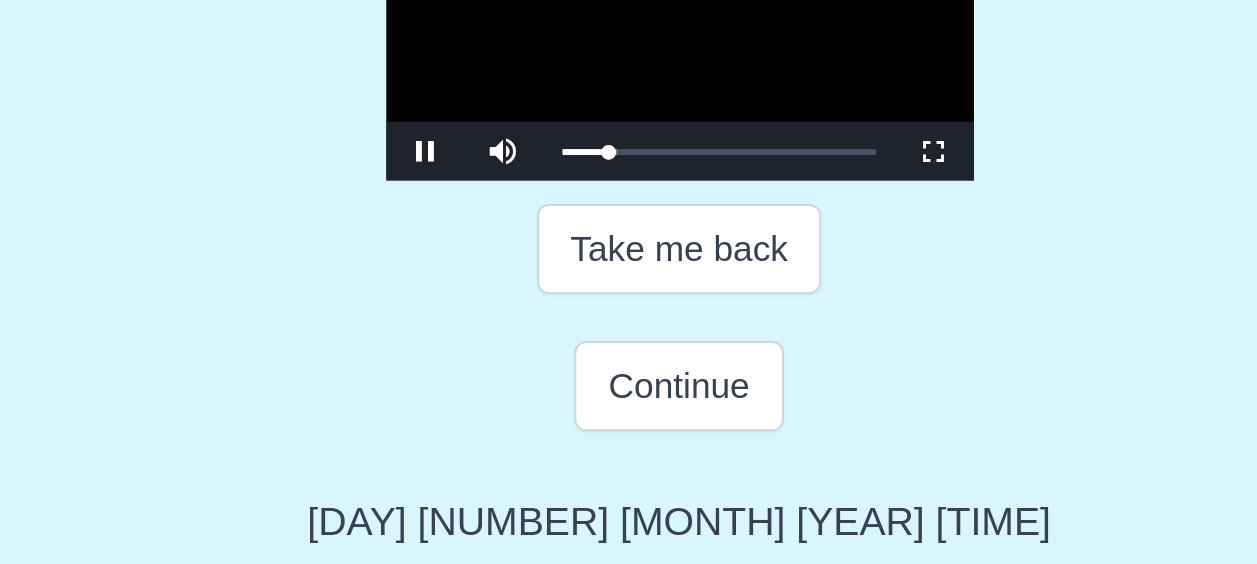 click at bounding box center [629, 285] 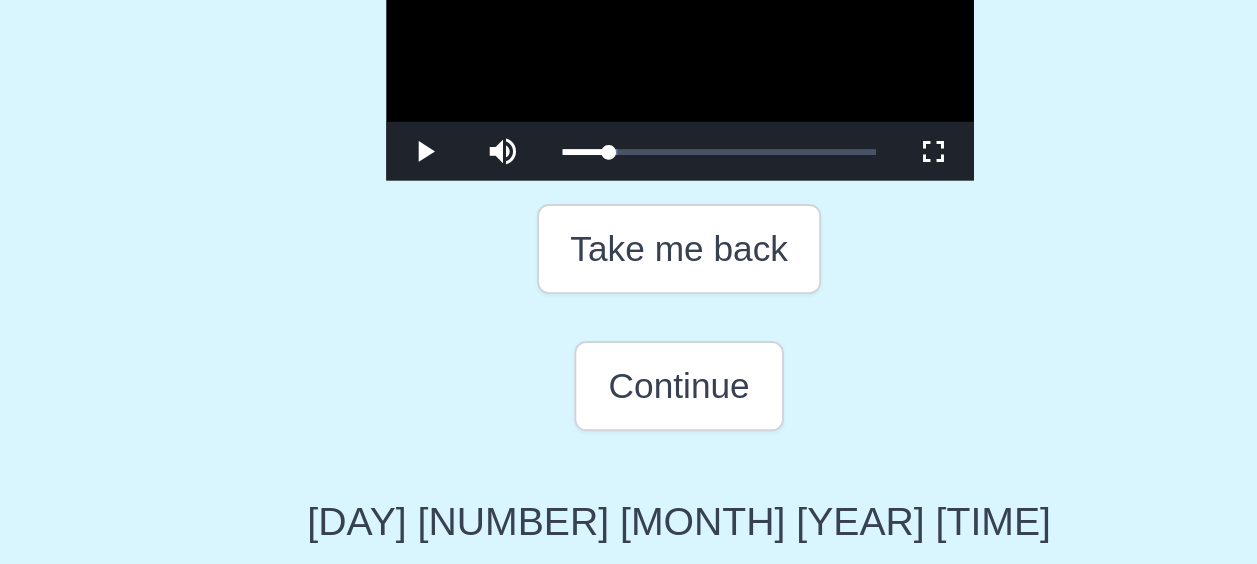 click at bounding box center [629, 285] 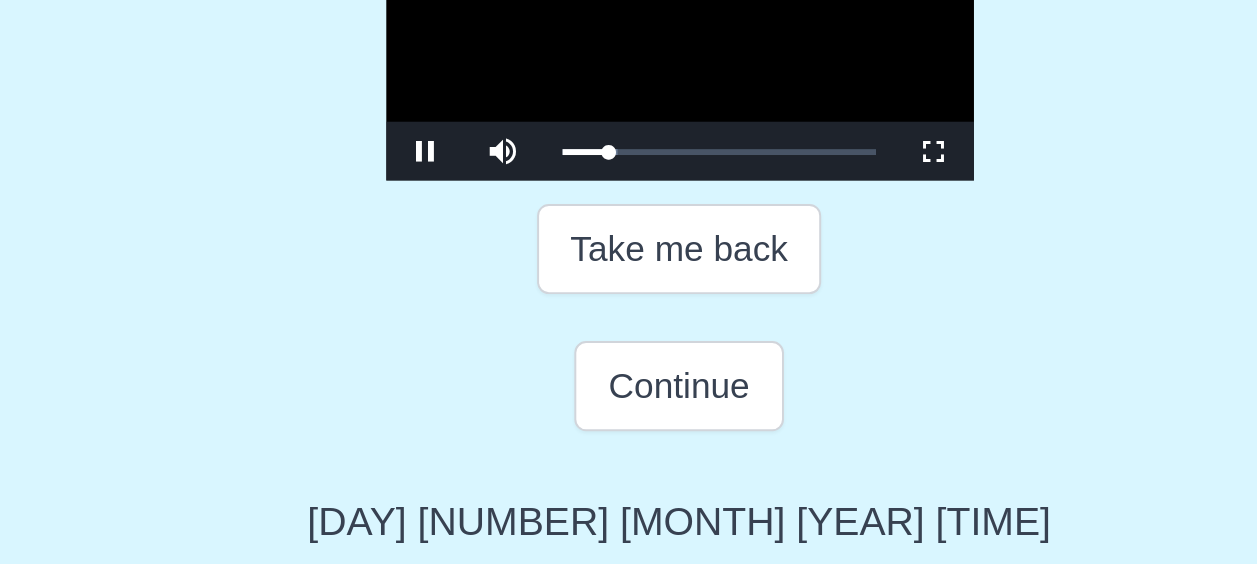 click at bounding box center (629, 285) 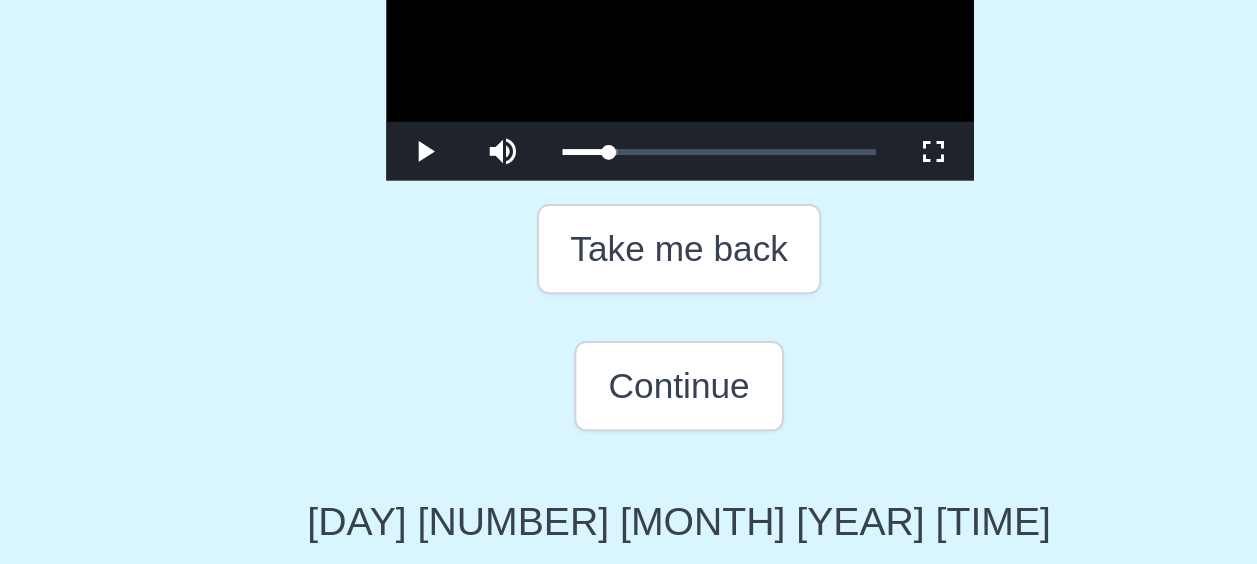 click at bounding box center (629, 285) 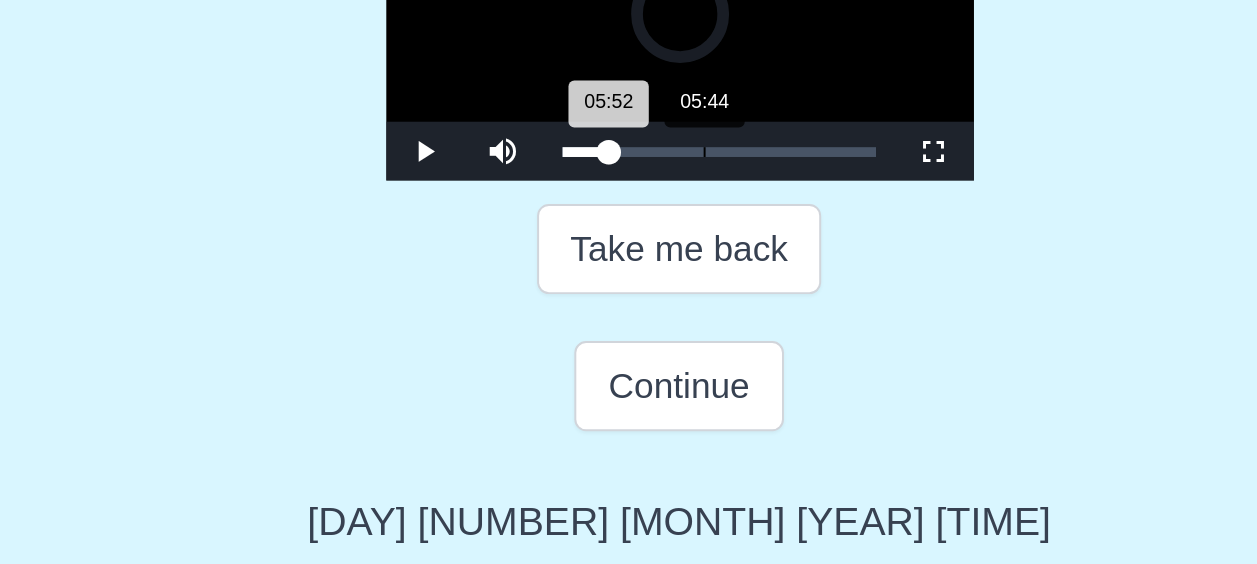 click on "05:52 Progress : 0%" at bounding box center (581, 345) 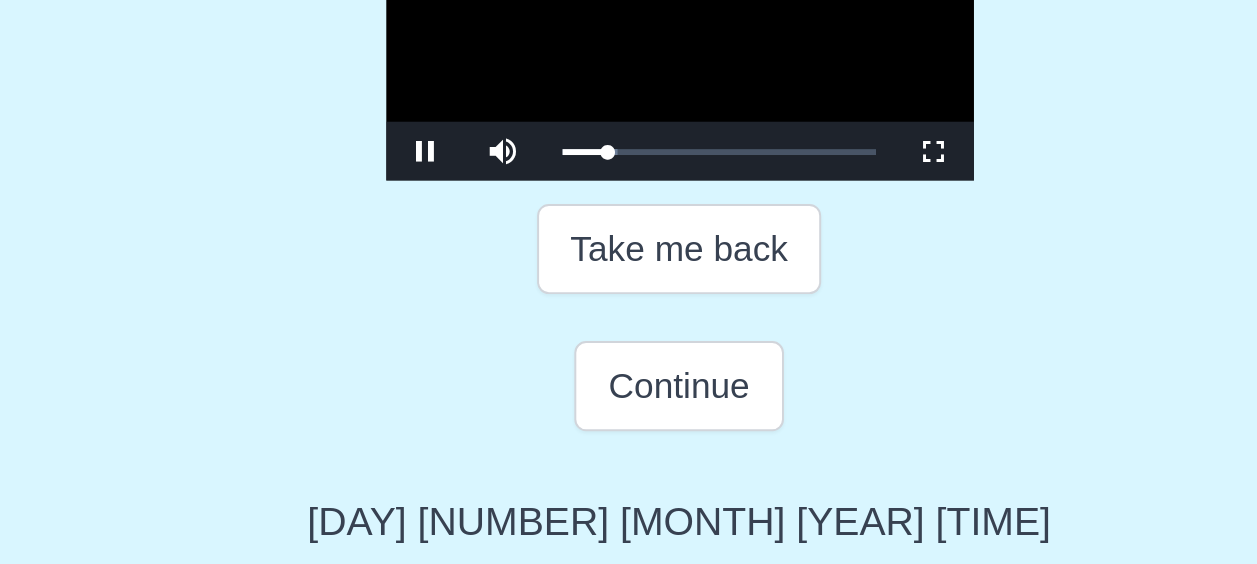 click at bounding box center (629, 285) 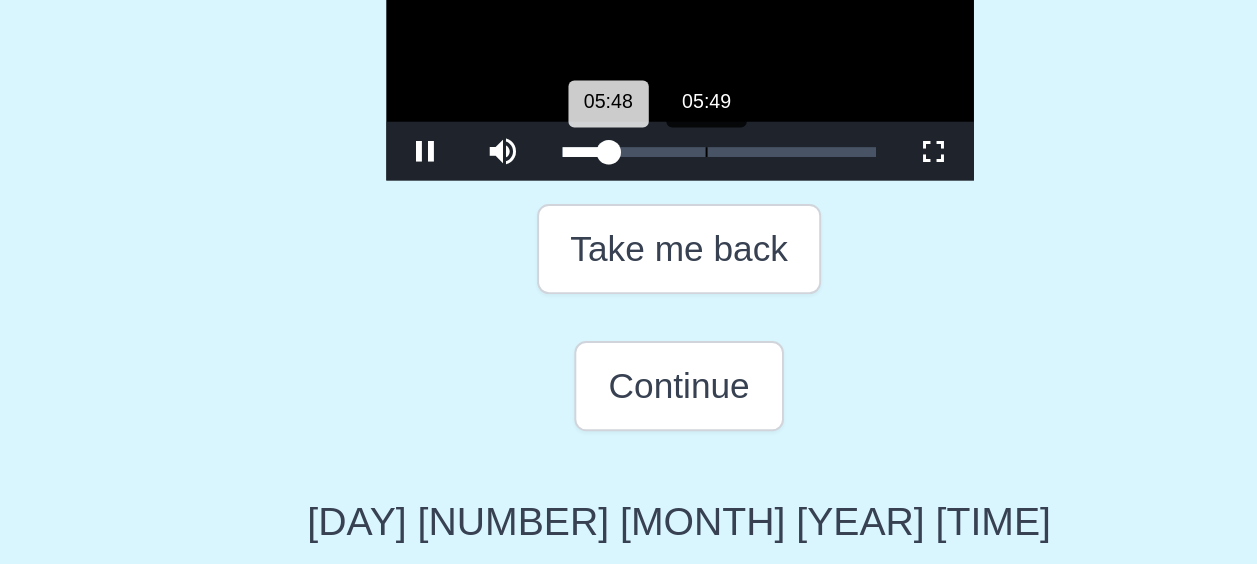 click on "05:48 Progress : 0%" at bounding box center [581, 345] 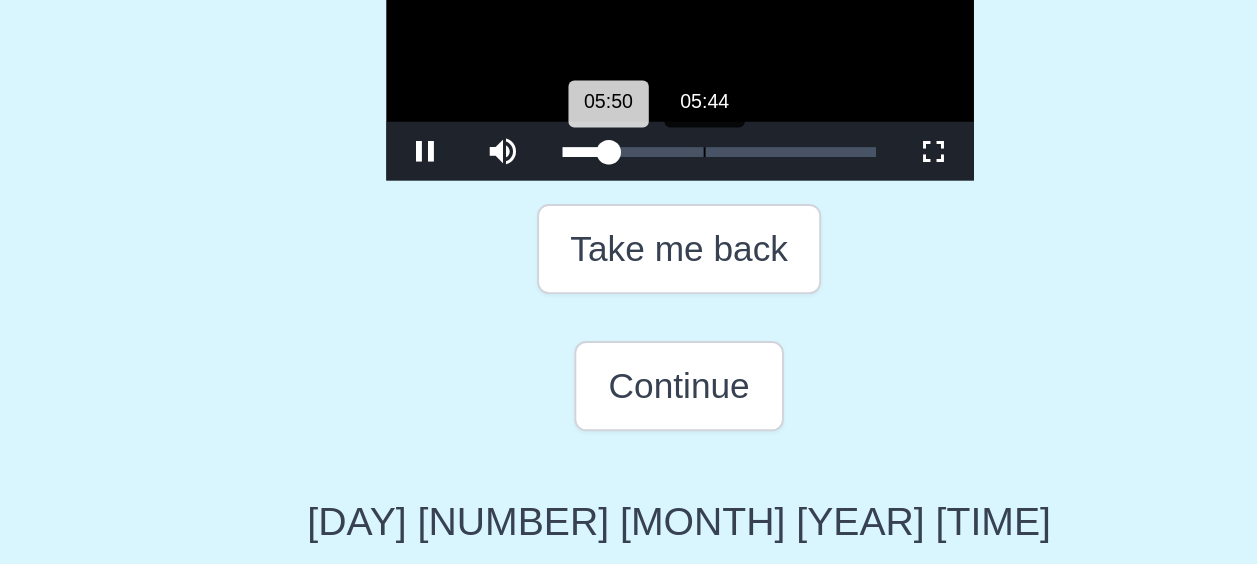 click on "05:50 Progress : 0%" at bounding box center [581, 345] 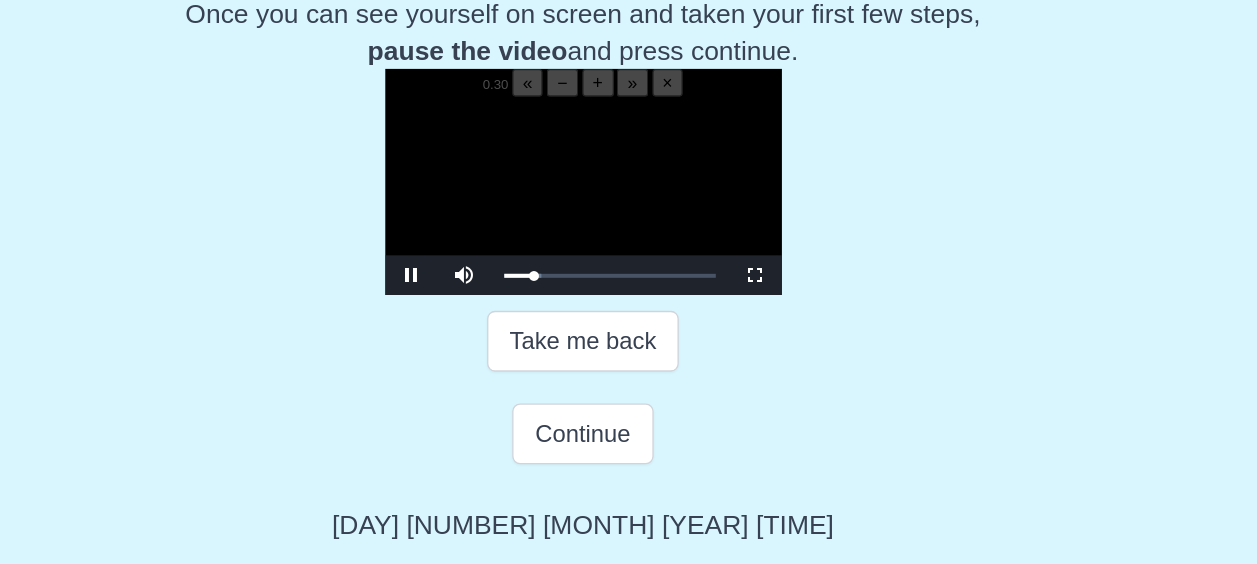 scroll, scrollTop: 271, scrollLeft: 0, axis: vertical 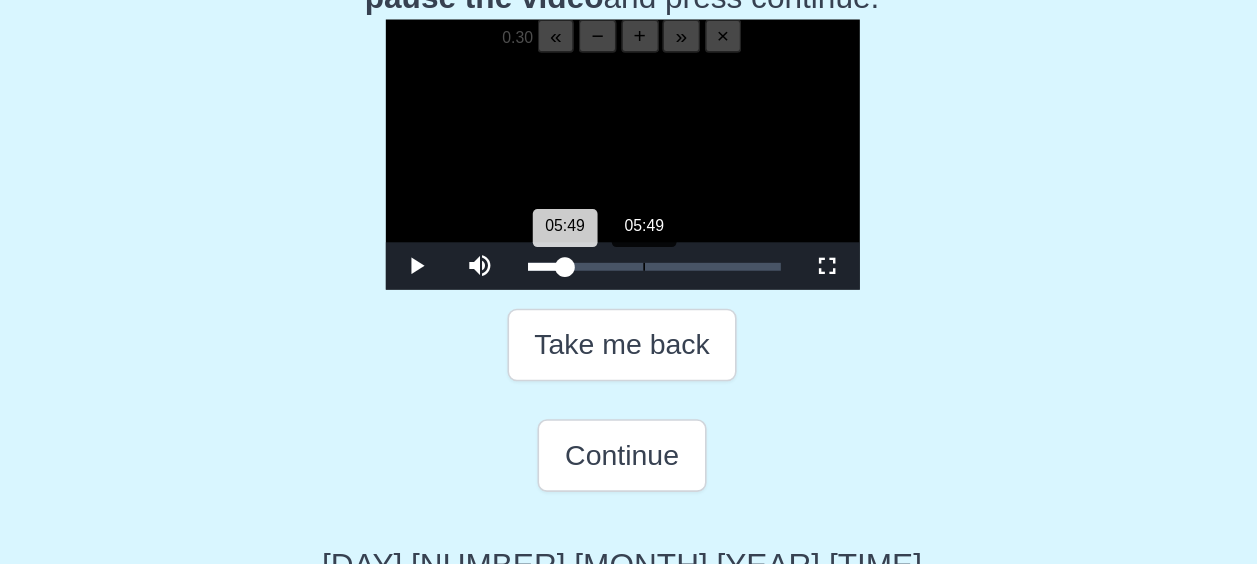 click on "05:49 Progress : 0%" at bounding box center [581, 345] 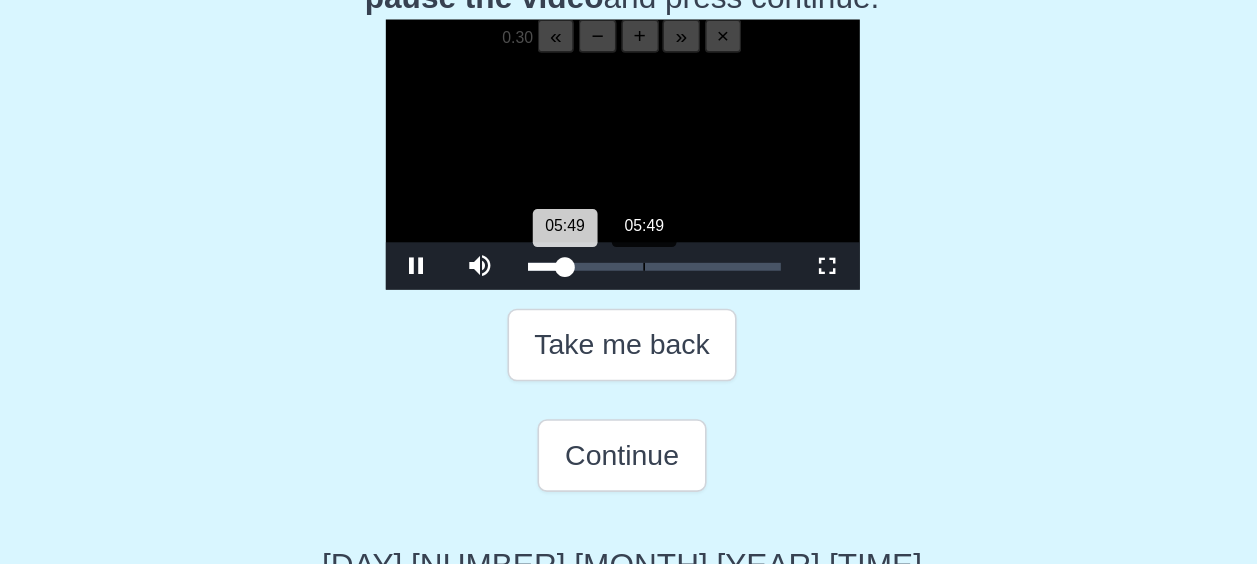 click on "05:49 Progress : 0%" at bounding box center (581, 345) 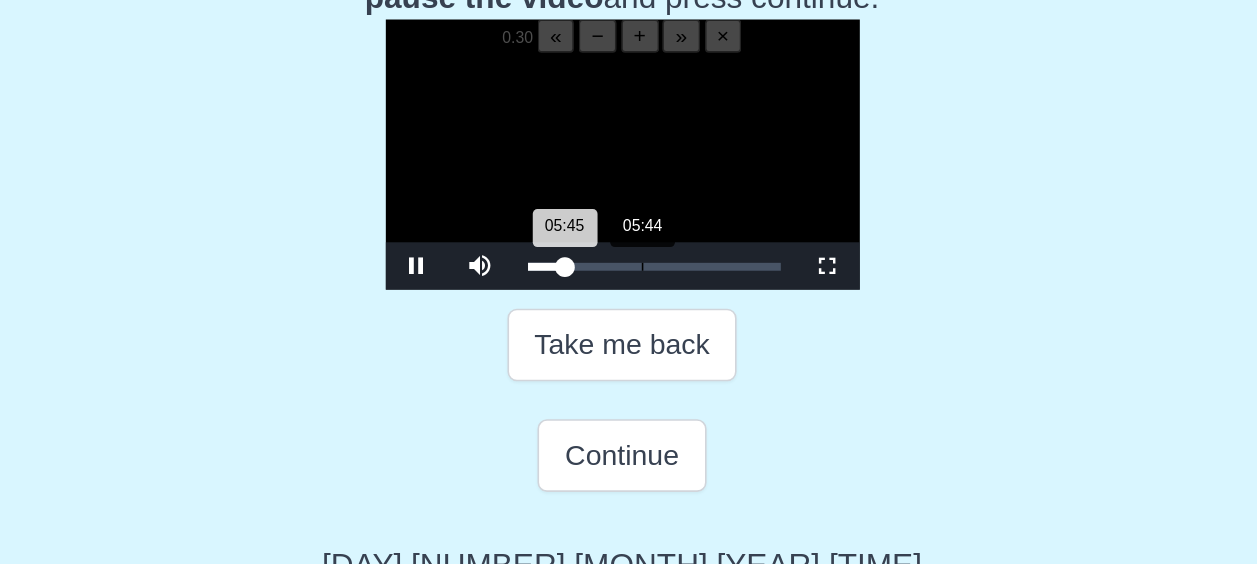 click on "05:45 Progress : 0%" at bounding box center [581, 345] 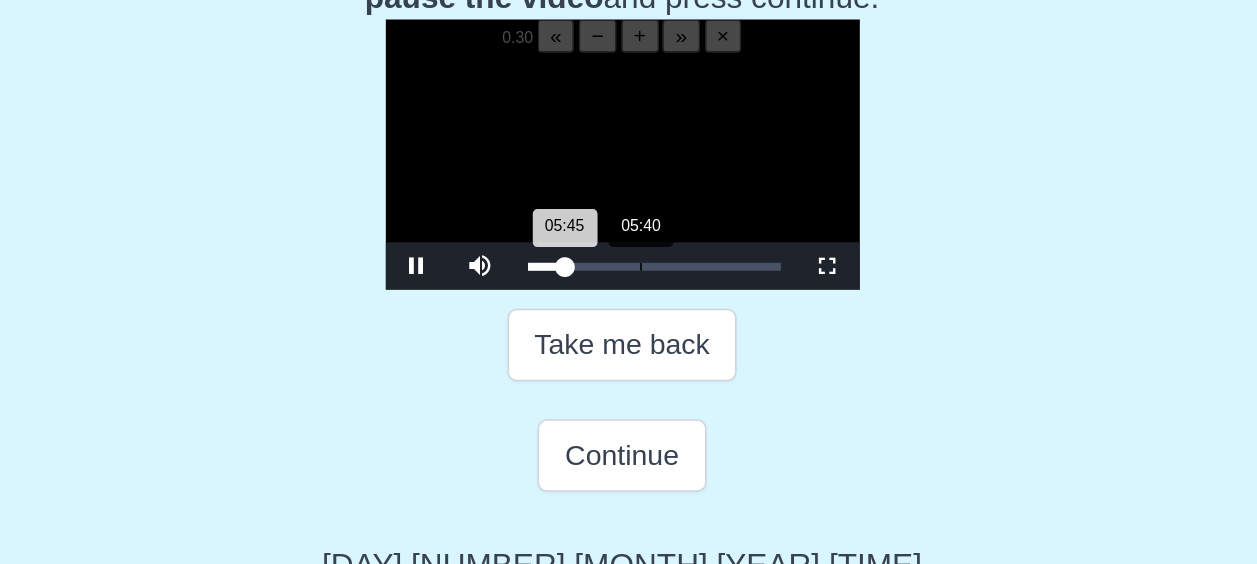 click on "05:45 Progress : 0%" at bounding box center [581, 345] 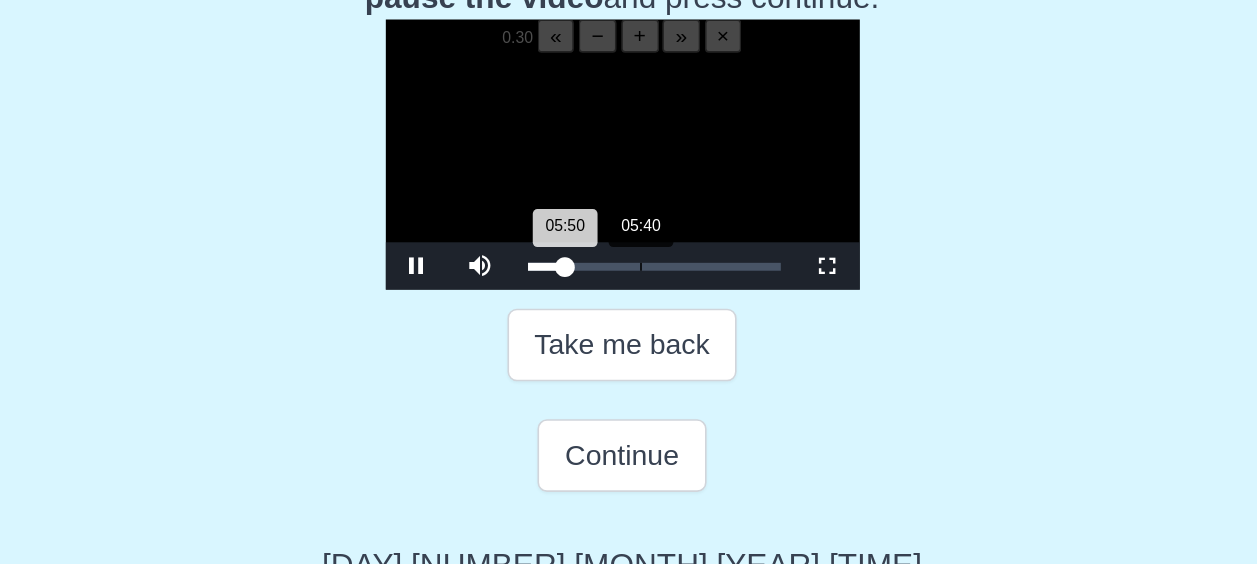 click on "05:50 Progress : 0%" at bounding box center [581, 345] 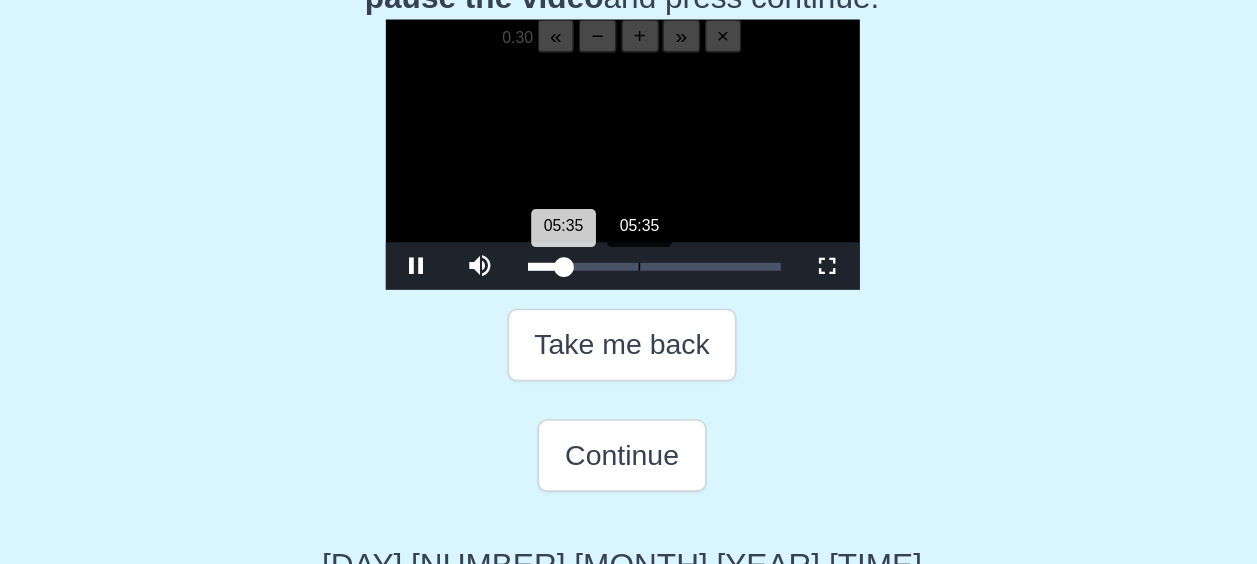 click on "05:35 Progress : 0%" at bounding box center (580, 345) 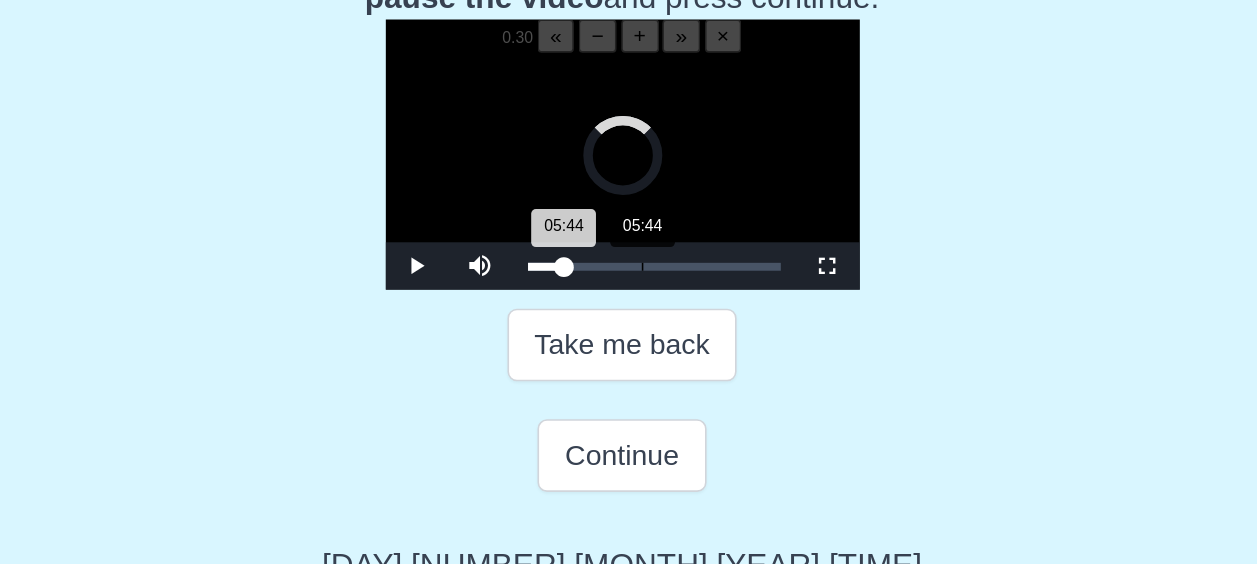 click on "05:44 Progress : 0%" at bounding box center (580, 345) 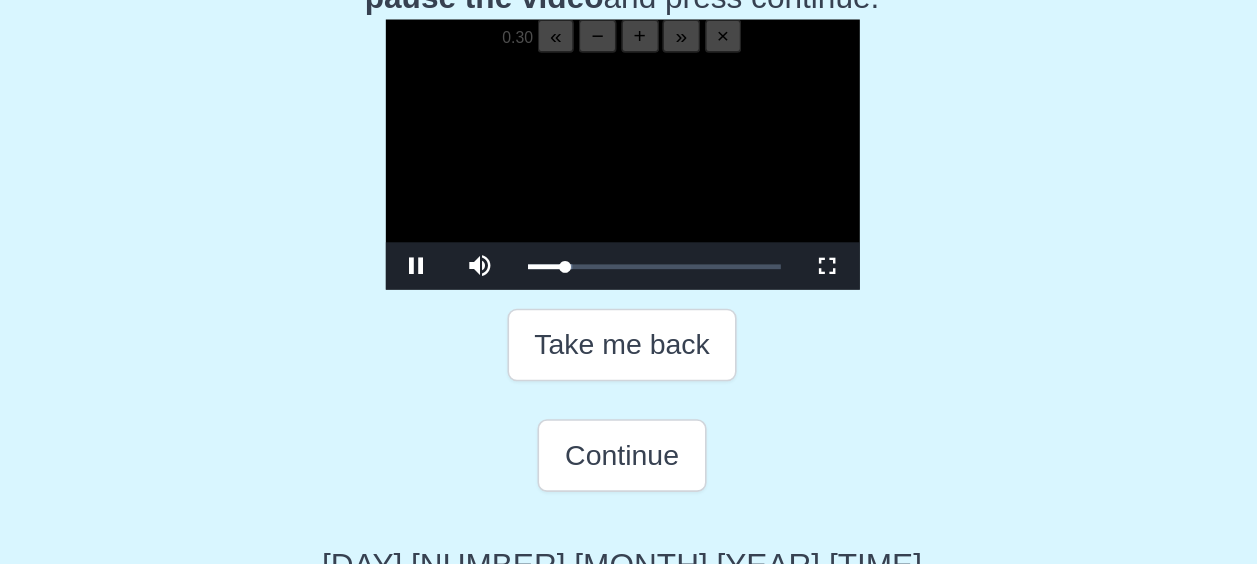 click on "+" at bounding box center [640, 199] 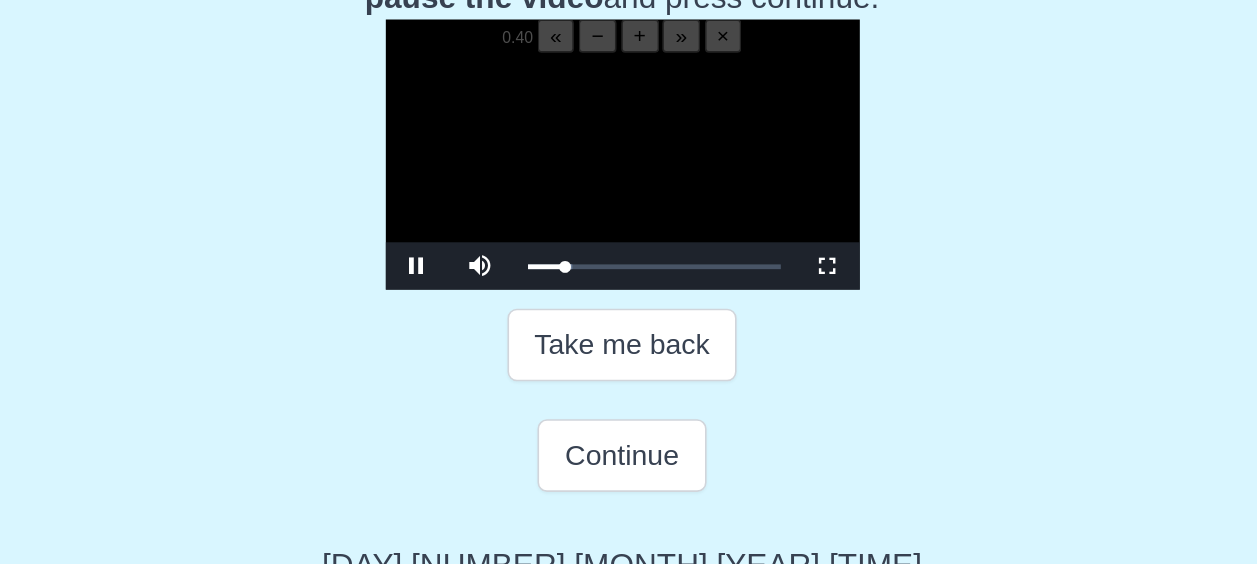 click on "+" at bounding box center (640, 199) 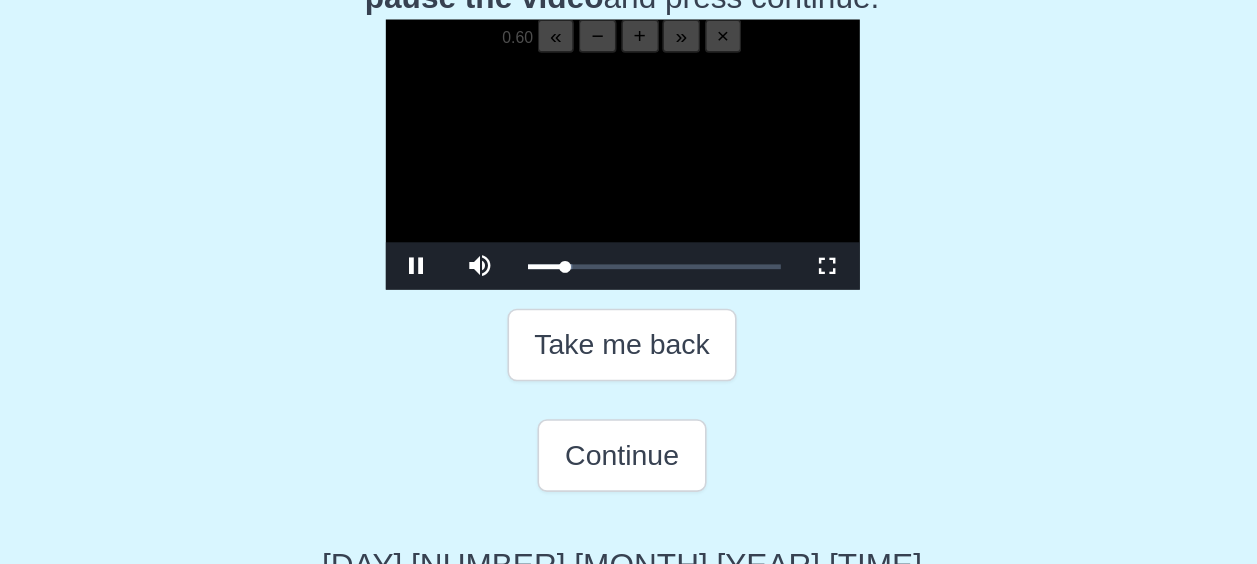 click on "+" at bounding box center (640, 199) 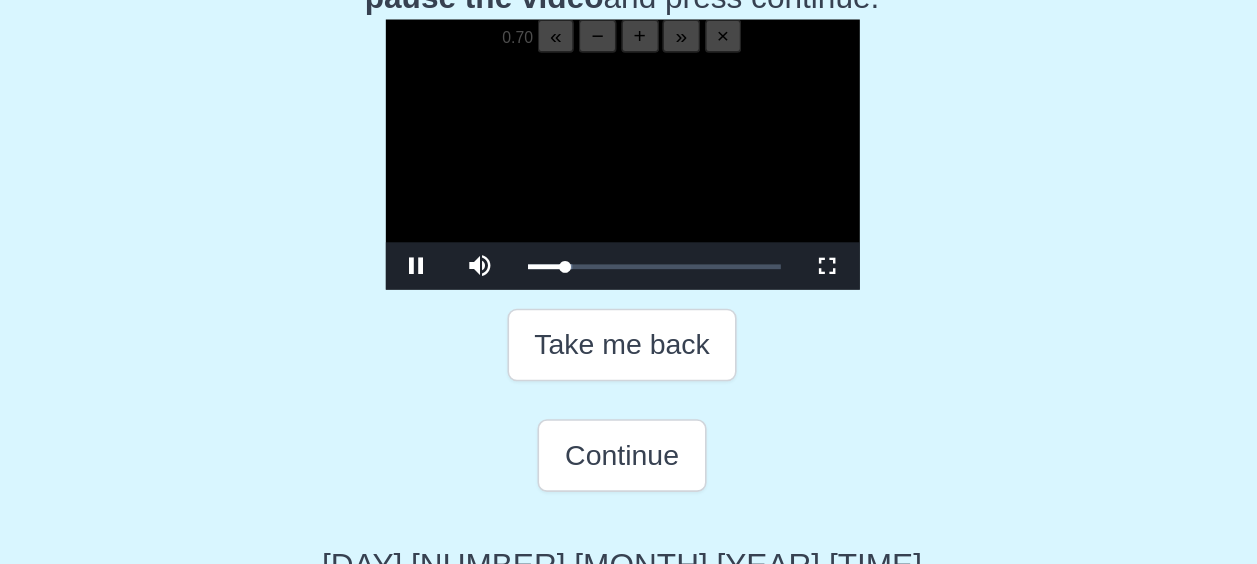 click on "+" at bounding box center [640, 199] 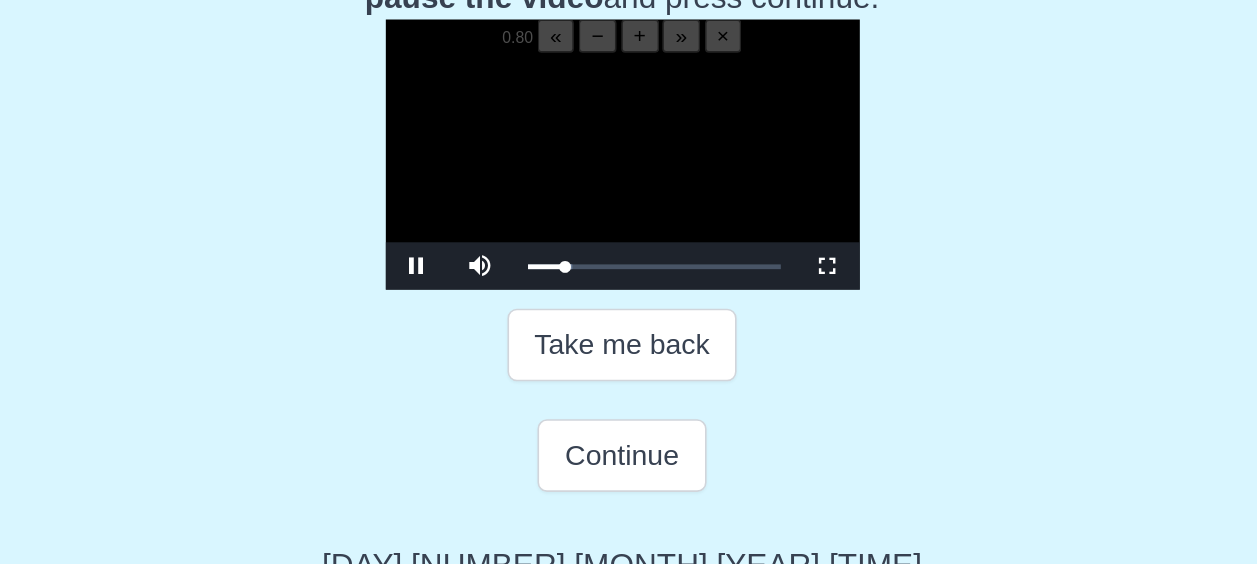 click on "+" at bounding box center (640, 199) 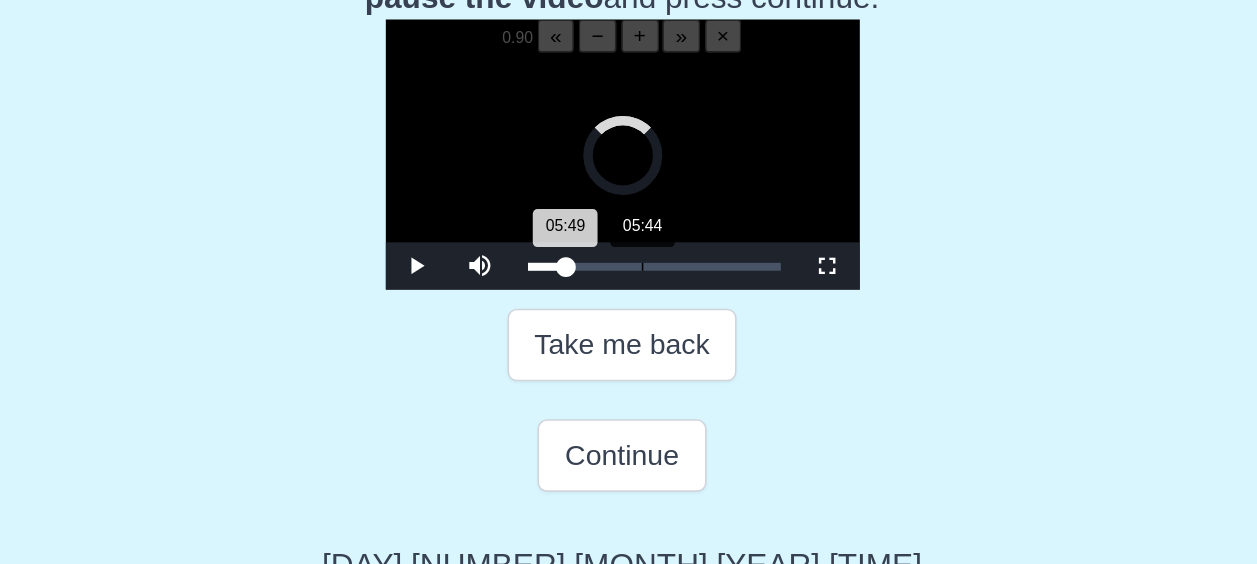click on "05:49 Progress : 0%" at bounding box center [581, 345] 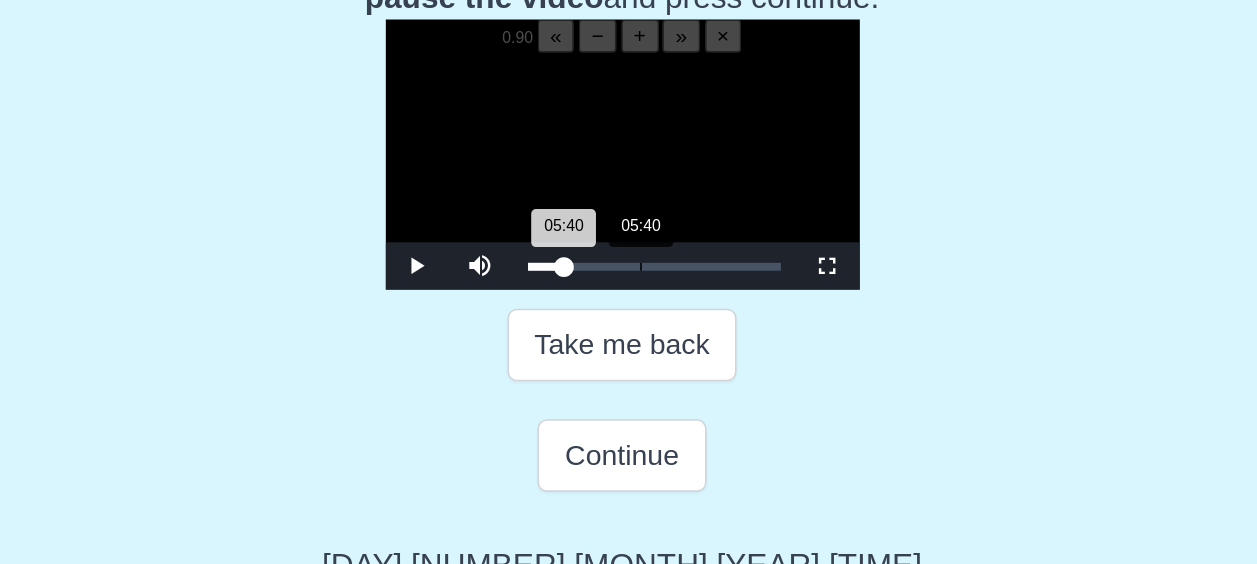 click on "05:40 Progress : 0%" at bounding box center (580, 345) 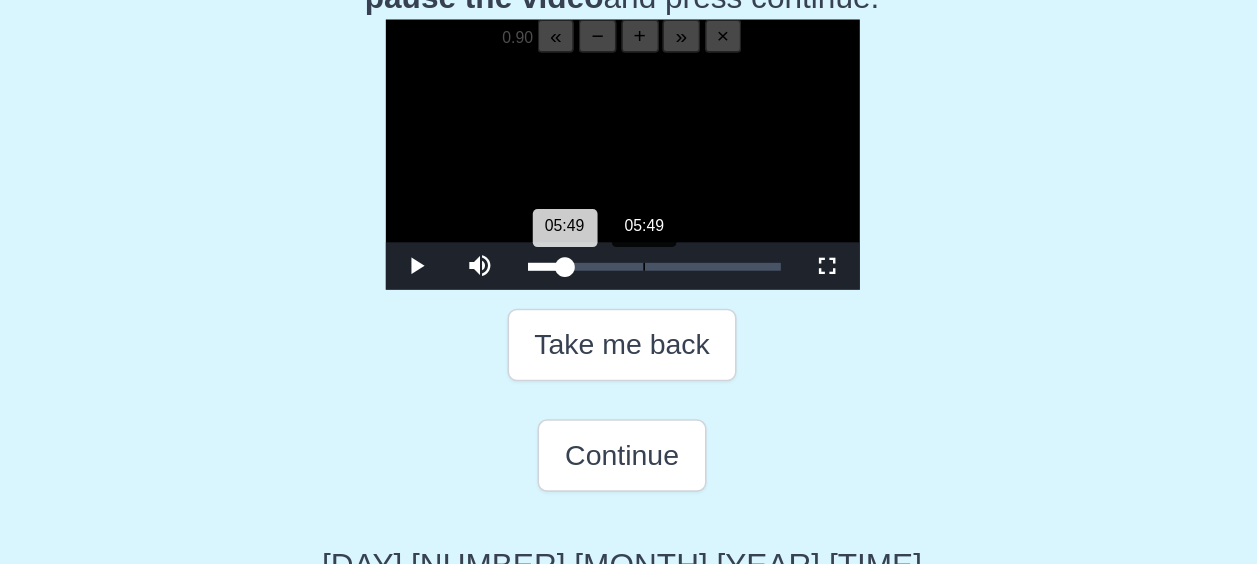 click on "05:49 Progress : 0%" at bounding box center (581, 345) 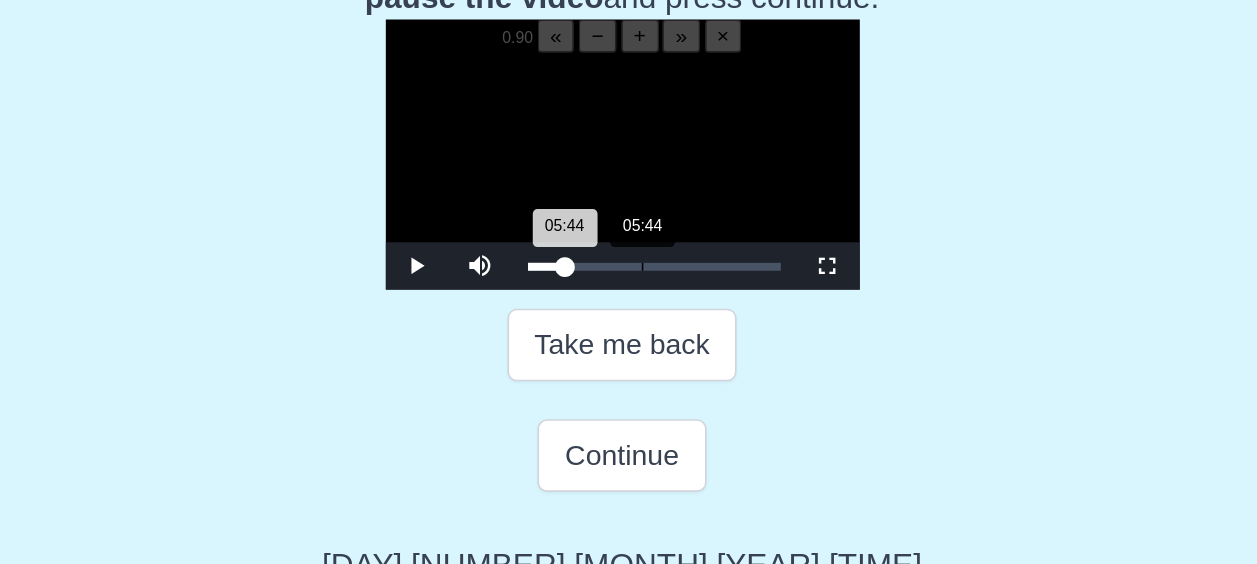click on "05:44 Progress : 0%" at bounding box center [581, 345] 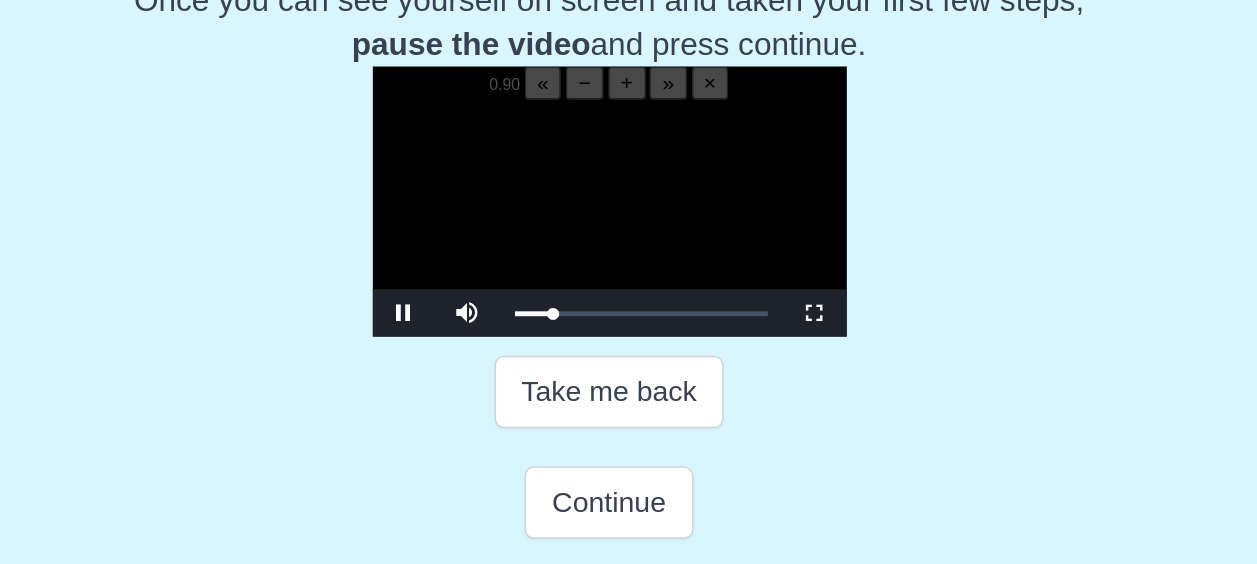 click on "+" at bounding box center (640, 199) 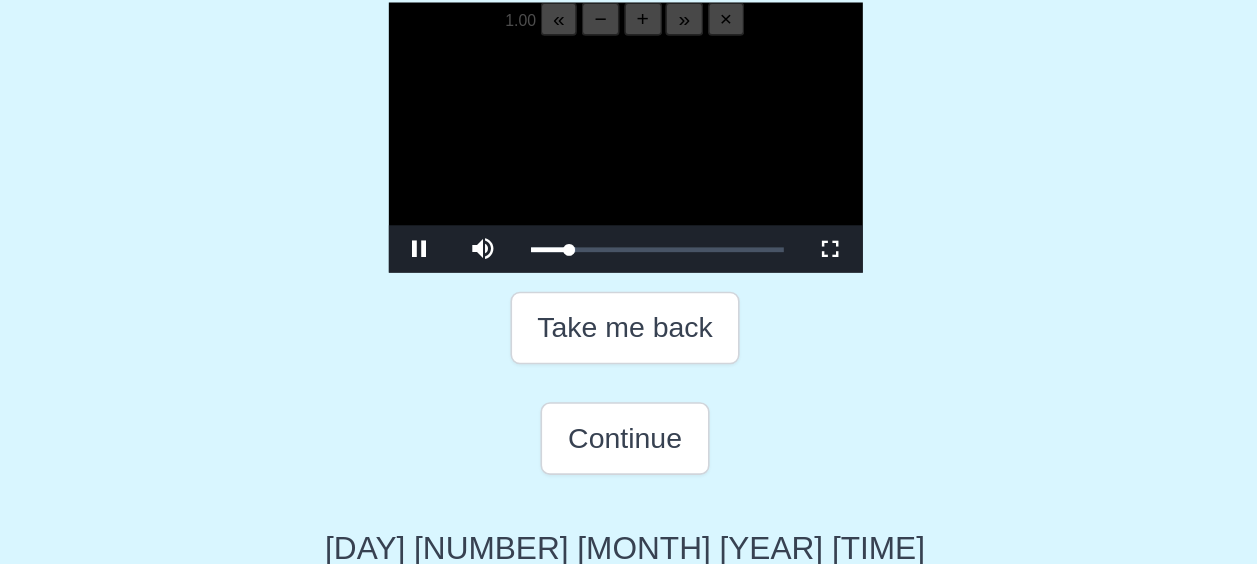 scroll, scrollTop: 271, scrollLeft: 0, axis: vertical 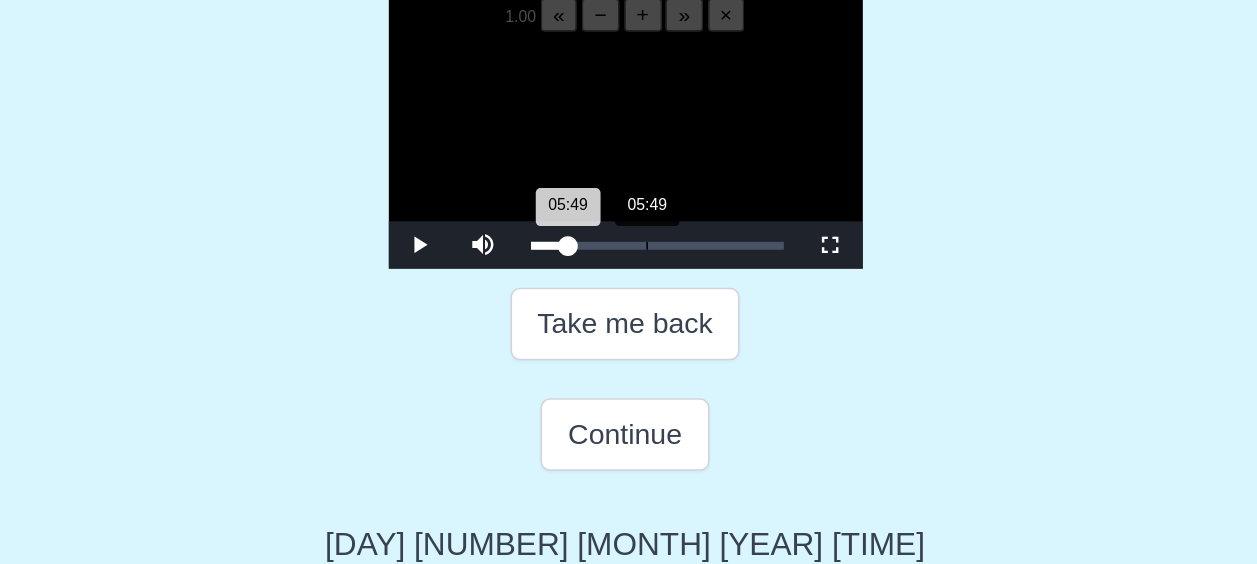 click on "05:49 Progress : 0%" at bounding box center [581, 345] 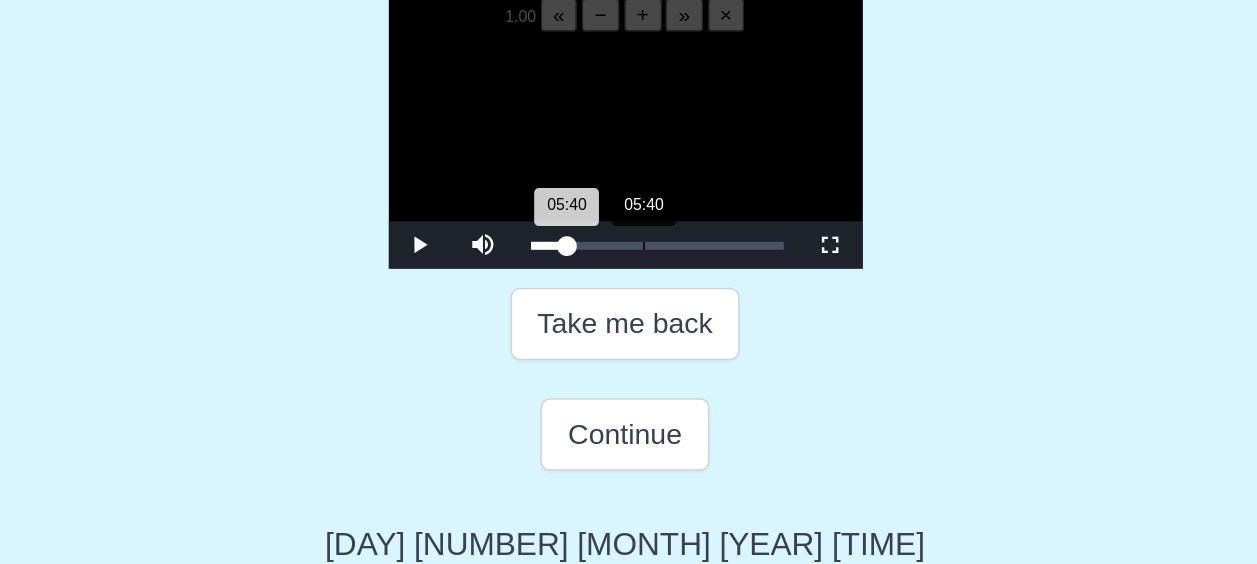click on "05:40 Progress : 0%" at bounding box center [580, 345] 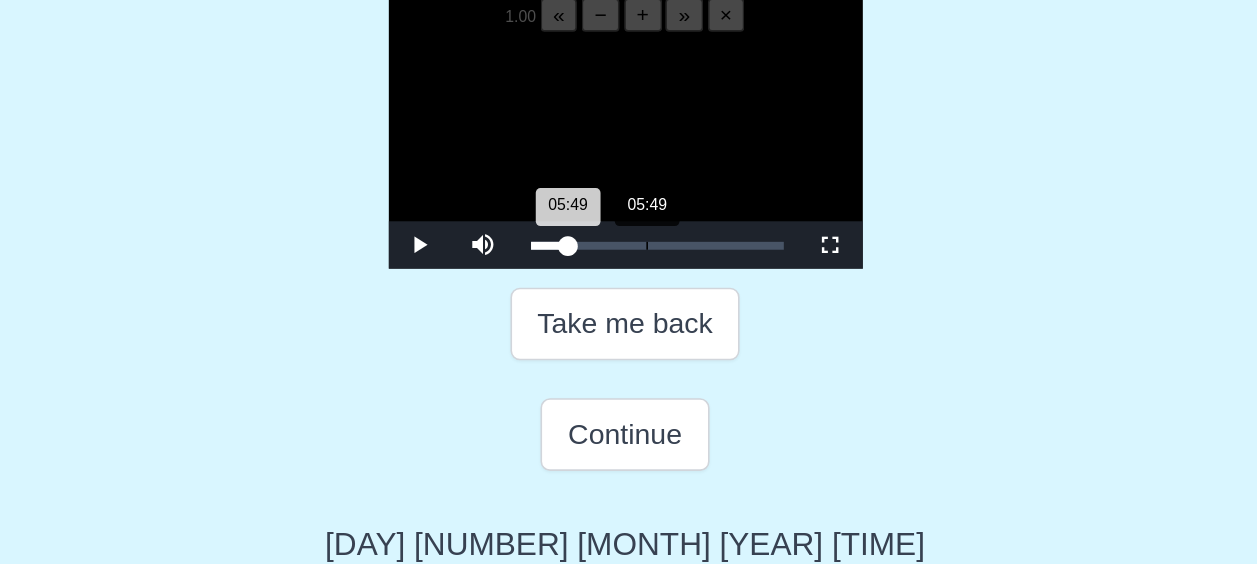 click on "05:49 Progress : 0%" at bounding box center (581, 345) 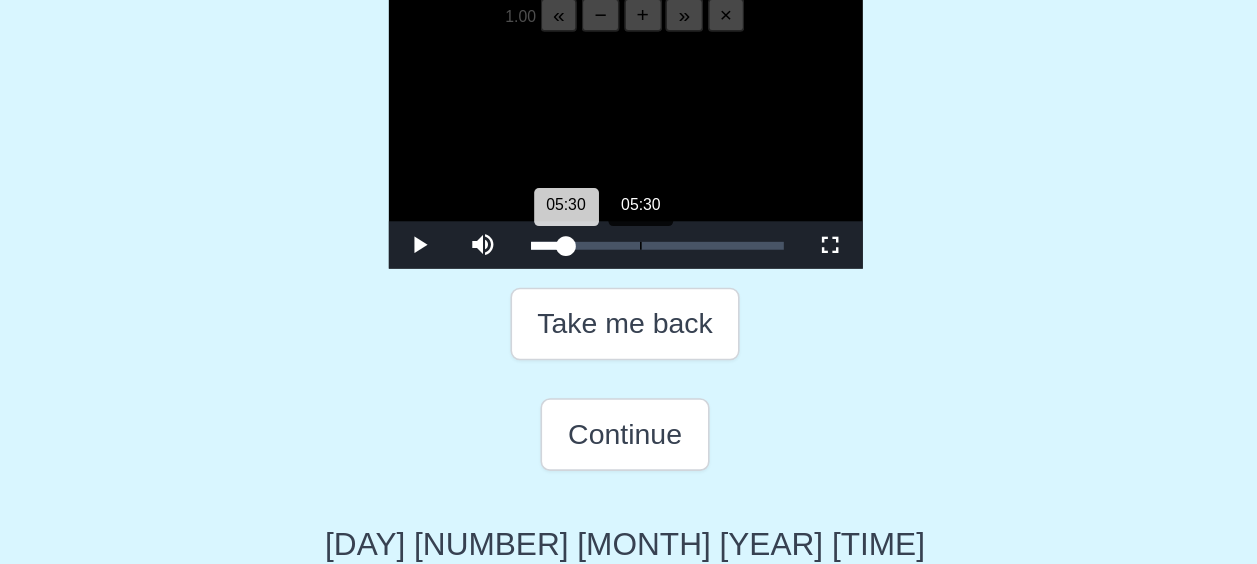 click on "05:30 Progress : 0%" at bounding box center [580, 345] 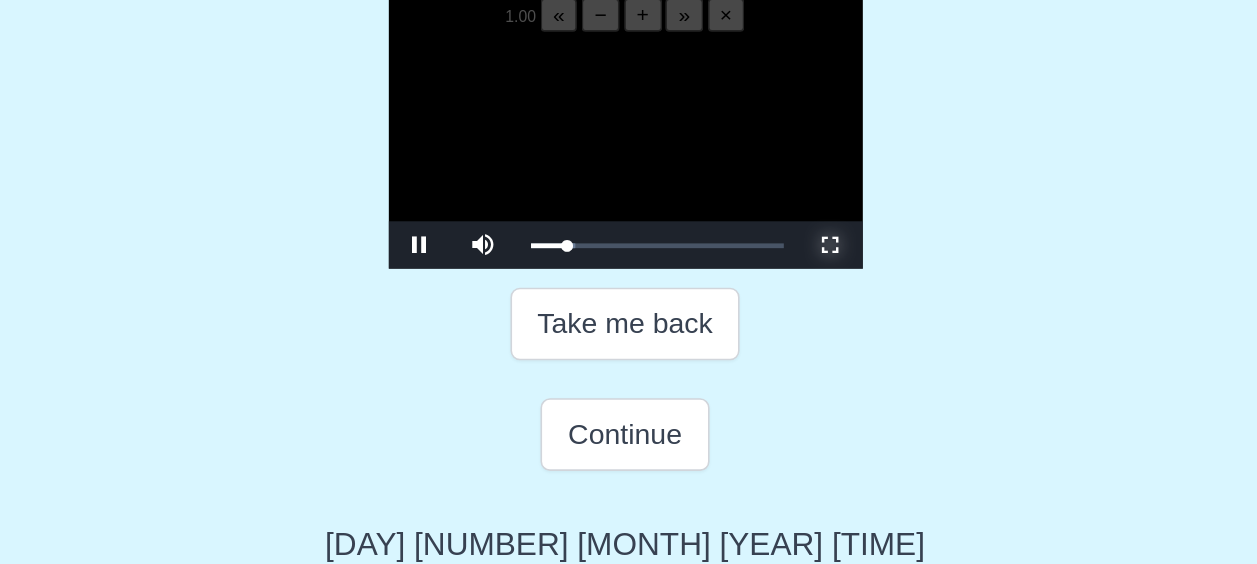 click at bounding box center (759, 345) 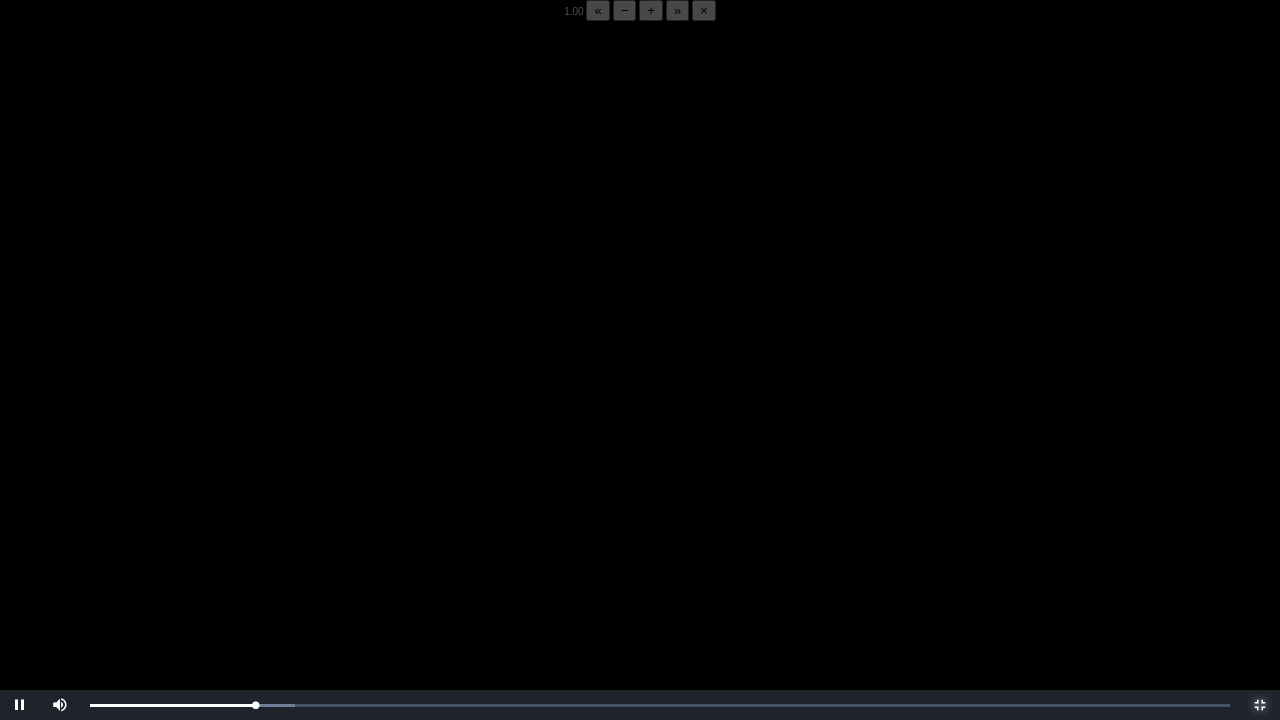 type 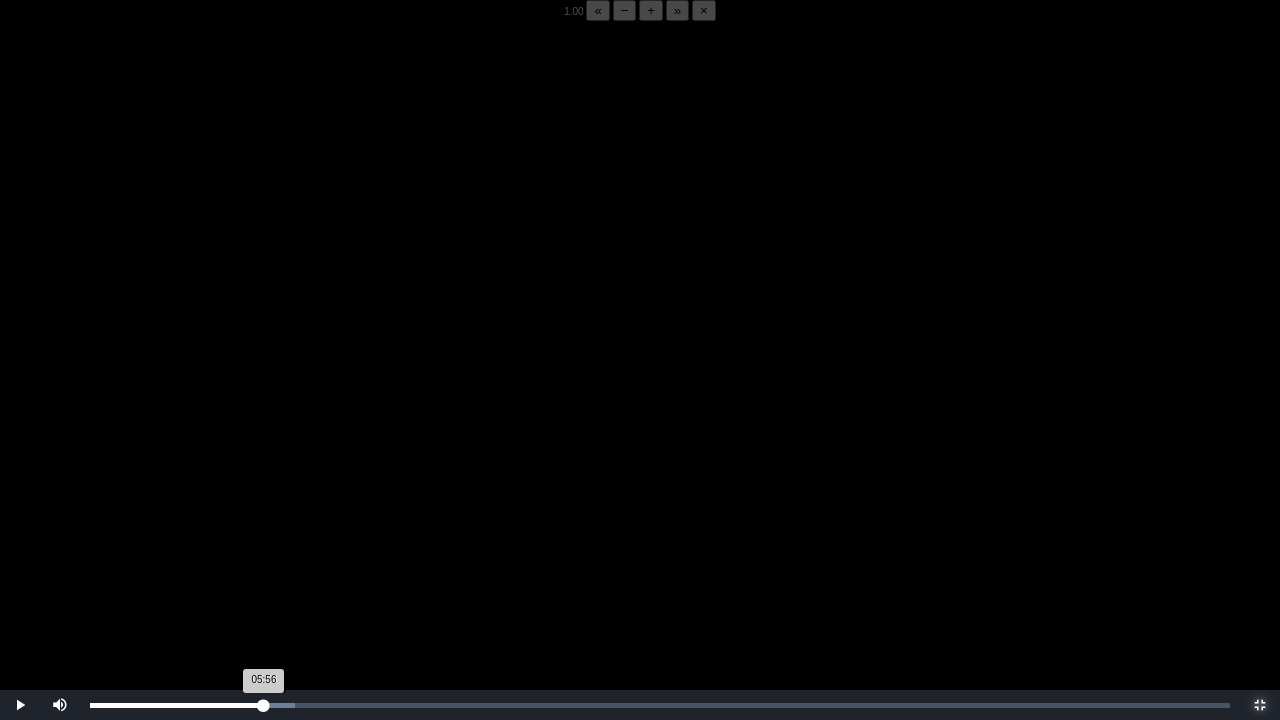 click on "Loaded : 0% 05:56 05:56 Progress : 0%" at bounding box center (660, 705) 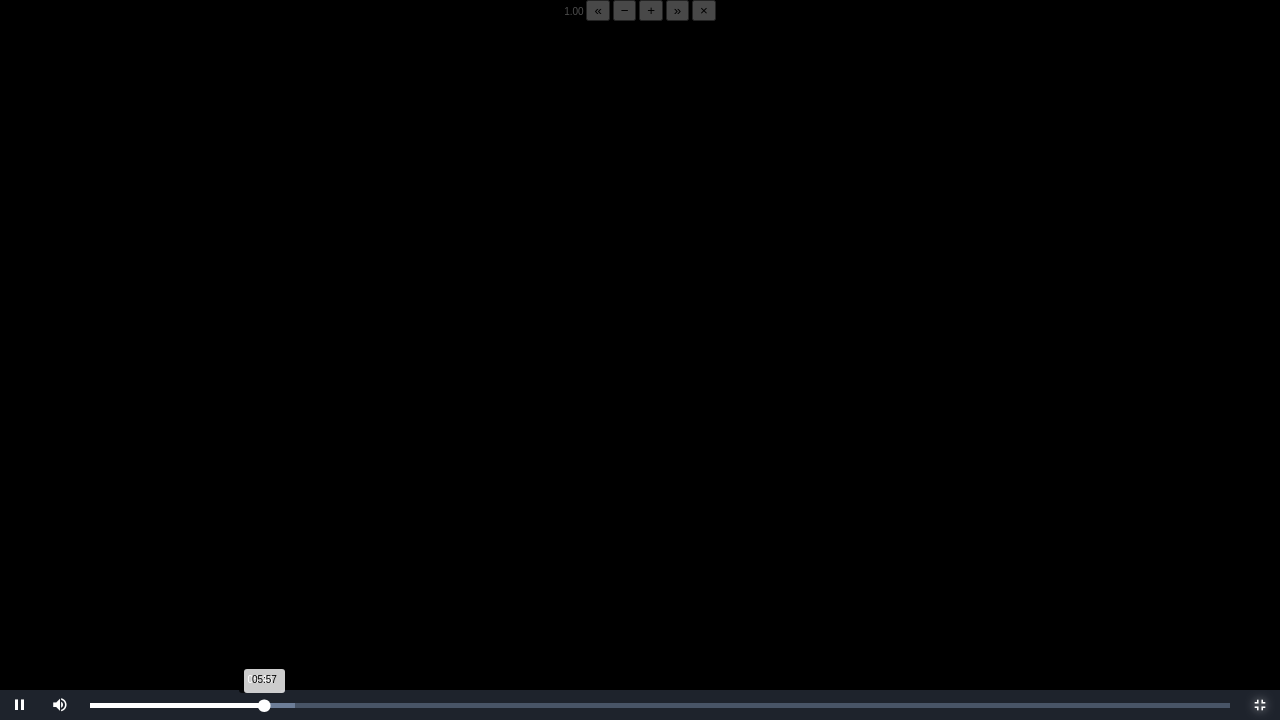click on "05:57 Progress : 0%" at bounding box center [177, 705] 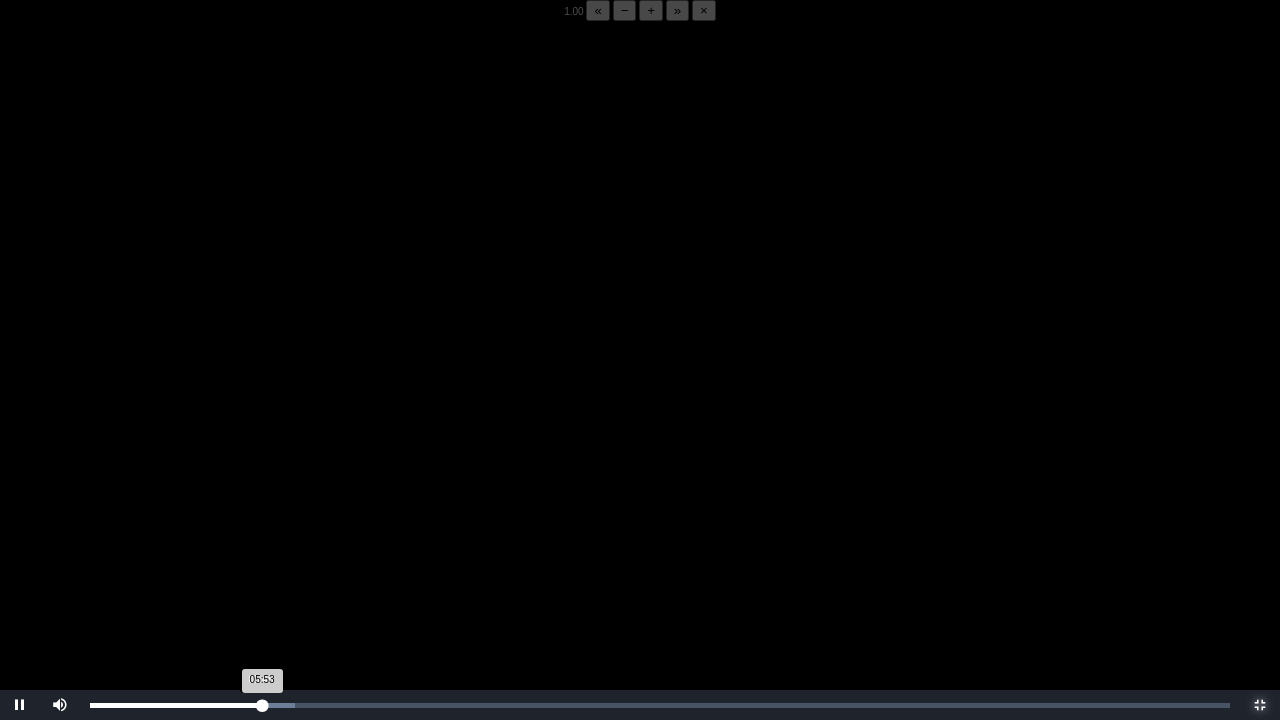 click on "05:53 Progress : 0%" at bounding box center [176, 705] 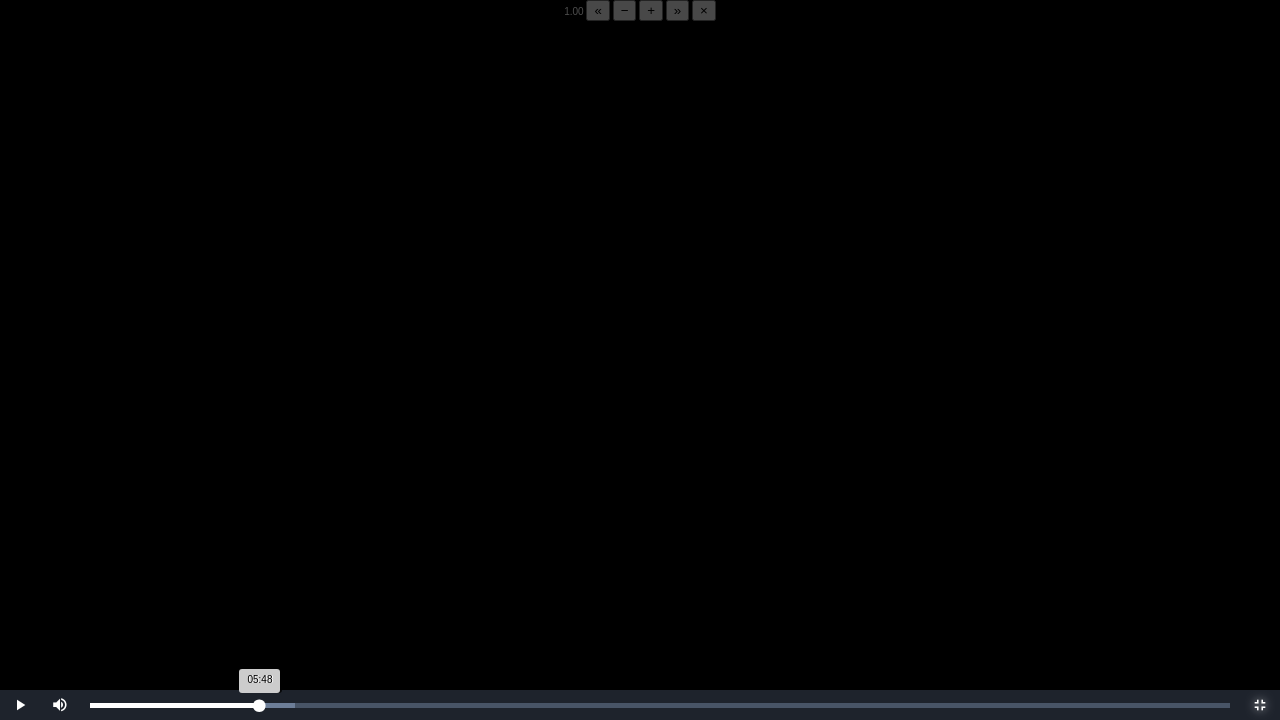 click on "05:48 Progress : 0%" at bounding box center (175, 705) 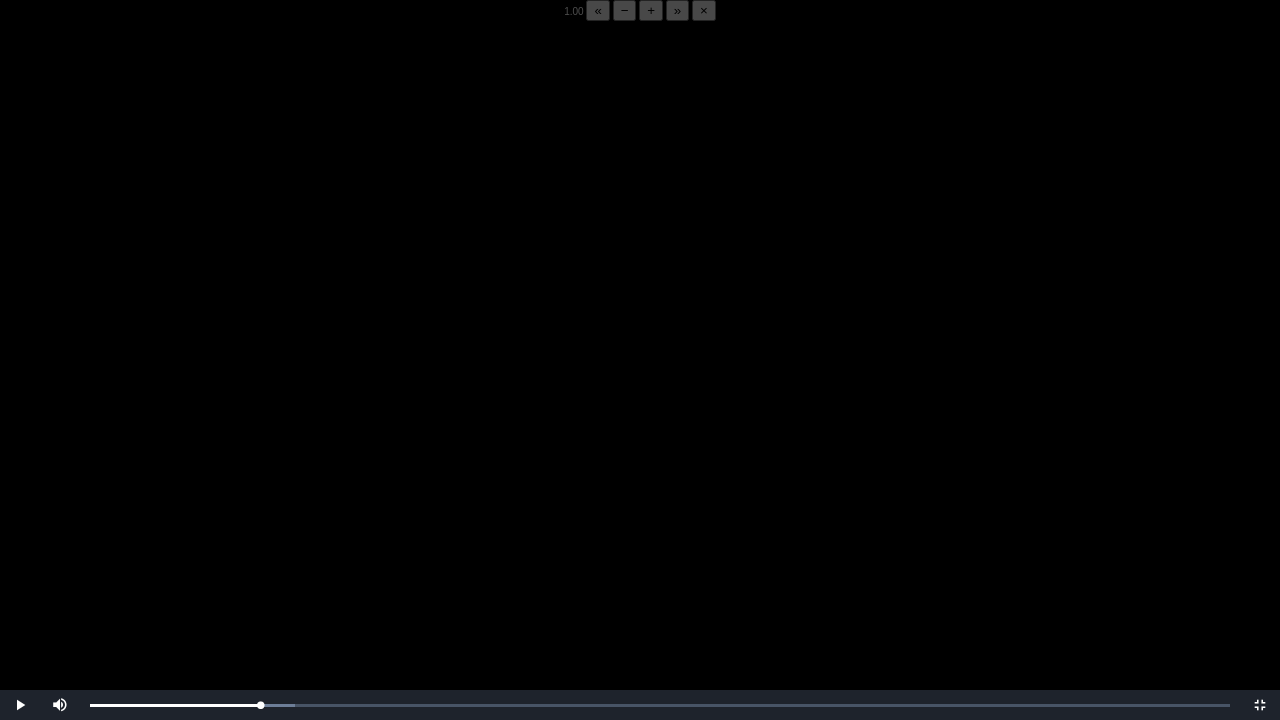 click at bounding box center [640, 381] 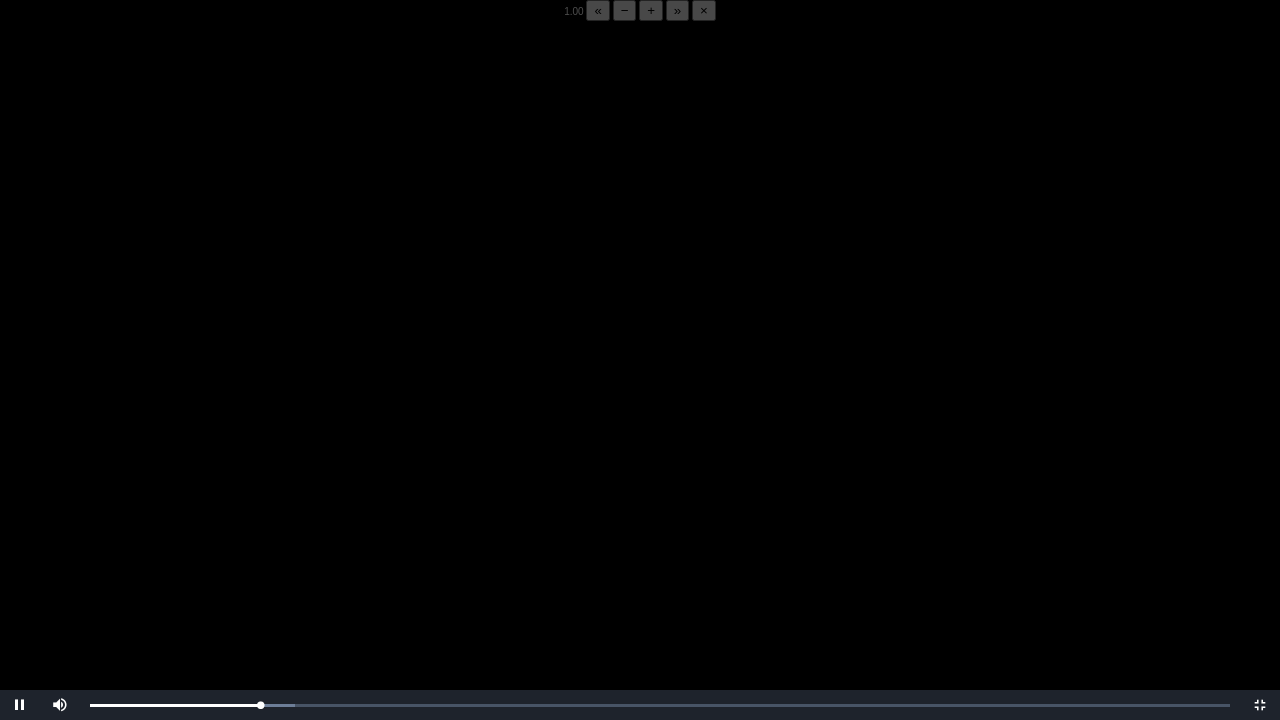click at bounding box center [640, 381] 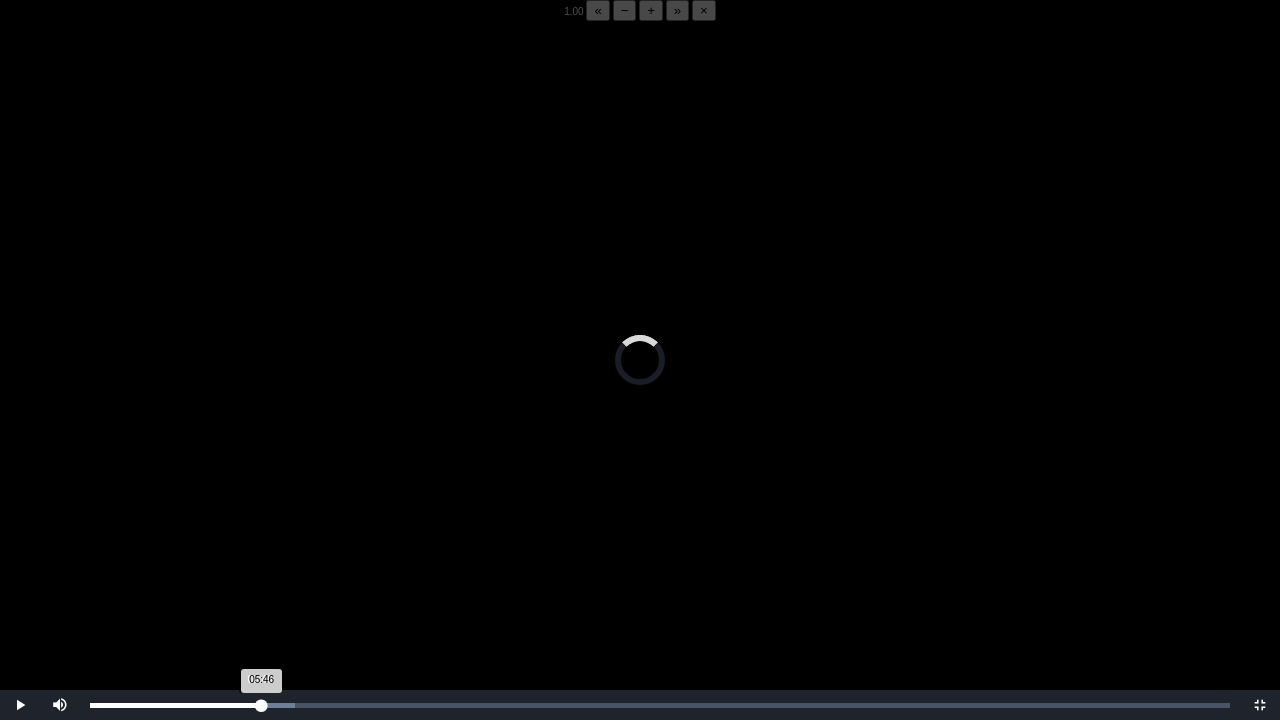 click on "05:46 Progress : 0%" at bounding box center (176, 705) 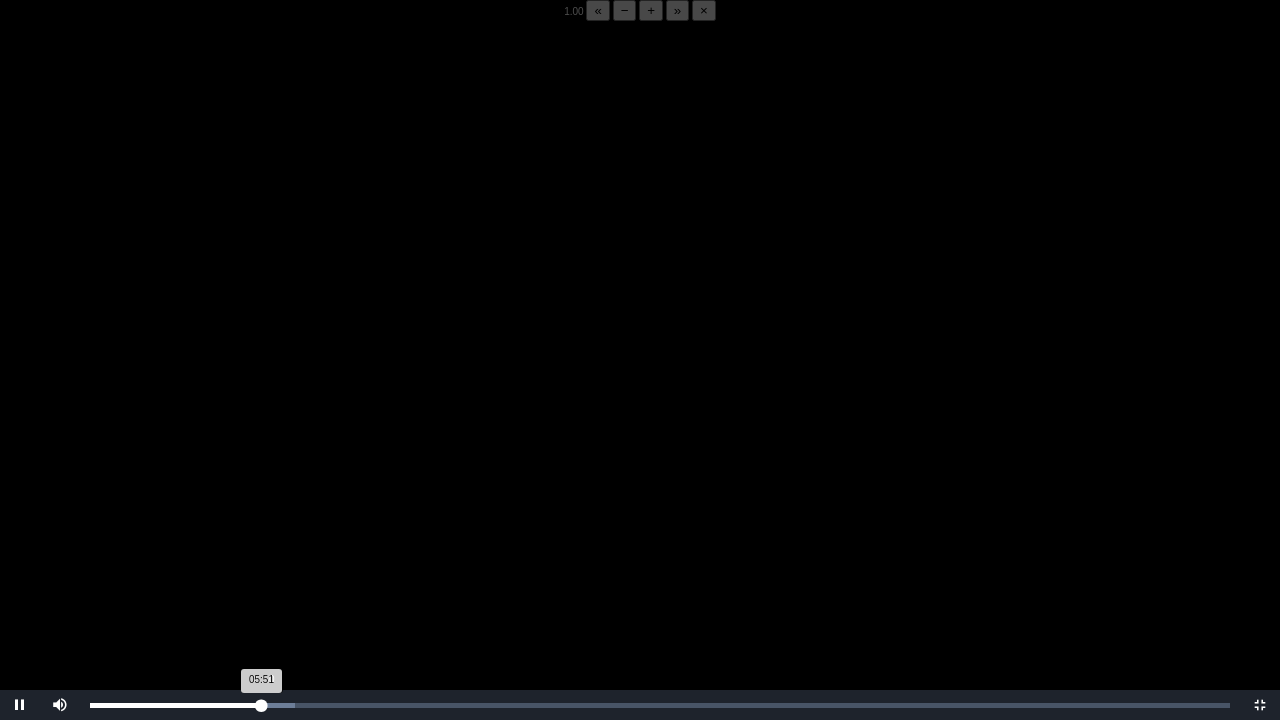 click on "05:51 Progress : 0%" at bounding box center (175, 705) 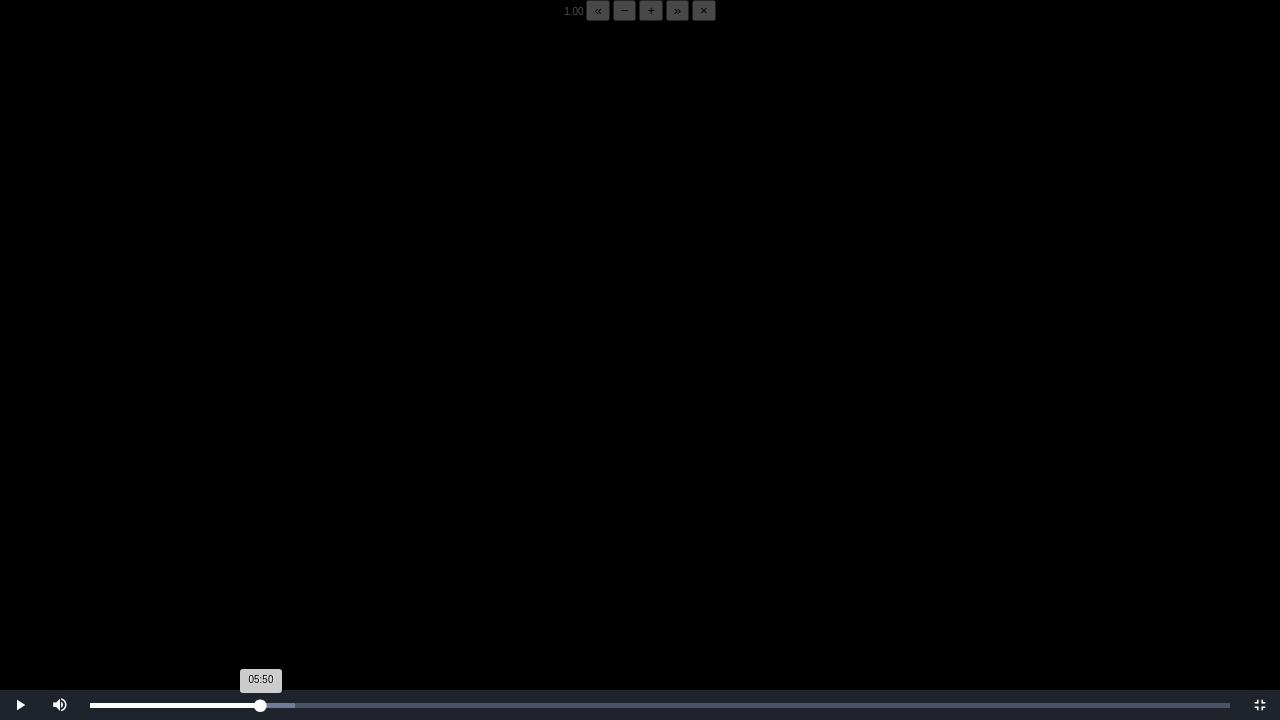 click on "05:50 Progress : 0%" at bounding box center [175, 705] 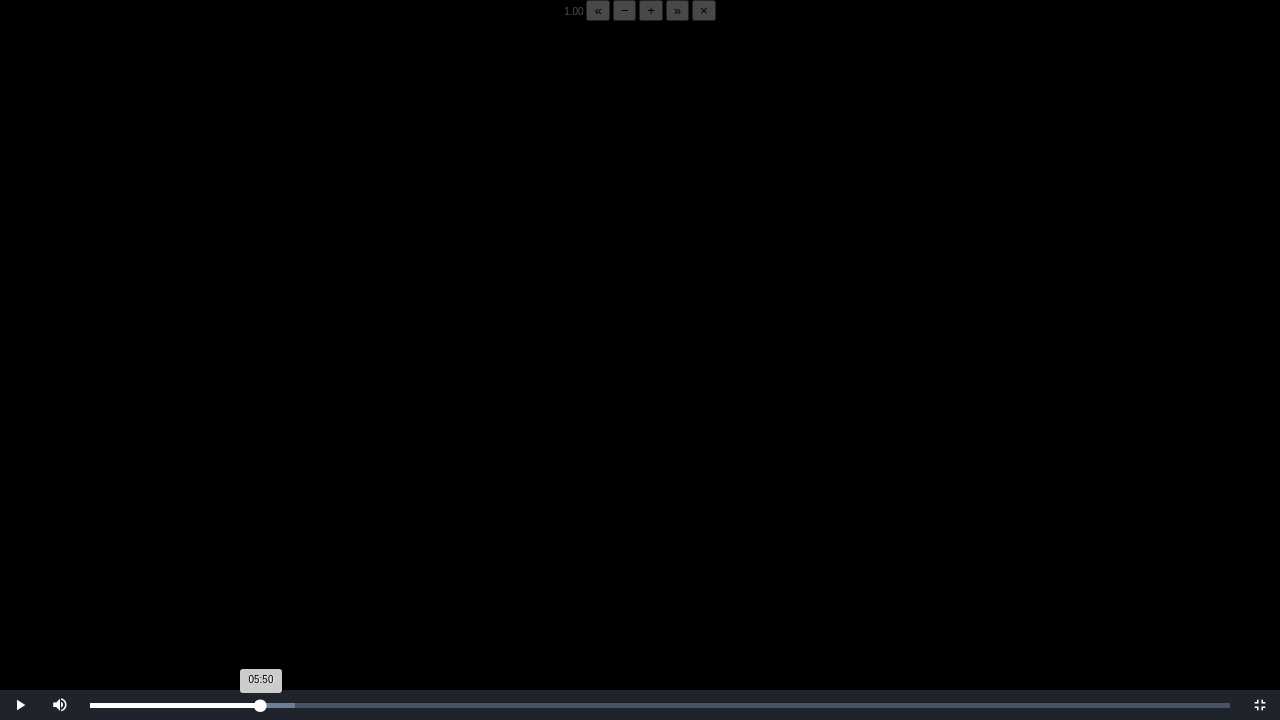 click on "05:50 Progress : 0%" at bounding box center [175, 705] 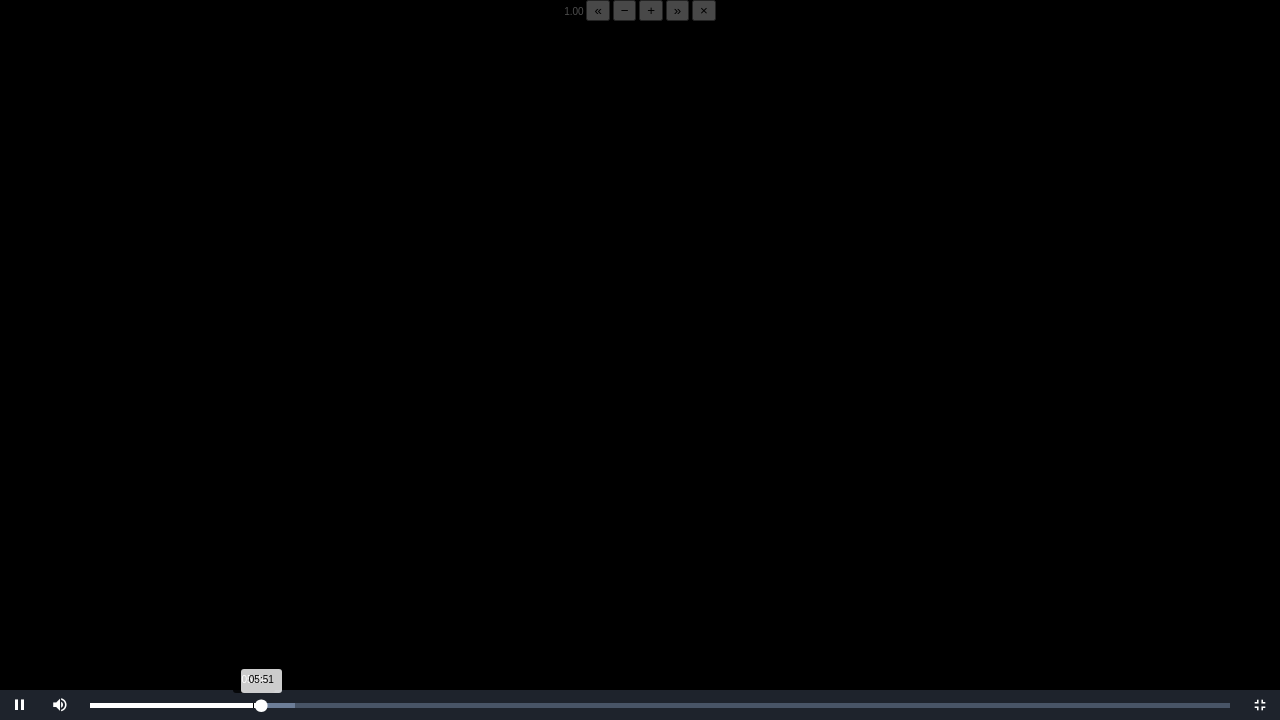 click on "05:51 Progress : 0%" at bounding box center [175, 705] 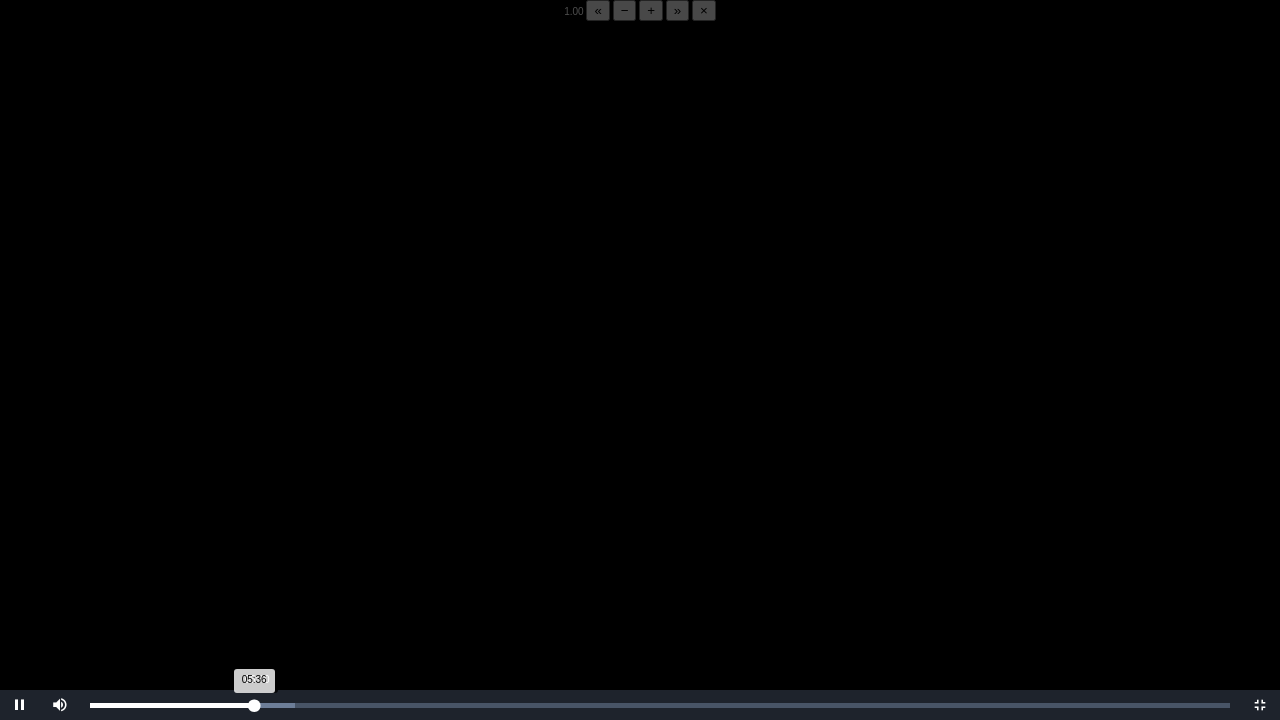 click on "05:36 Progress : 0%" at bounding box center [172, 705] 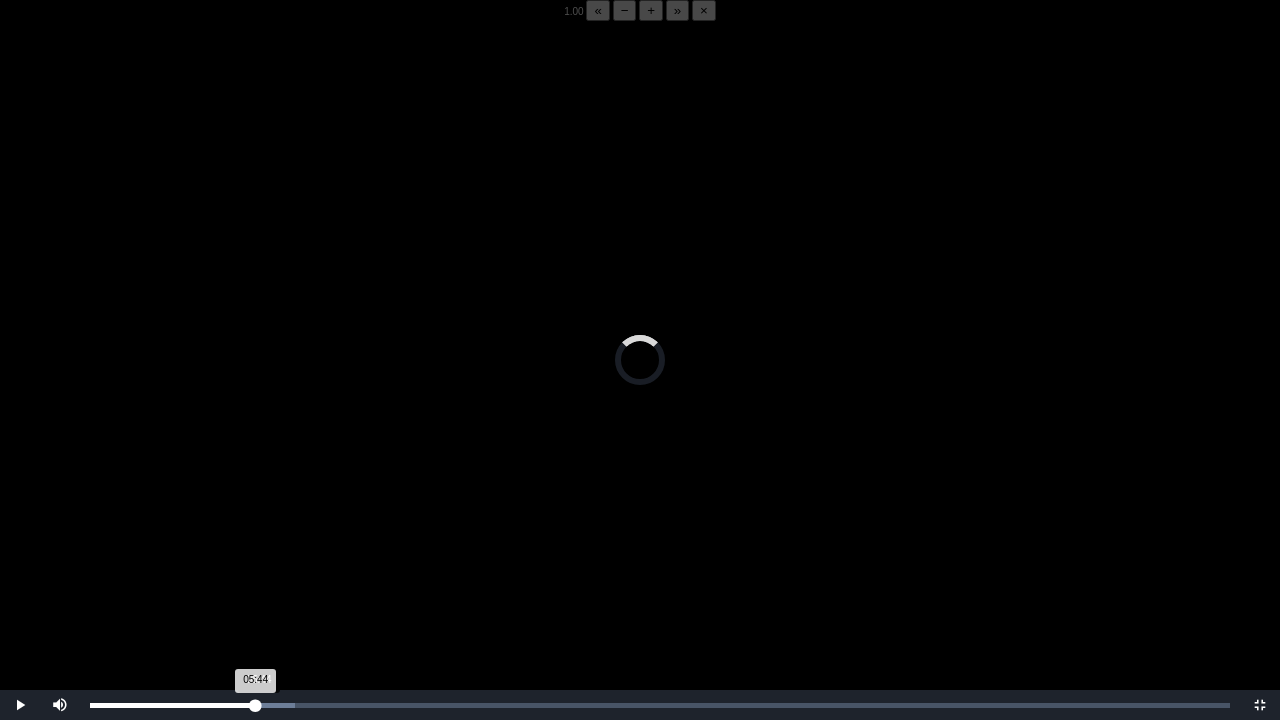 click on "05:44 Progress : 0%" at bounding box center [173, 705] 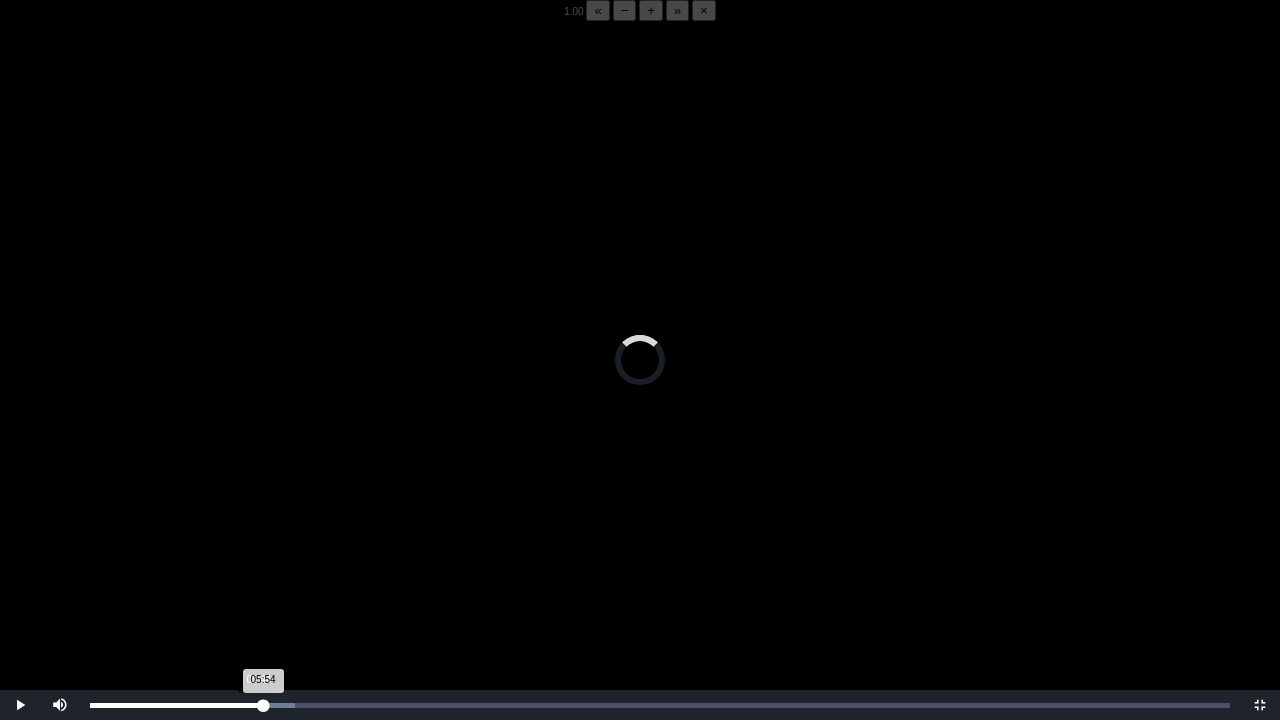 click on "Loaded : 0% 05:44 05:54 Progress : 0%" at bounding box center [660, 705] 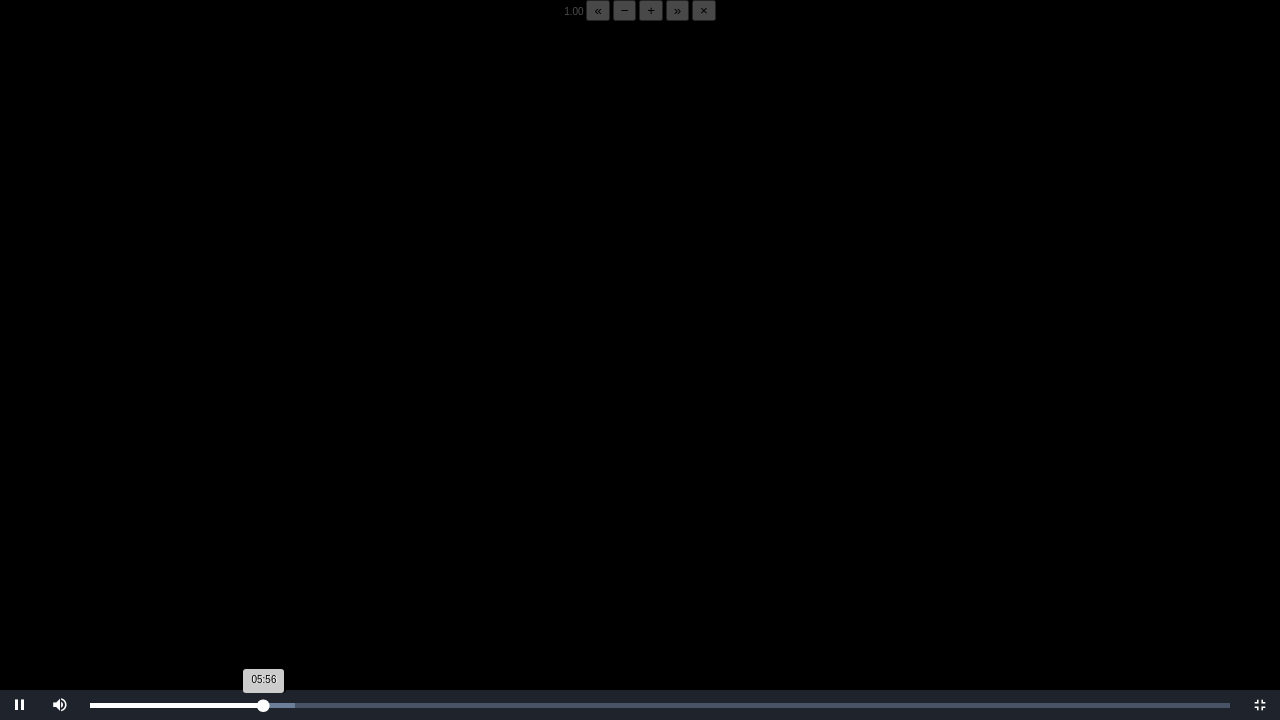 click on "05:56 Progress : 0%" at bounding box center [177, 705] 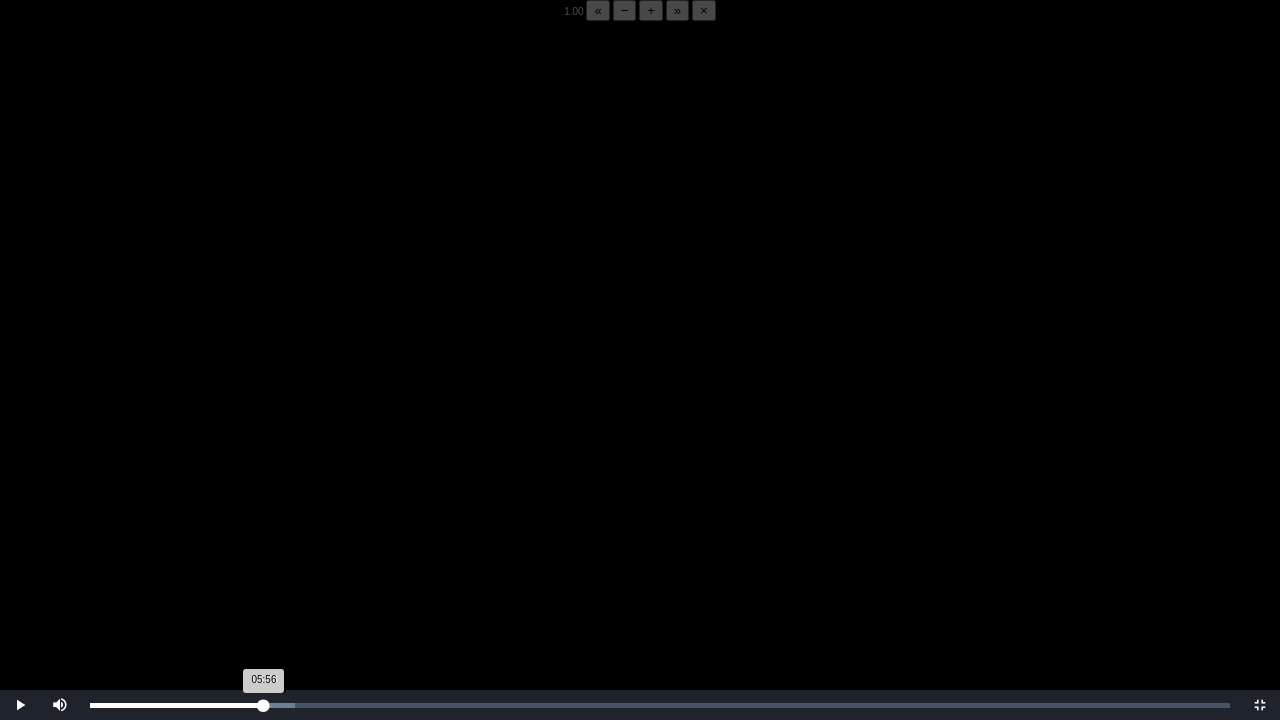 click on "05:56 Progress : 0%" at bounding box center (177, 705) 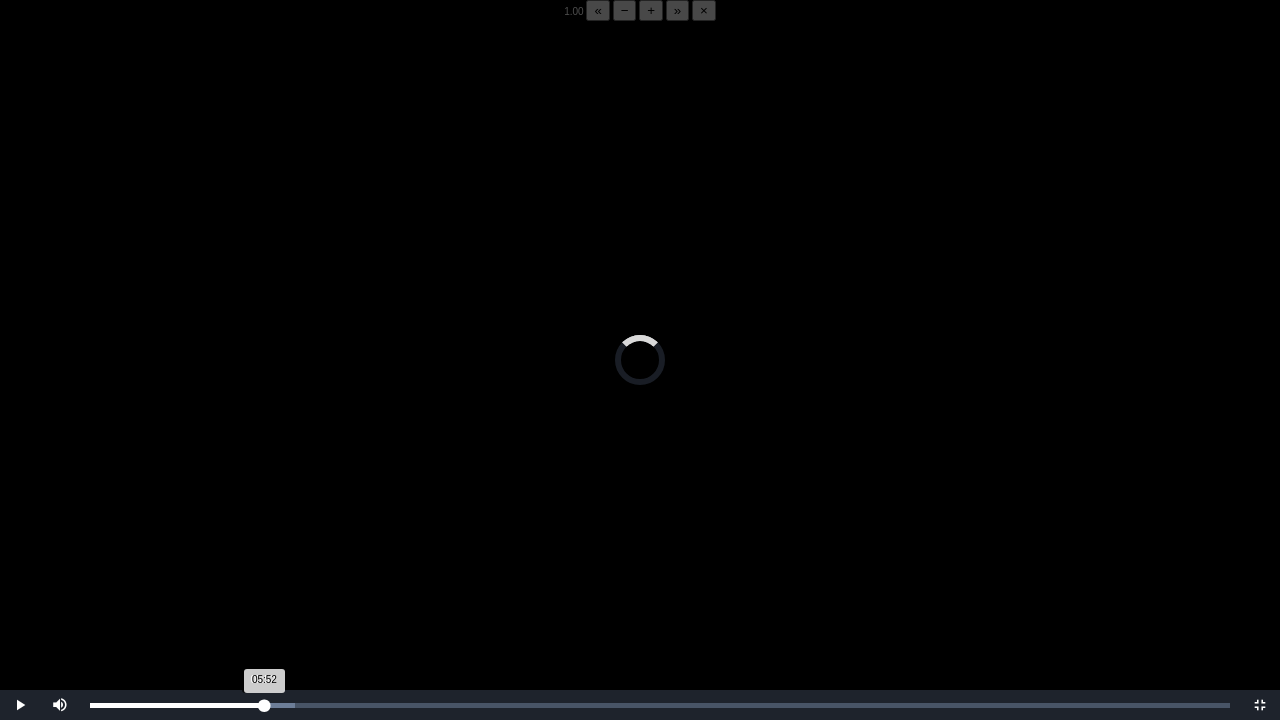 click on "05:52 Progress : 0%" at bounding box center (177, 705) 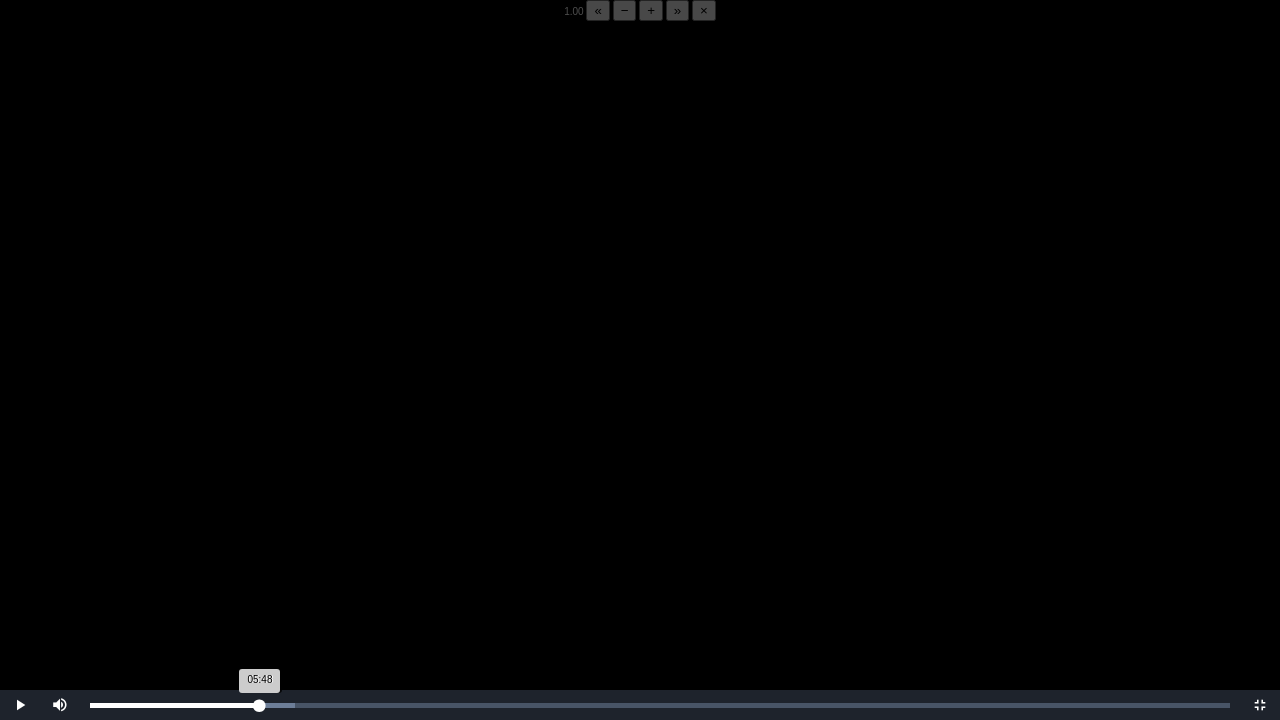 click on "05:48 Progress : 0%" at bounding box center (175, 705) 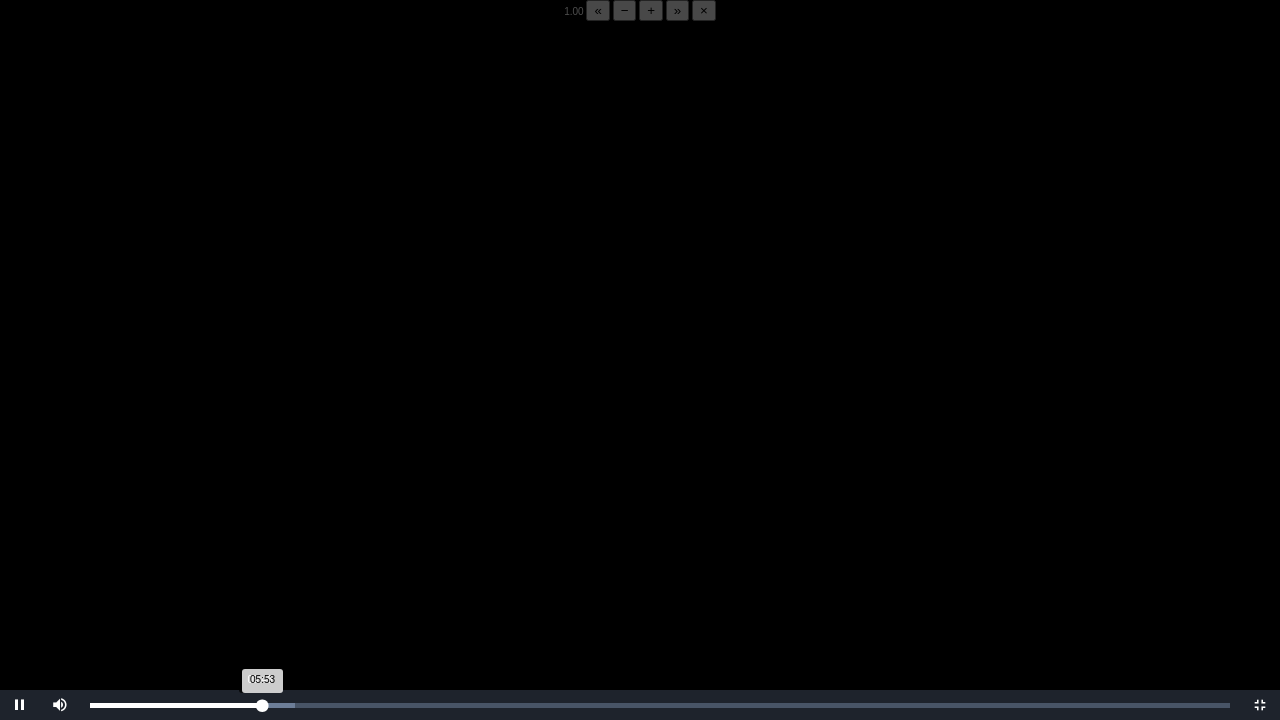 click on "05:53 Progress : 0%" at bounding box center (176, 705) 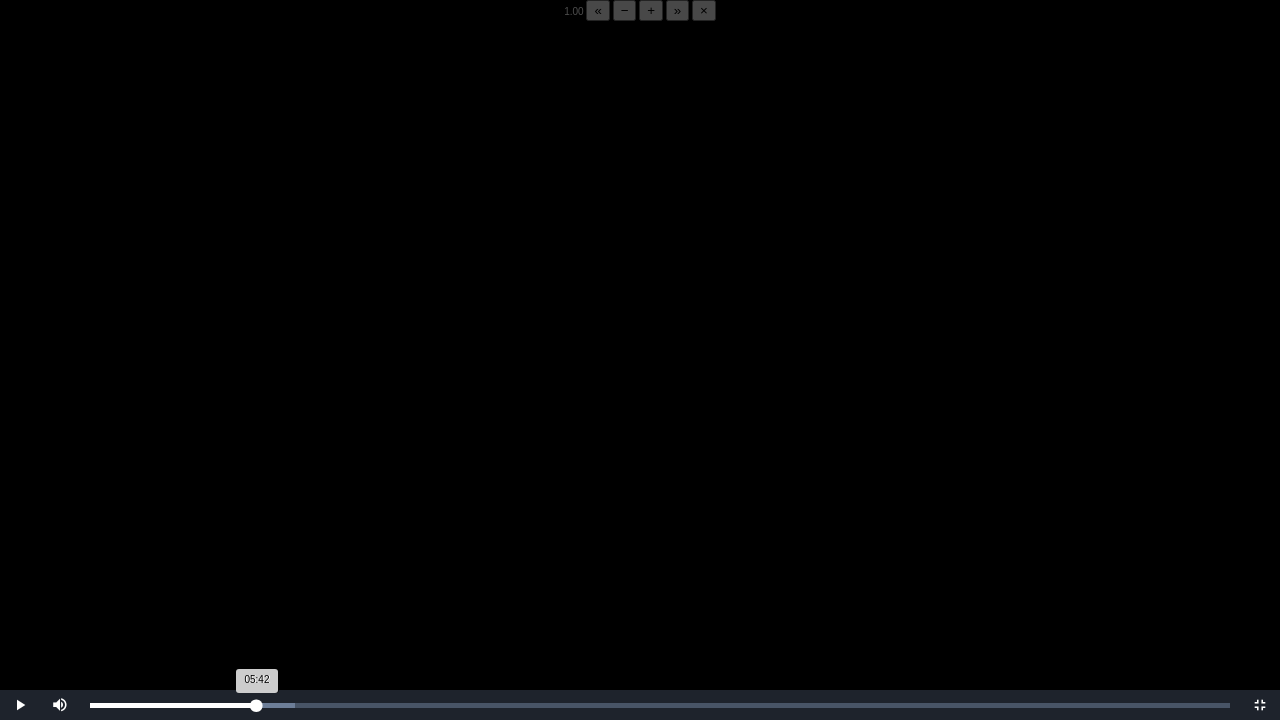 click on "05:42 Progress : 0%" at bounding box center (173, 705) 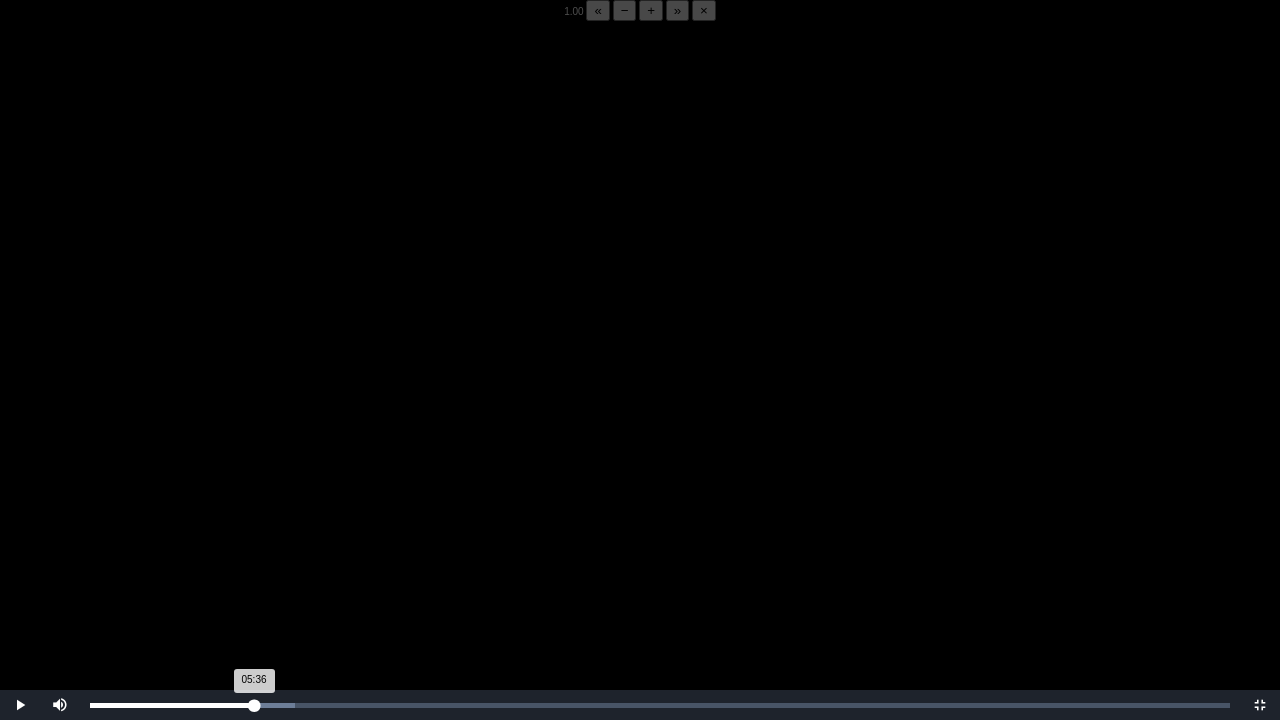 click on "05:36 Progress : 0%" at bounding box center [172, 705] 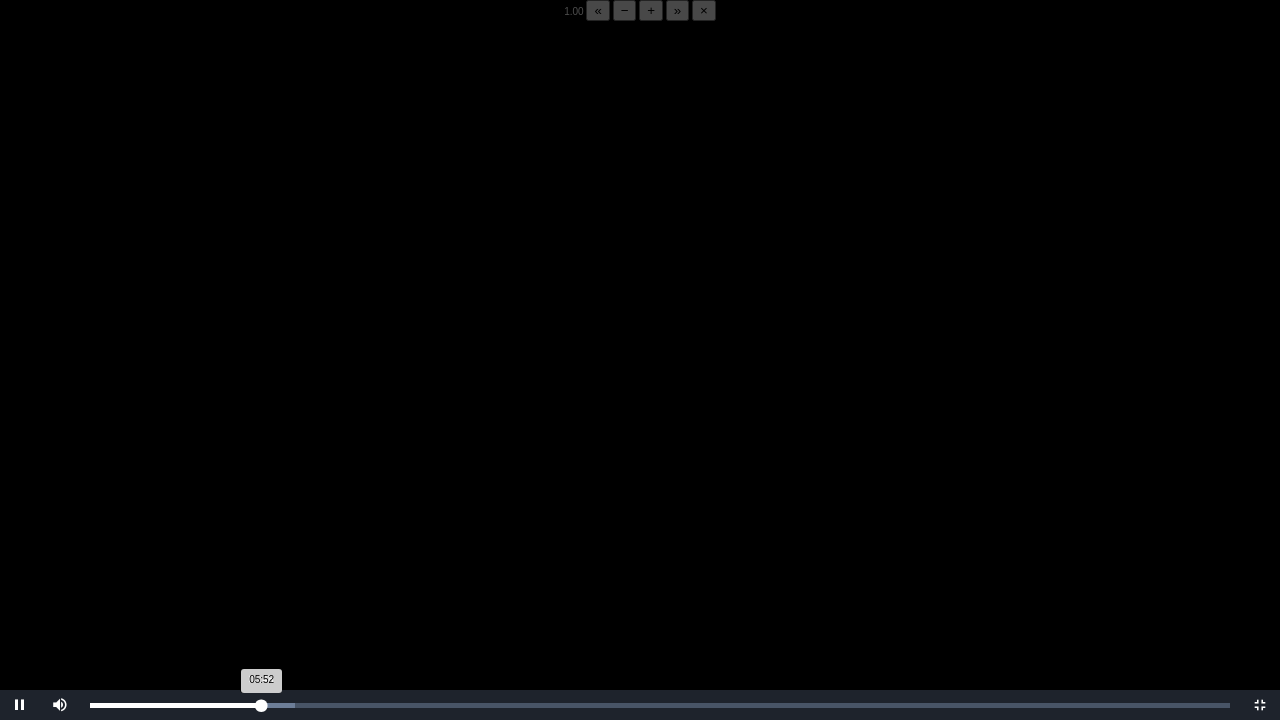 click on "05:52 Progress : 0%" at bounding box center [176, 705] 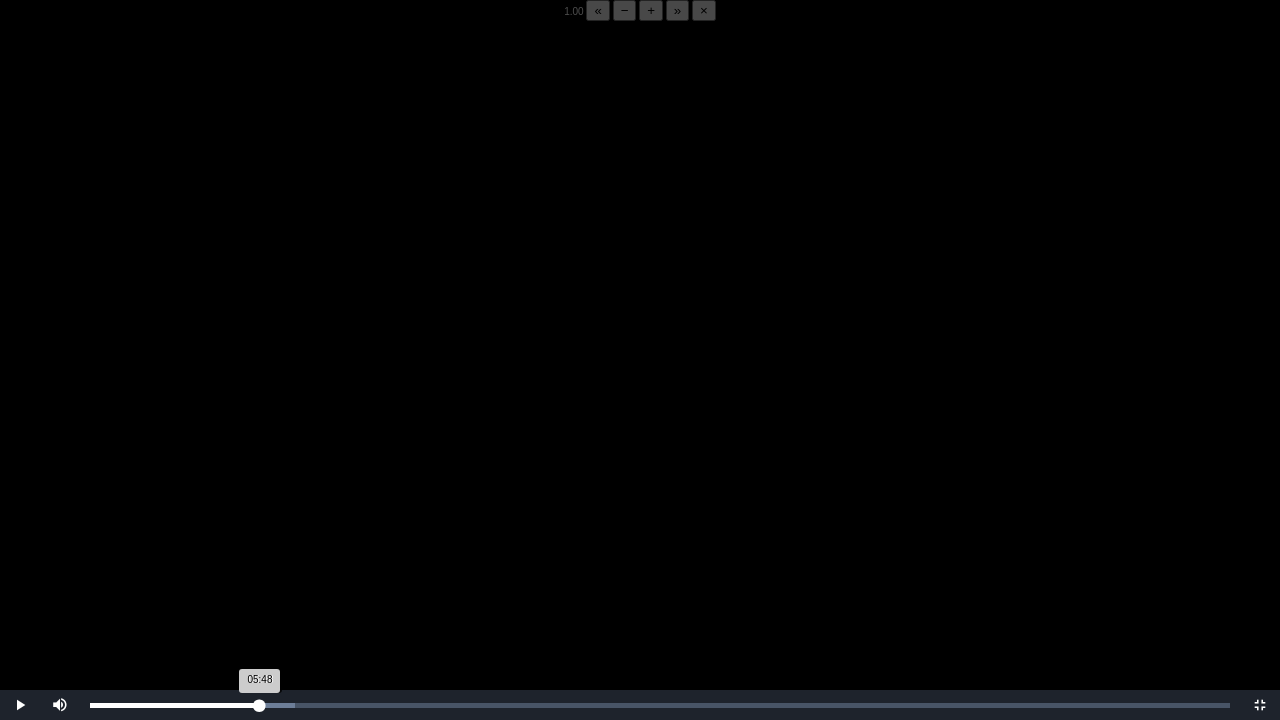 click on "05:48 Progress : 0%" at bounding box center (175, 705) 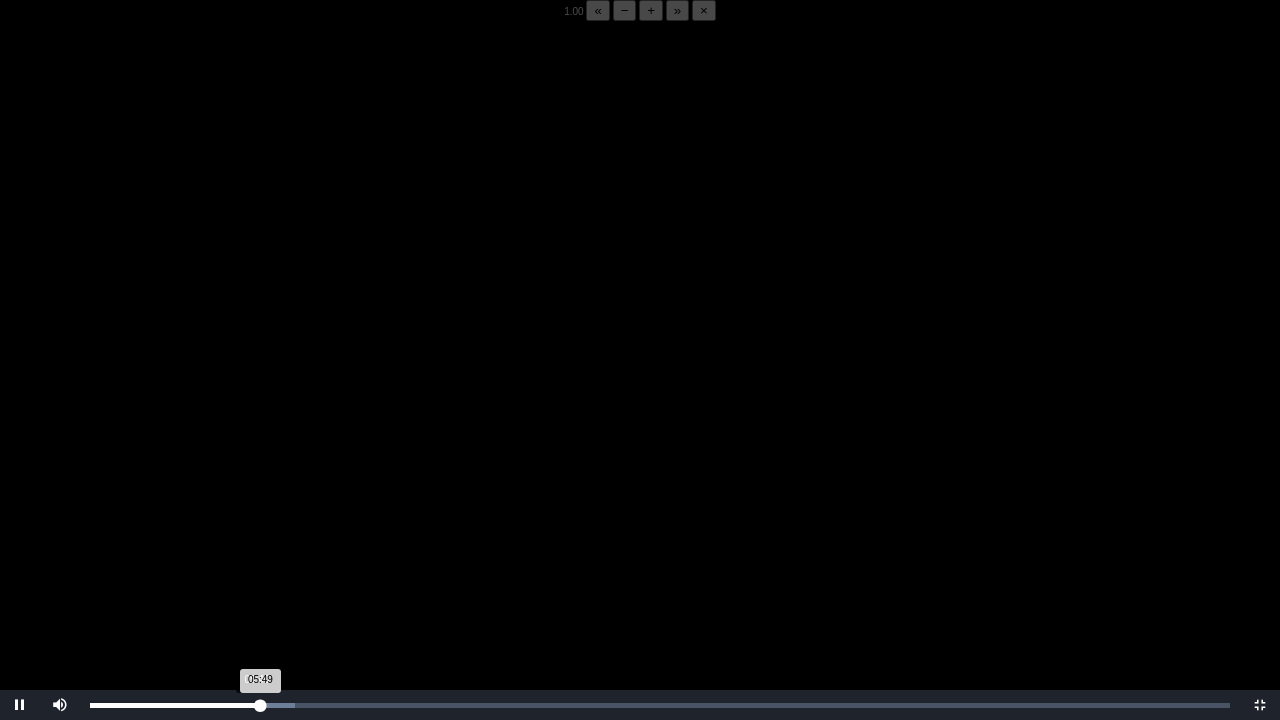click on "05:49 Progress : 0%" at bounding box center [175, 705] 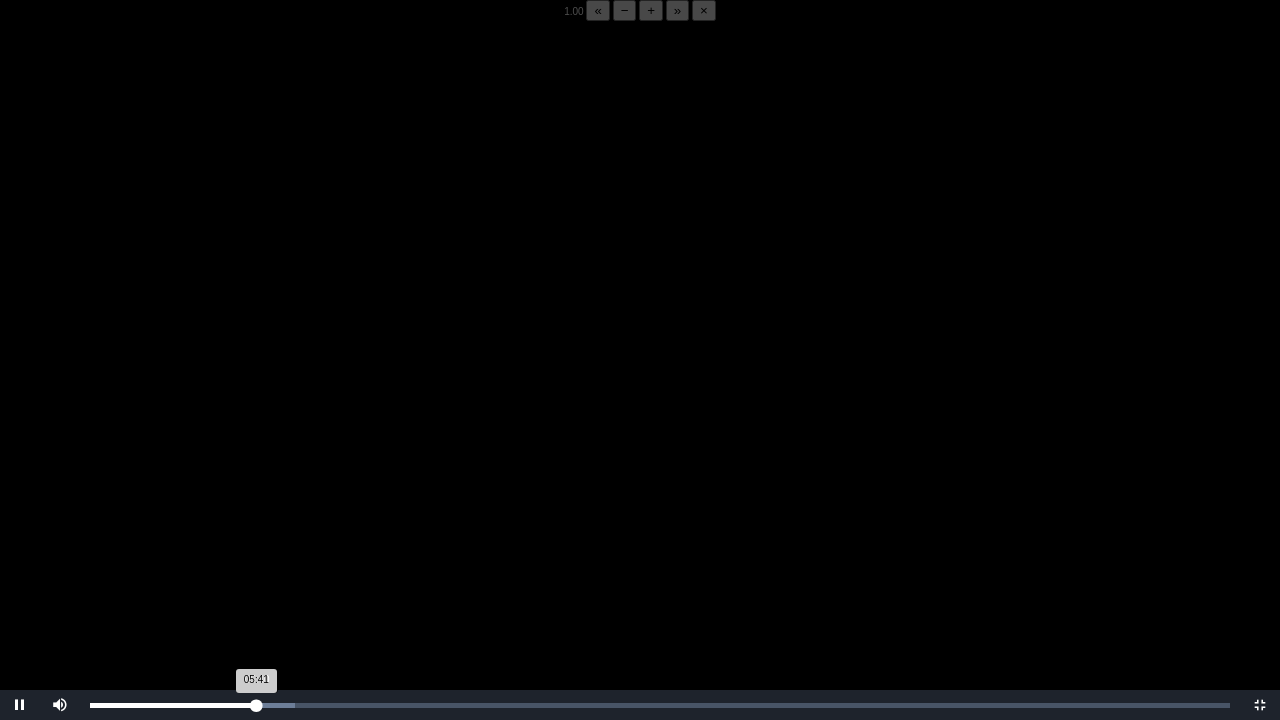 click on "05:41 Progress : 0%" at bounding box center (173, 705) 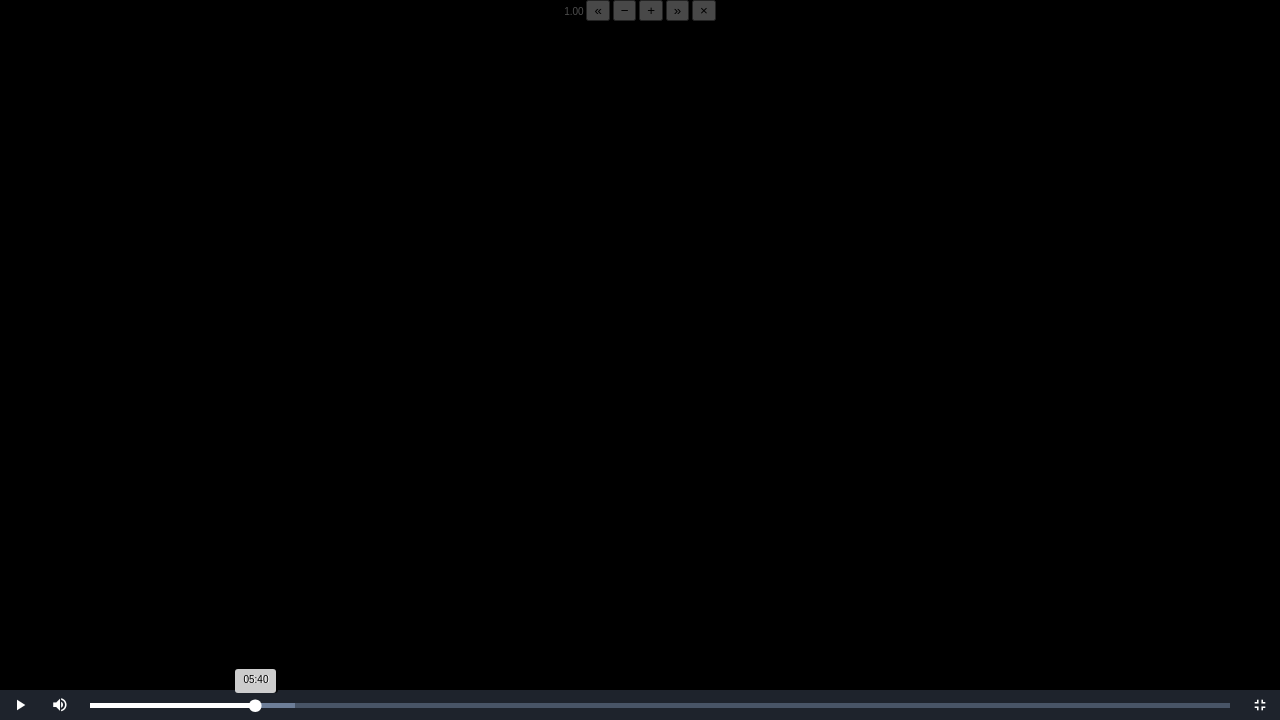 click on "05:40 Progress : 0%" at bounding box center [173, 705] 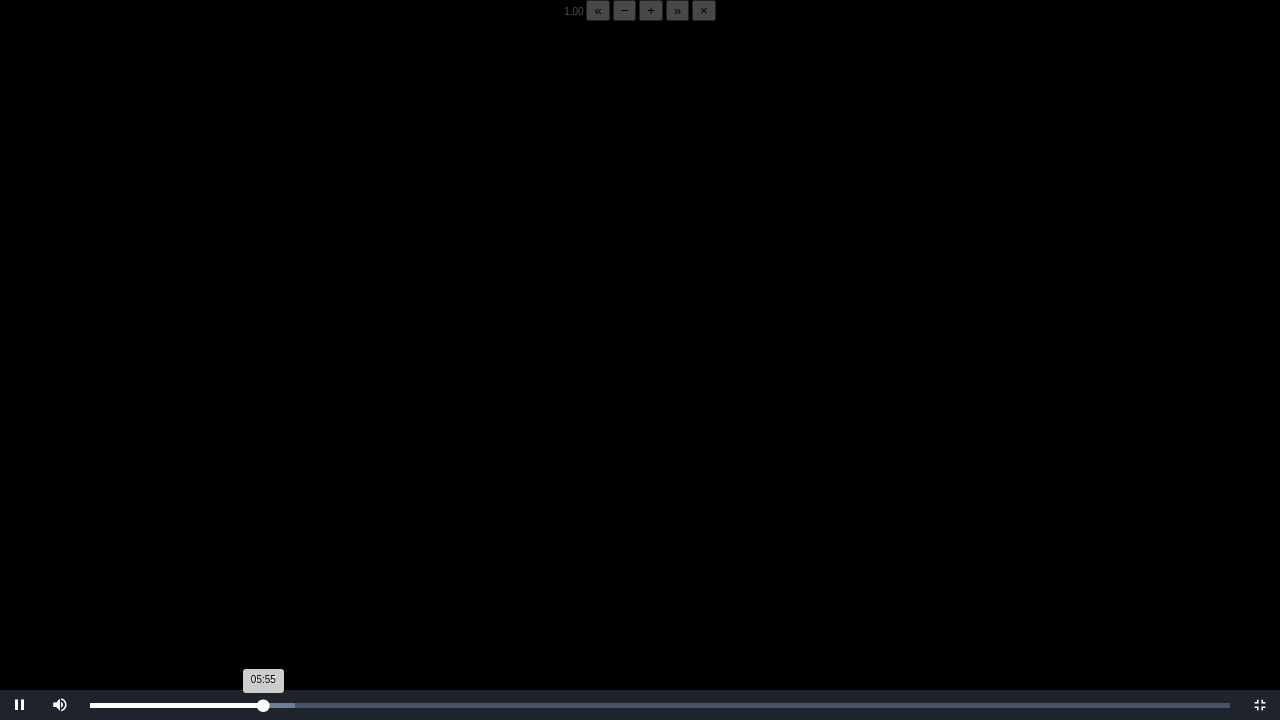 click on "05:55 Progress : 0%" at bounding box center [176, 705] 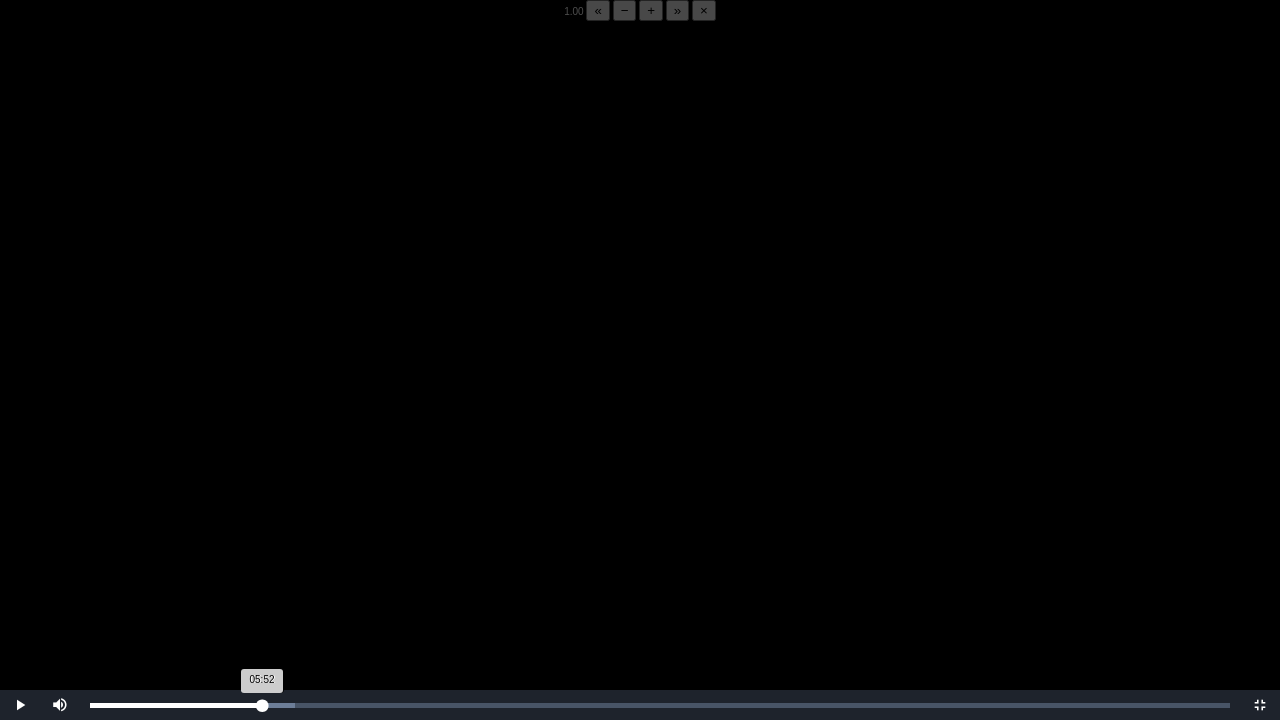 click on "05:52 Progress : 0%" at bounding box center [176, 705] 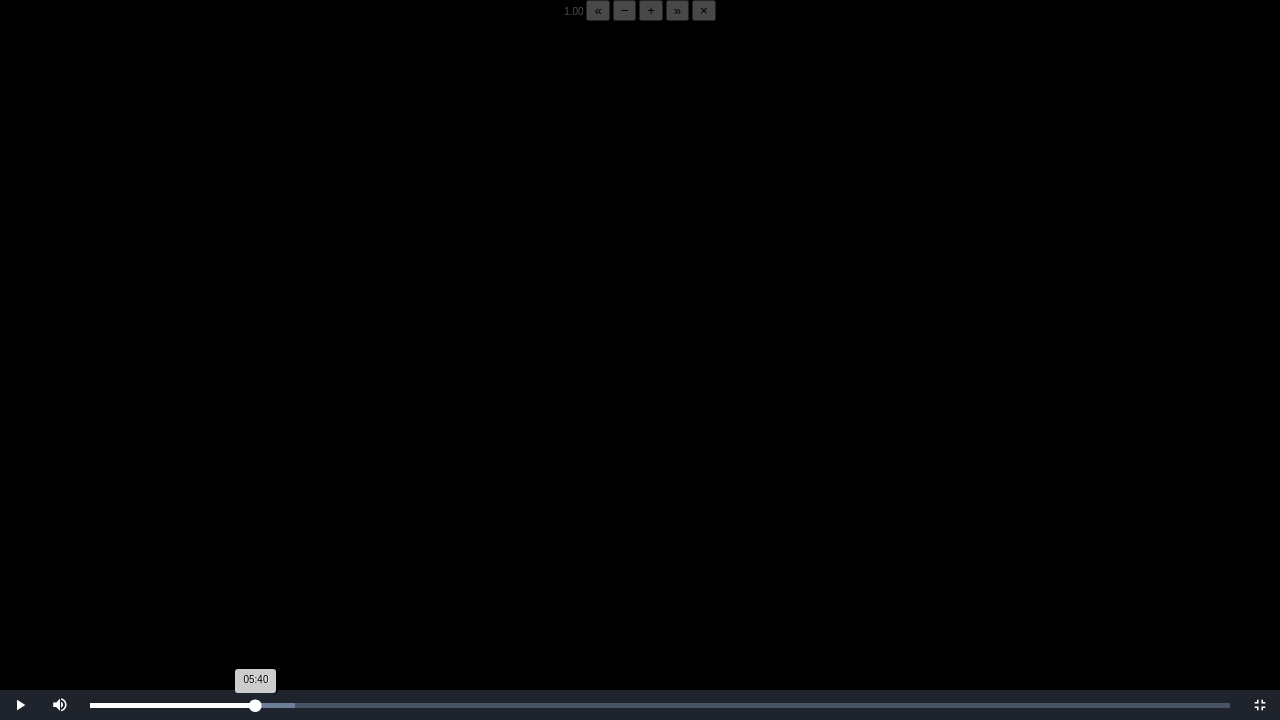 click on "05:40 Progress : 0%" at bounding box center [173, 705] 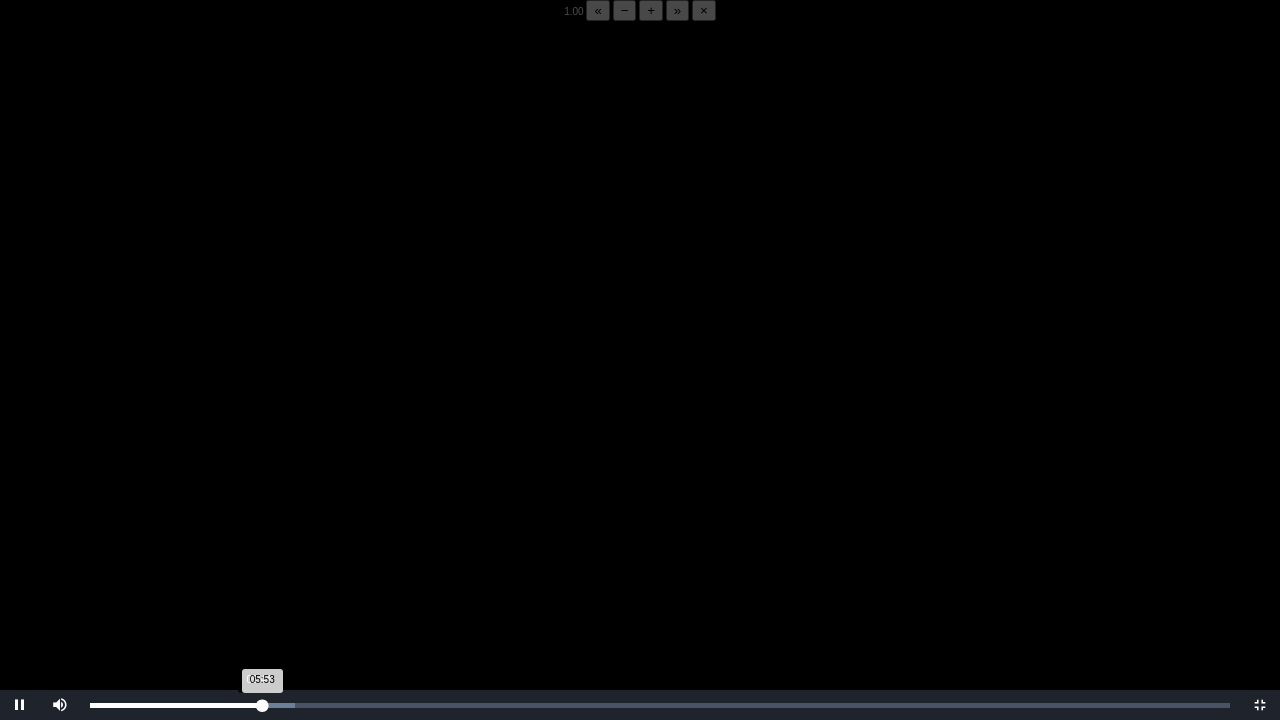 click on "Loaded : 0% 05:44 05:53 Progress : 0%" at bounding box center [660, 705] 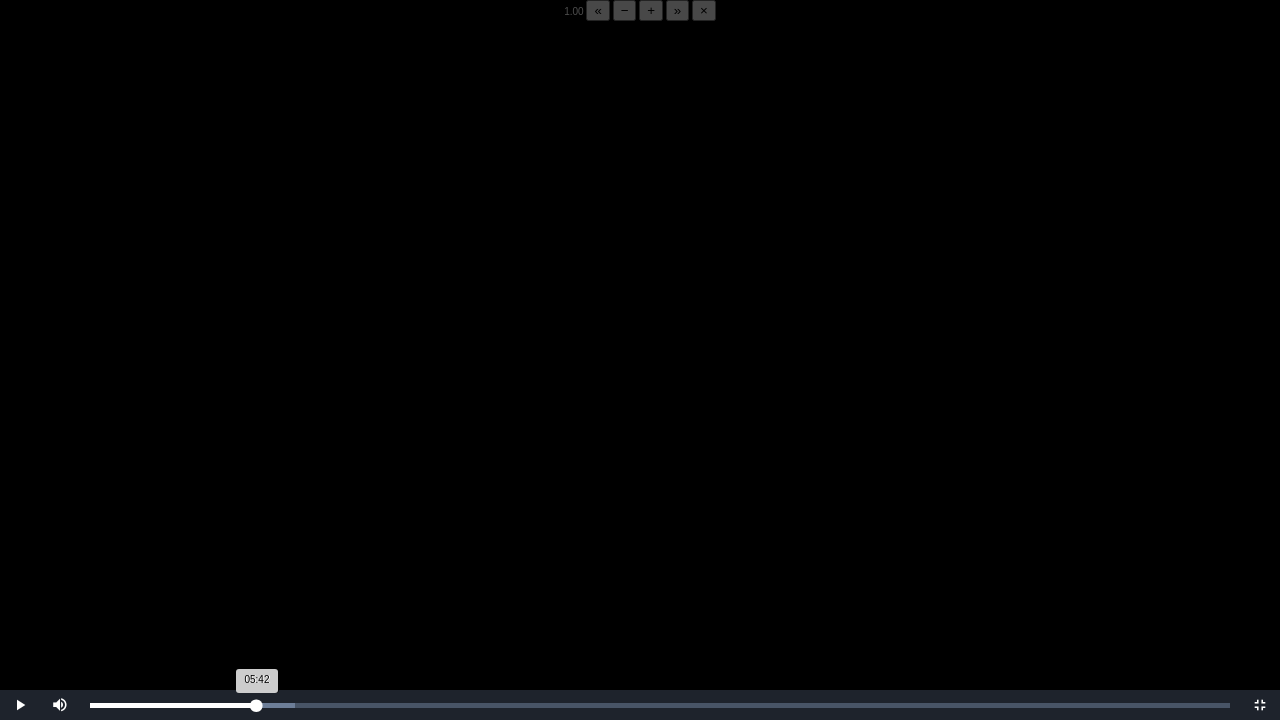 click on "05:42 Progress : 0%" at bounding box center [173, 705] 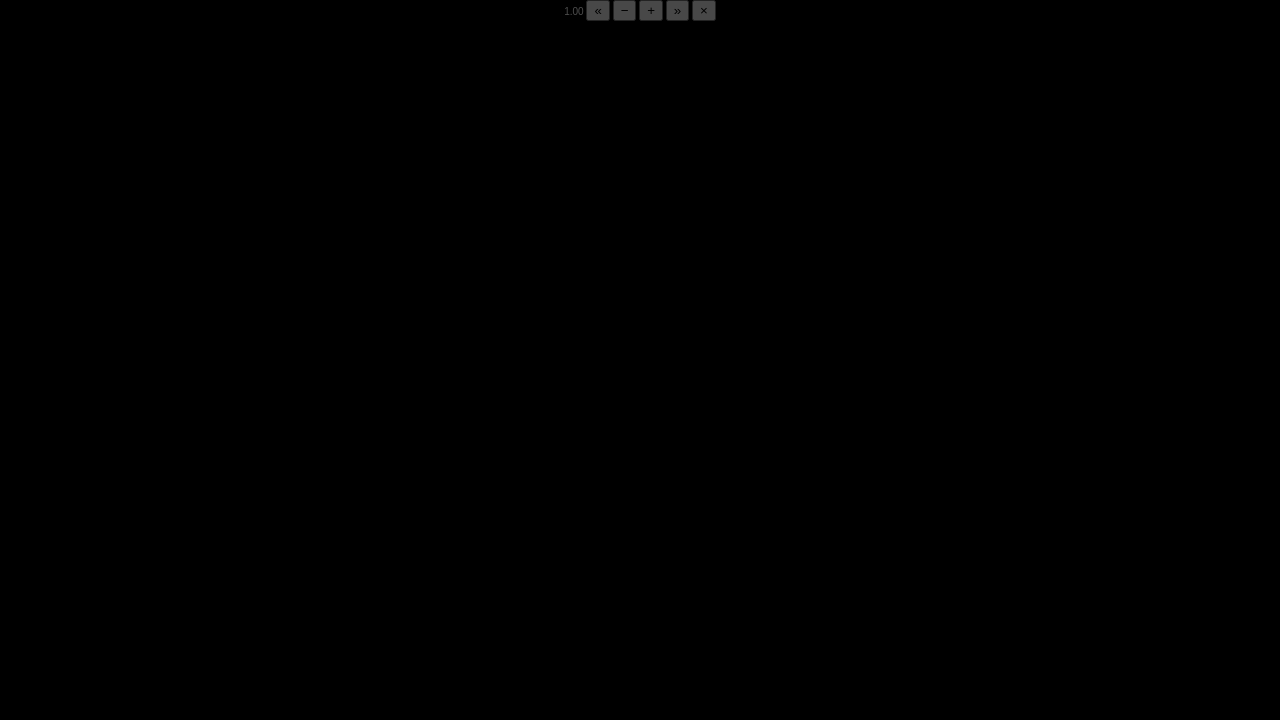 click on "05:48 Progress : 0%" at bounding box center (175, 705) 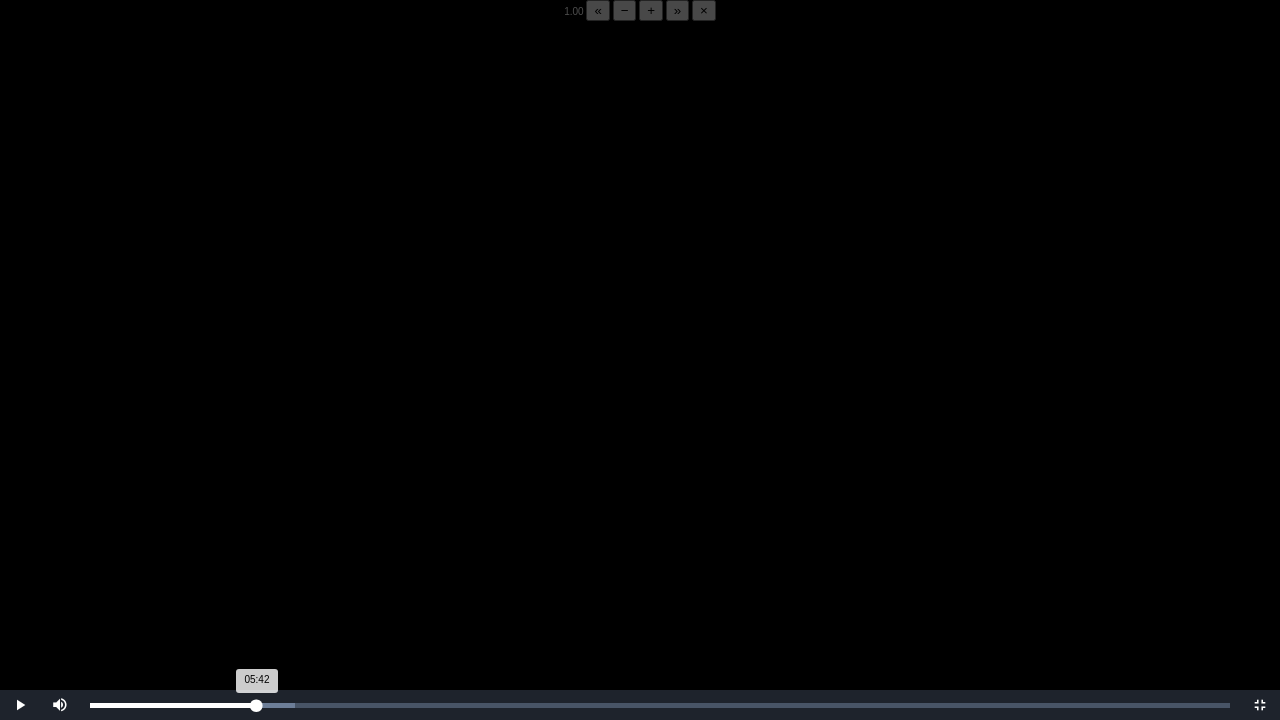 click on "05:42 Progress : 0%" at bounding box center [173, 705] 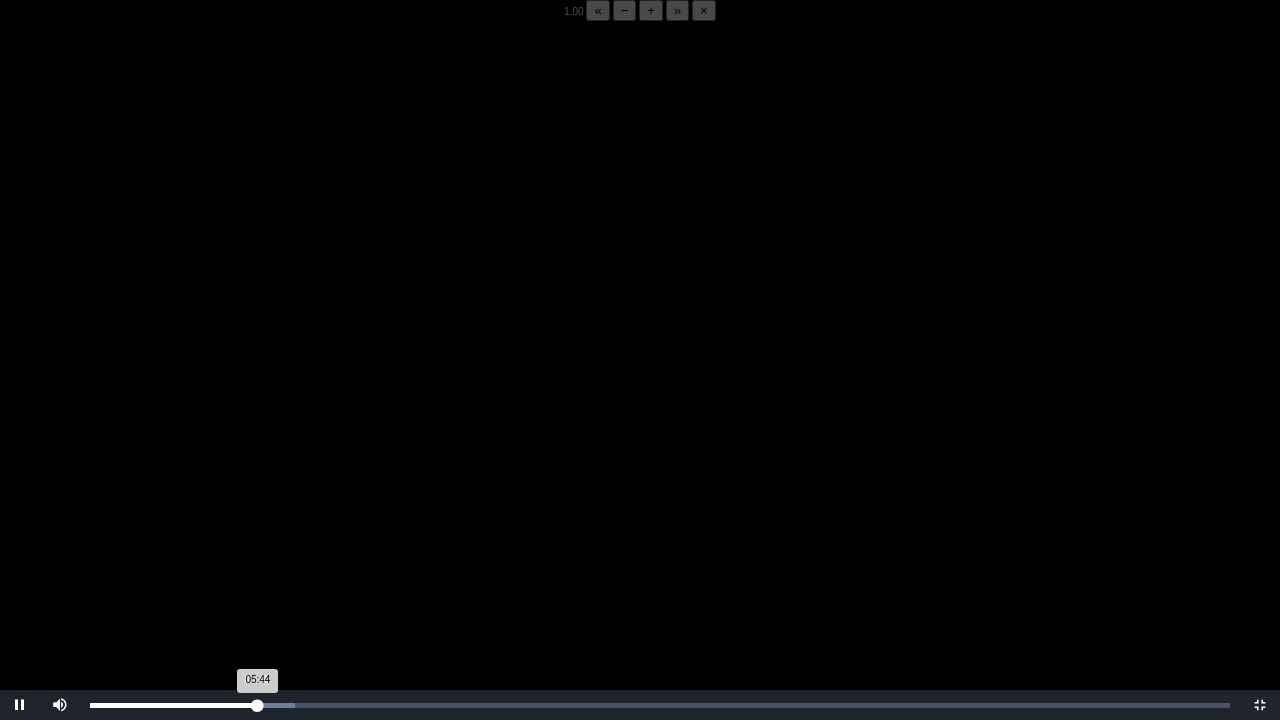 click on "05:44 Progress : 0%" at bounding box center [174, 705] 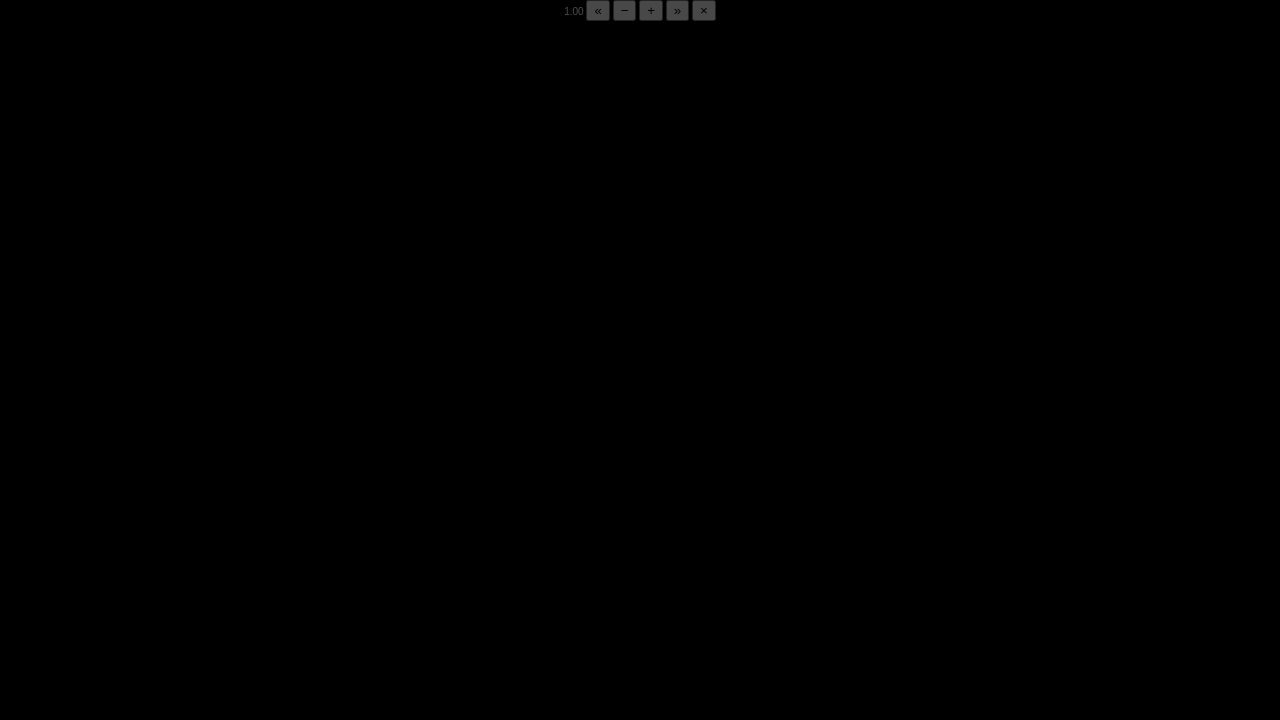 click on "05:51 Progress : 0%" at bounding box center [175, 705] 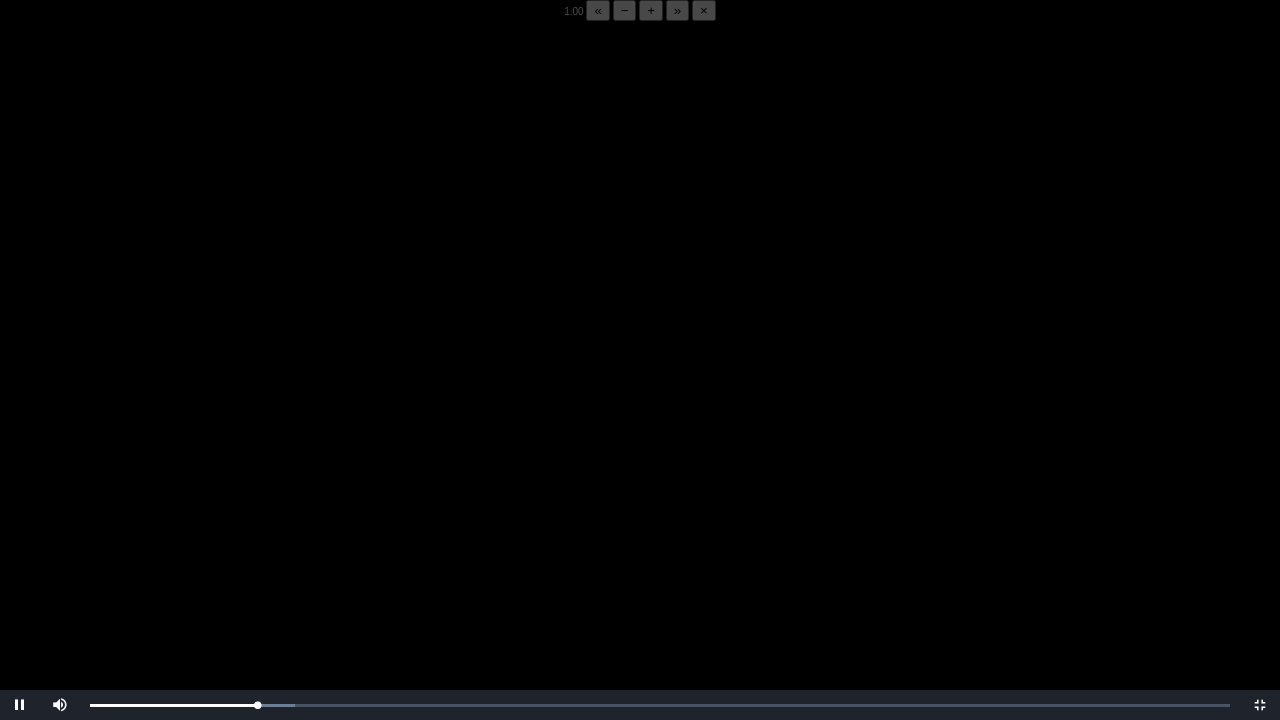 click on "−" at bounding box center [625, 10] 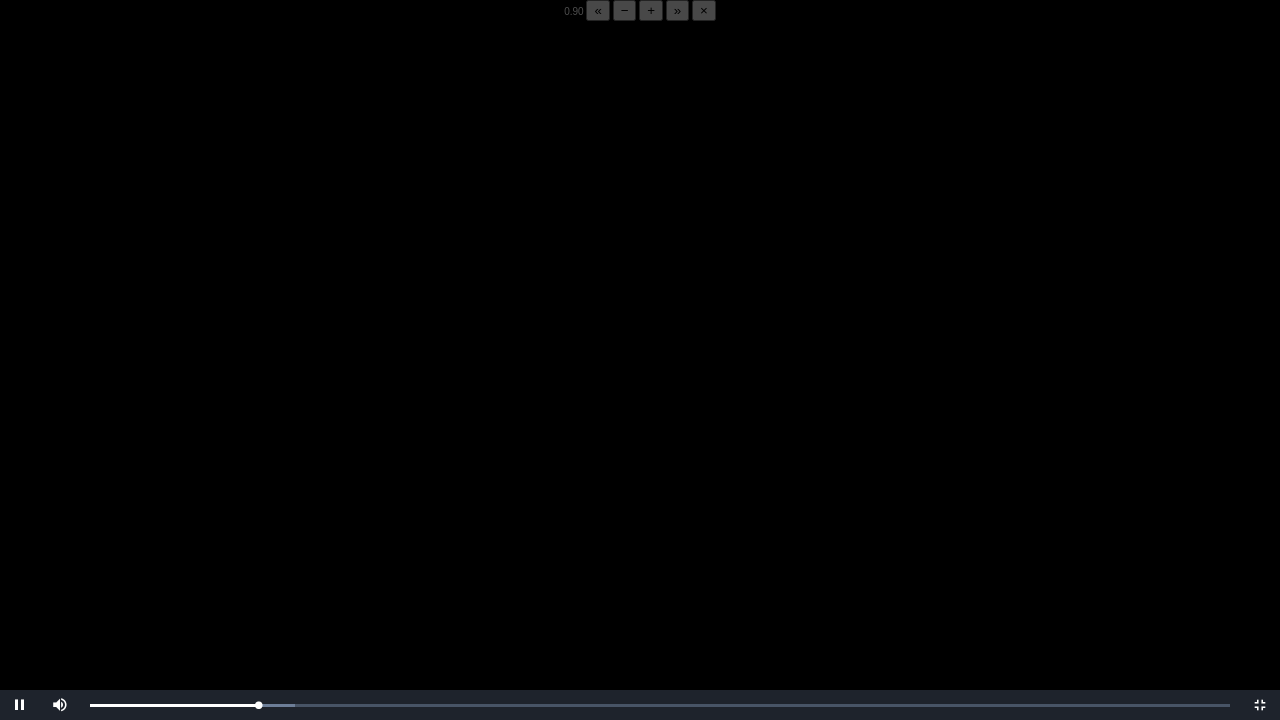 click on "−" at bounding box center (625, 10) 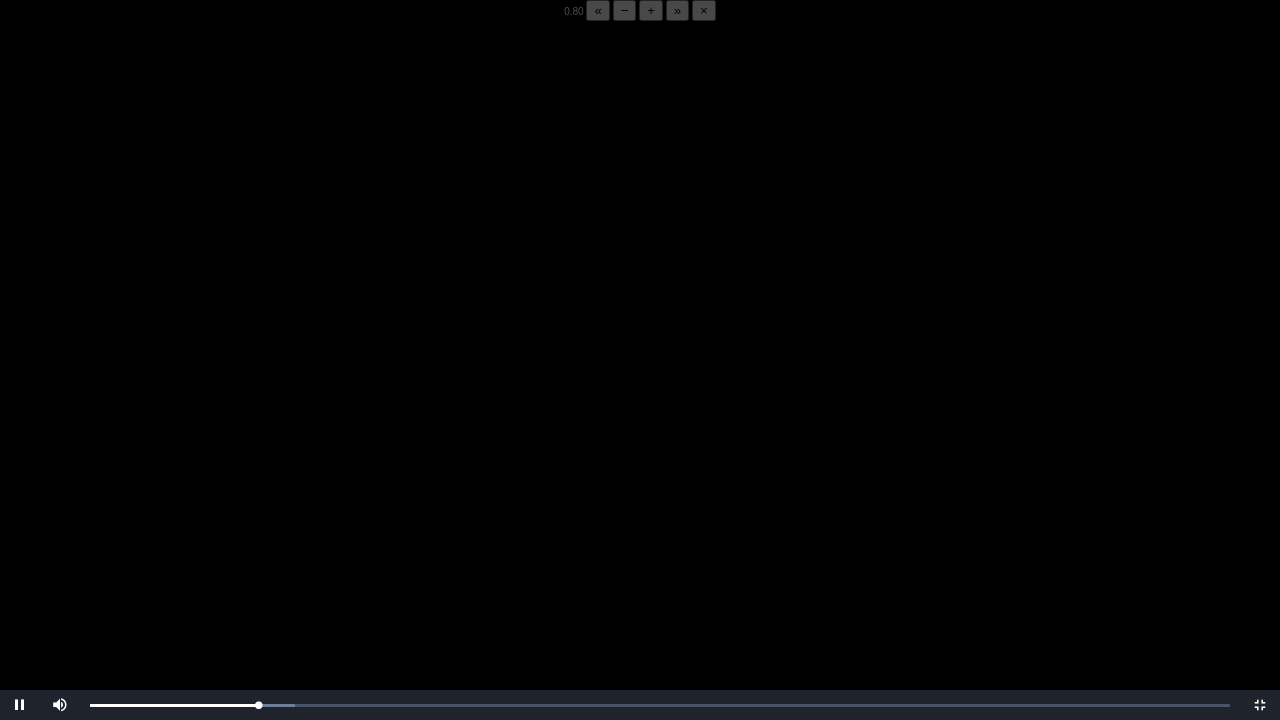 click on "−" at bounding box center [625, 10] 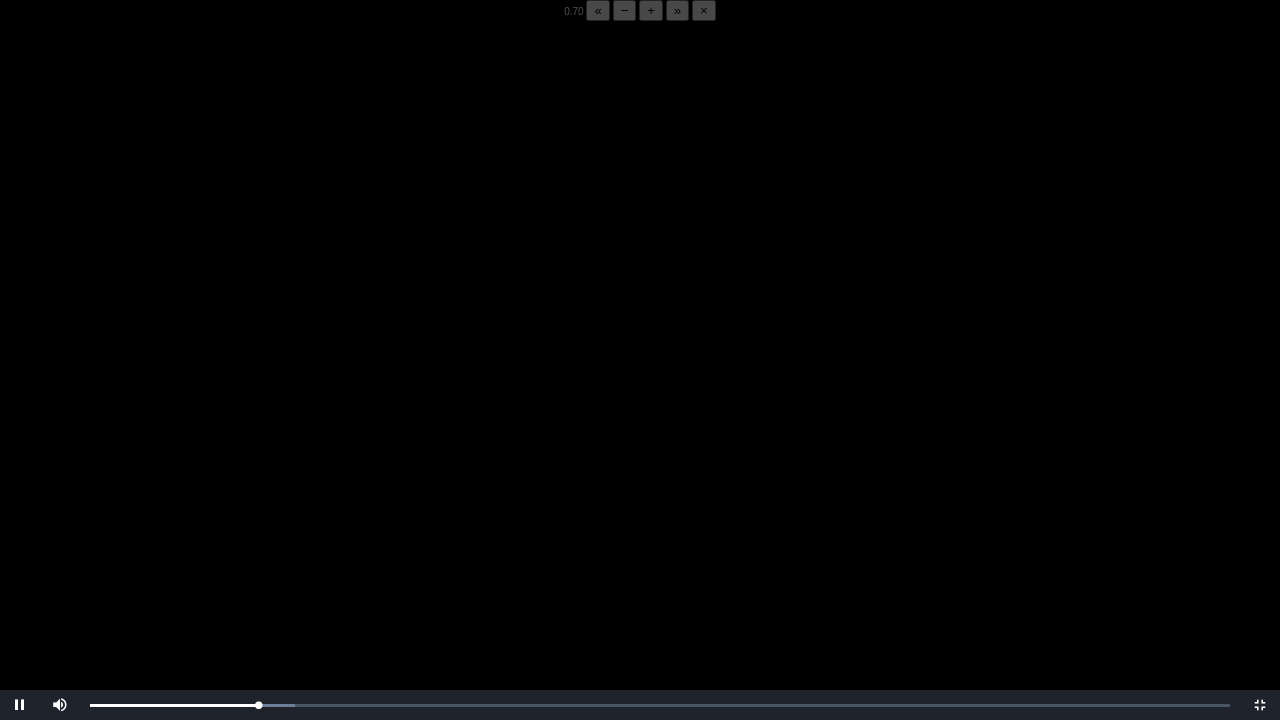 click on "−" at bounding box center [625, 10] 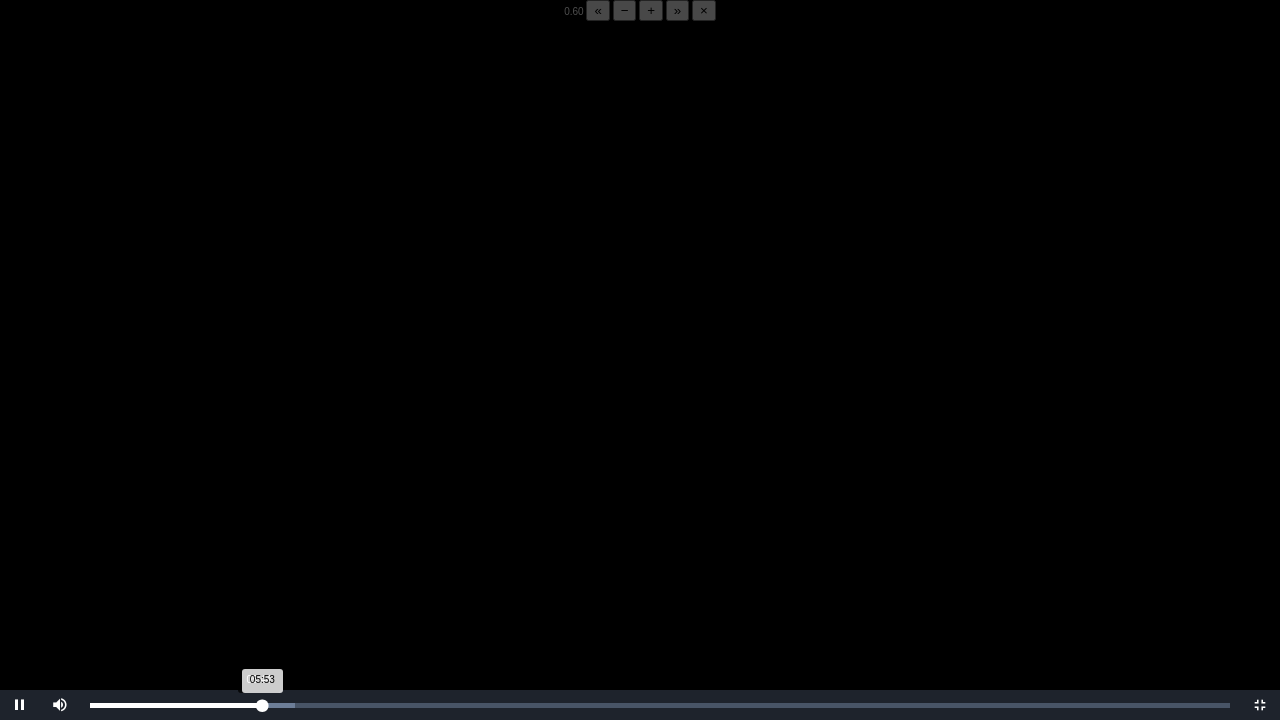 click on "05:53 Progress : 0%" at bounding box center [176, 705] 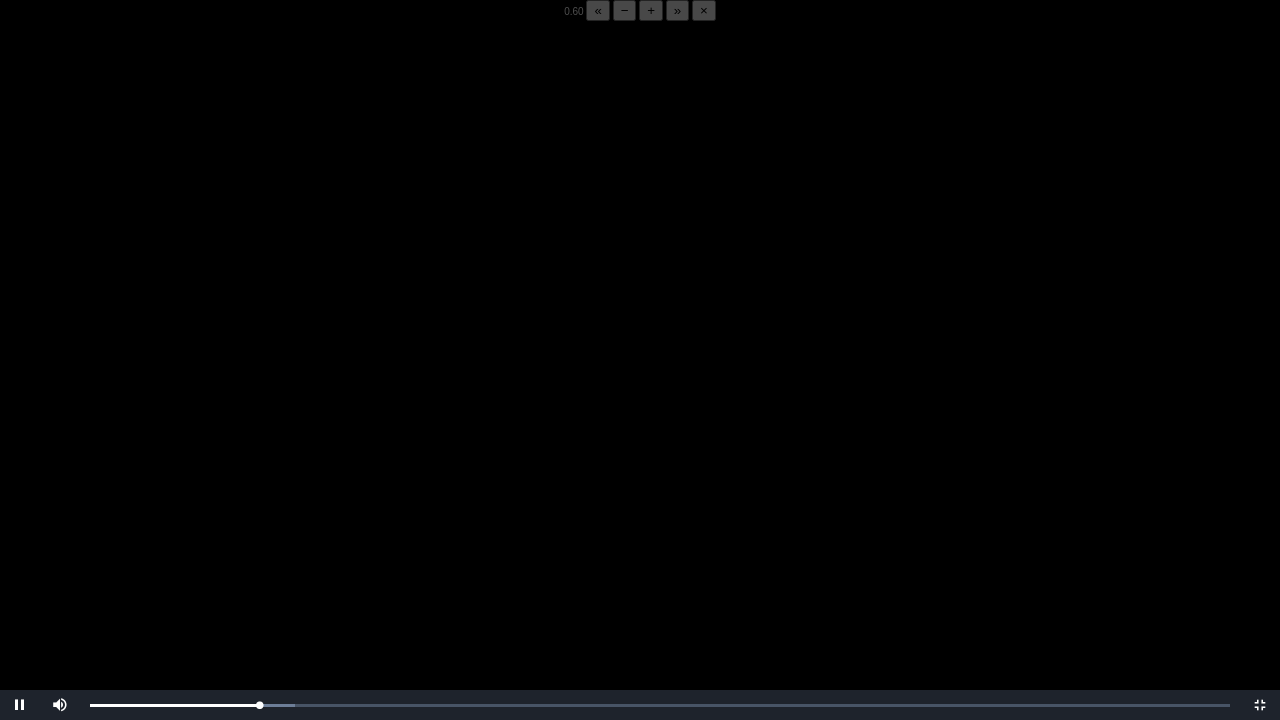 click at bounding box center (640, 381) 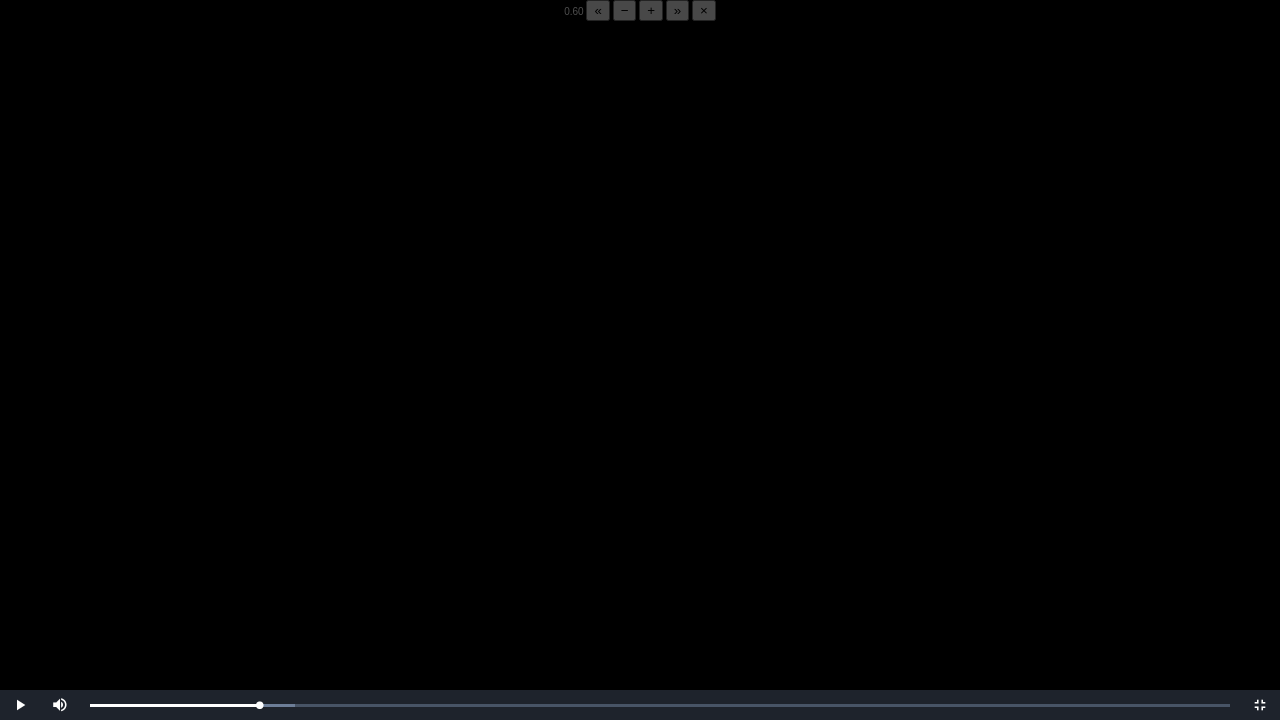 click at bounding box center [640, 381] 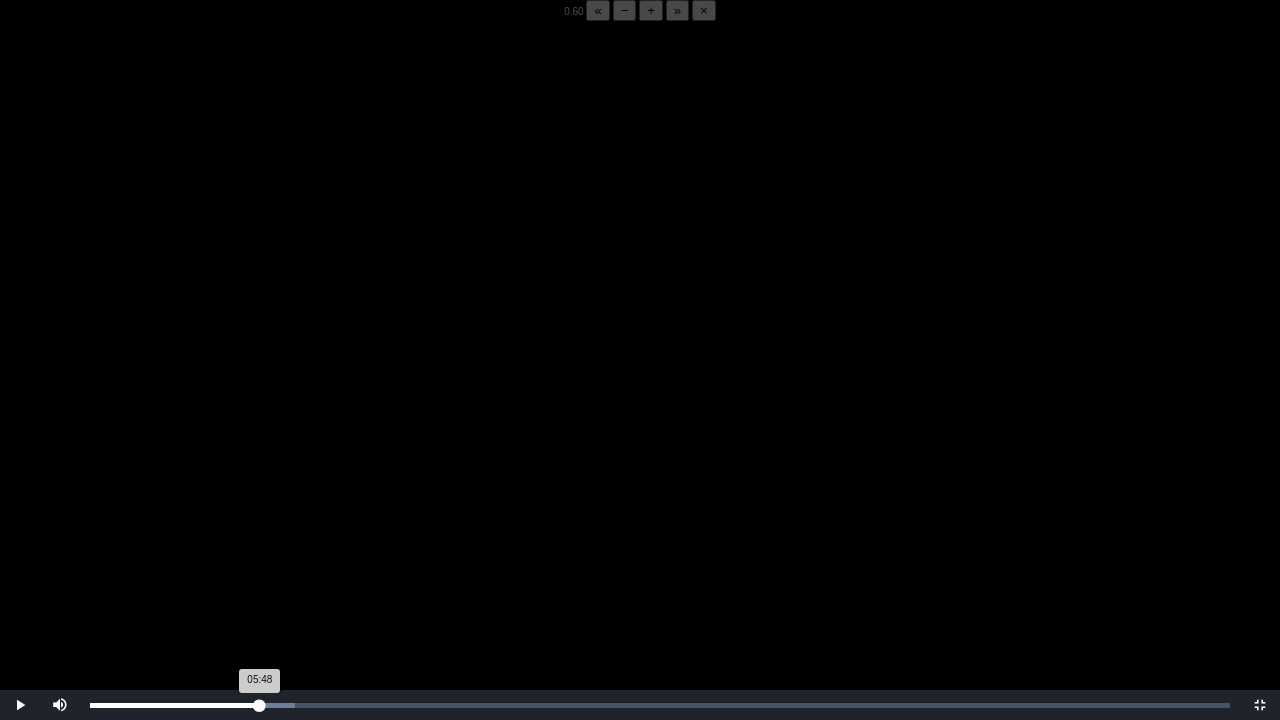 click on "Loaded : 0% 05:46 05:48 Progress : 0%" at bounding box center (660, 705) 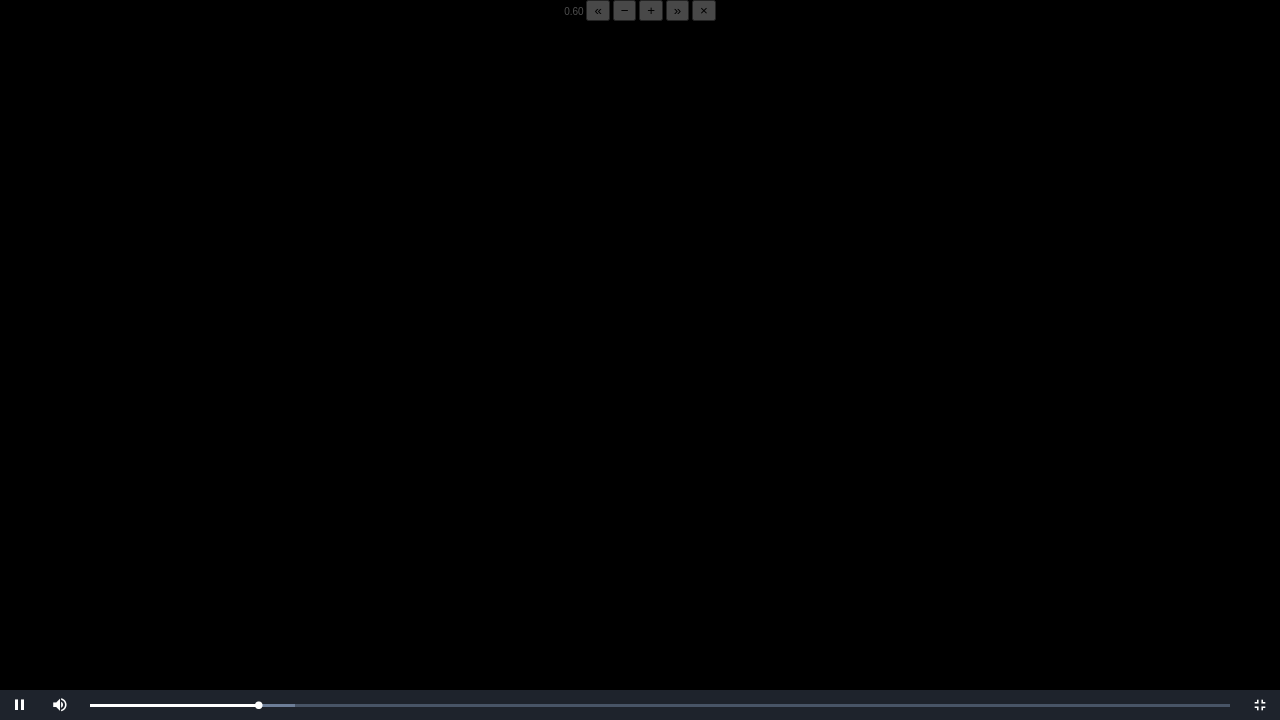click at bounding box center [640, 381] 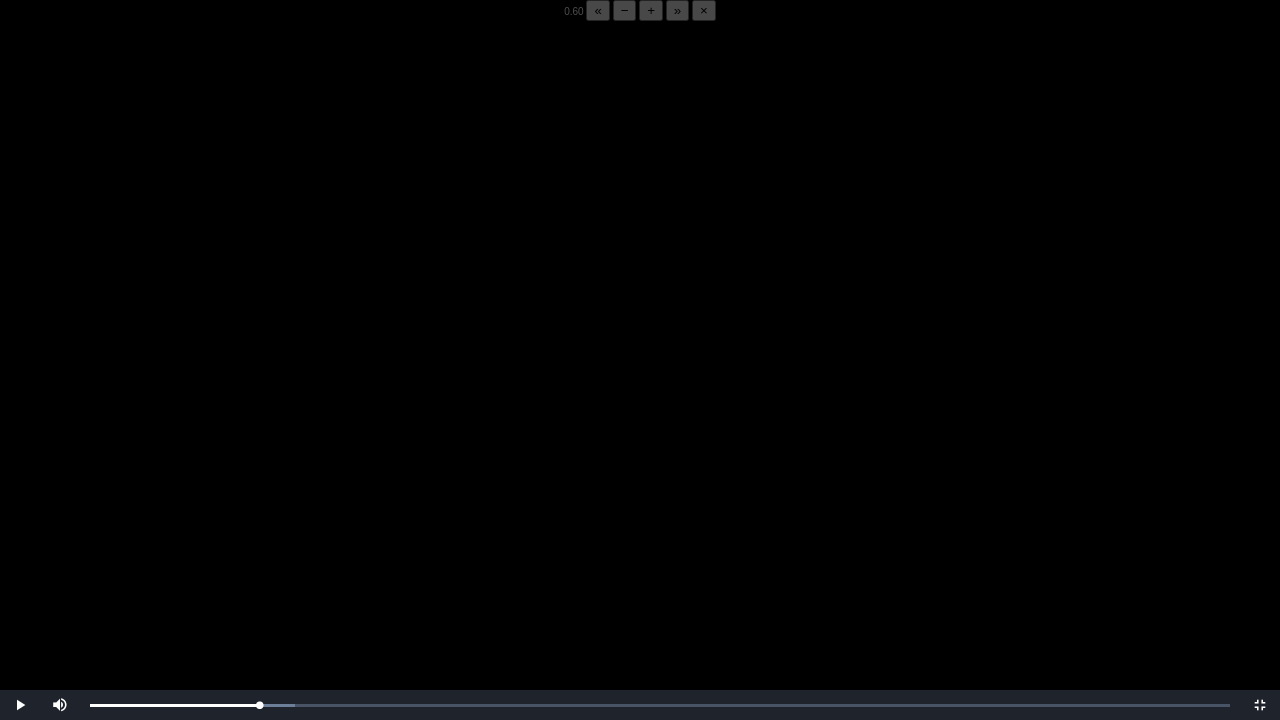 click at bounding box center [640, 381] 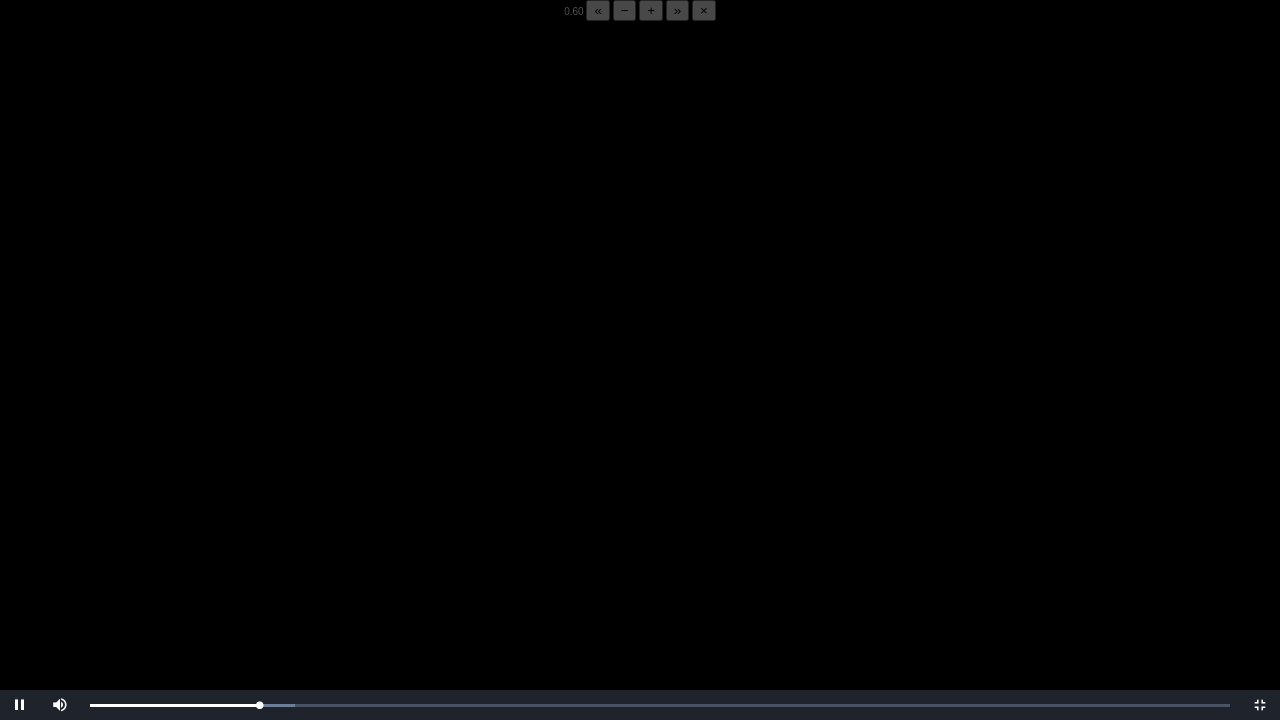 click at bounding box center (640, 381) 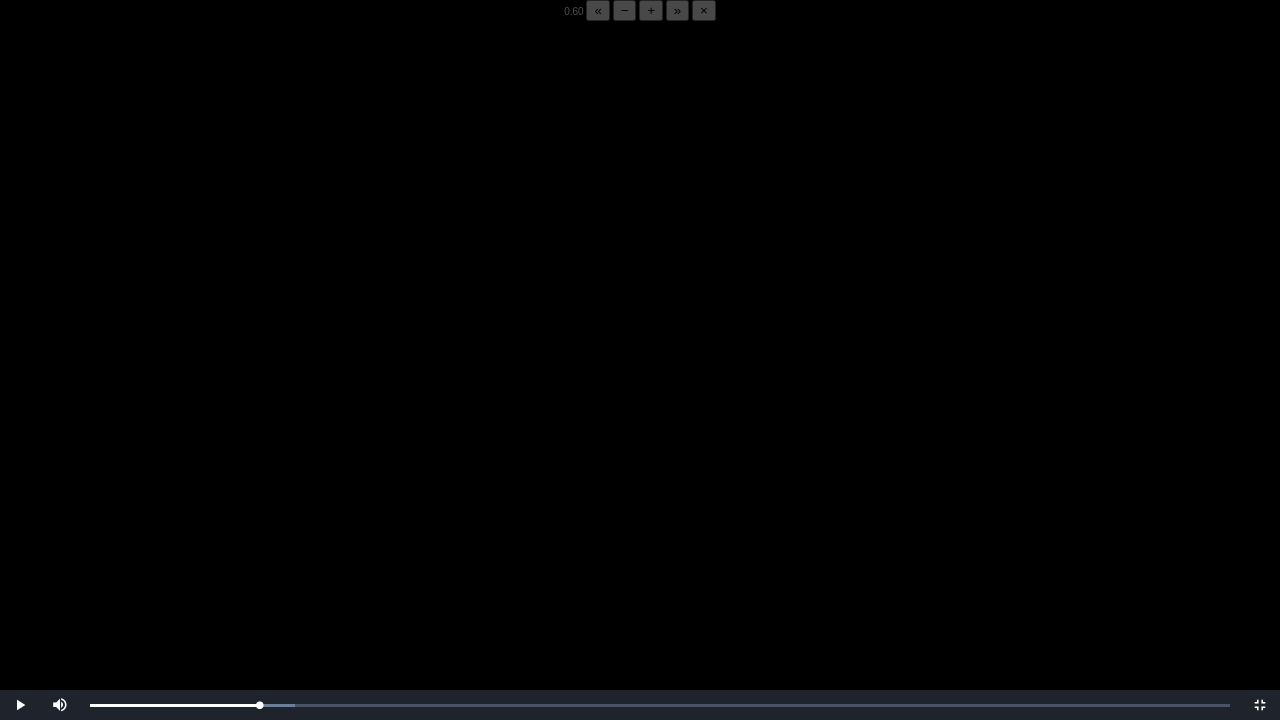 click at bounding box center (640, 381) 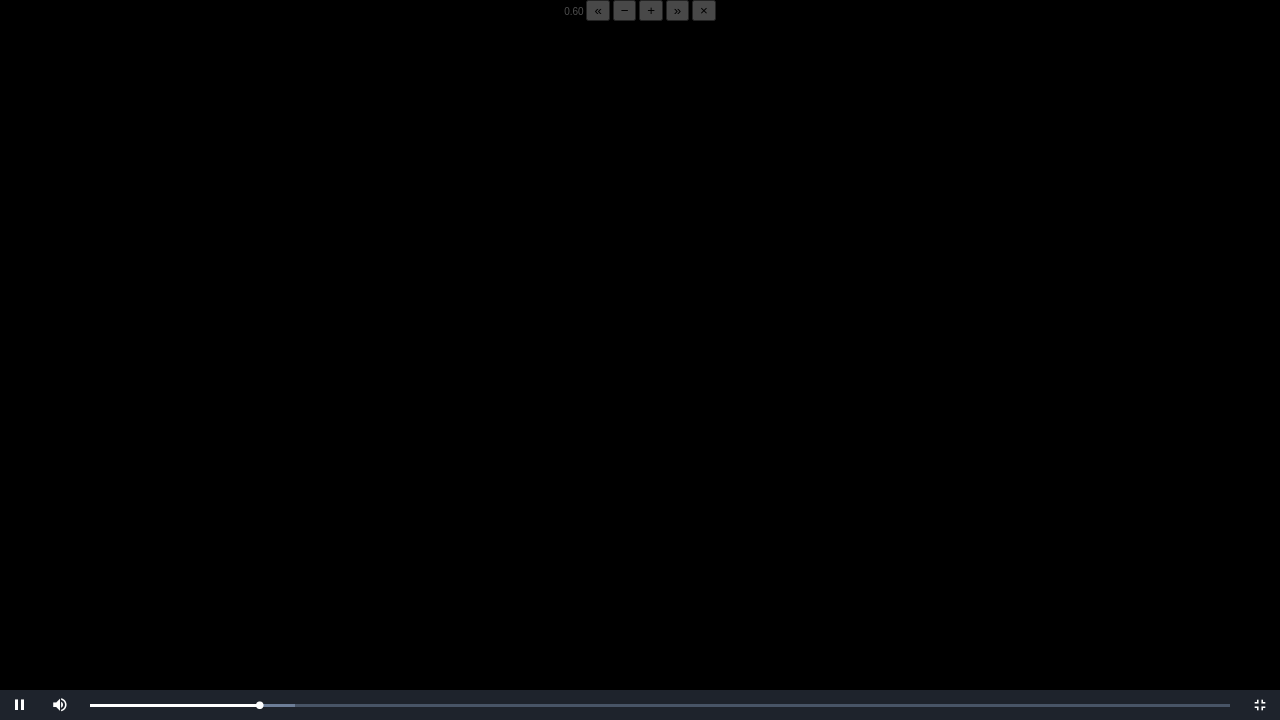 click at bounding box center [640, 381] 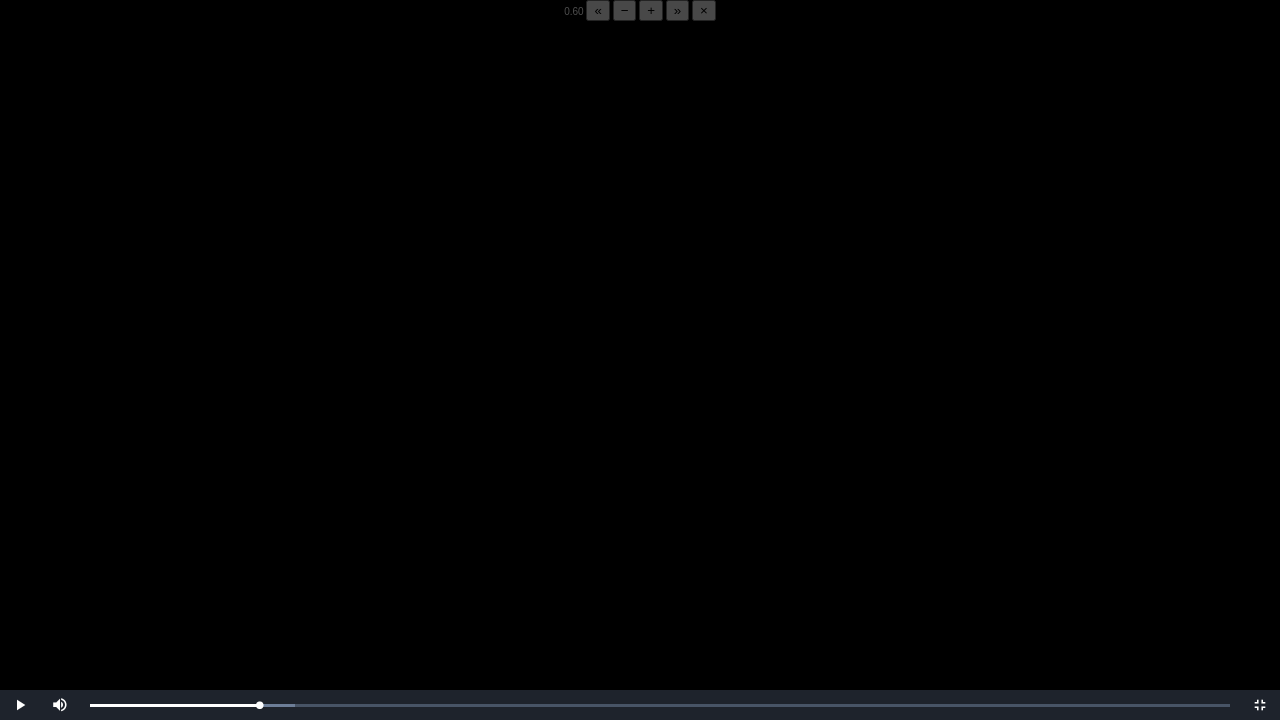 click at bounding box center (640, 381) 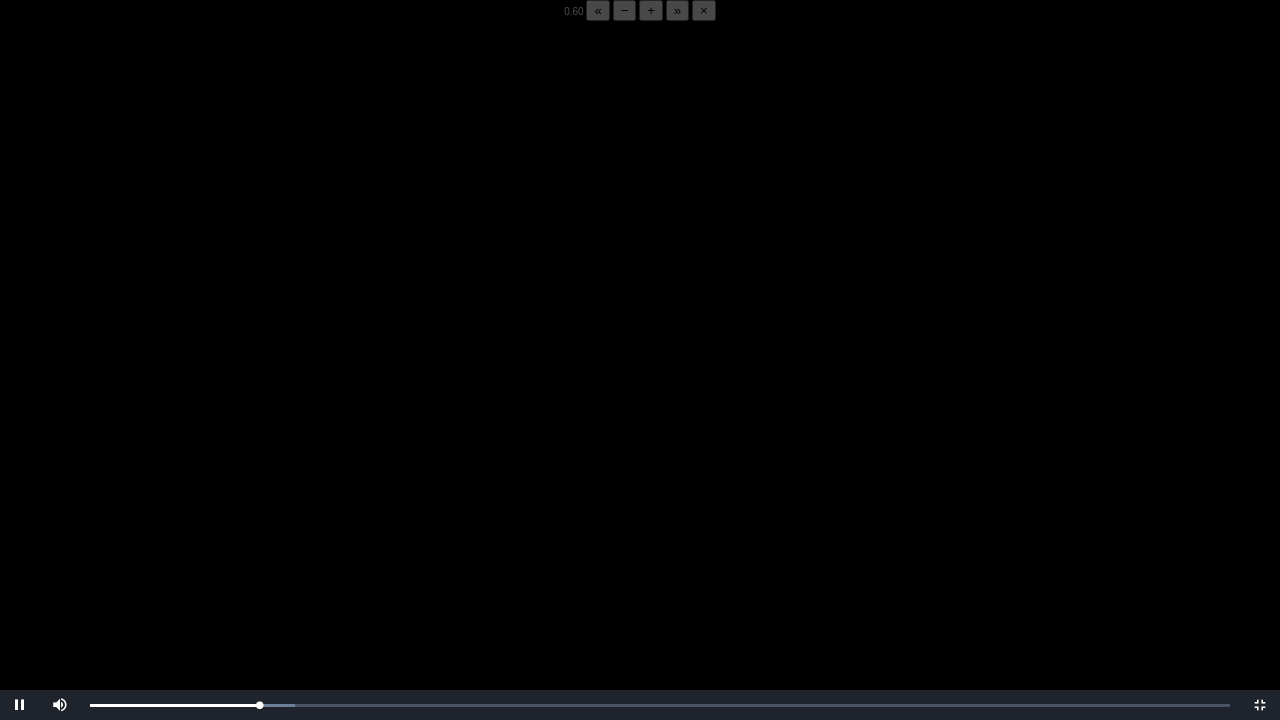 click at bounding box center [640, 381] 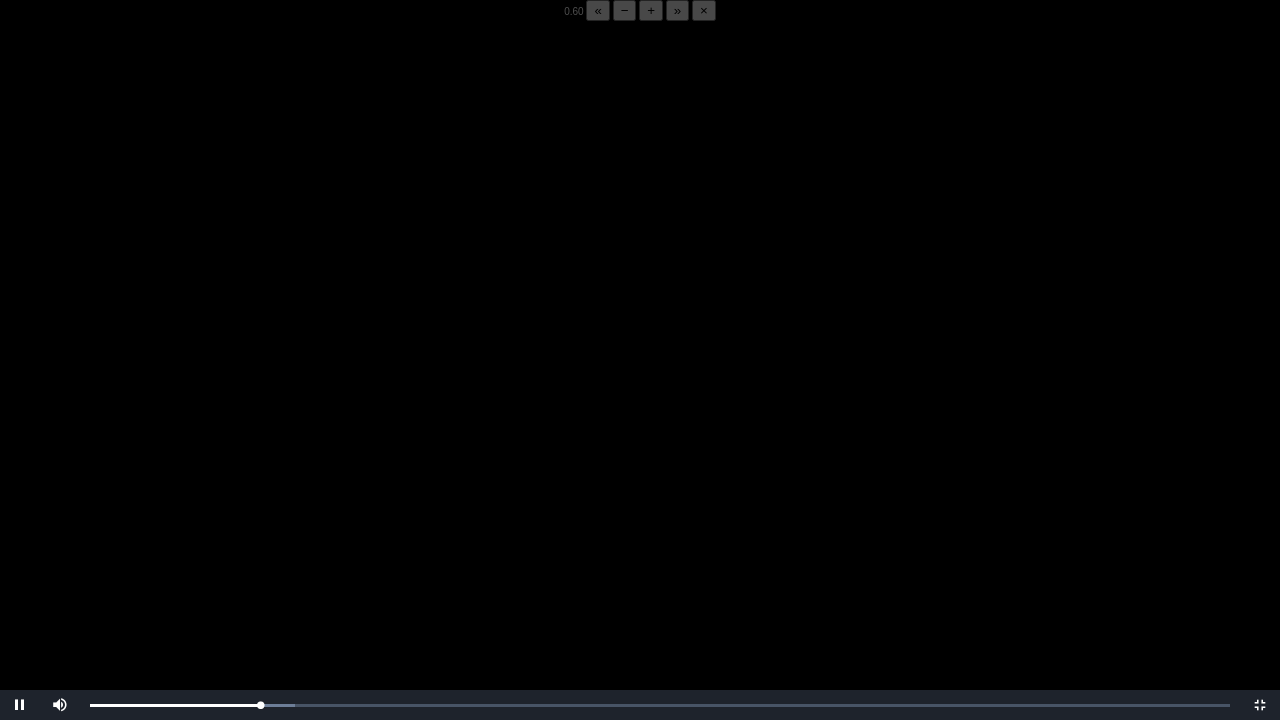 click at bounding box center (640, 381) 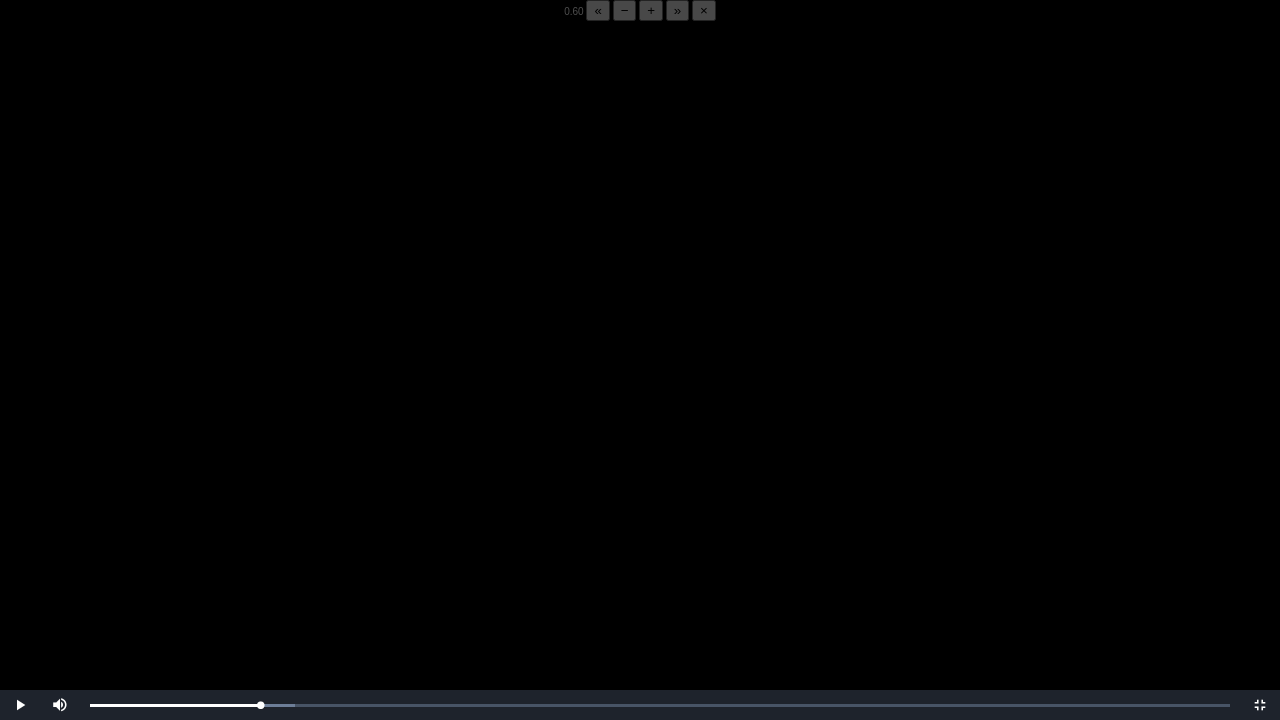 click at bounding box center [640, 381] 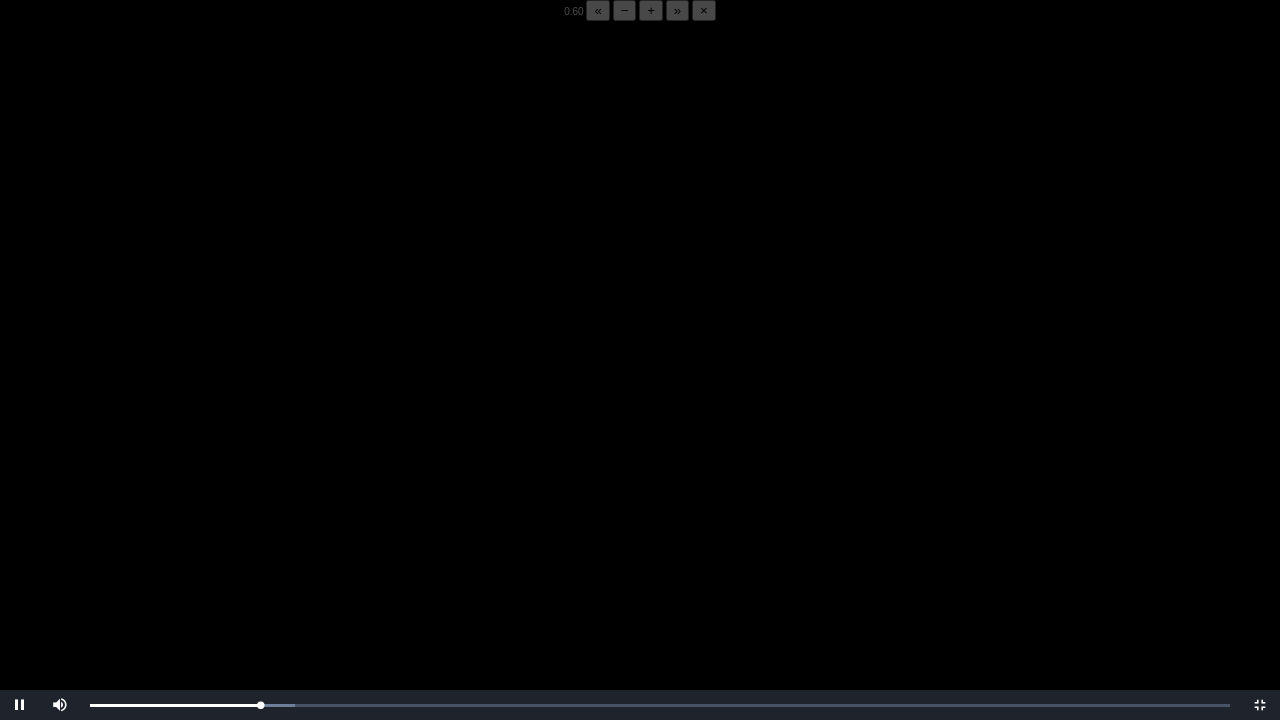 click at bounding box center [640, 381] 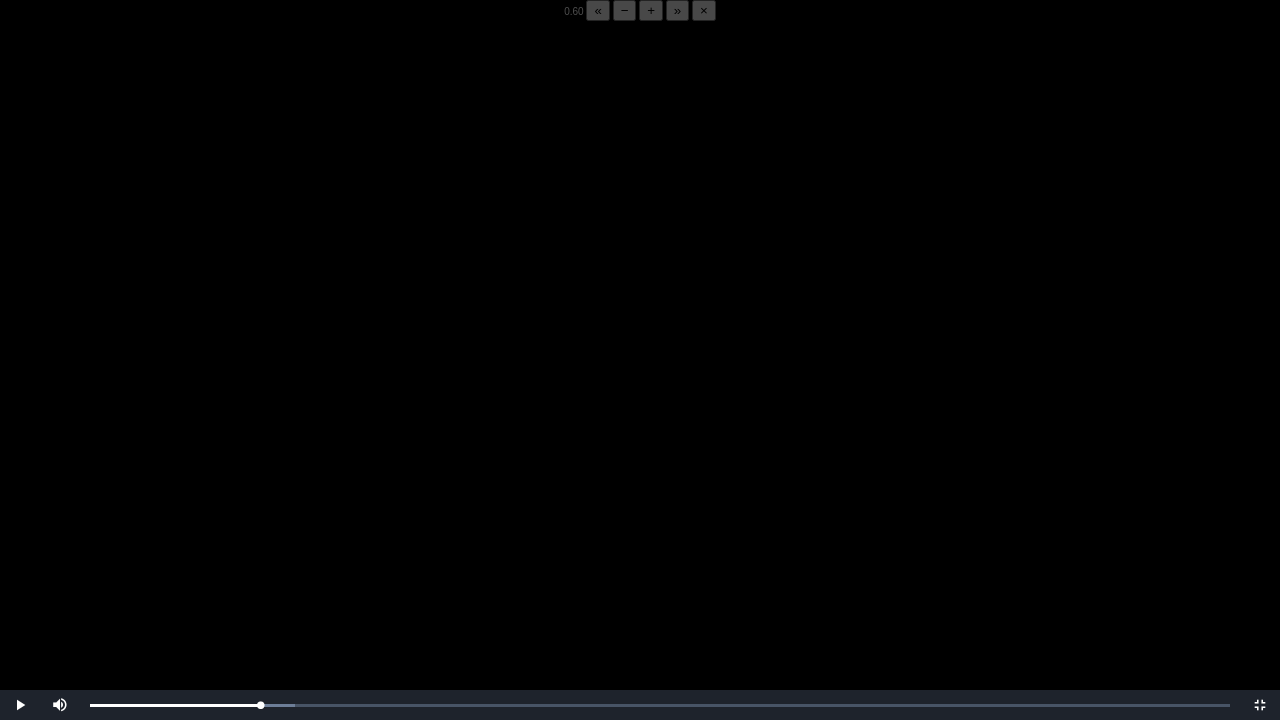 click at bounding box center [640, 381] 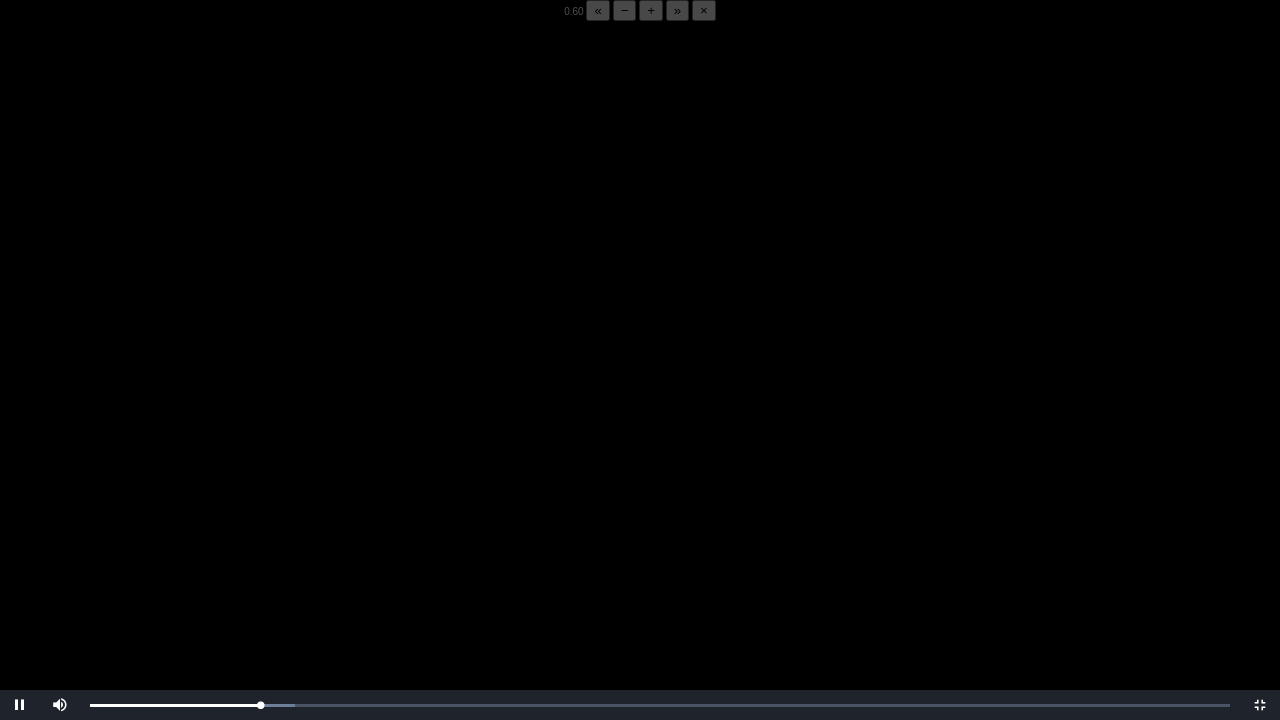 click at bounding box center [640, 381] 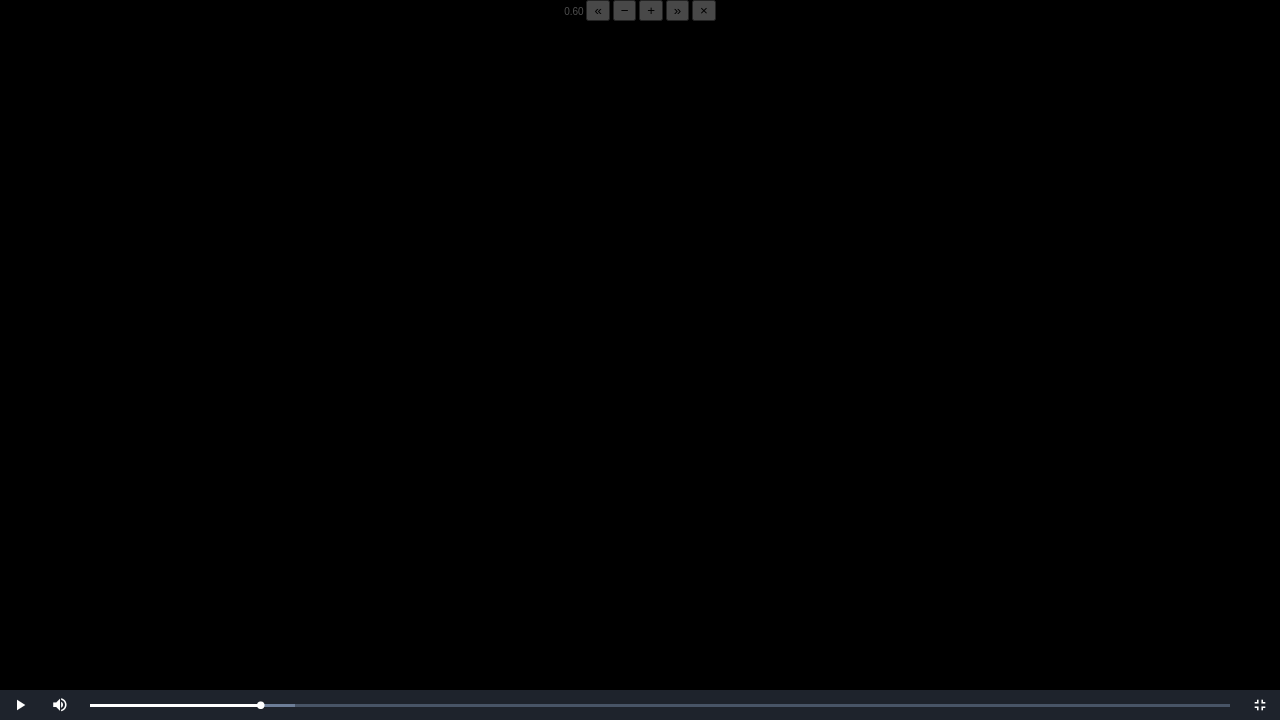 click at bounding box center (640, 381) 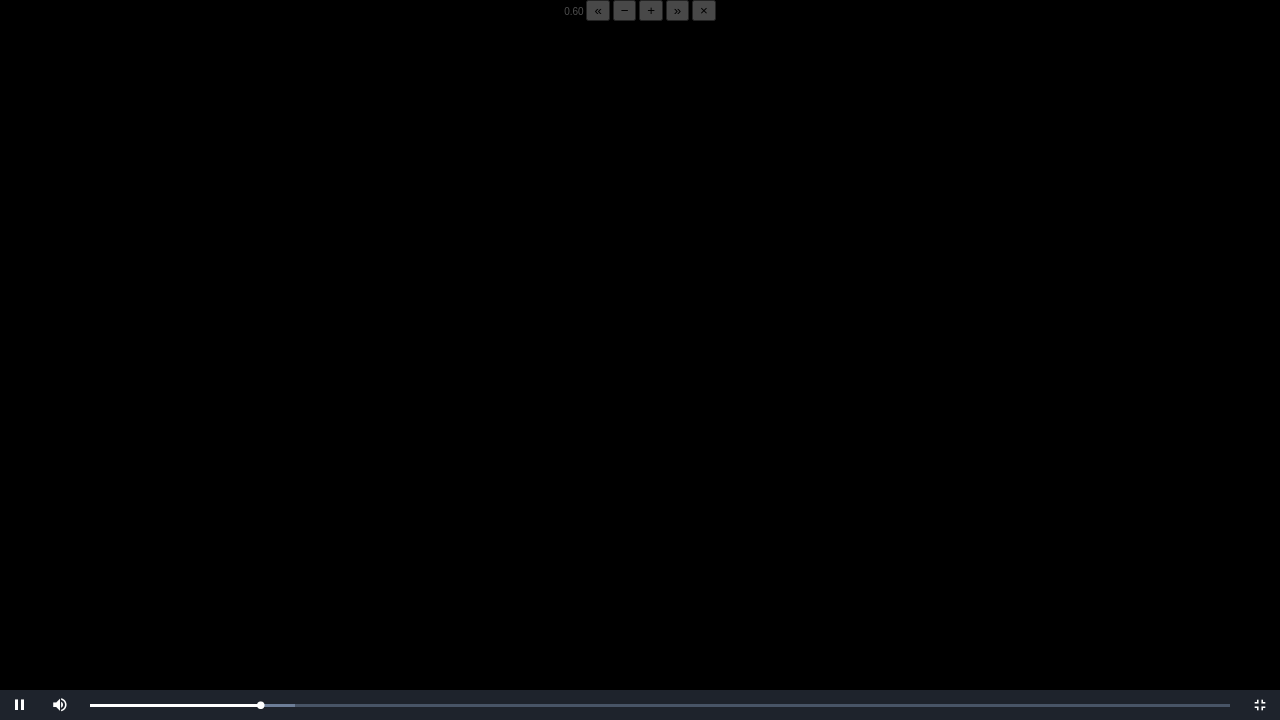 click at bounding box center [640, 381] 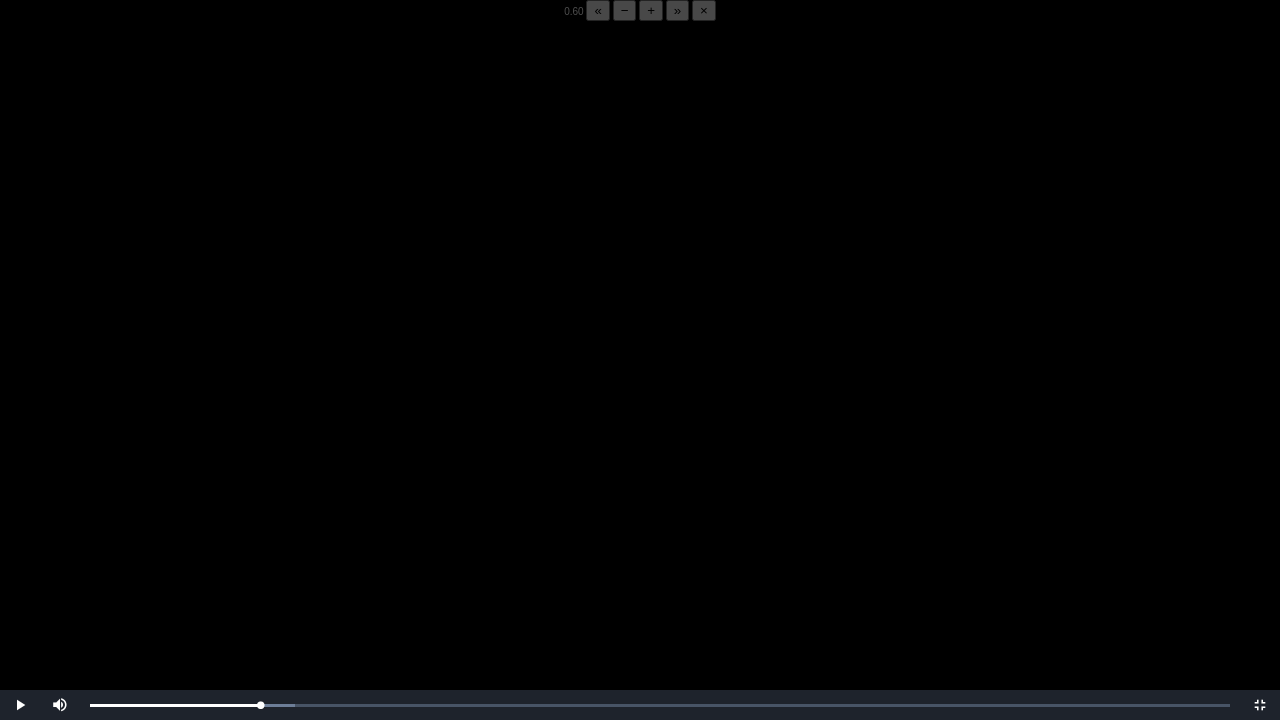 click at bounding box center (640, 381) 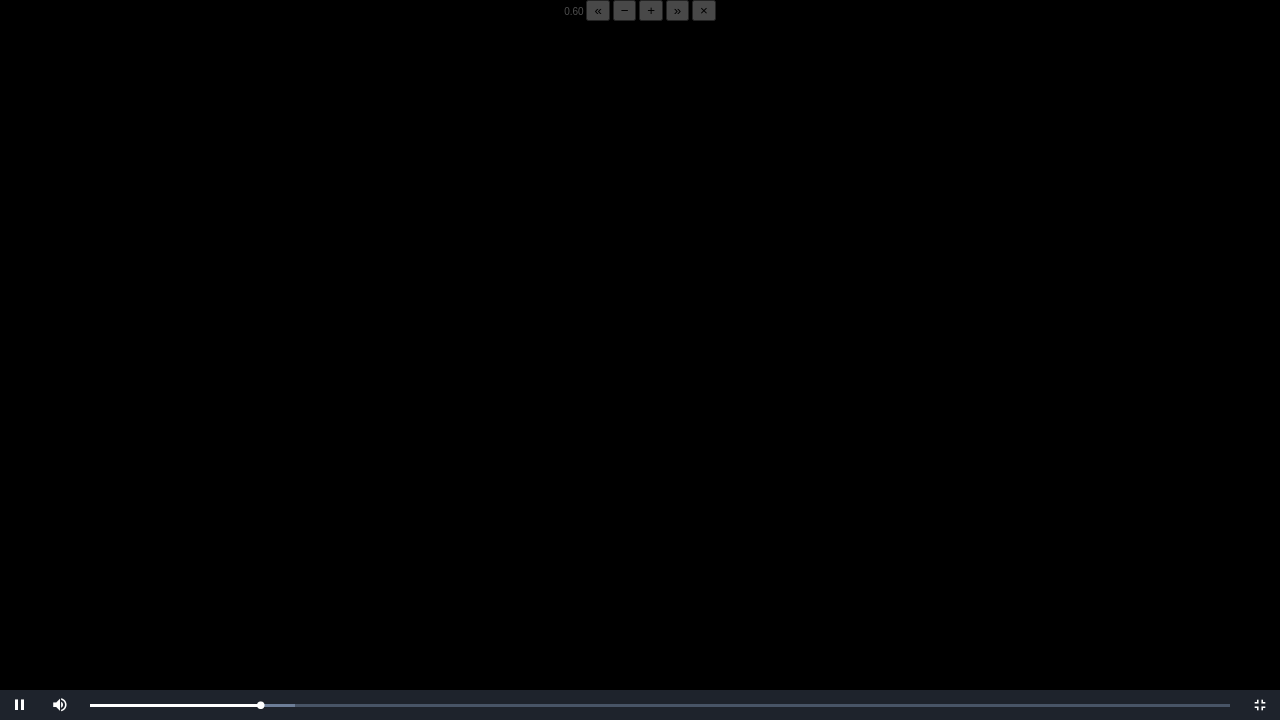 click at bounding box center (640, 381) 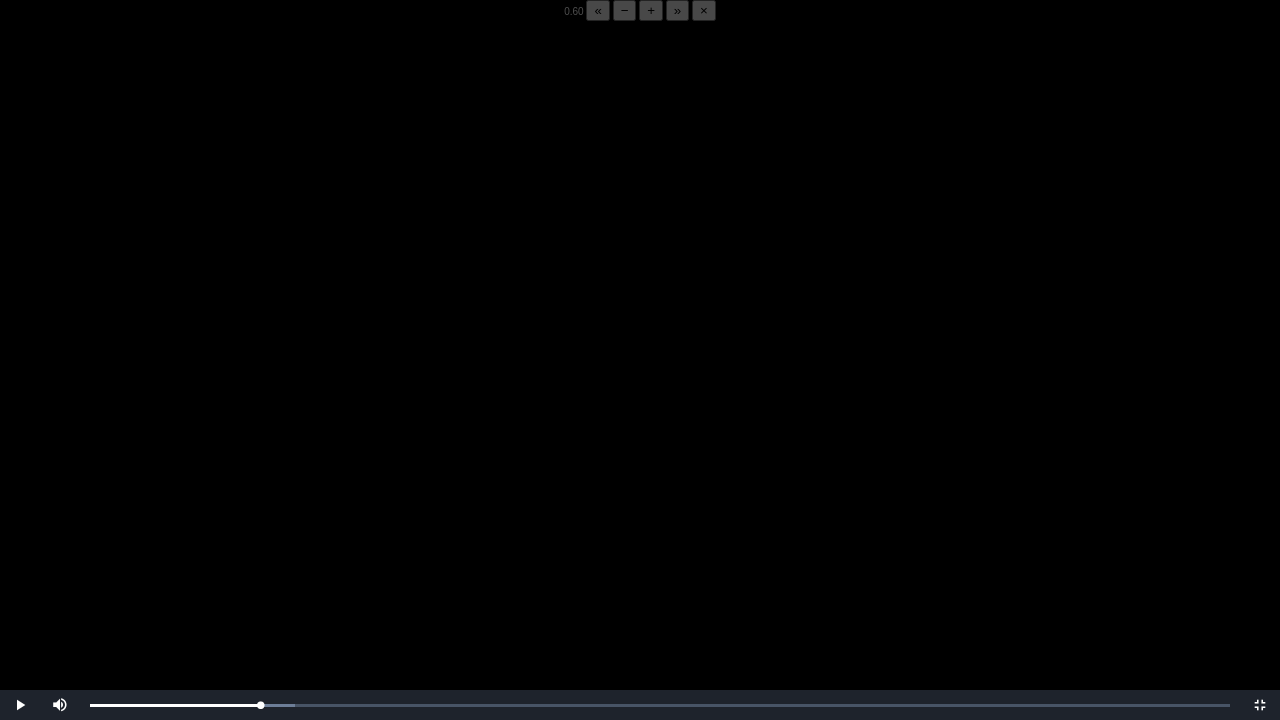 click at bounding box center [640, 381] 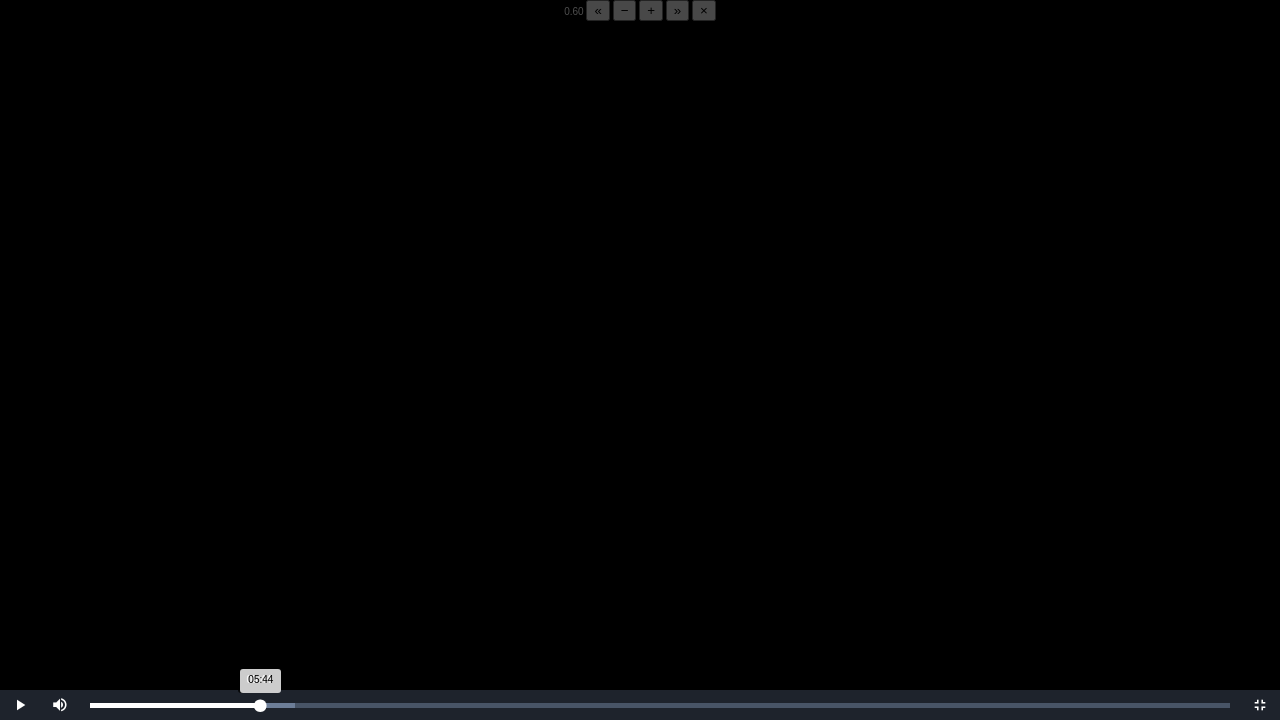 click on "05:44 Progress : 0%" at bounding box center (175, 705) 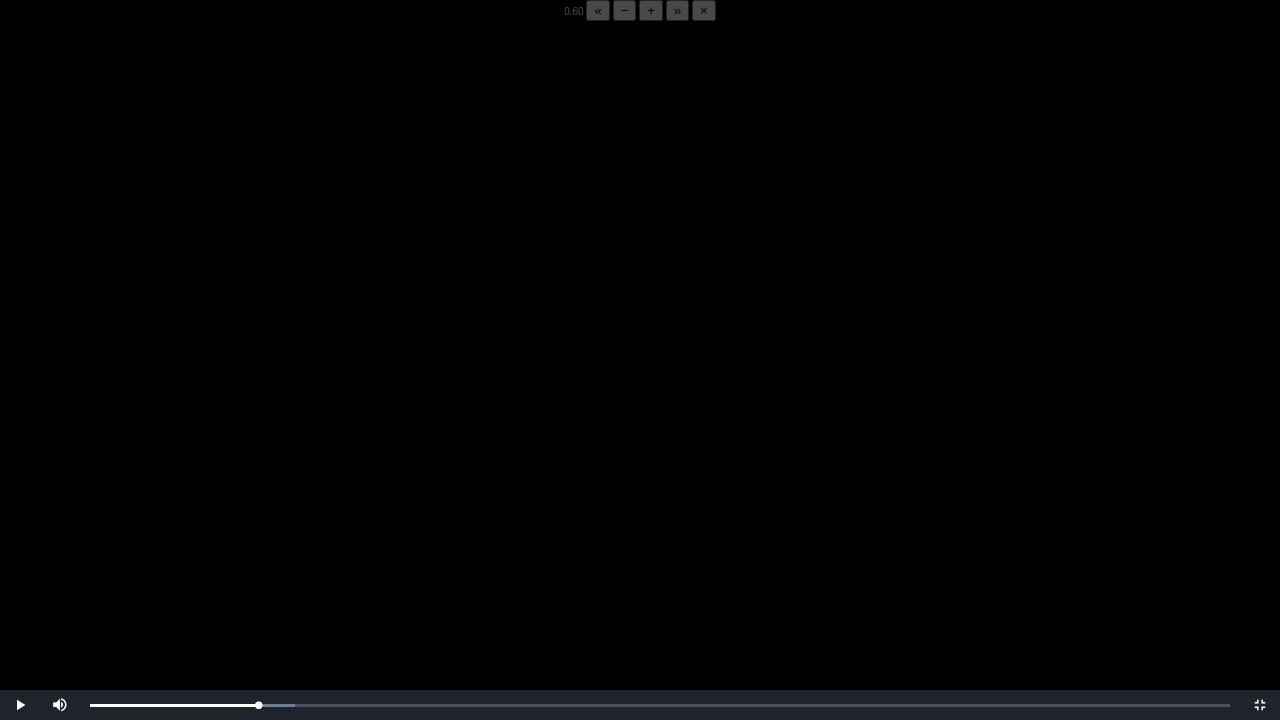 click at bounding box center [640, 381] 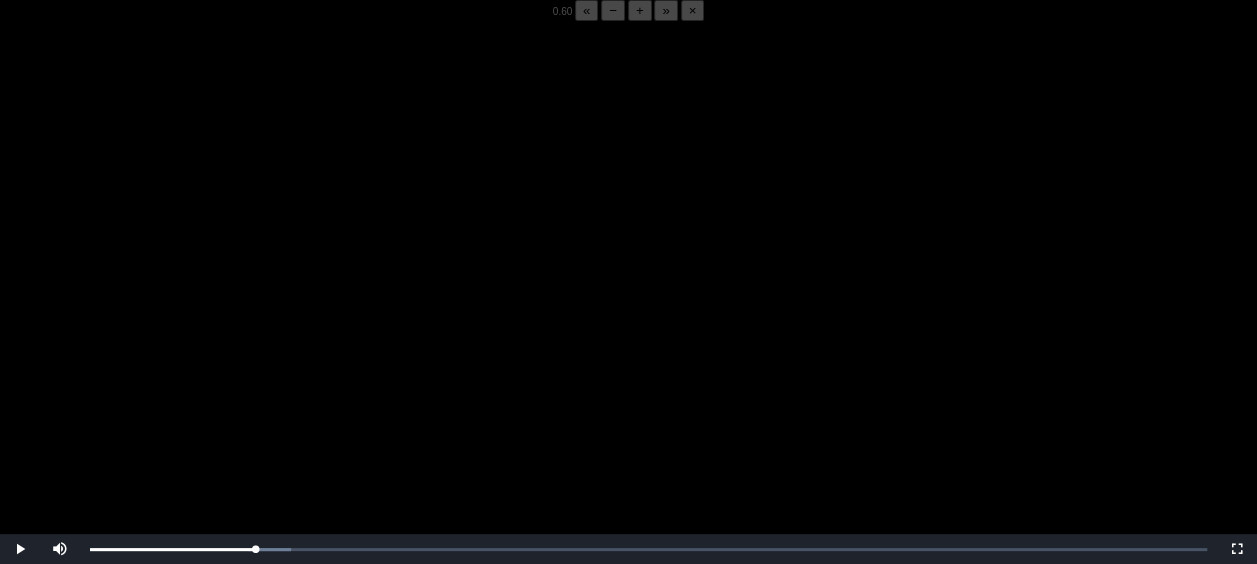 scroll, scrollTop: 283, scrollLeft: 0, axis: vertical 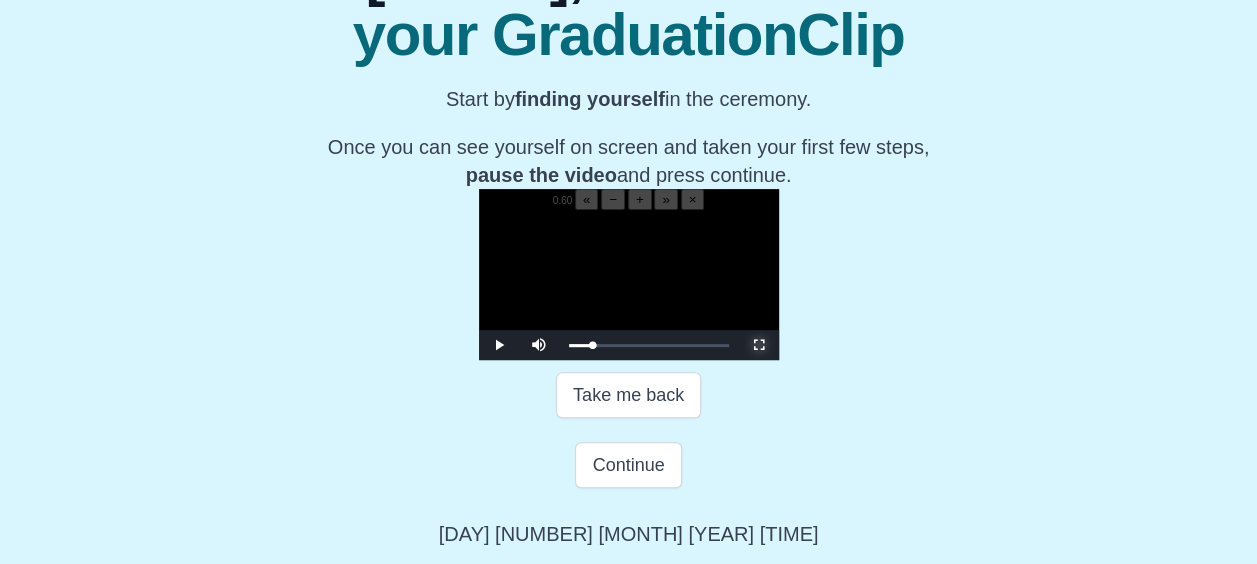 click at bounding box center [759, 345] 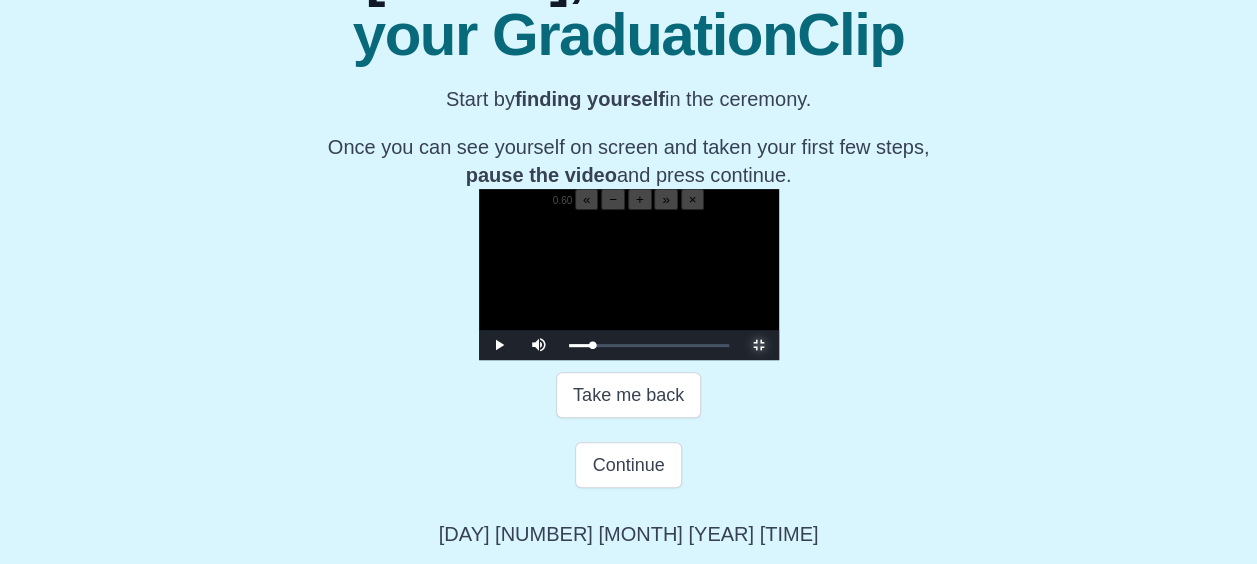scroll, scrollTop: 0, scrollLeft: 0, axis: both 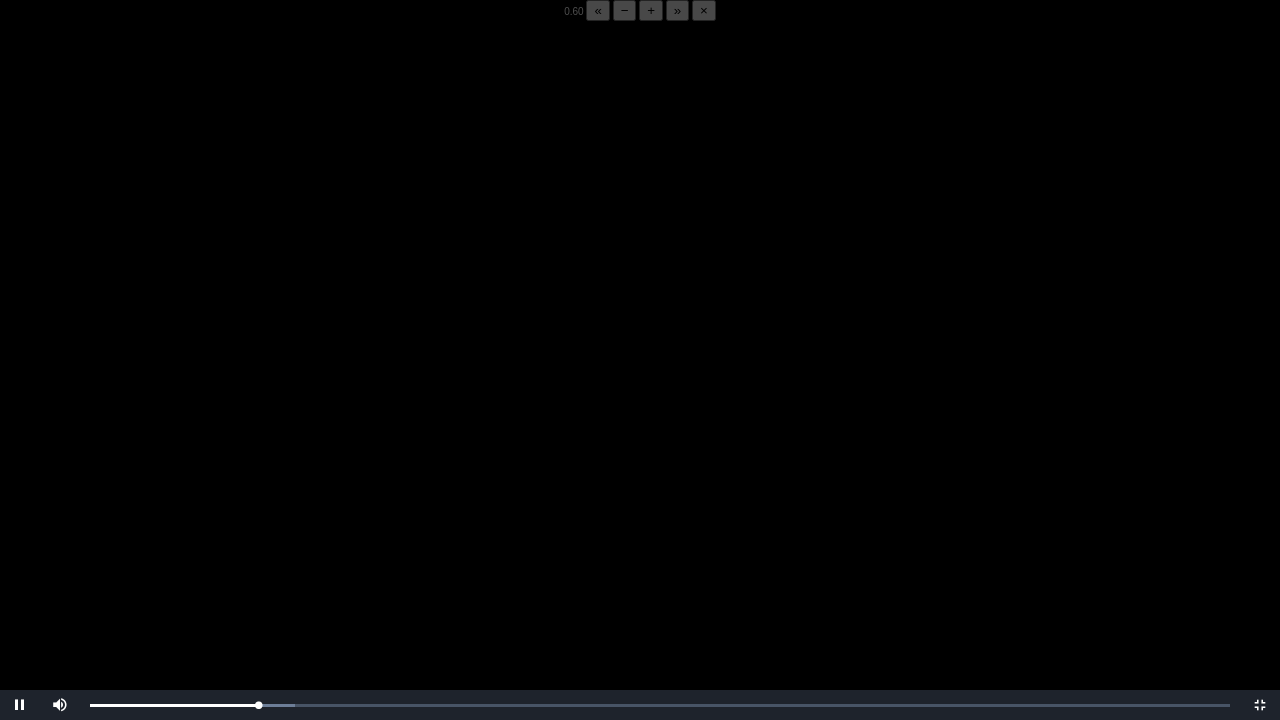 click at bounding box center (640, 381) 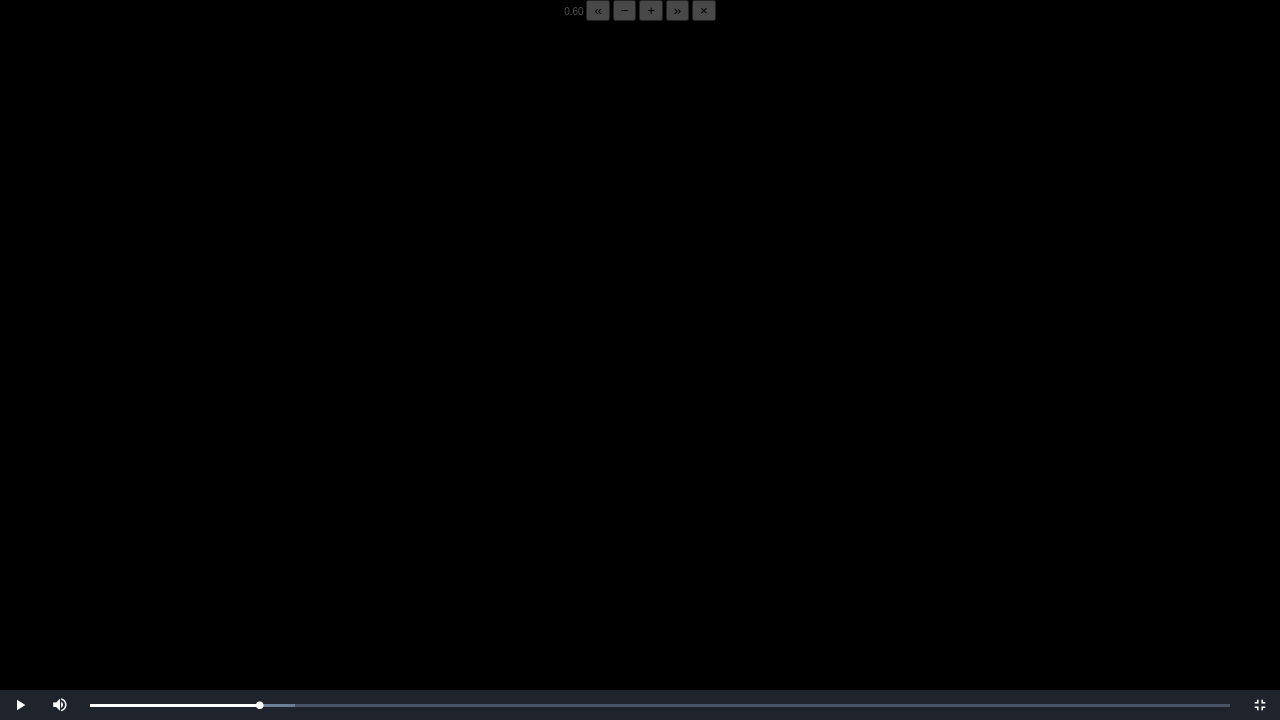 click at bounding box center (640, 381) 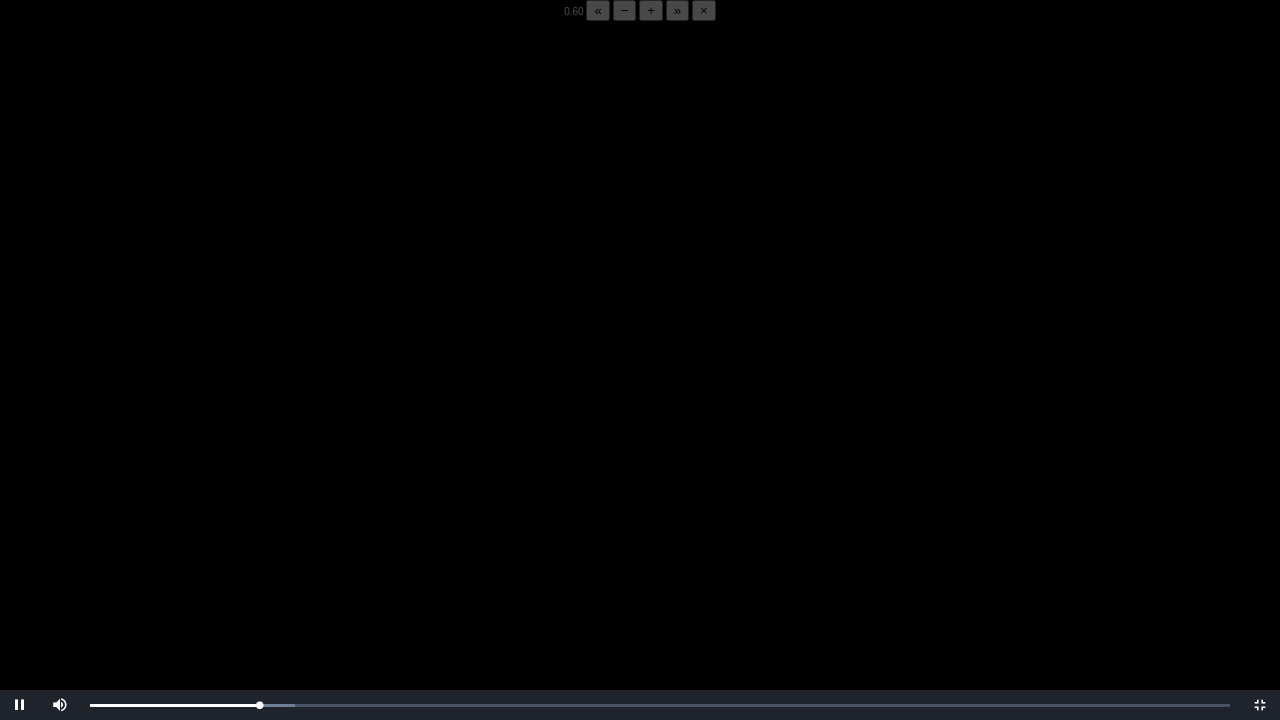 click at bounding box center [640, 381] 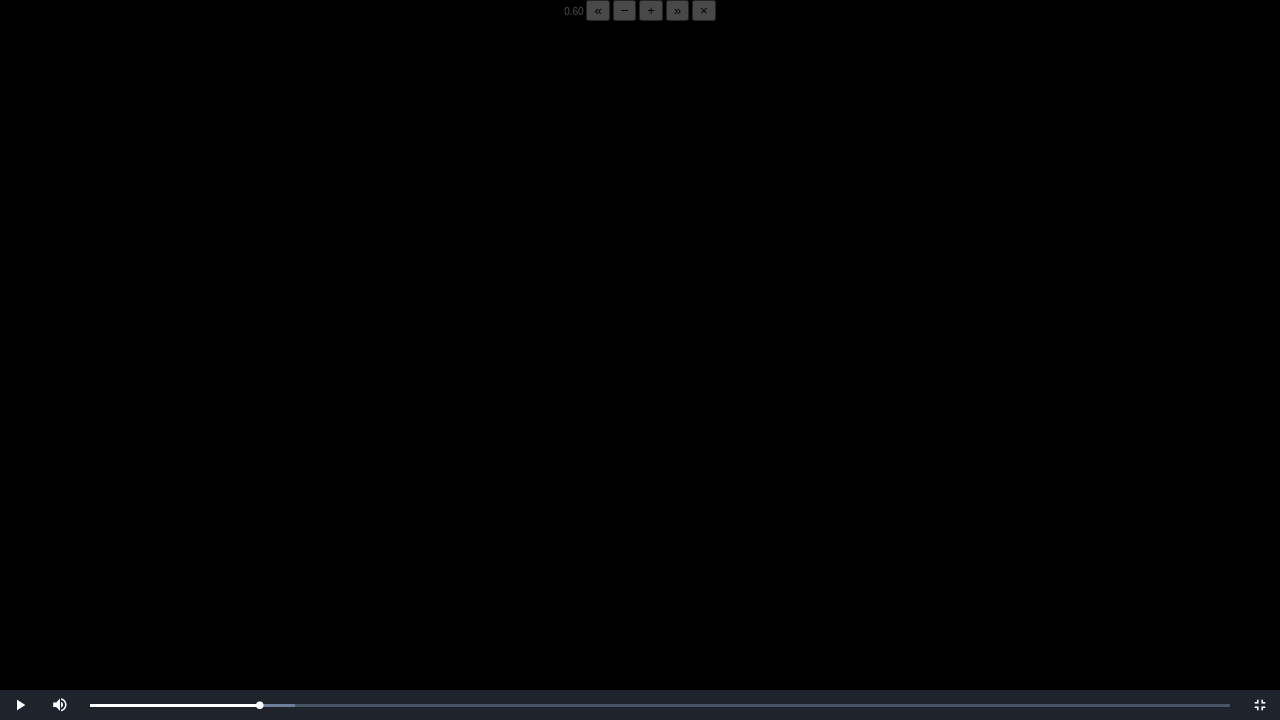 click at bounding box center [640, 381] 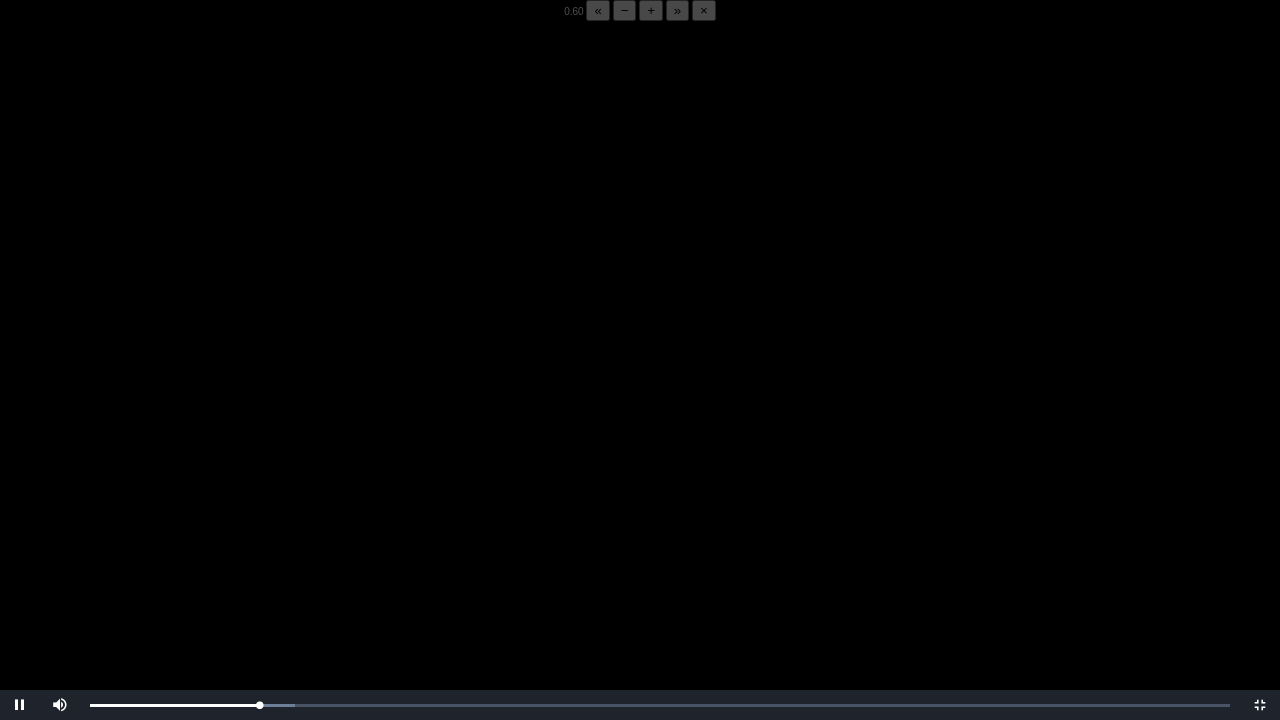 click at bounding box center [640, 381] 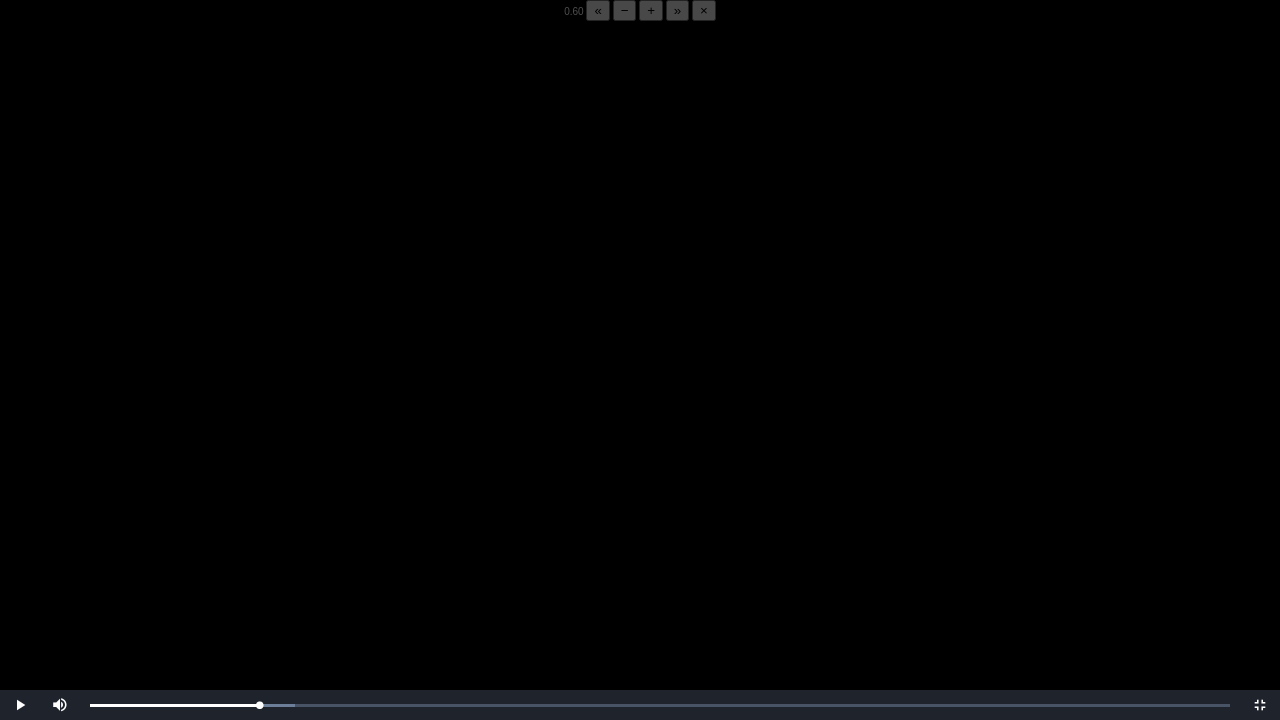click at bounding box center (640, 381) 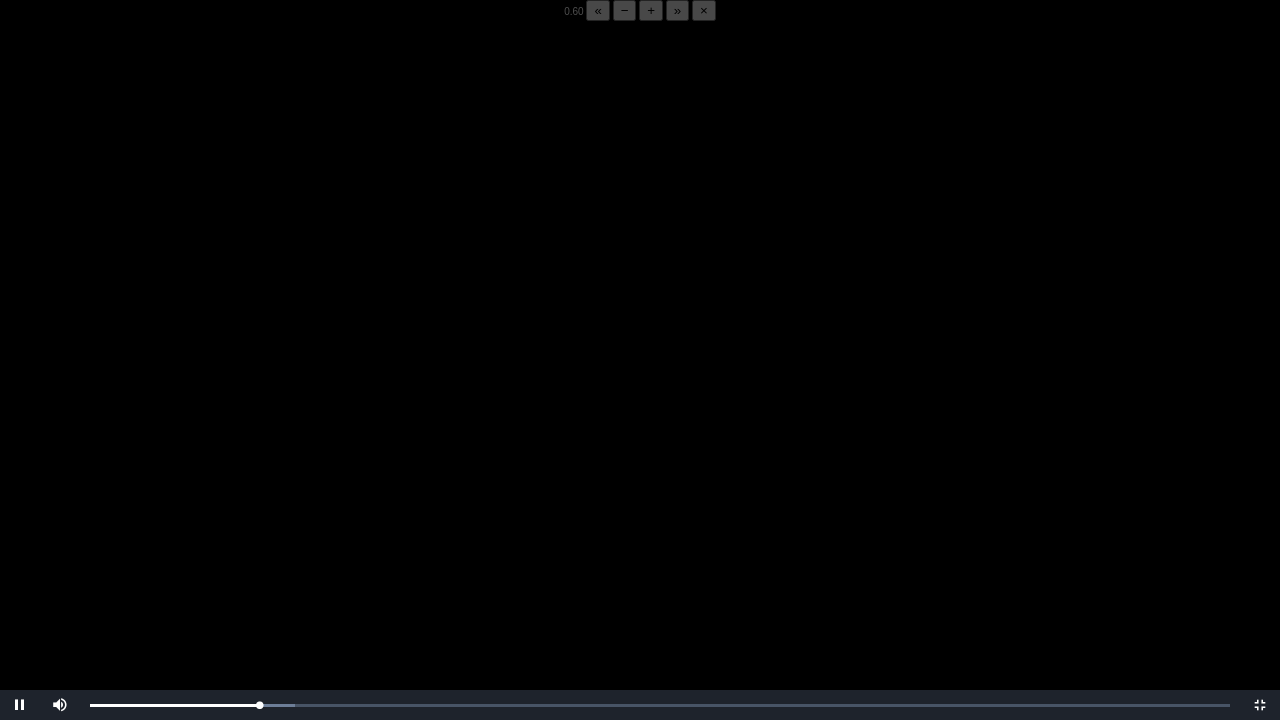 click at bounding box center (640, 381) 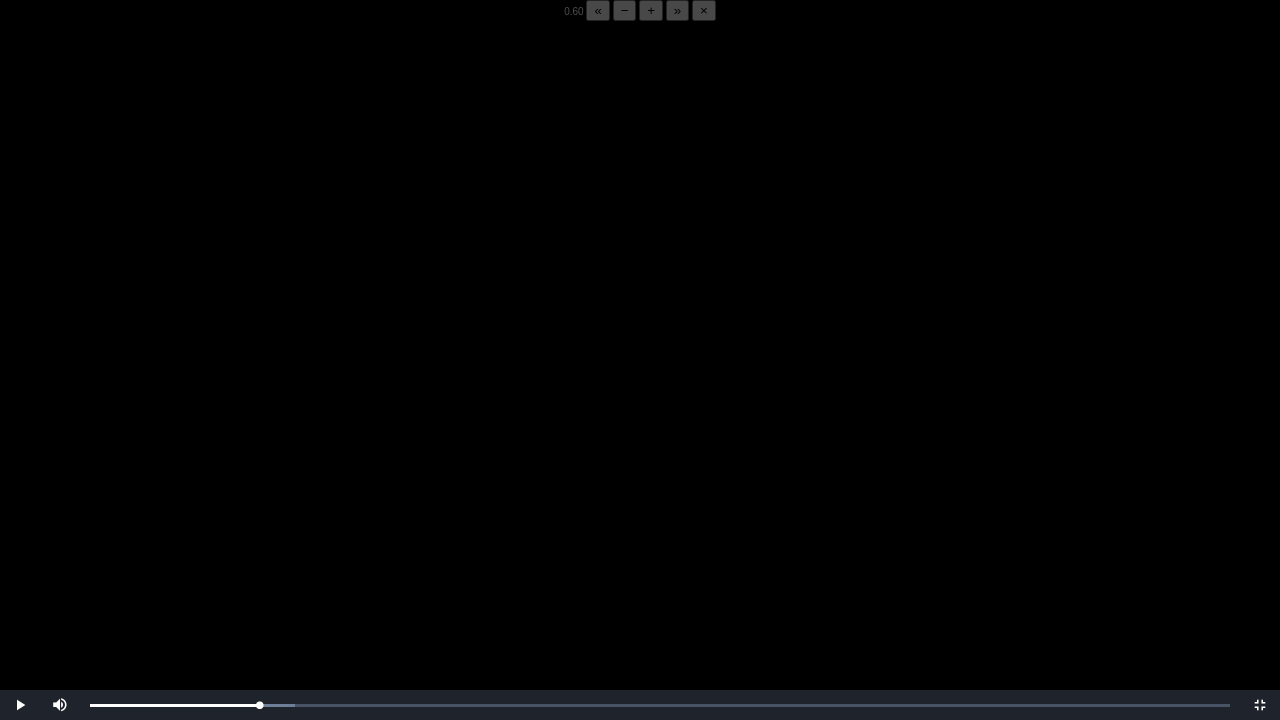 click at bounding box center (640, 381) 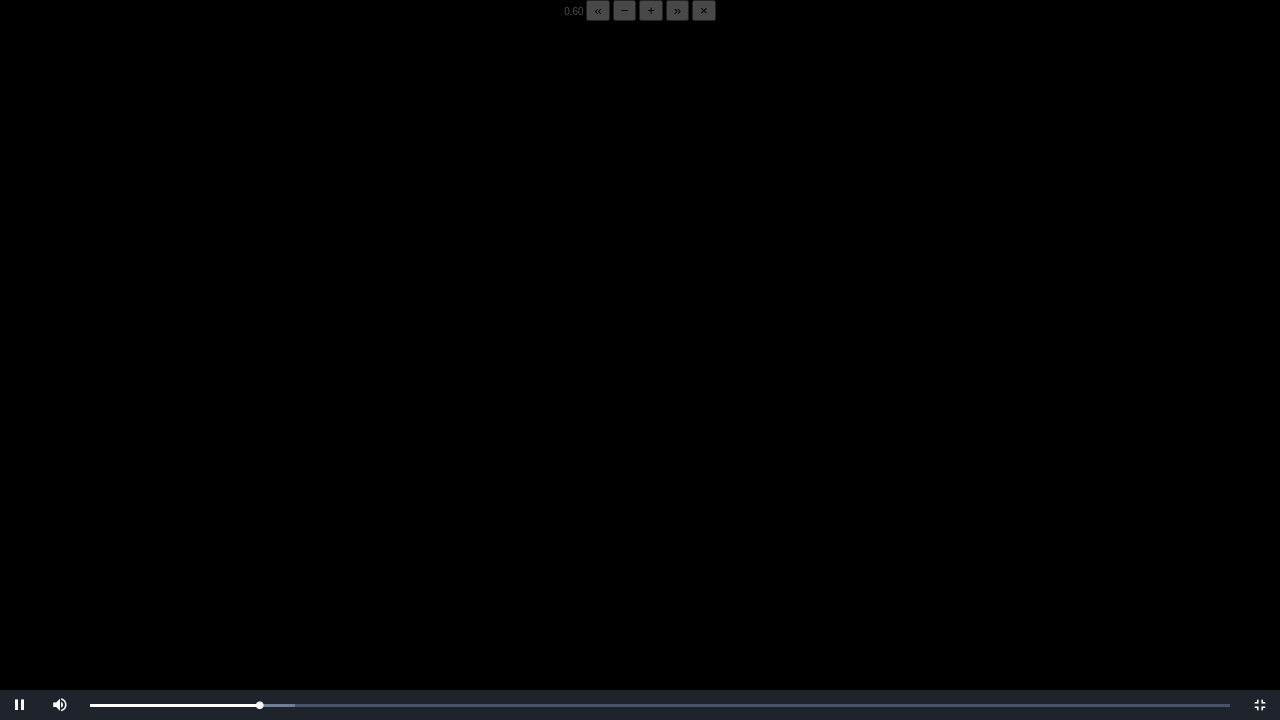 click at bounding box center [640, 381] 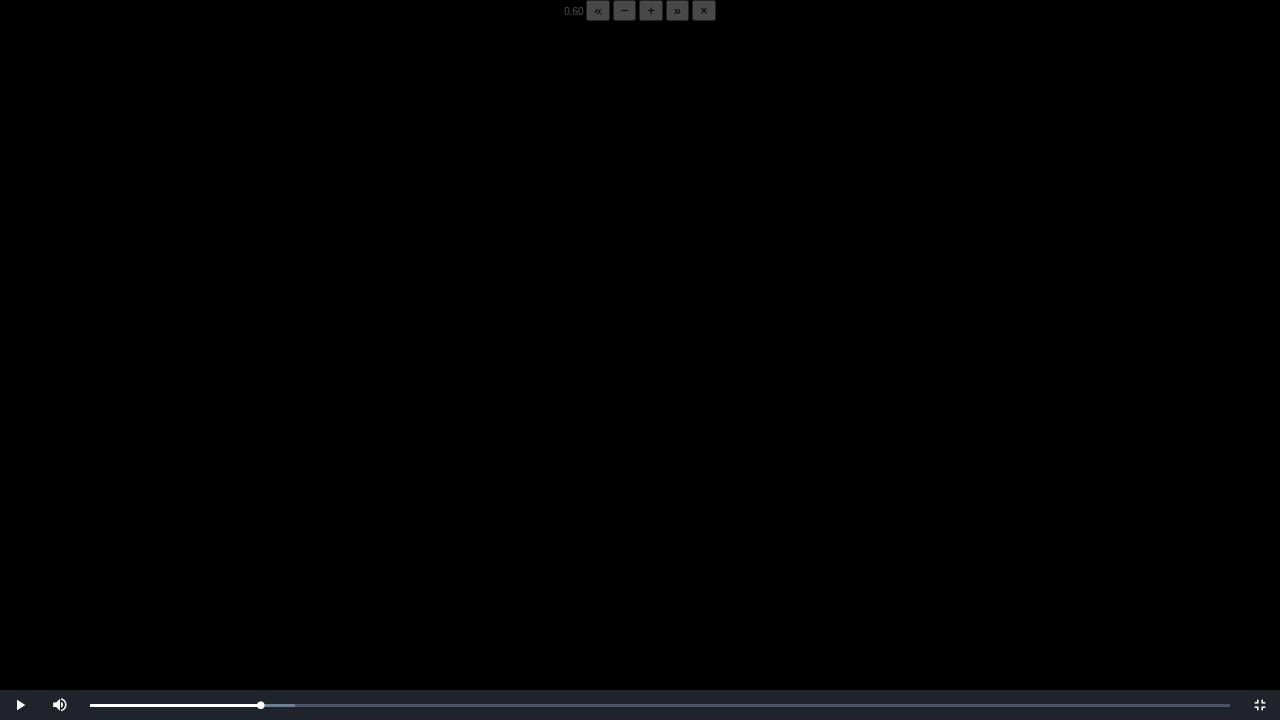 click at bounding box center [640, 381] 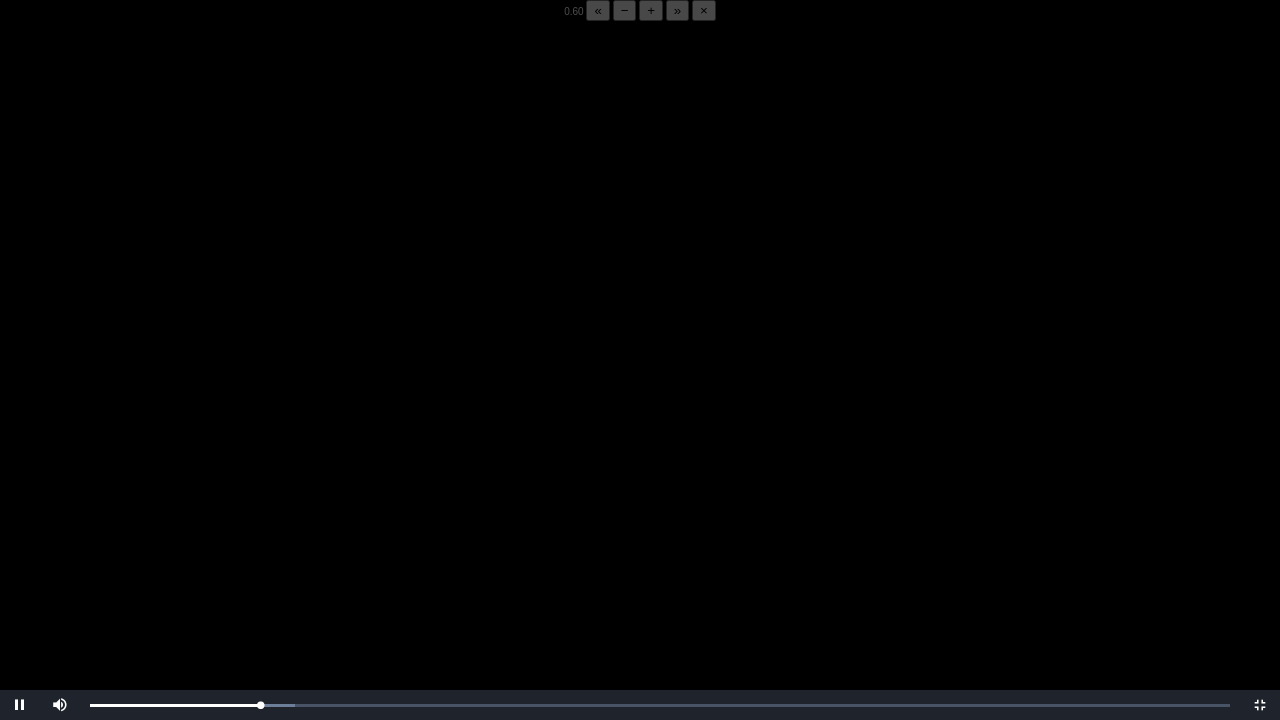 click at bounding box center (640, 381) 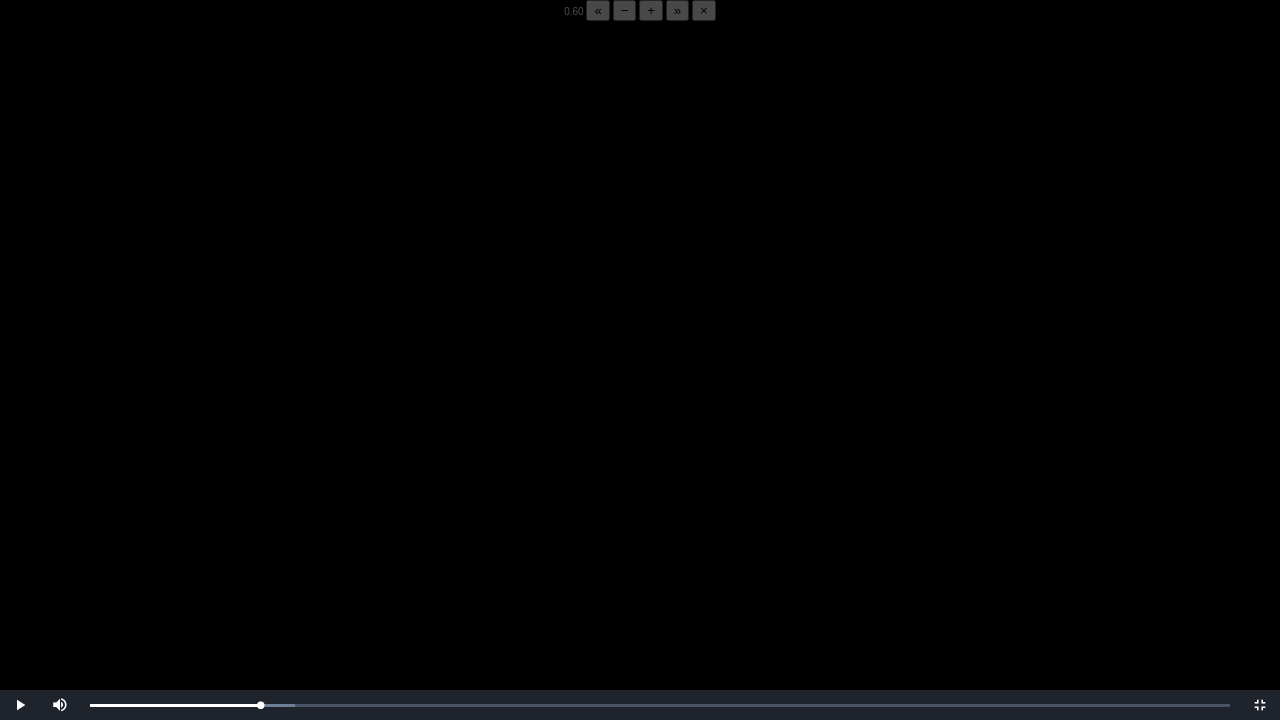 click at bounding box center [640, 381] 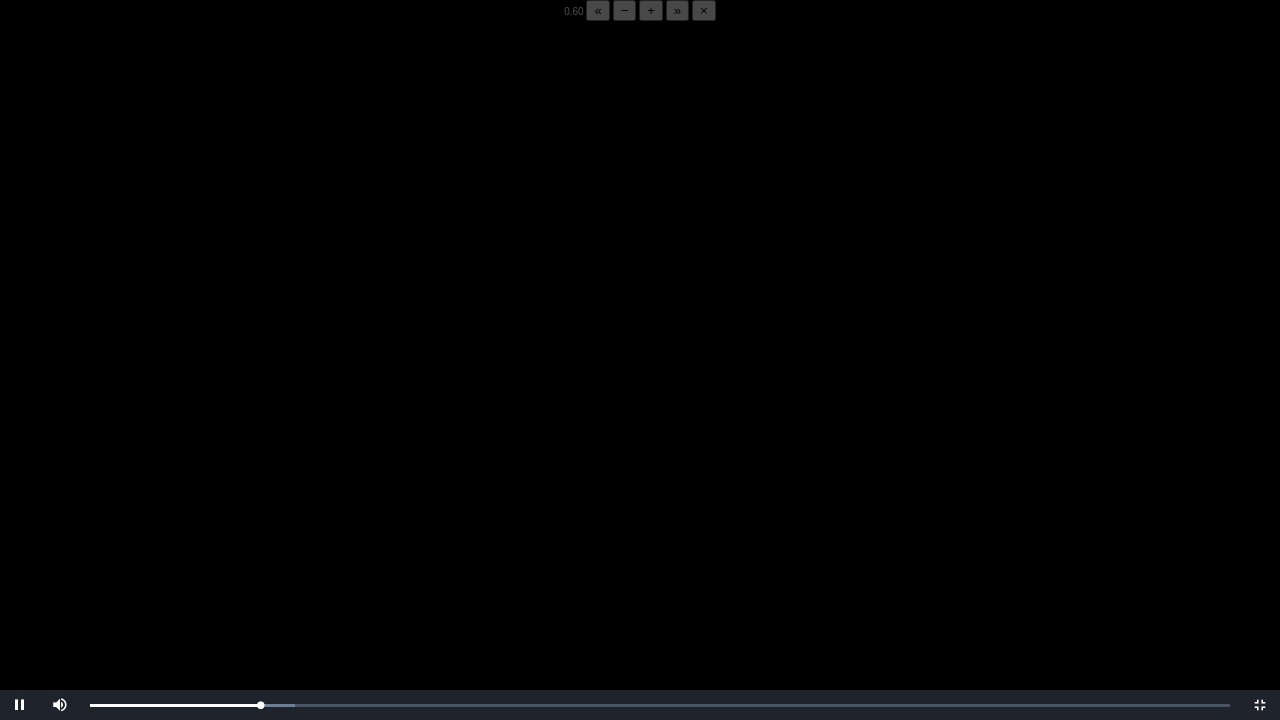 click at bounding box center [640, 381] 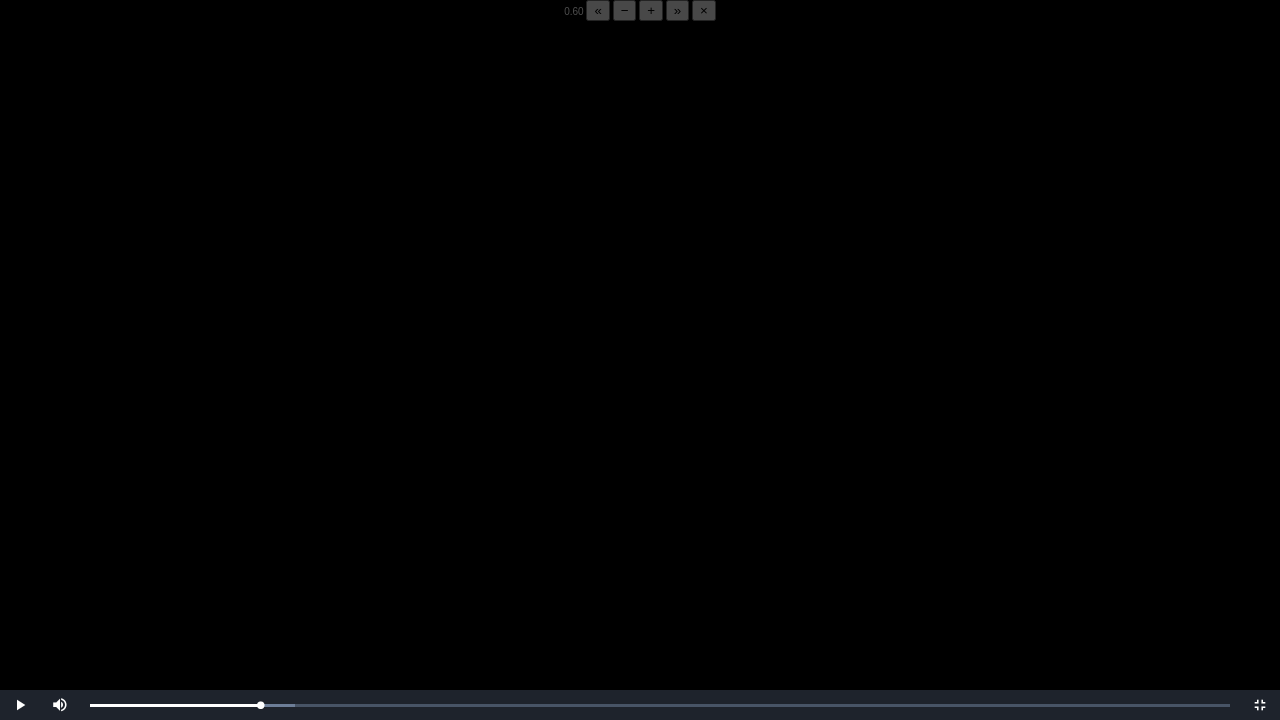 click at bounding box center [640, 381] 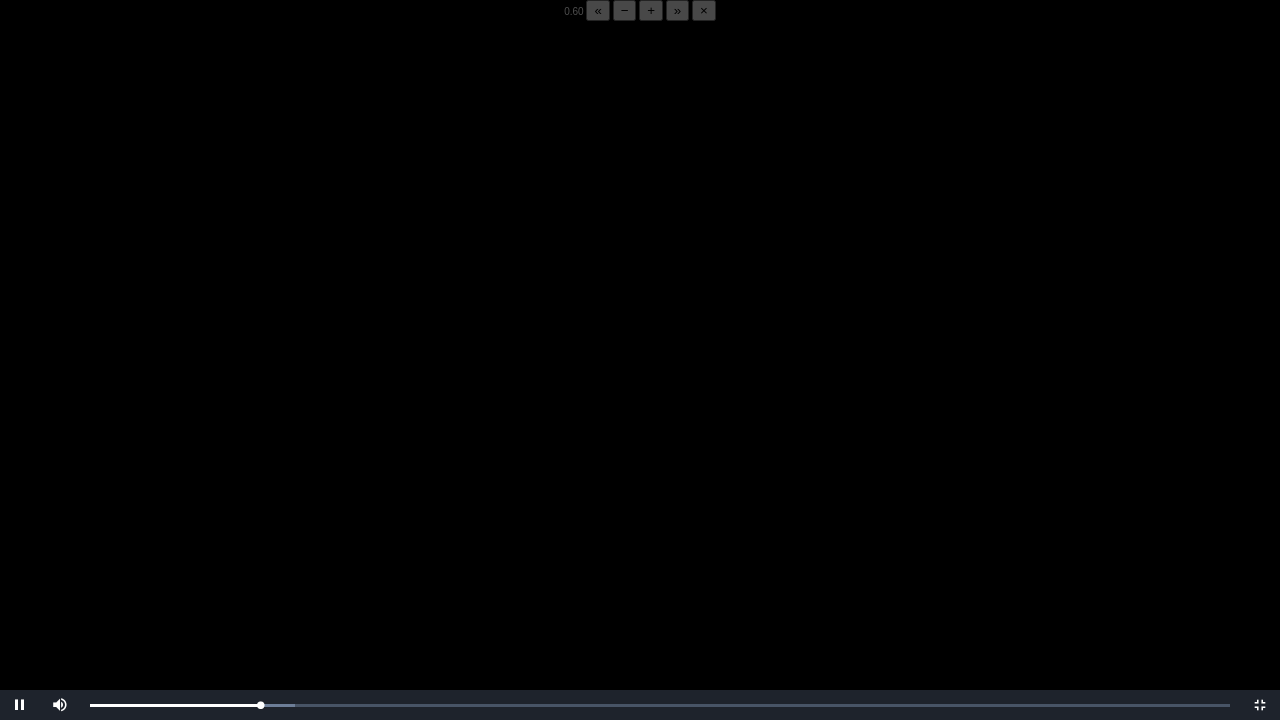 click at bounding box center (640, 381) 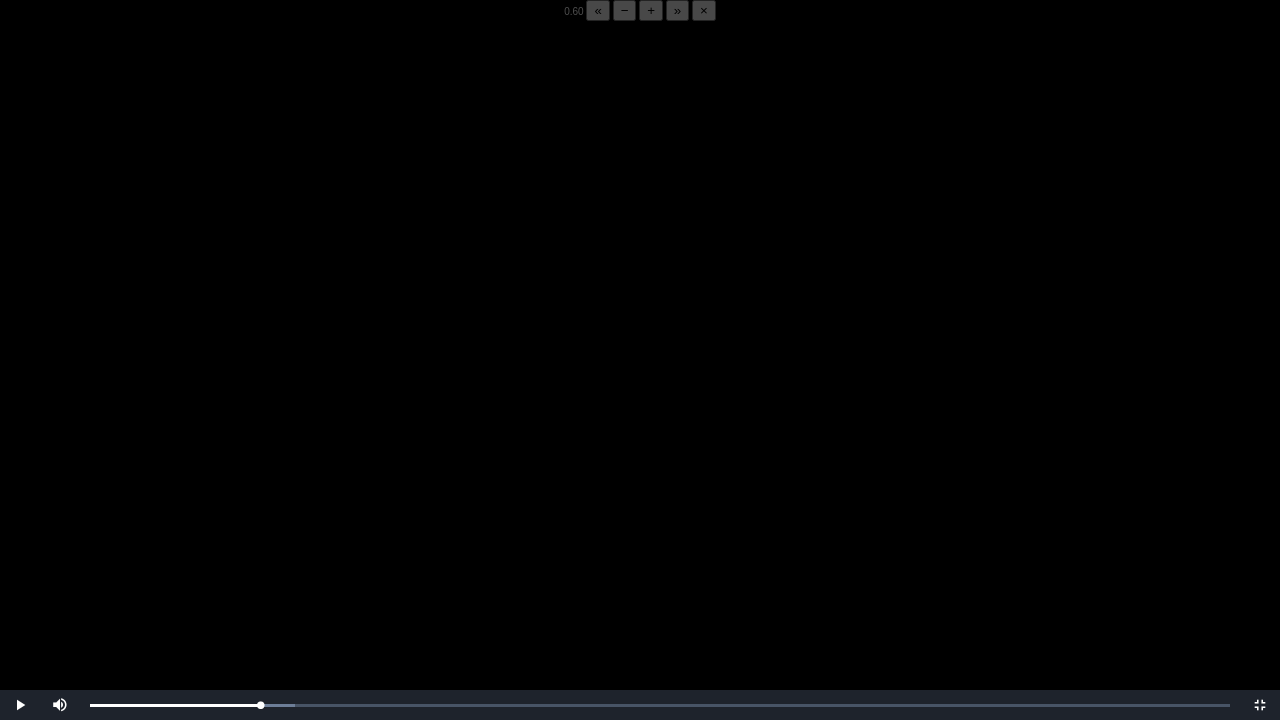 click at bounding box center [640, 381] 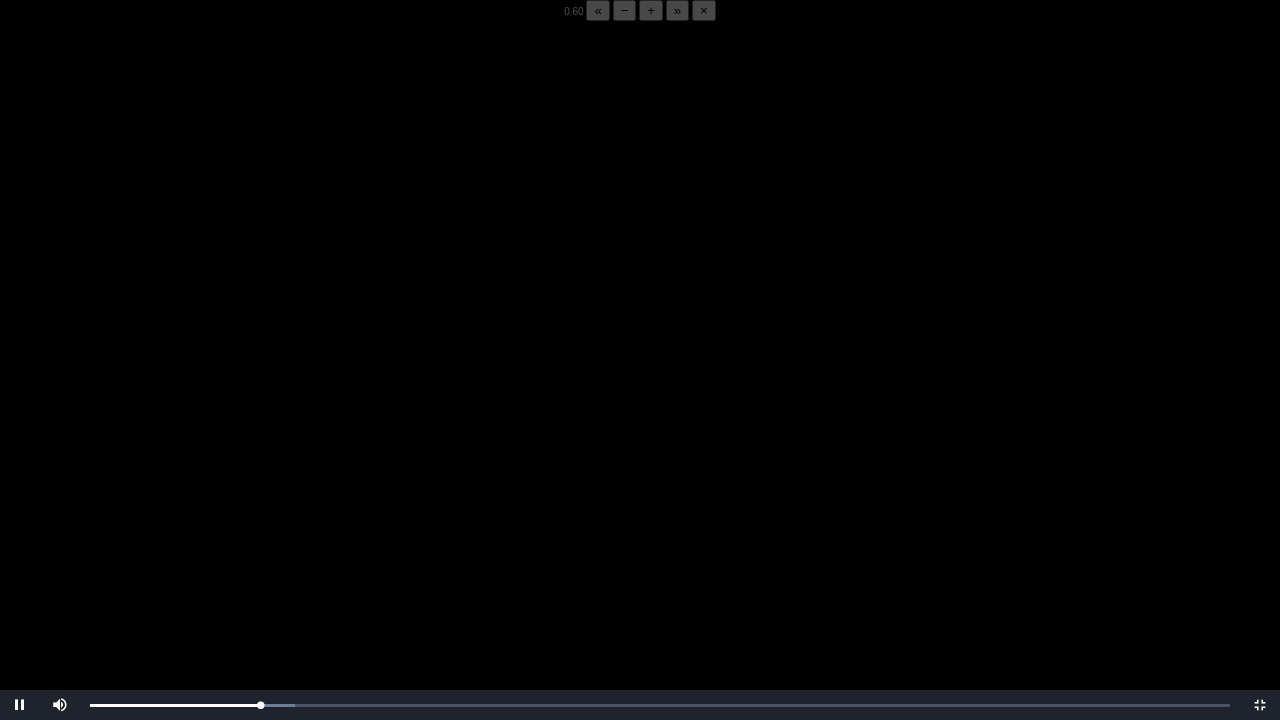 click at bounding box center [640, 381] 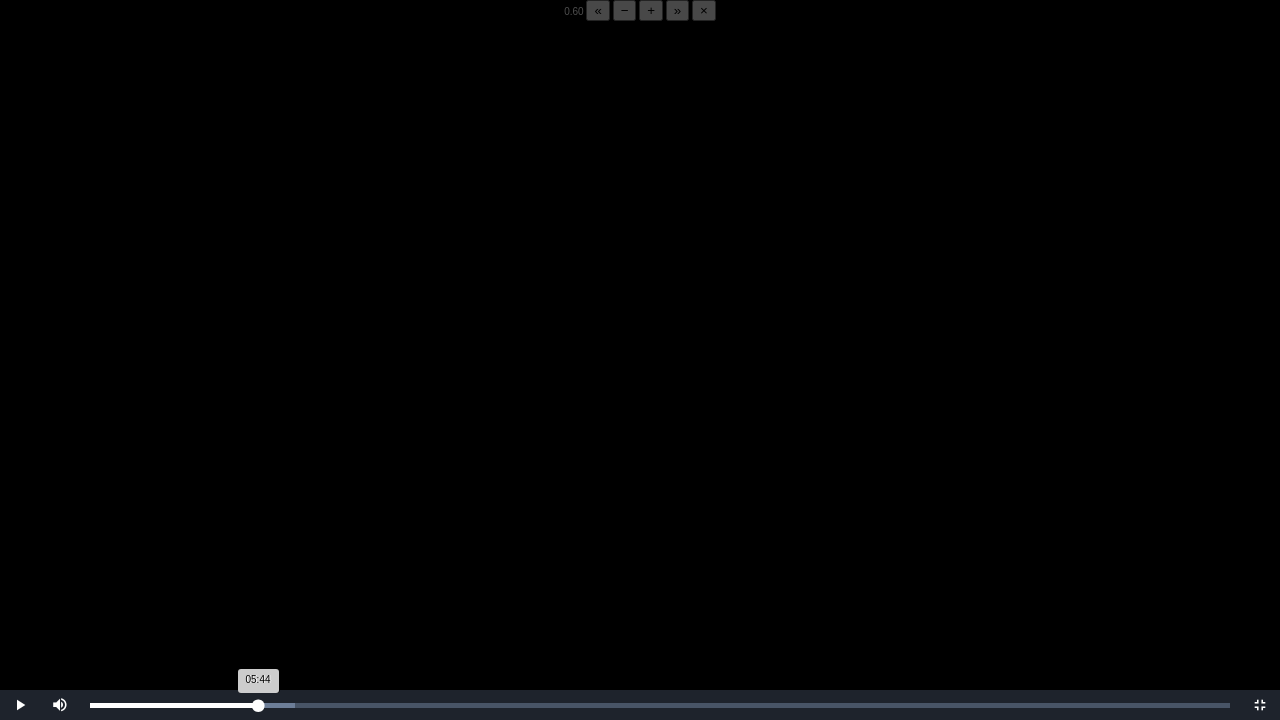 click on "05:44 Progress : 0%" at bounding box center (174, 705) 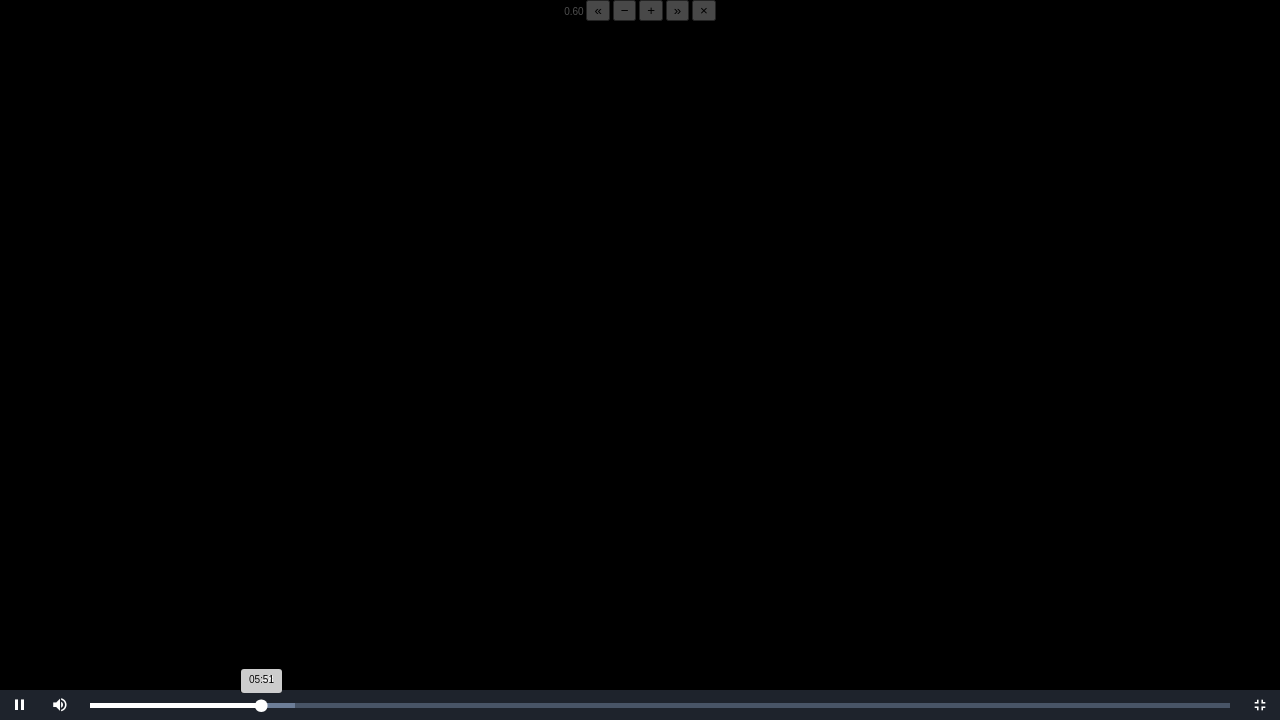 click on "05:51 Progress : 0%" at bounding box center (175, 705) 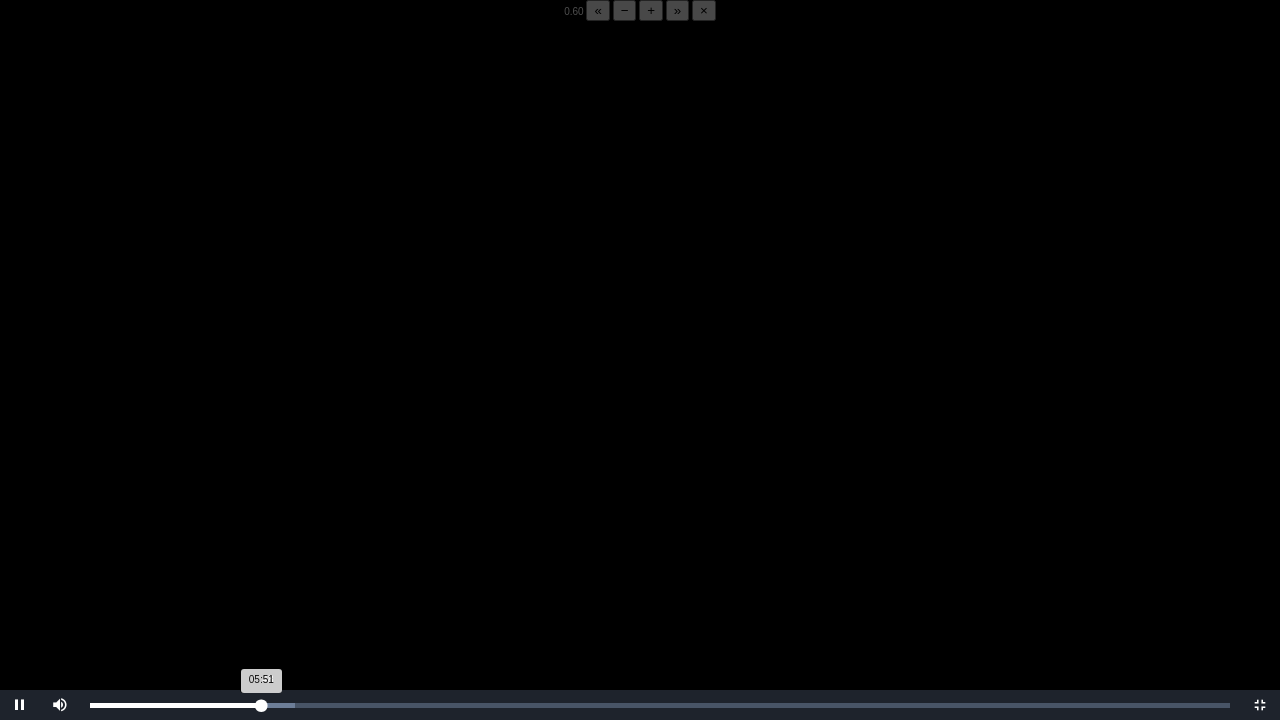 click on "05:51 Progress : 0%" at bounding box center [175, 705] 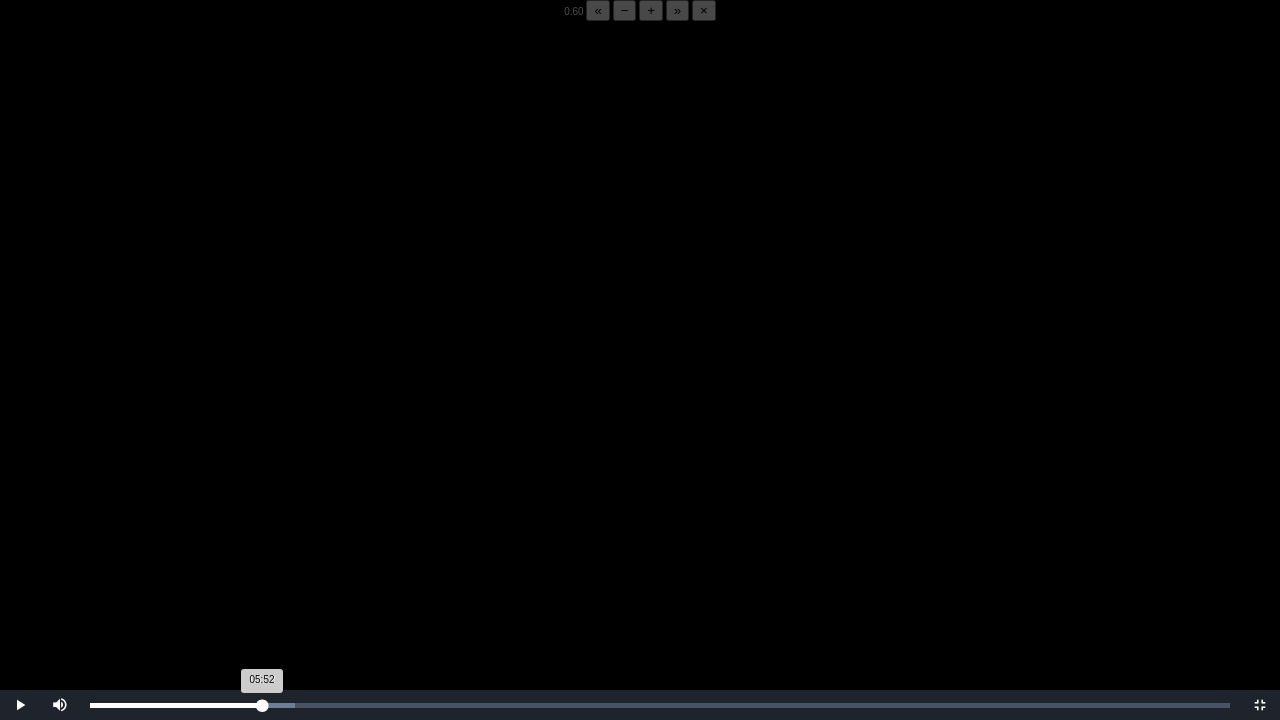 click on "05:52 Progress : 0%" at bounding box center (176, 705) 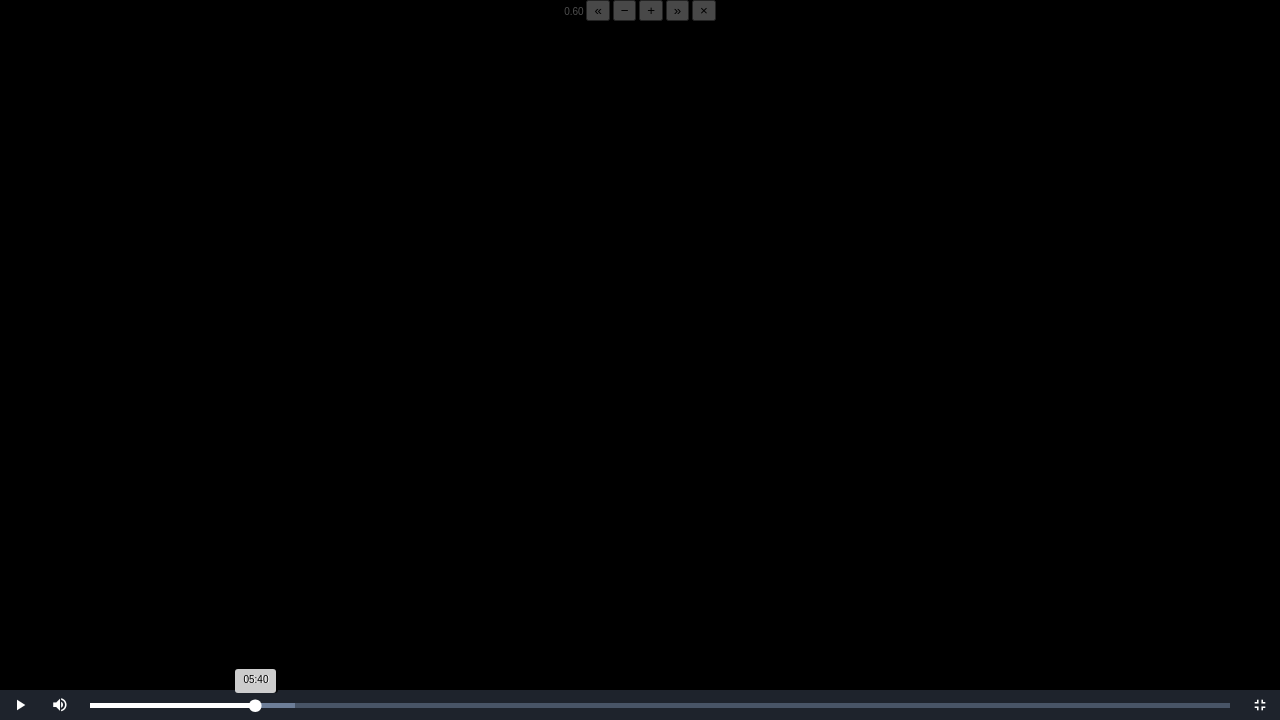 click on "05:40 Progress : 0%" at bounding box center [173, 705] 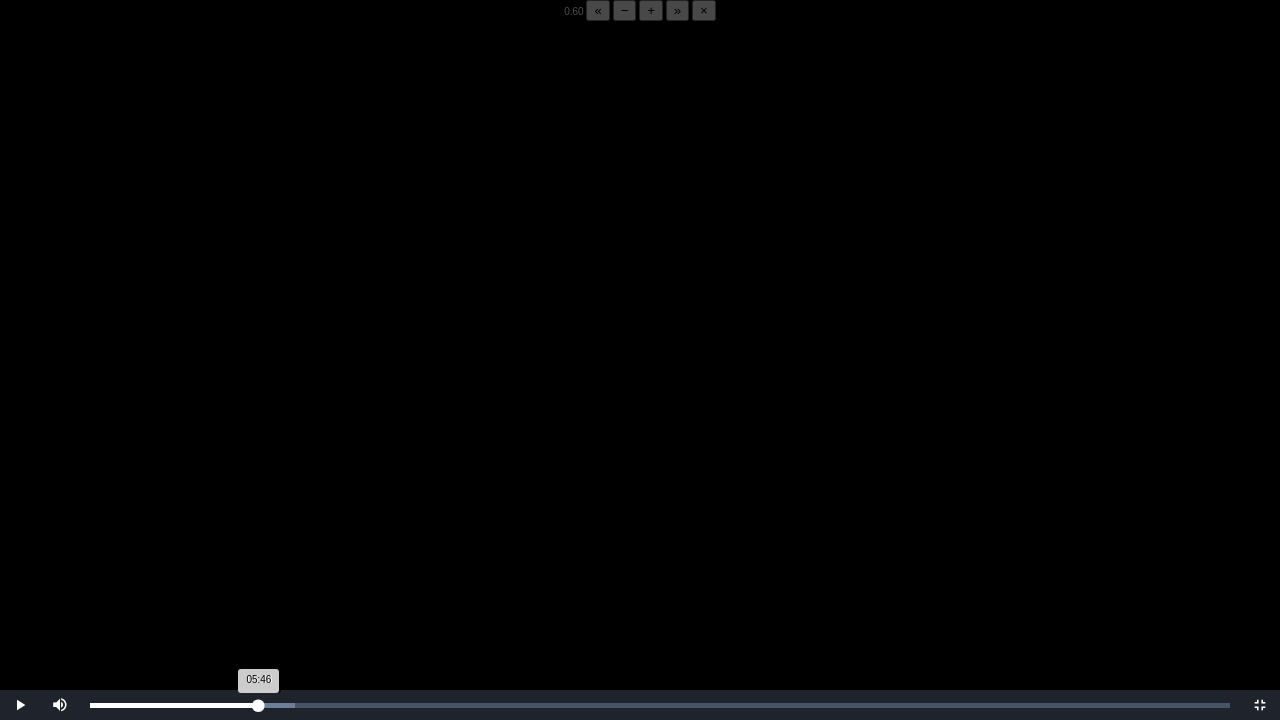 click on "05:46 Progress : 0%" at bounding box center (174, 705) 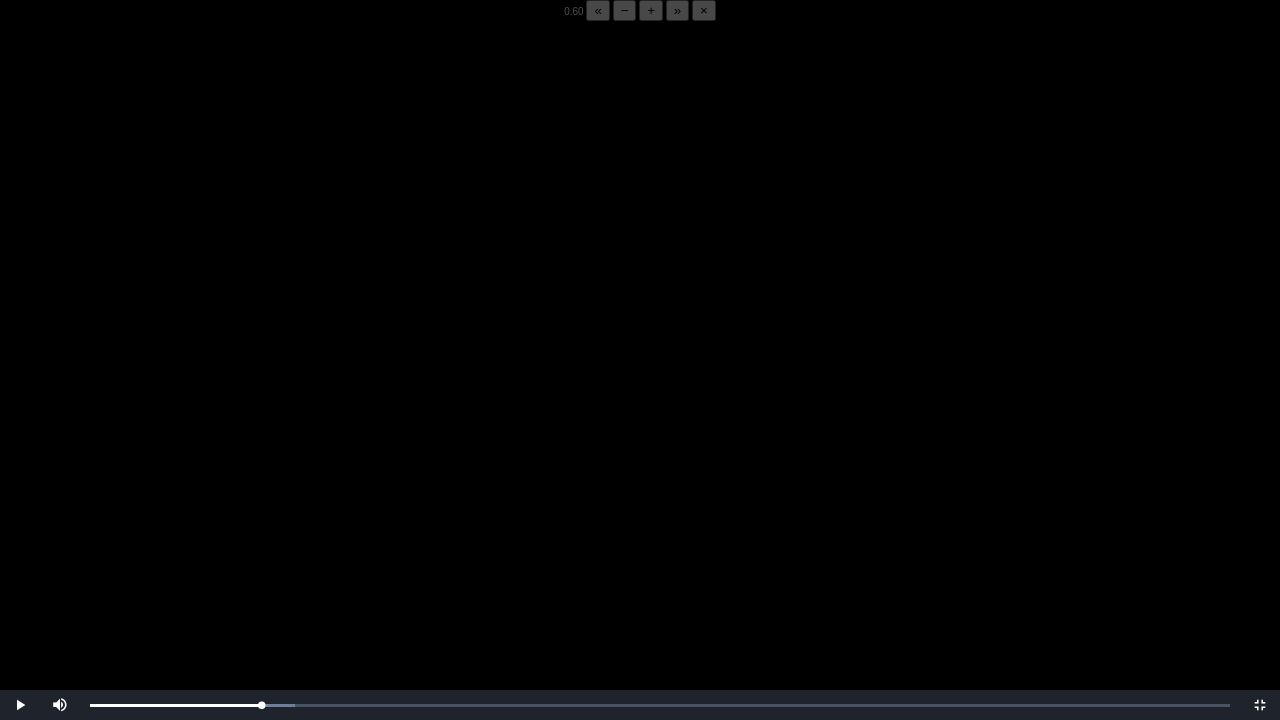 click at bounding box center [640, 381] 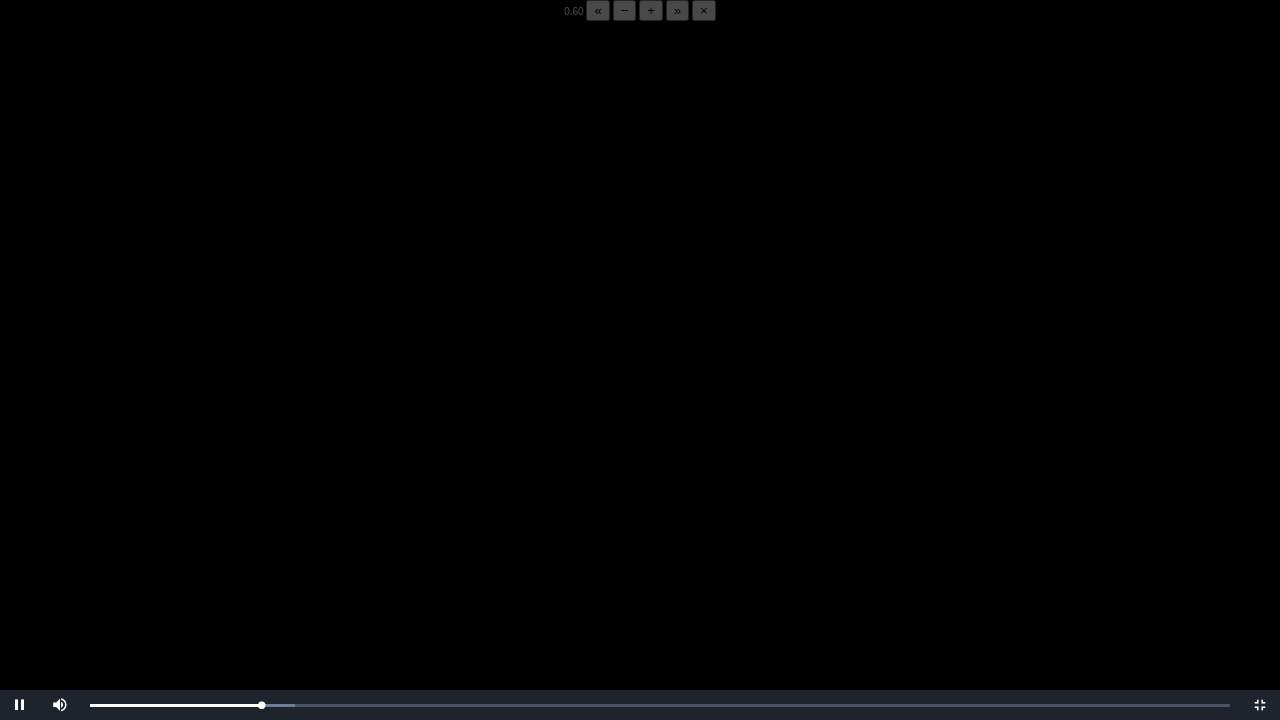 click at bounding box center (640, 381) 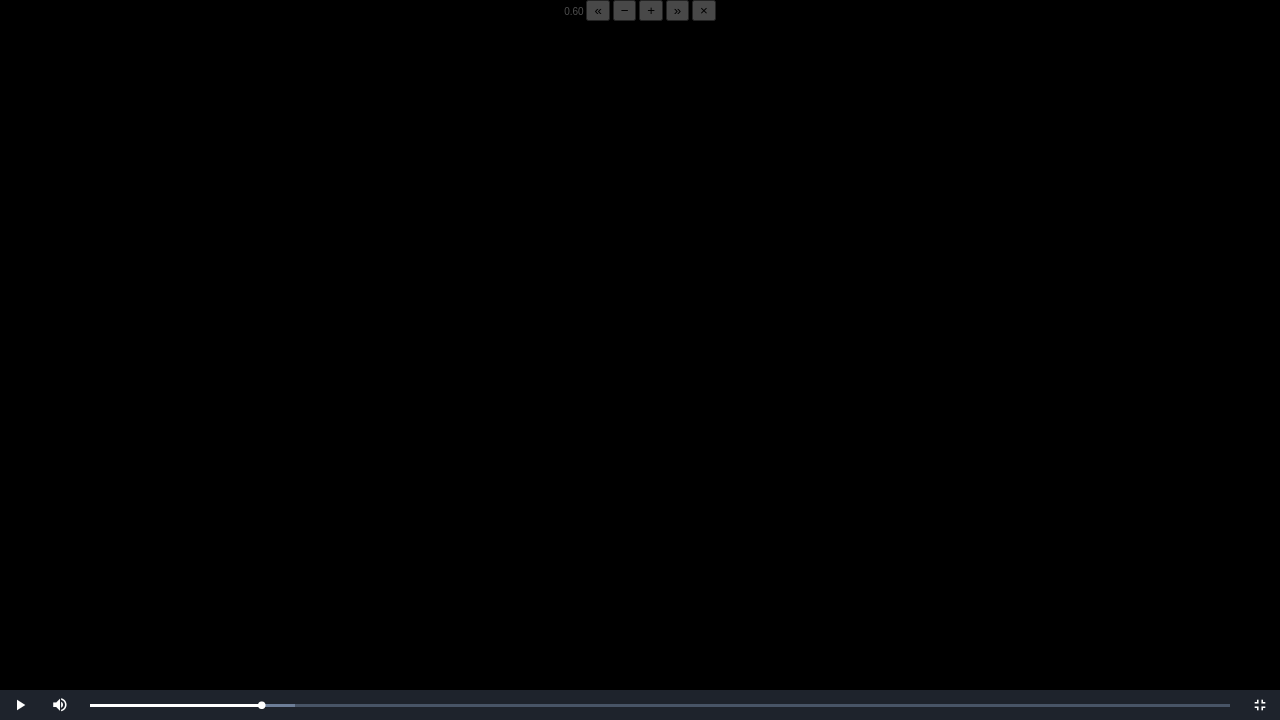 click at bounding box center [640, 381] 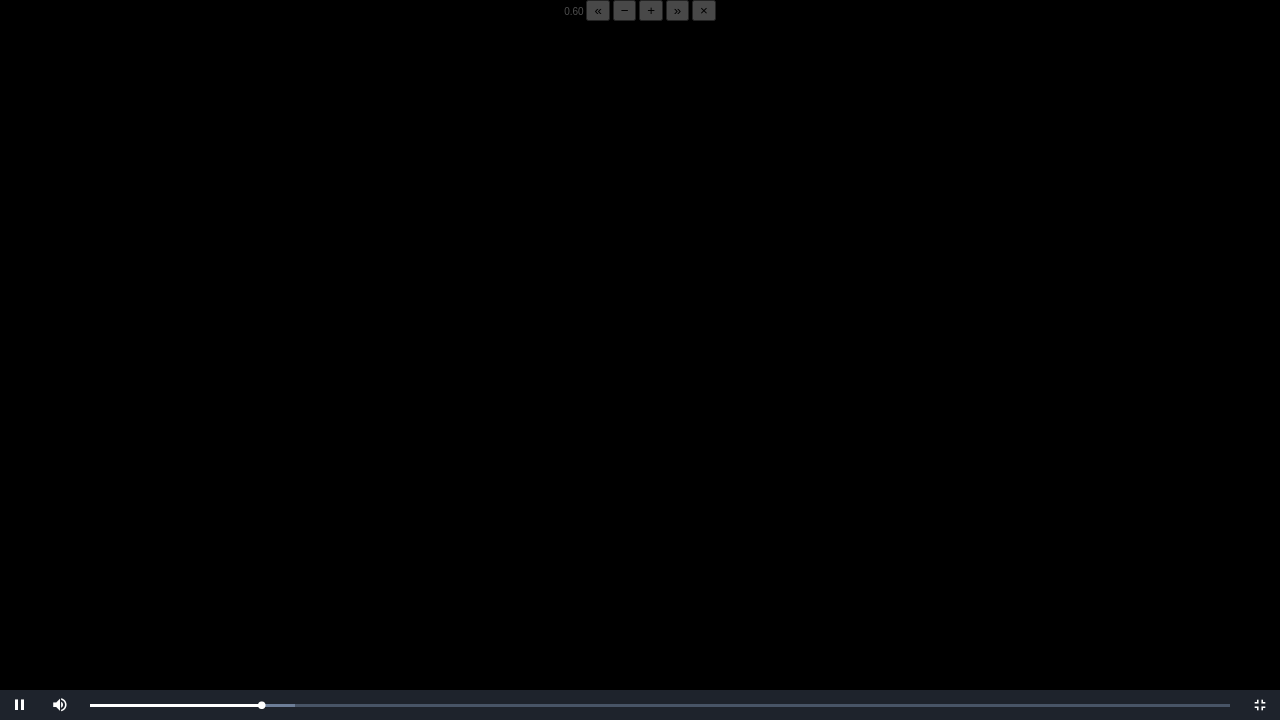 click at bounding box center (640, 381) 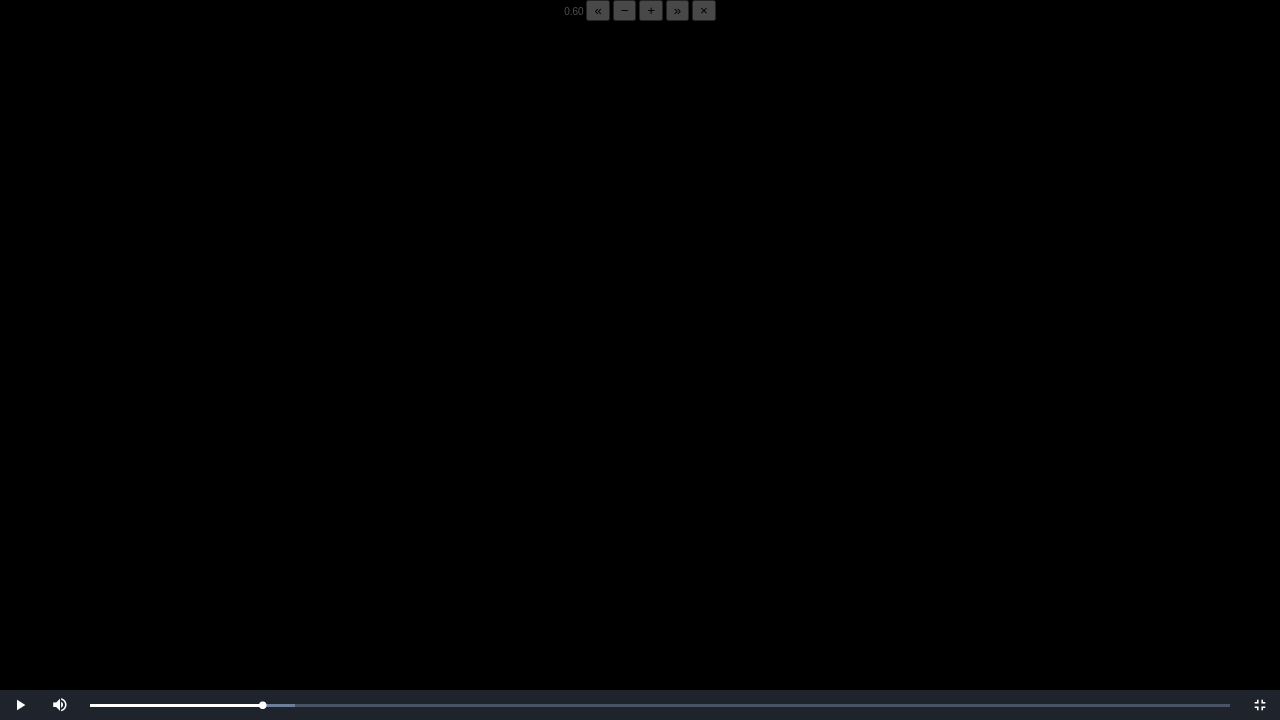click at bounding box center [640, 381] 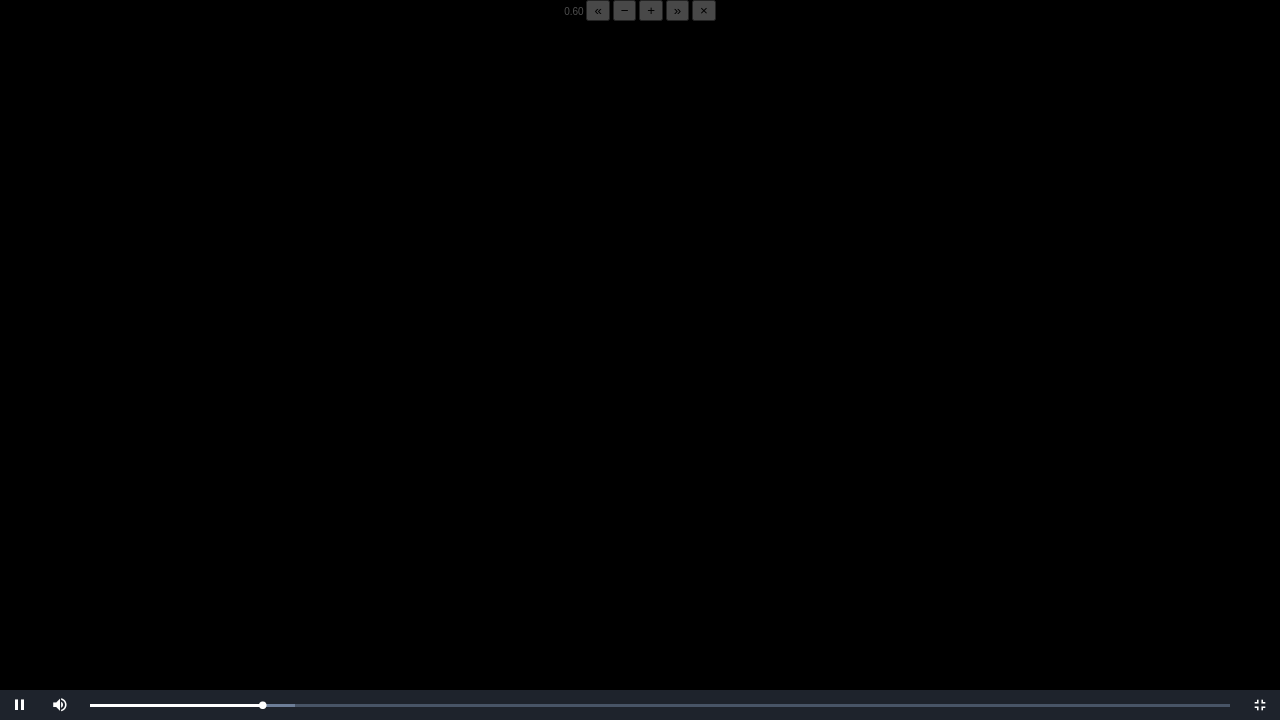 click at bounding box center (640, 381) 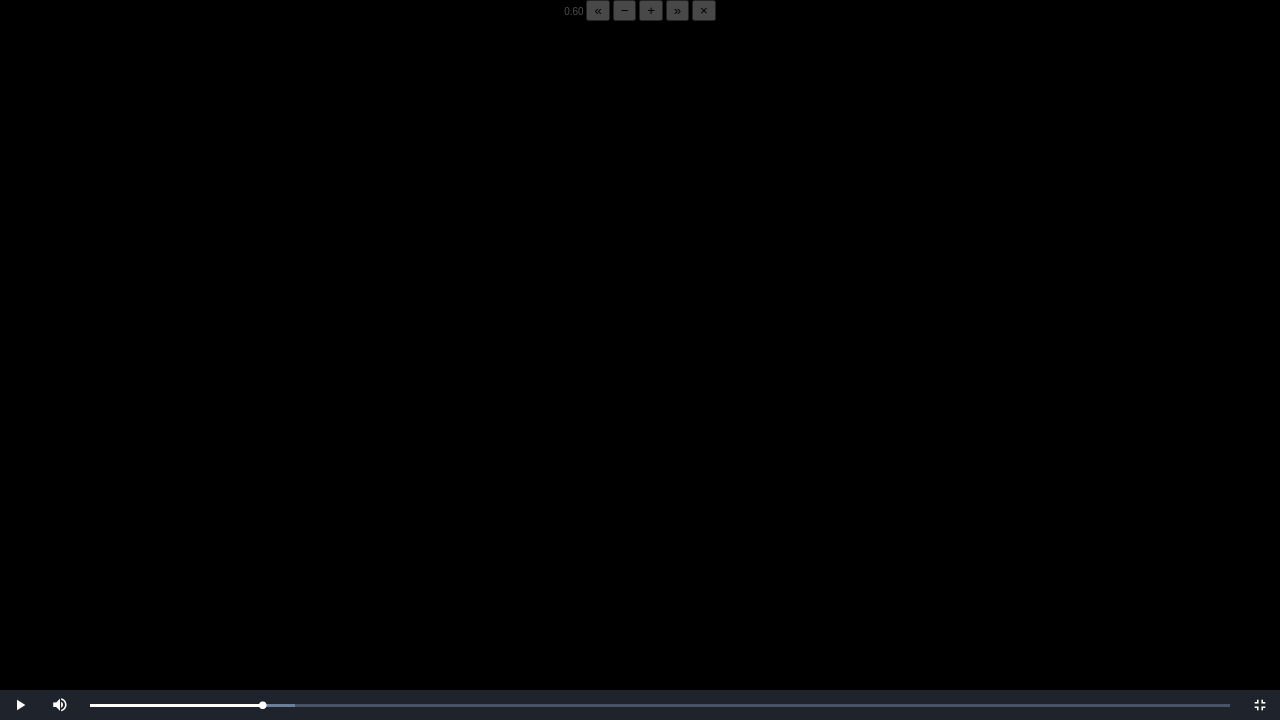 click at bounding box center [640, 381] 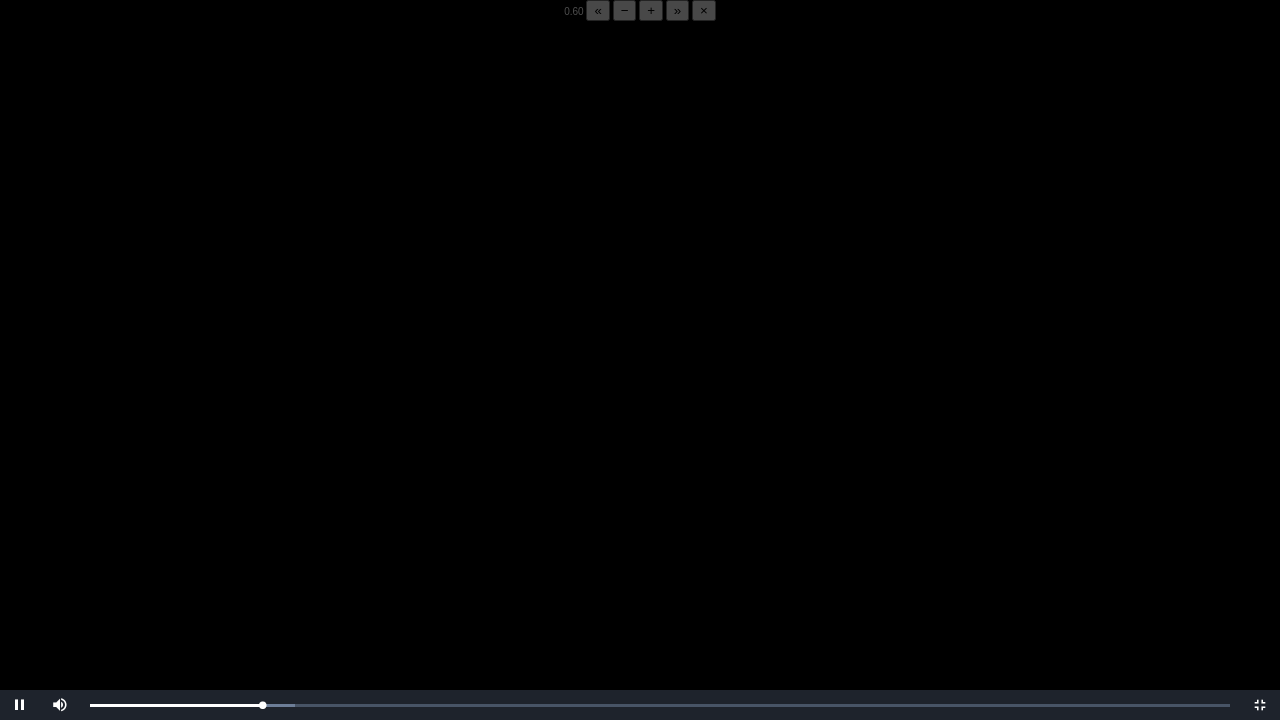 click at bounding box center [640, 381] 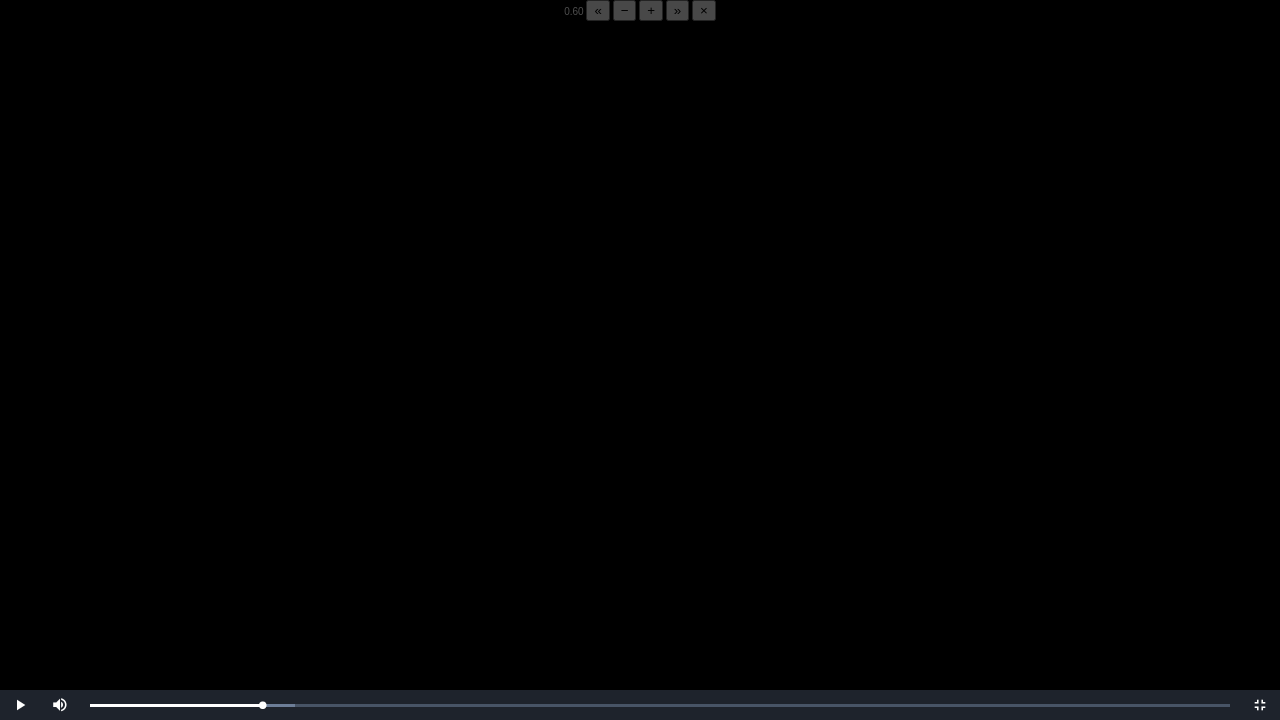 click at bounding box center [640, 381] 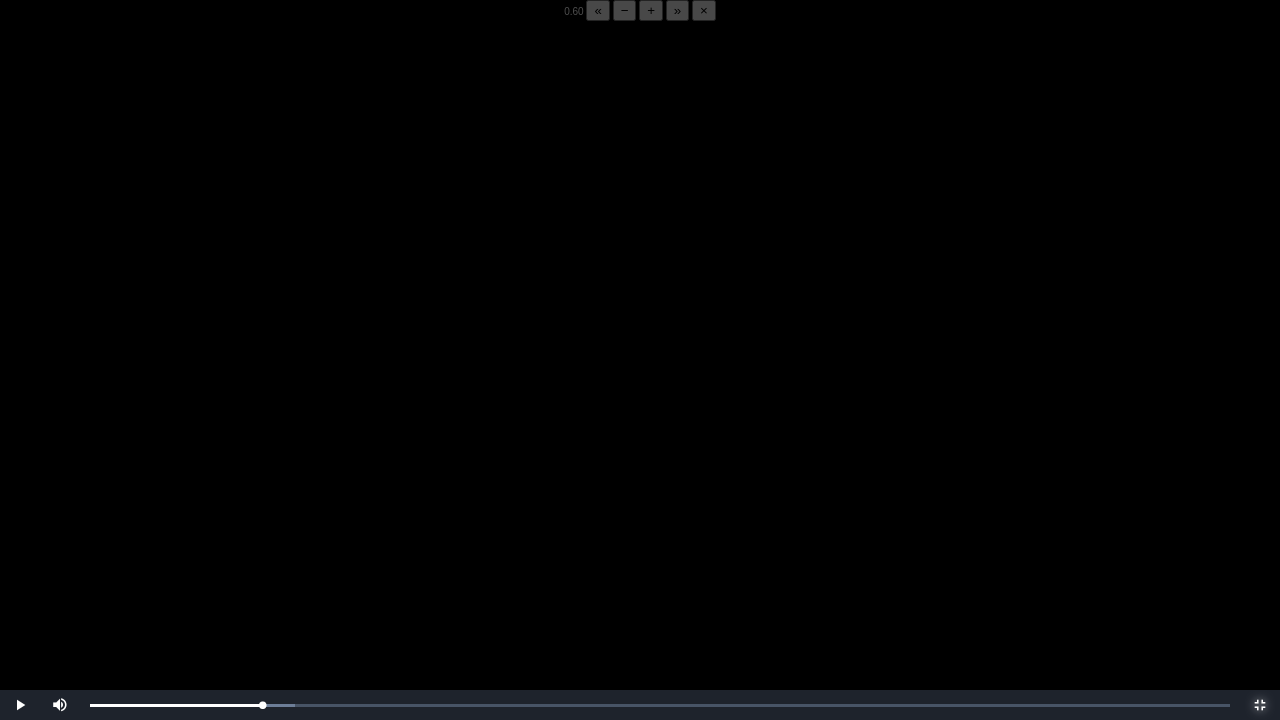 click at bounding box center [1260, 705] 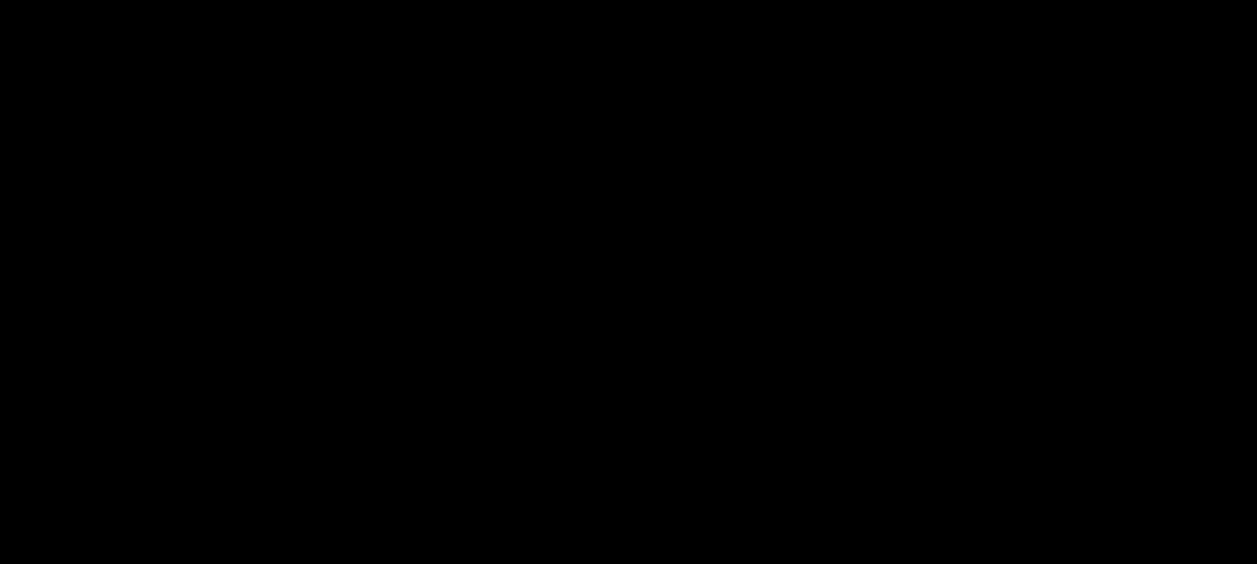scroll, scrollTop: 338, scrollLeft: 0, axis: vertical 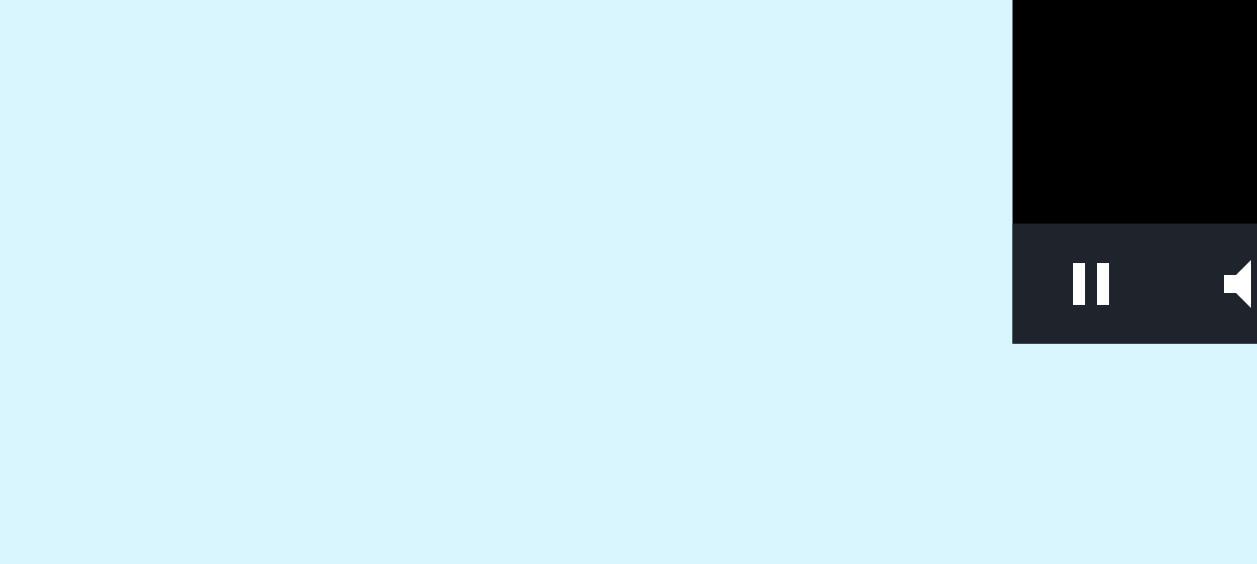 click at bounding box center (629, 285) 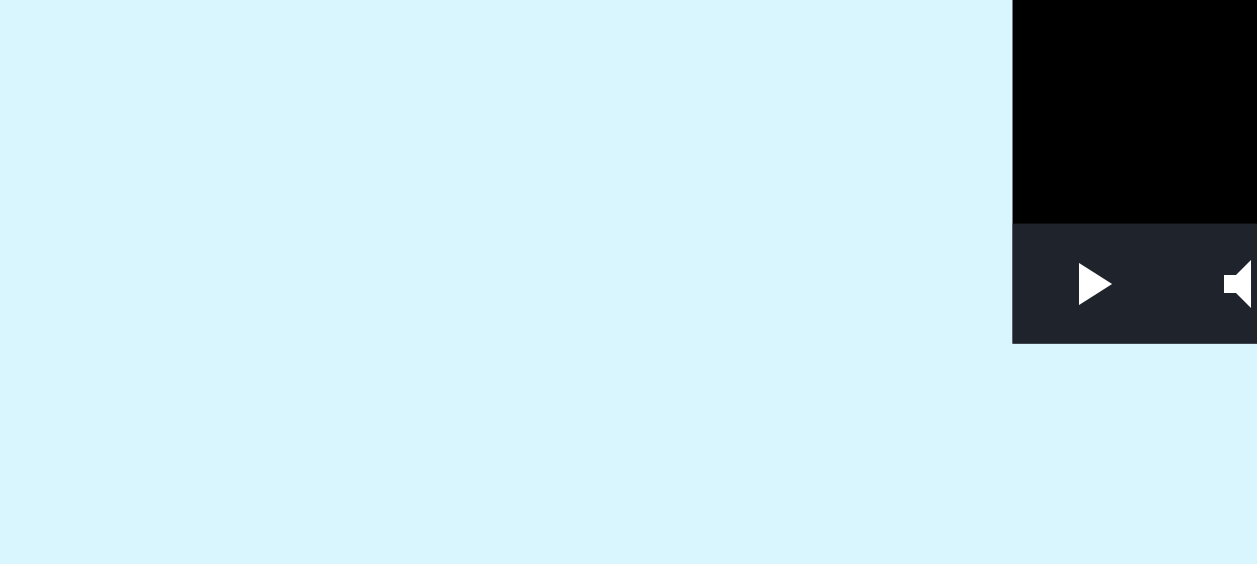 click at bounding box center (629, 285) 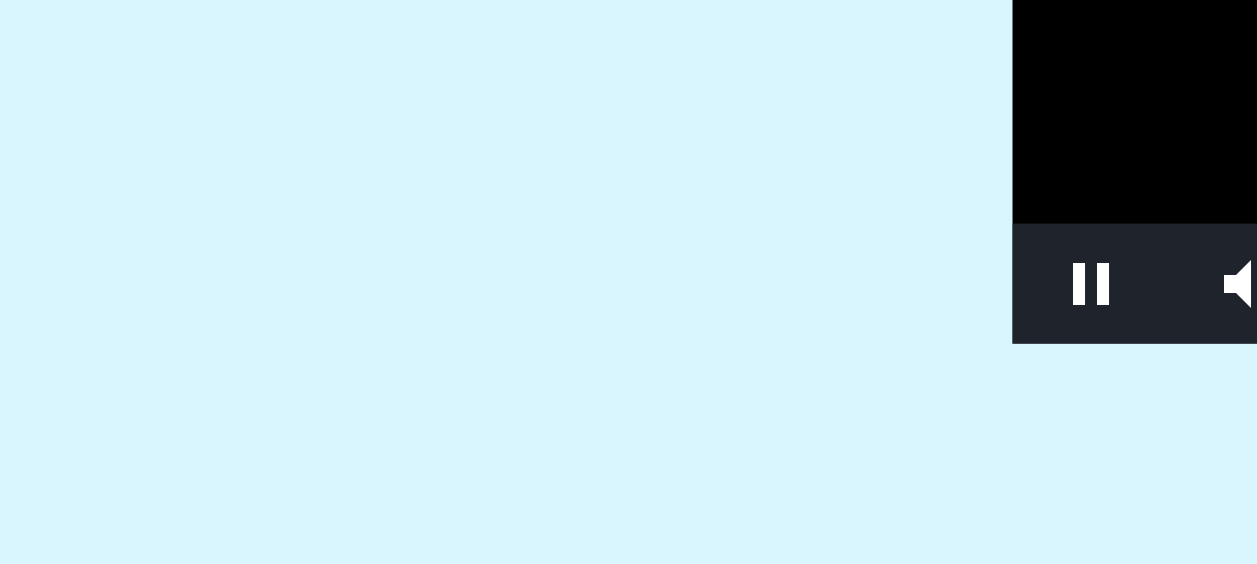 click at bounding box center [629, 285] 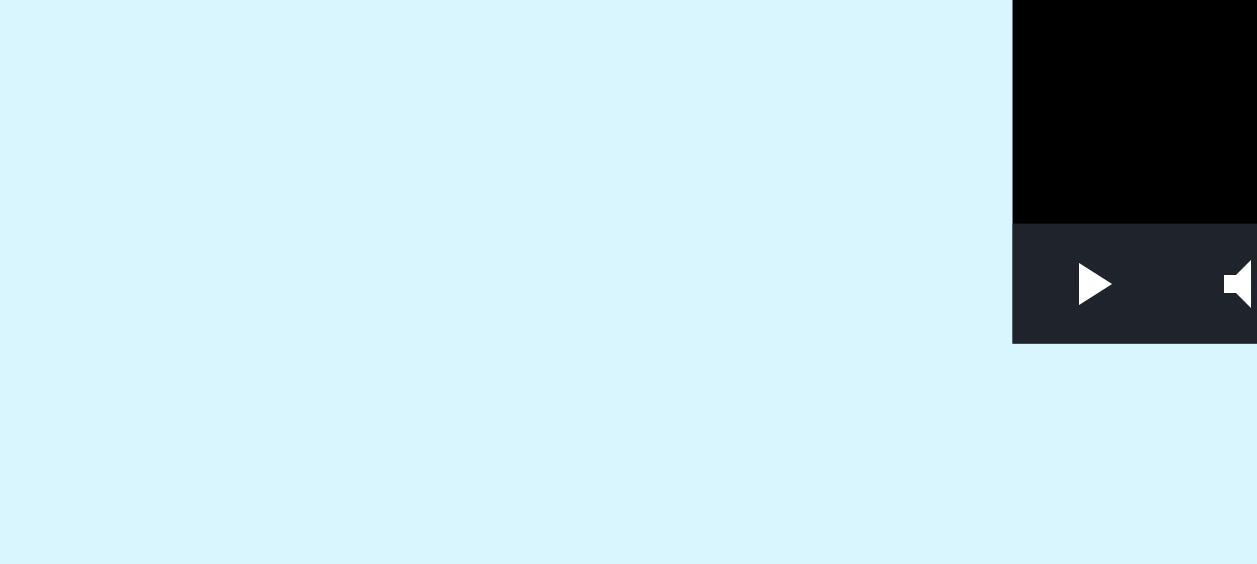 click at bounding box center [629, 285] 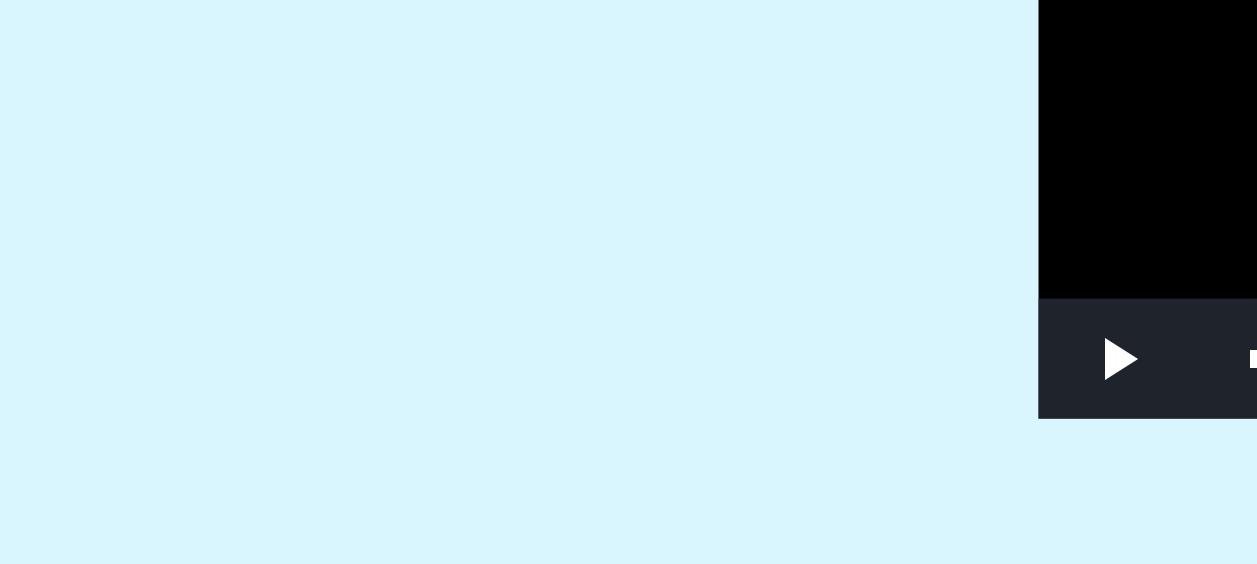 scroll, scrollTop: 338, scrollLeft: 0, axis: vertical 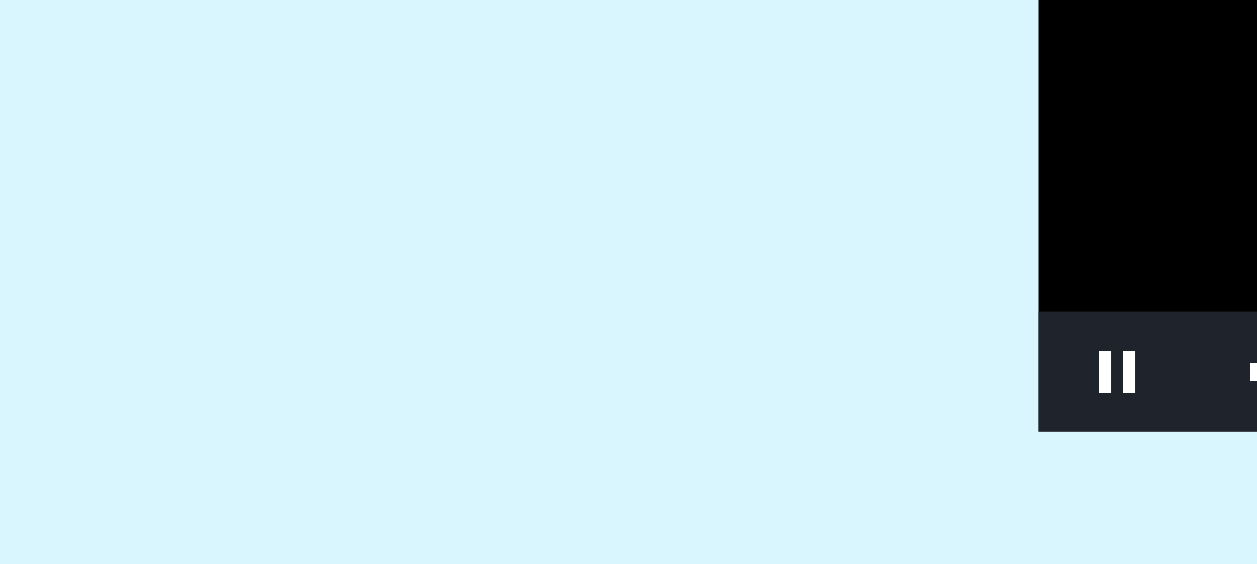 click at bounding box center [629, 285] 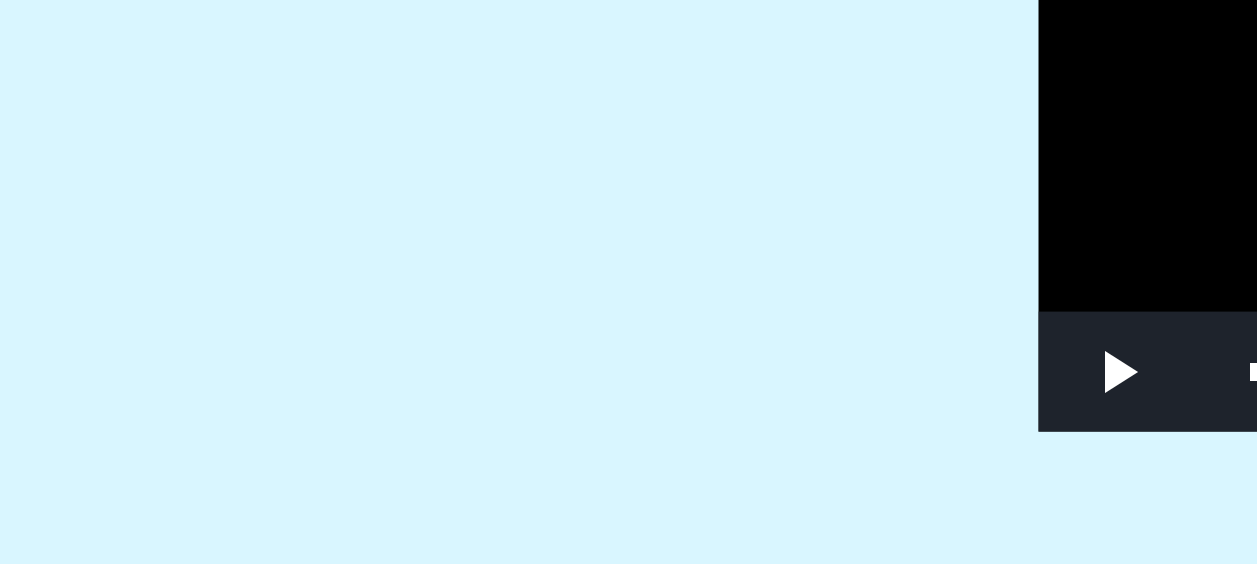 click at bounding box center [629, 285] 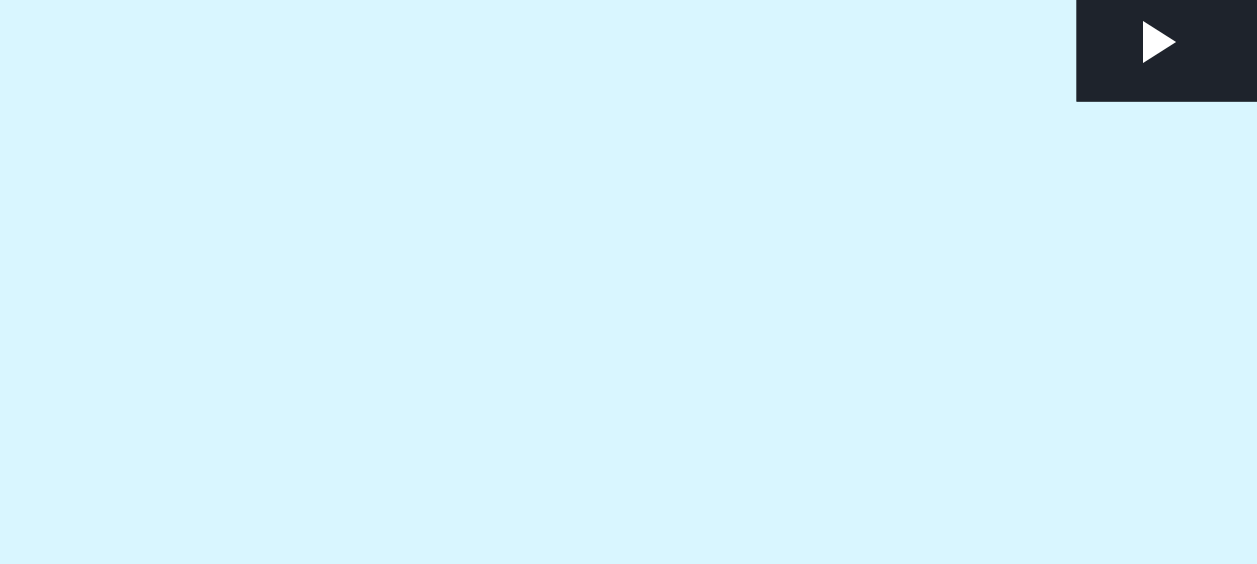 scroll, scrollTop: 337, scrollLeft: 0, axis: vertical 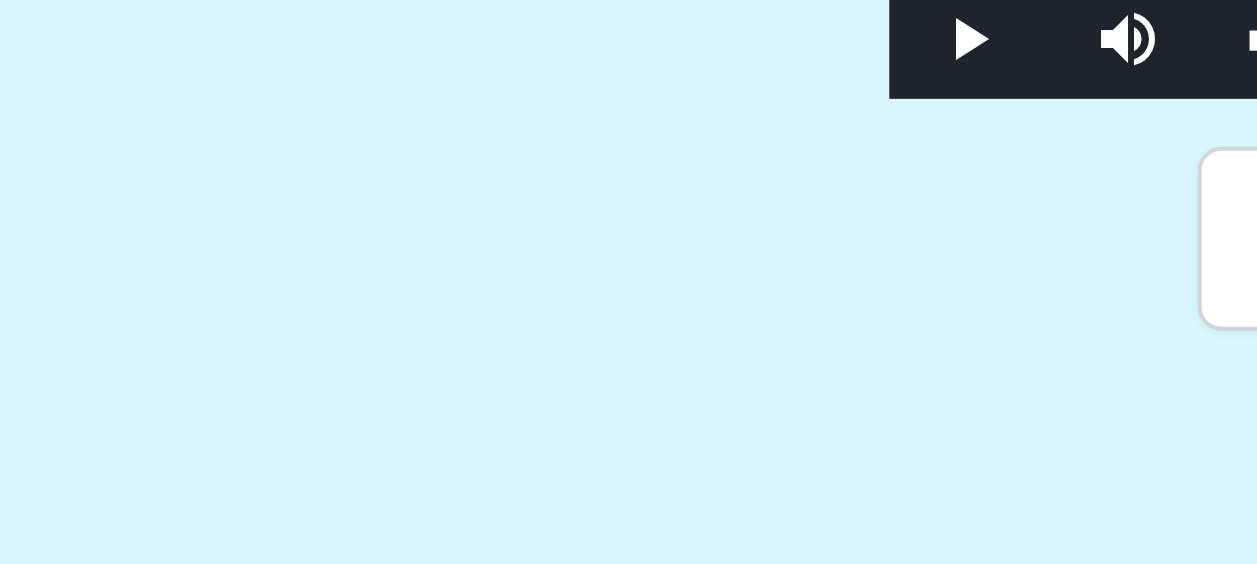 click on "05:54 Progress : 0%" at bounding box center [581, 345] 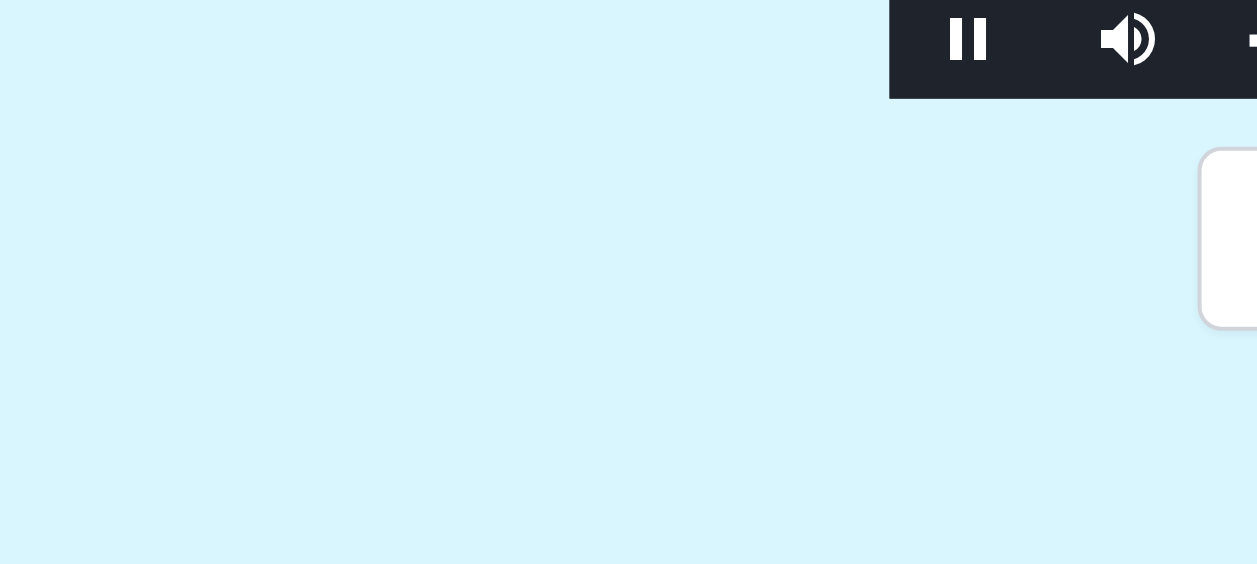 click at bounding box center (629, 285) 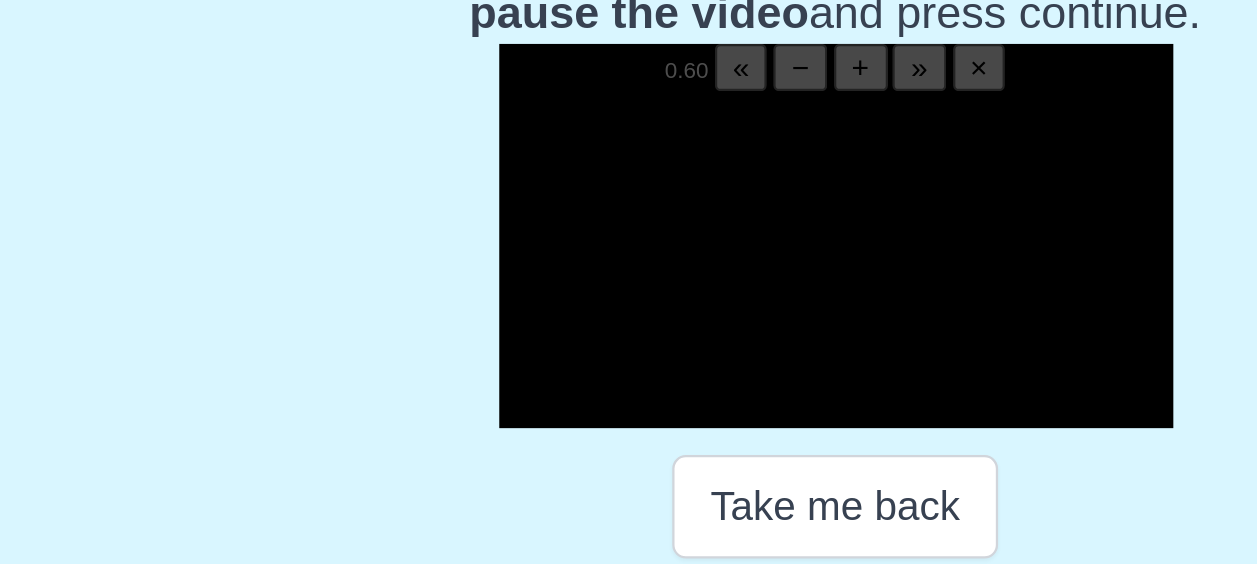 scroll, scrollTop: 338, scrollLeft: 0, axis: vertical 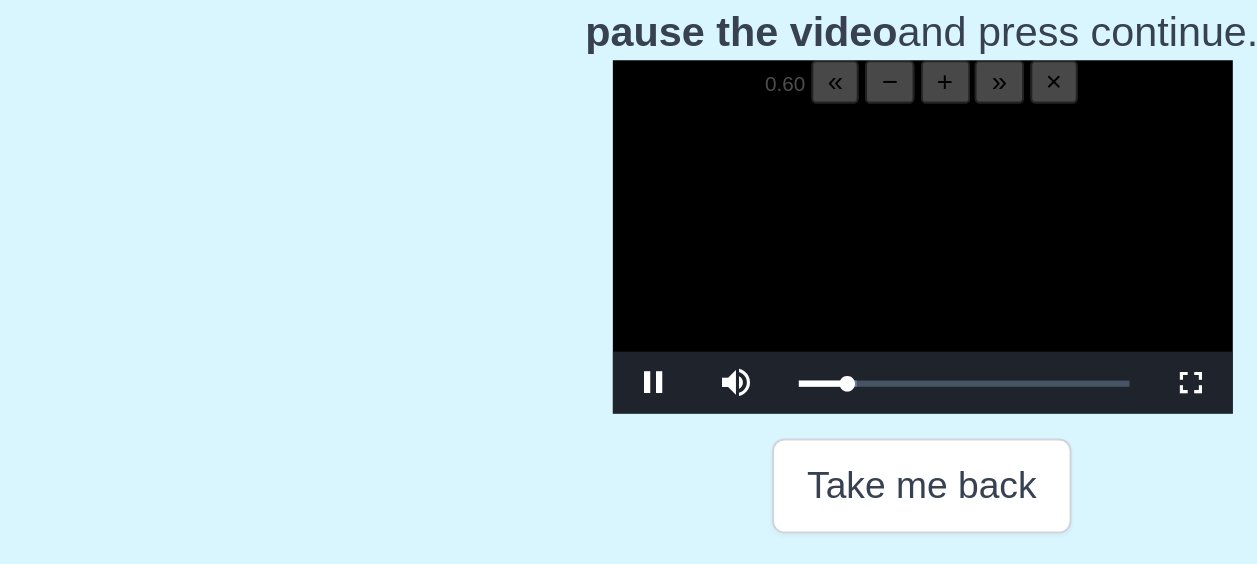 click at bounding box center (629, 285) 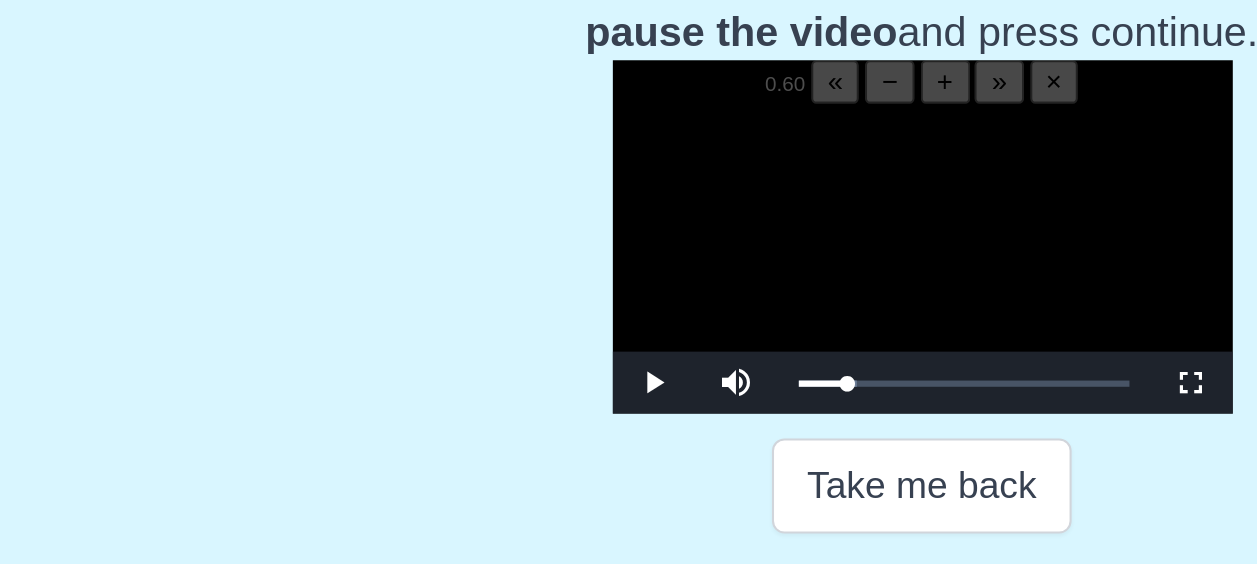 click at bounding box center (629, 285) 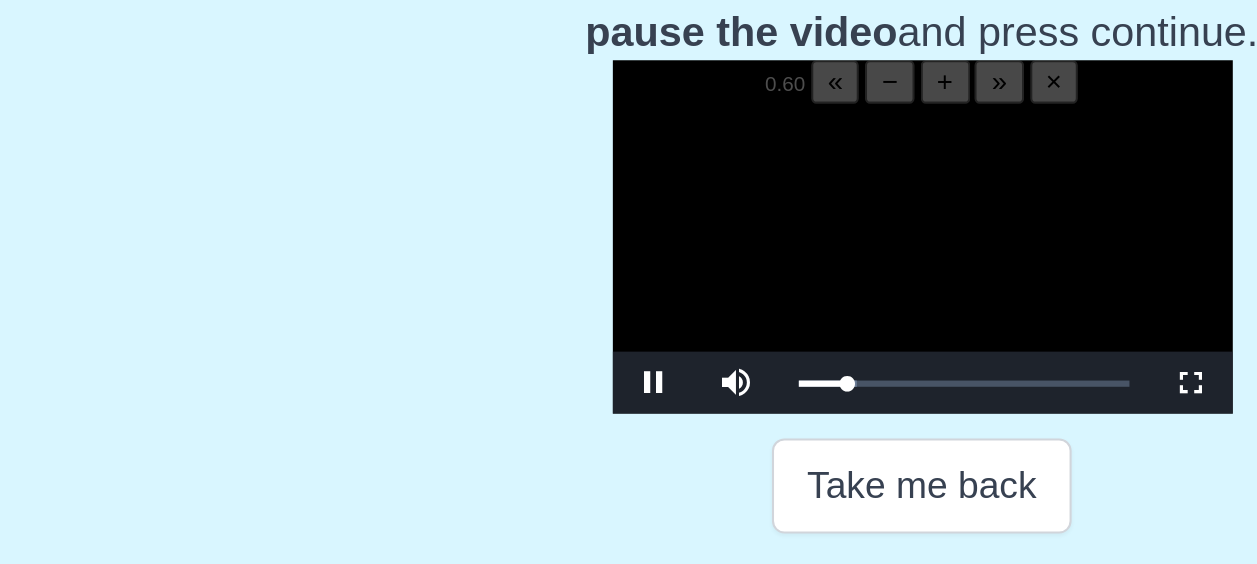 click at bounding box center [629, 285] 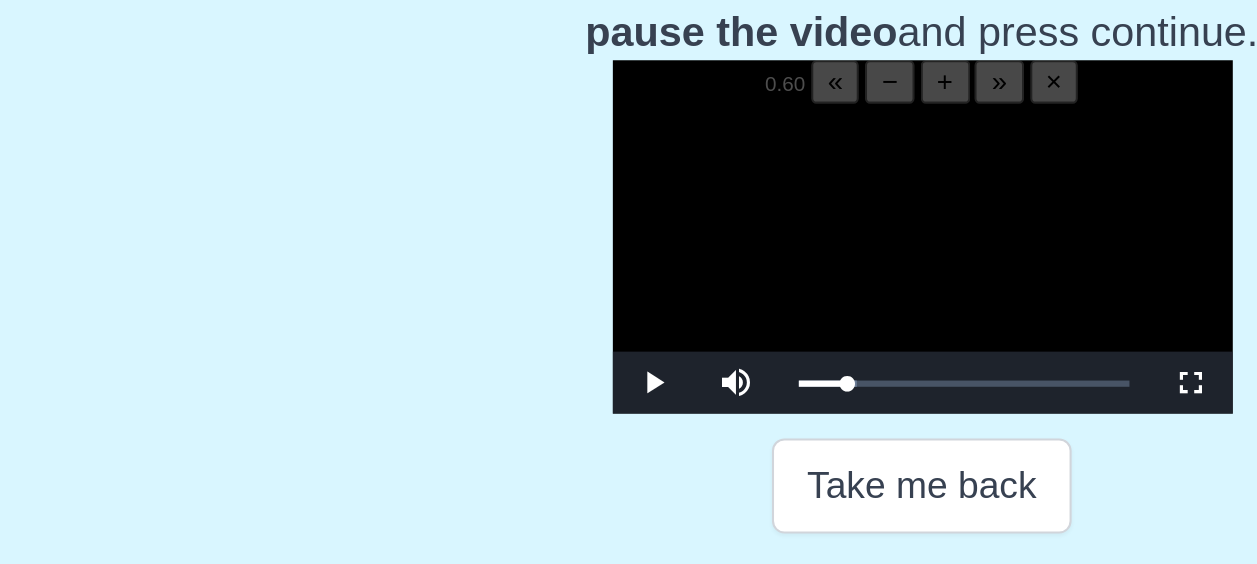click at bounding box center [629, 285] 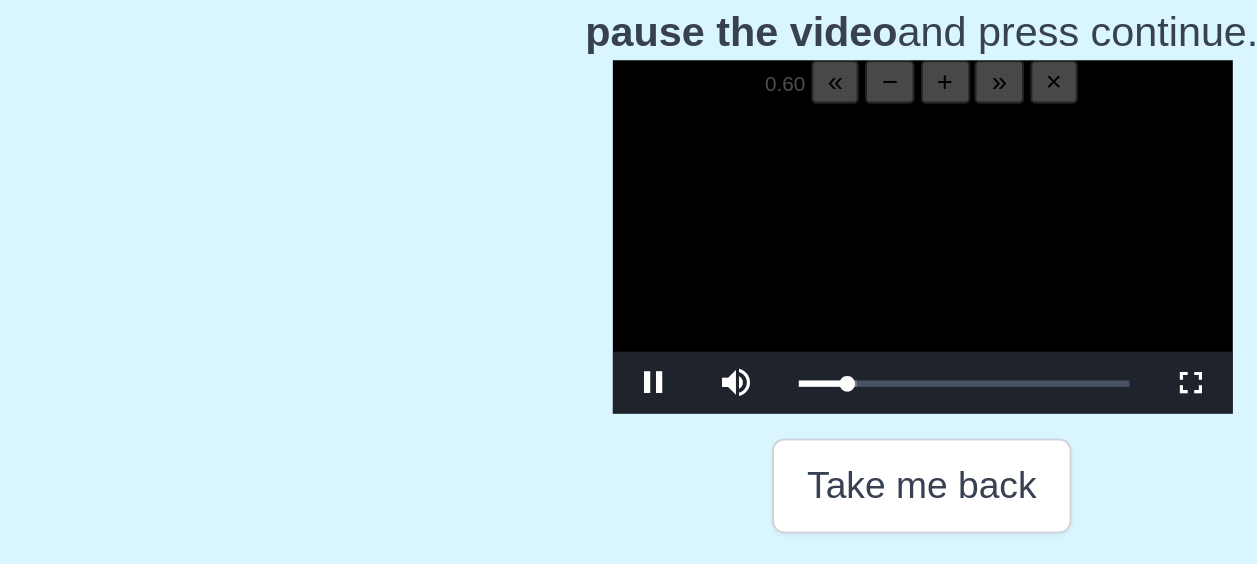 click at bounding box center [629, 285] 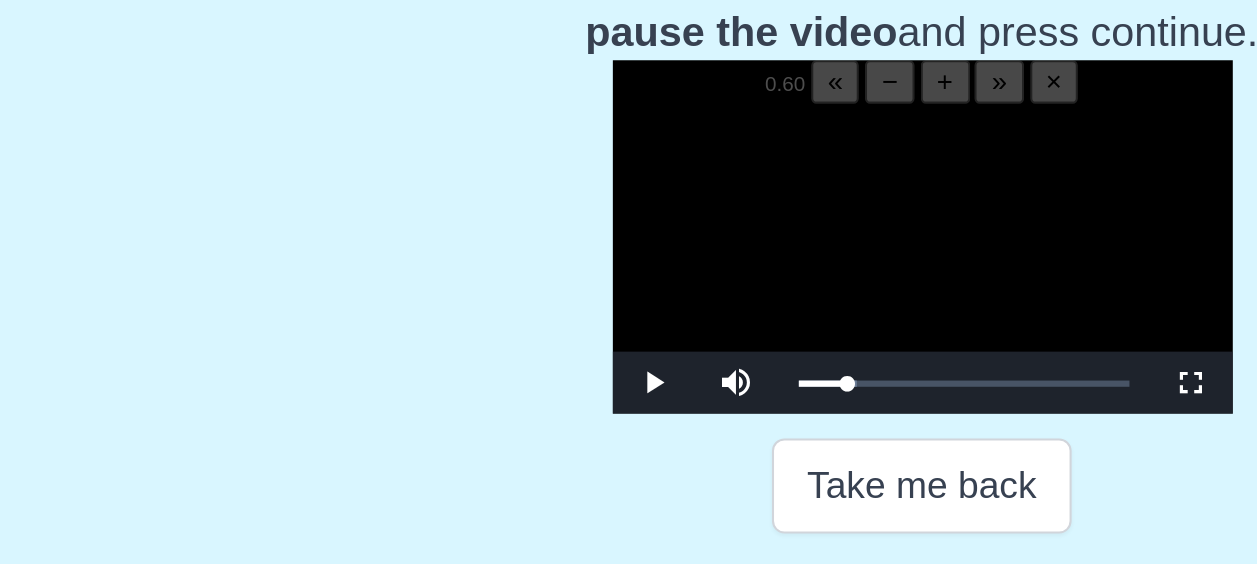 click at bounding box center [629, 285] 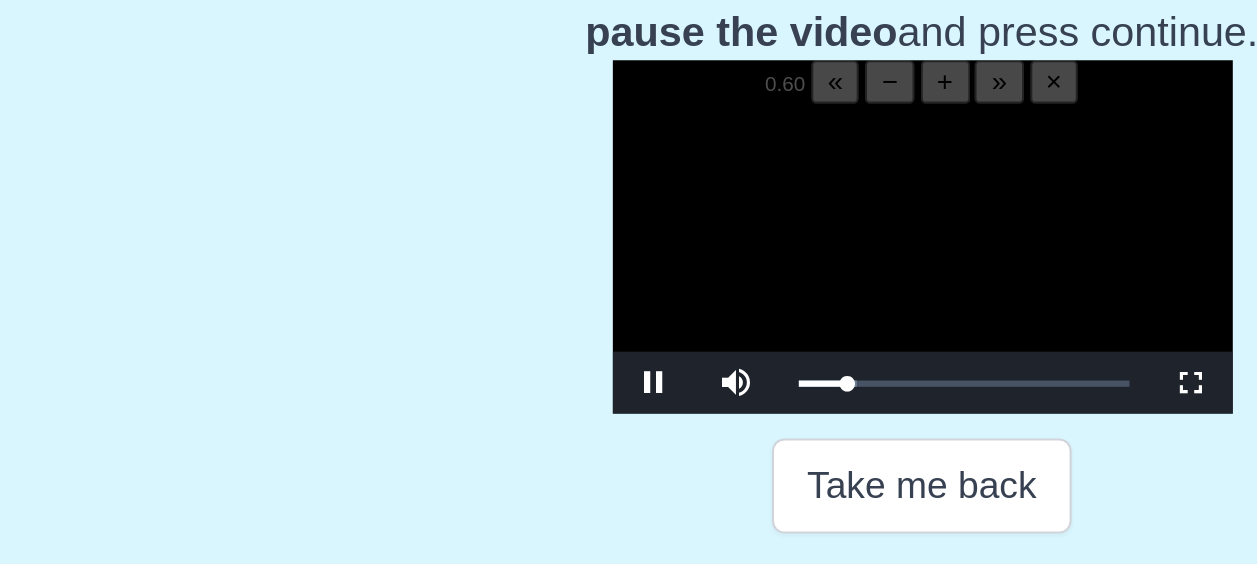 click at bounding box center (629, 285) 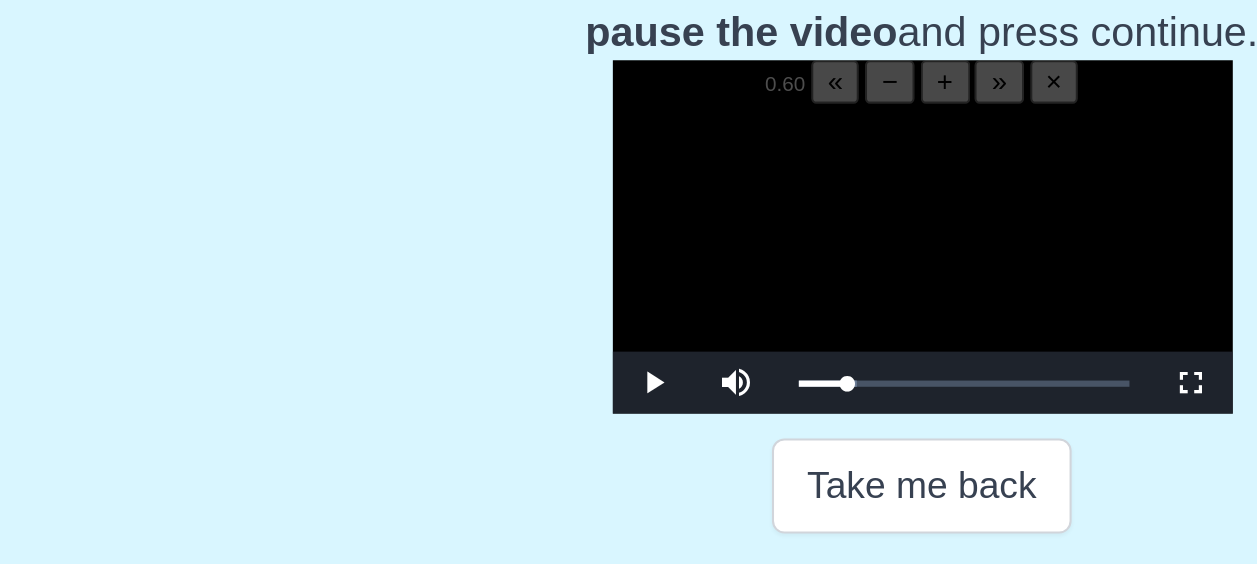 click at bounding box center (629, 285) 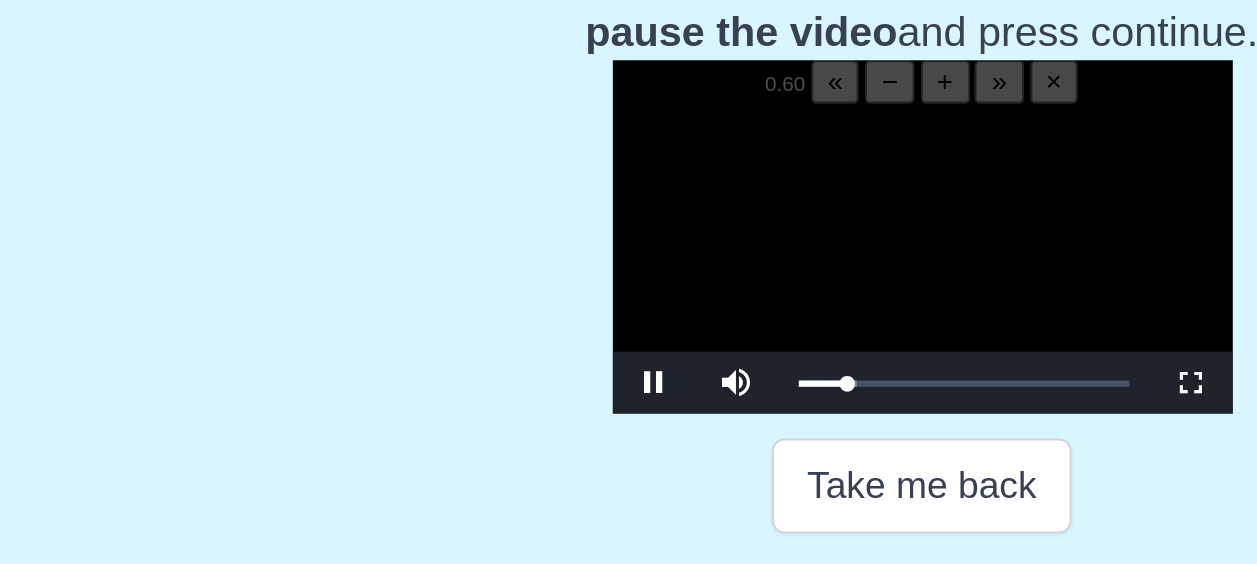 click at bounding box center (629, 285) 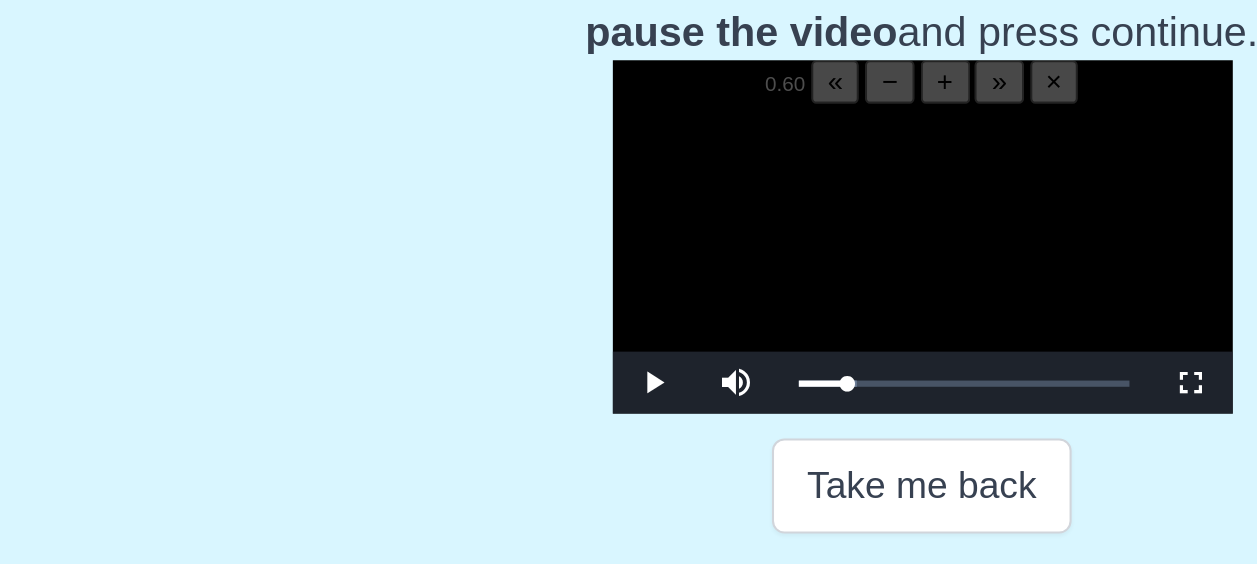 click at bounding box center [629, 285] 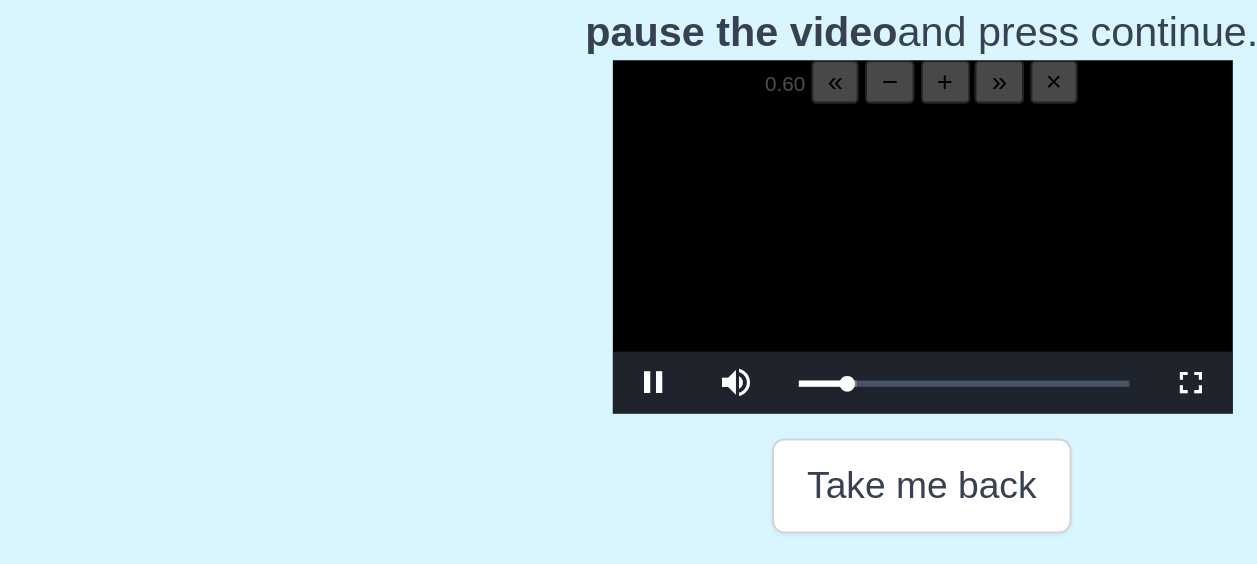 click at bounding box center (629, 285) 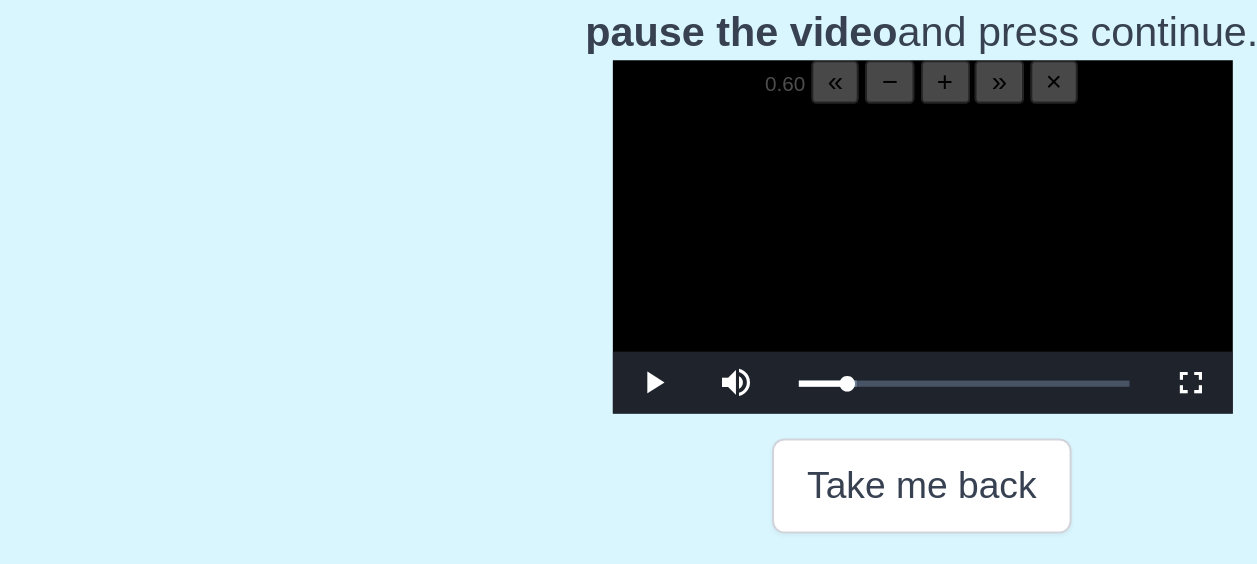 click at bounding box center (629, 285) 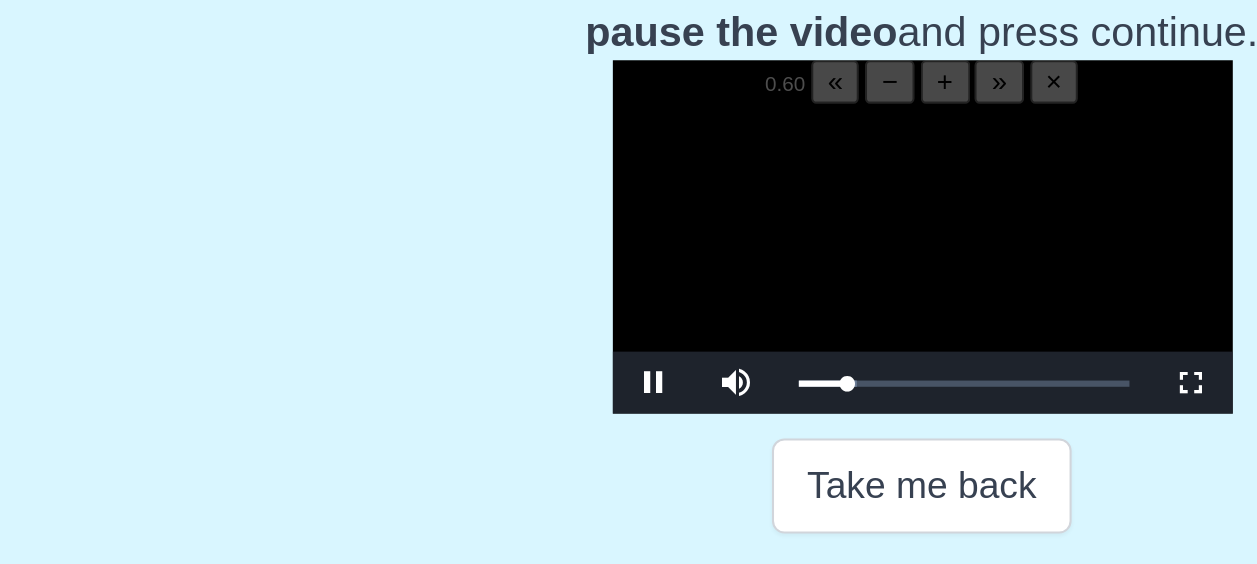 click at bounding box center (629, 285) 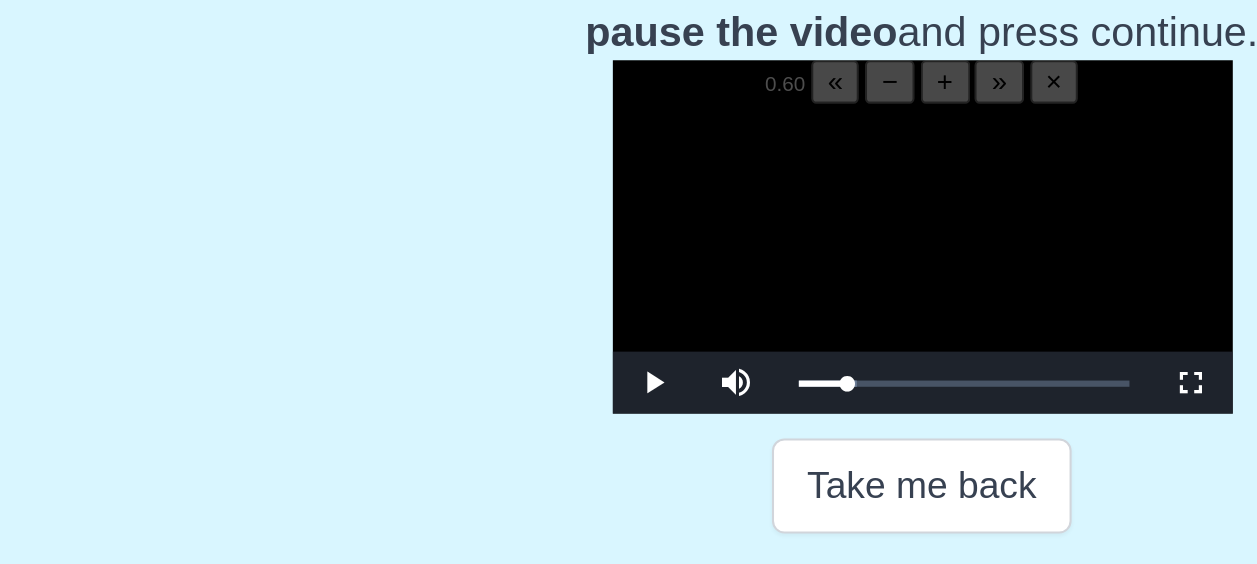 click at bounding box center [629, 285] 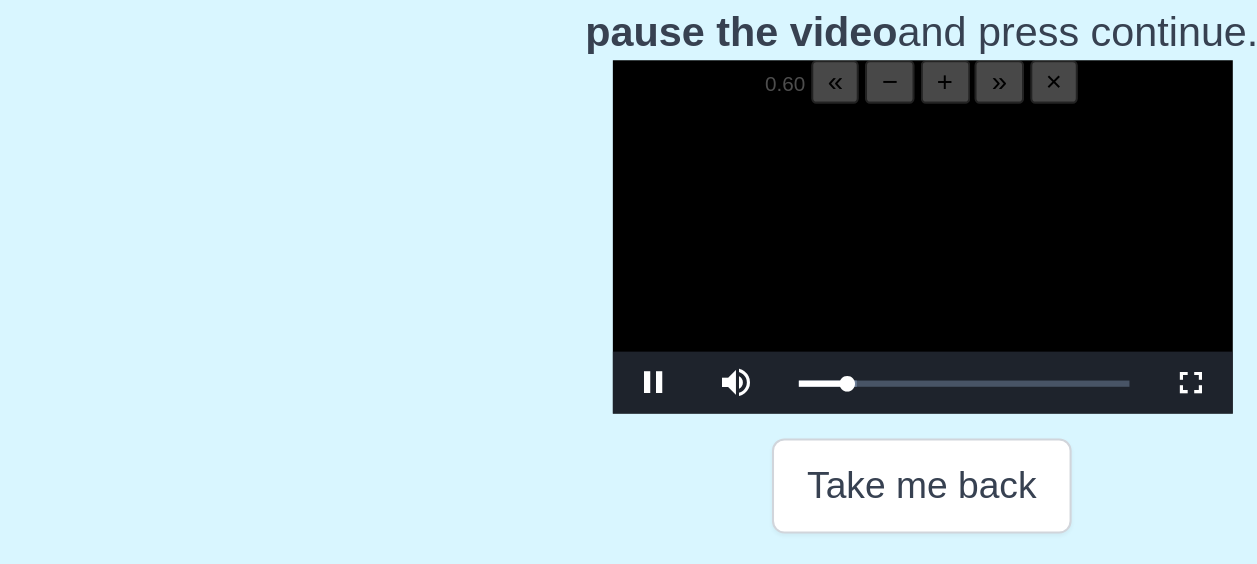 click at bounding box center (629, 285) 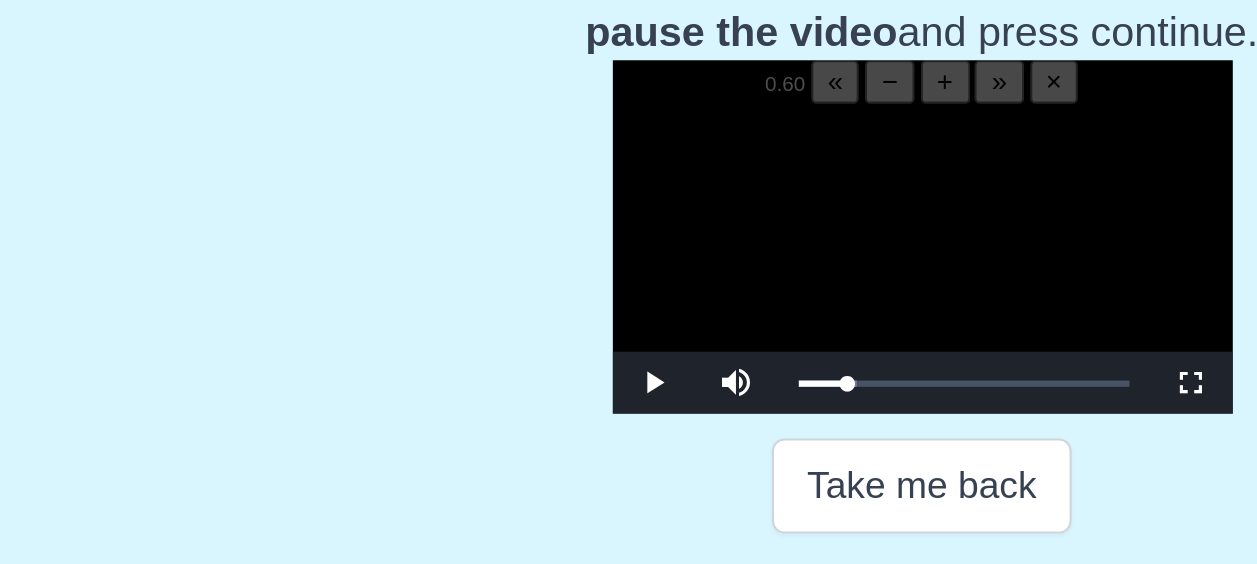 click at bounding box center [629, 285] 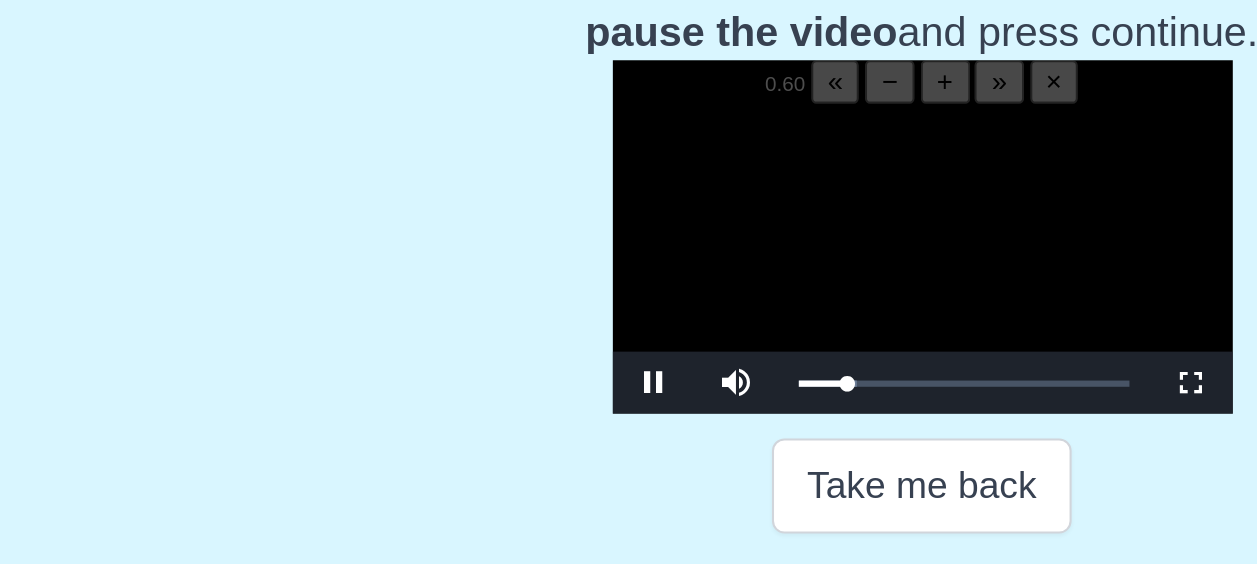 click at bounding box center [629, 285] 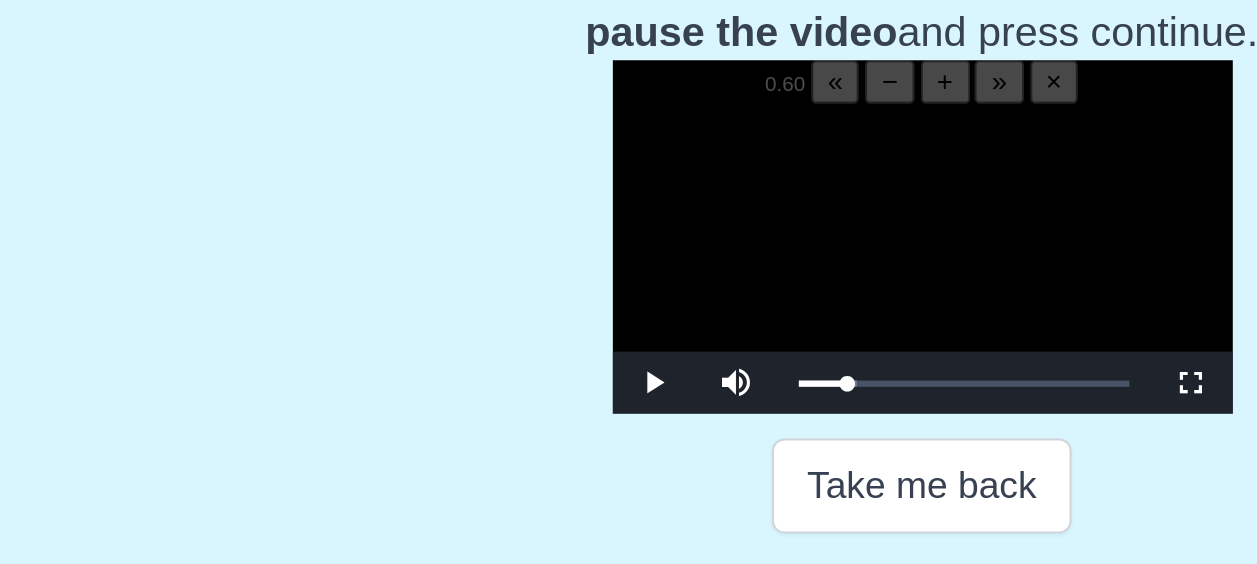 click at bounding box center [629, 285] 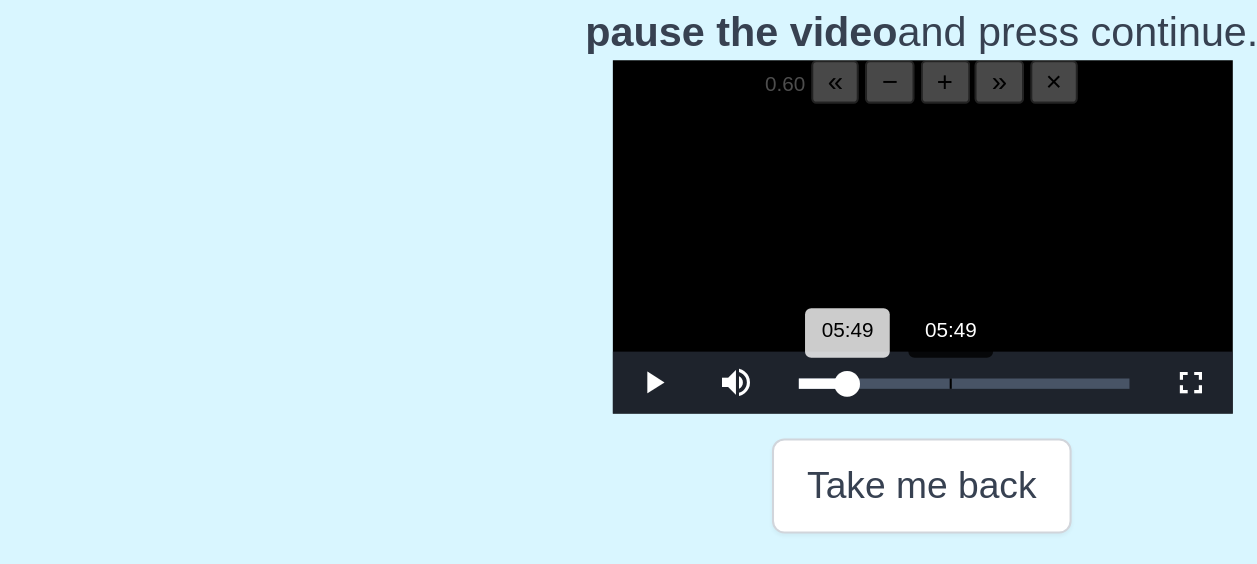 click on "05:49 Progress : 0%" at bounding box center (581, 345) 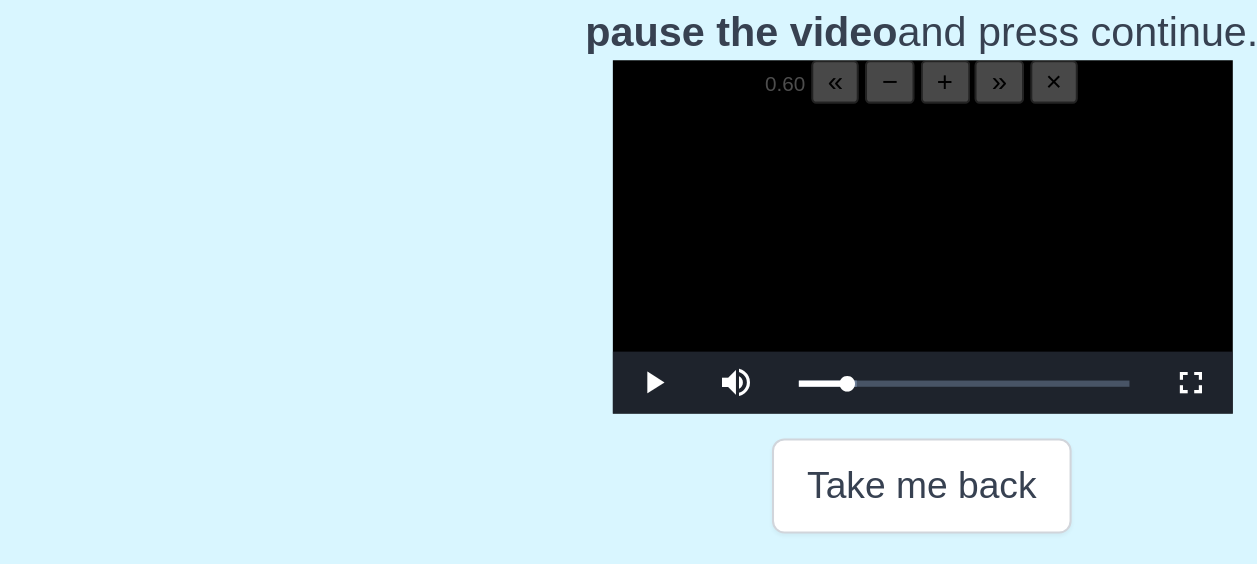 click at bounding box center [629, 285] 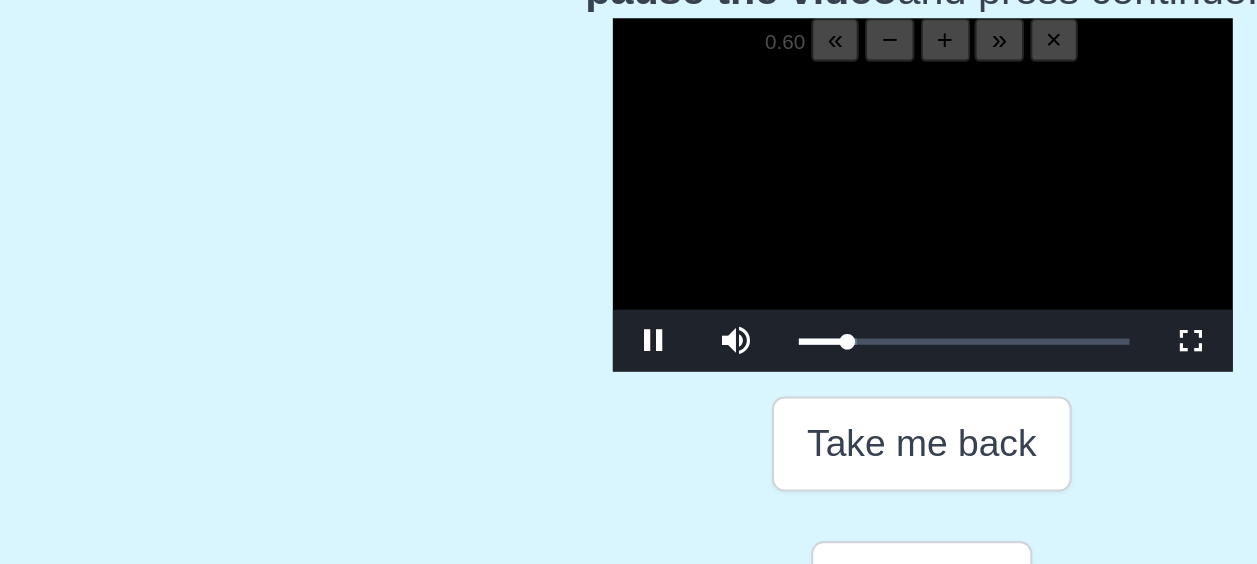 scroll, scrollTop: 337, scrollLeft: 0, axis: vertical 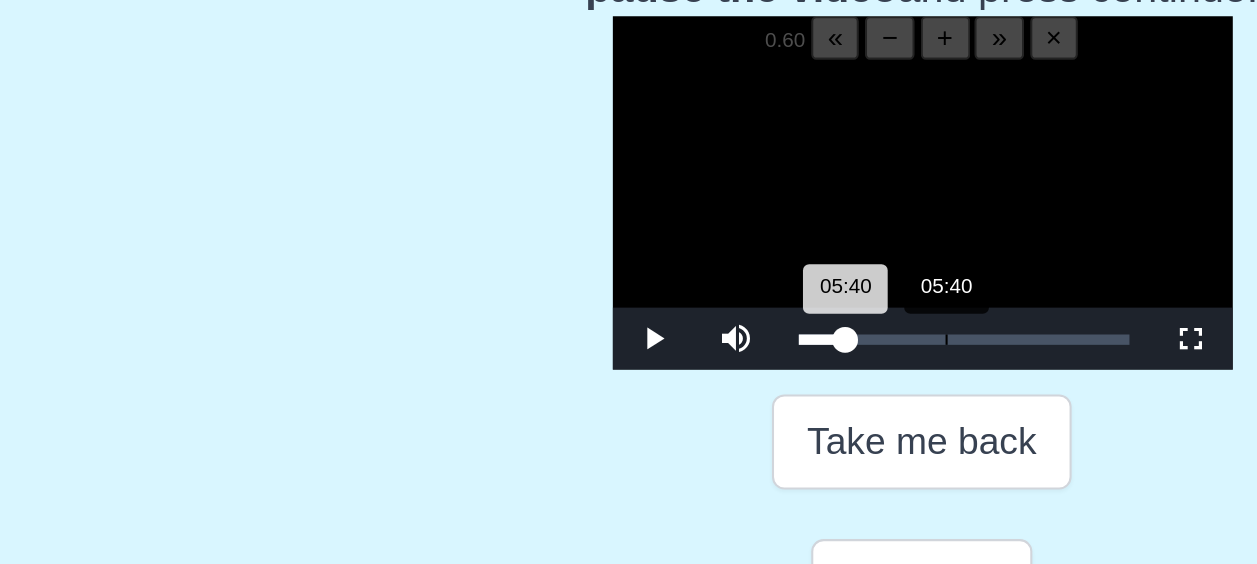 click on "05:40 Progress : 0%" at bounding box center [580, 345] 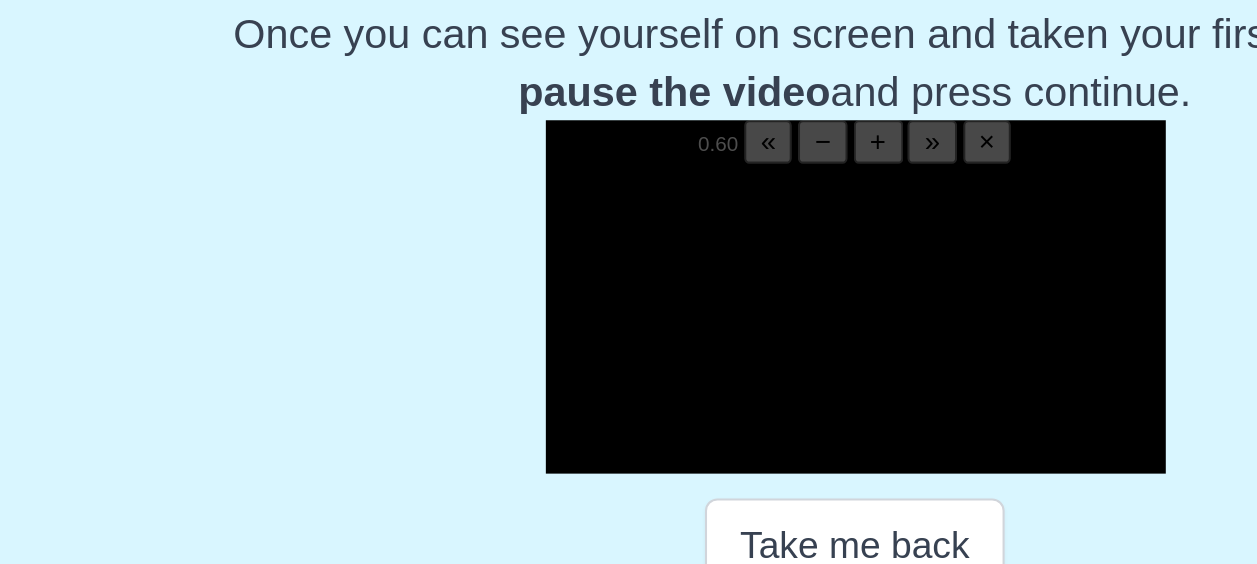 scroll, scrollTop: 338, scrollLeft: 0, axis: vertical 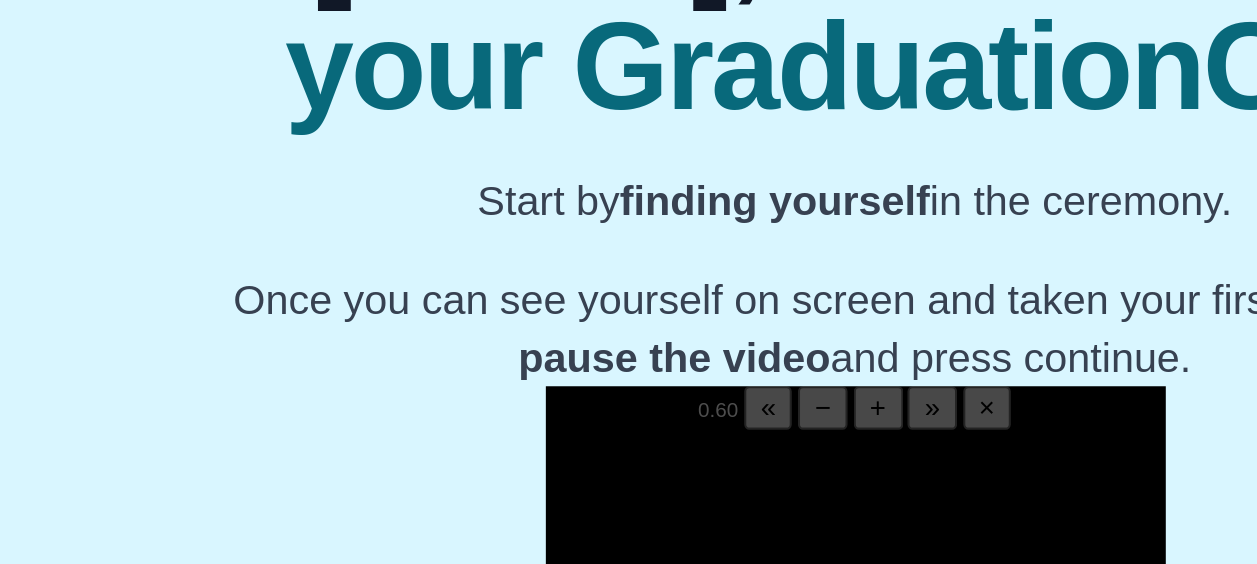 click on "+" at bounding box center [640, 199] 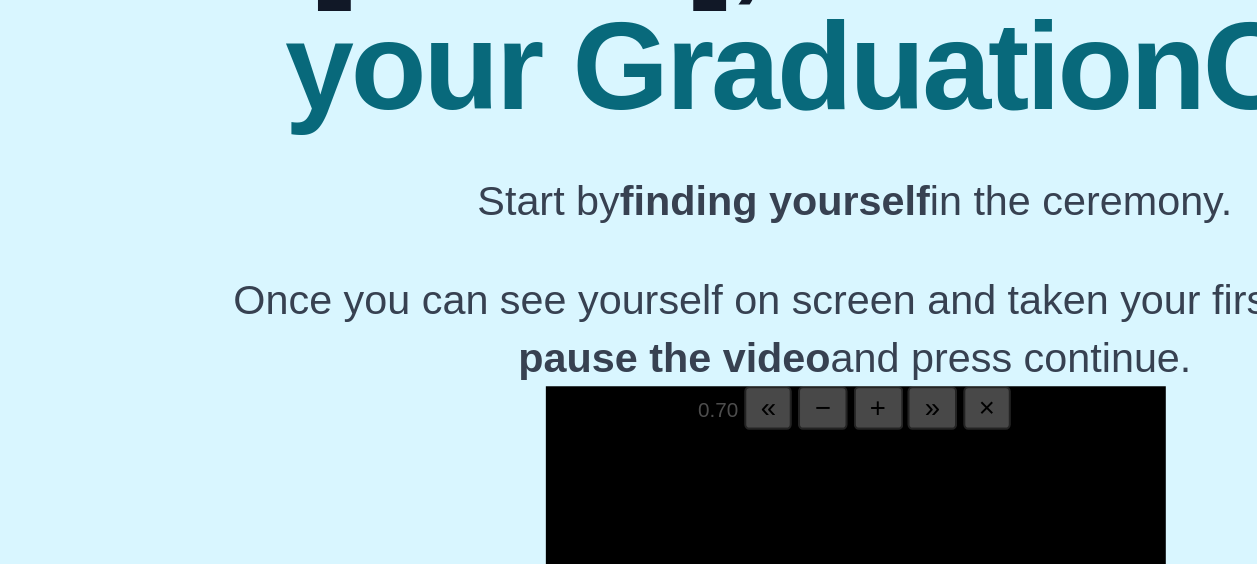 click on "+" at bounding box center (640, 199) 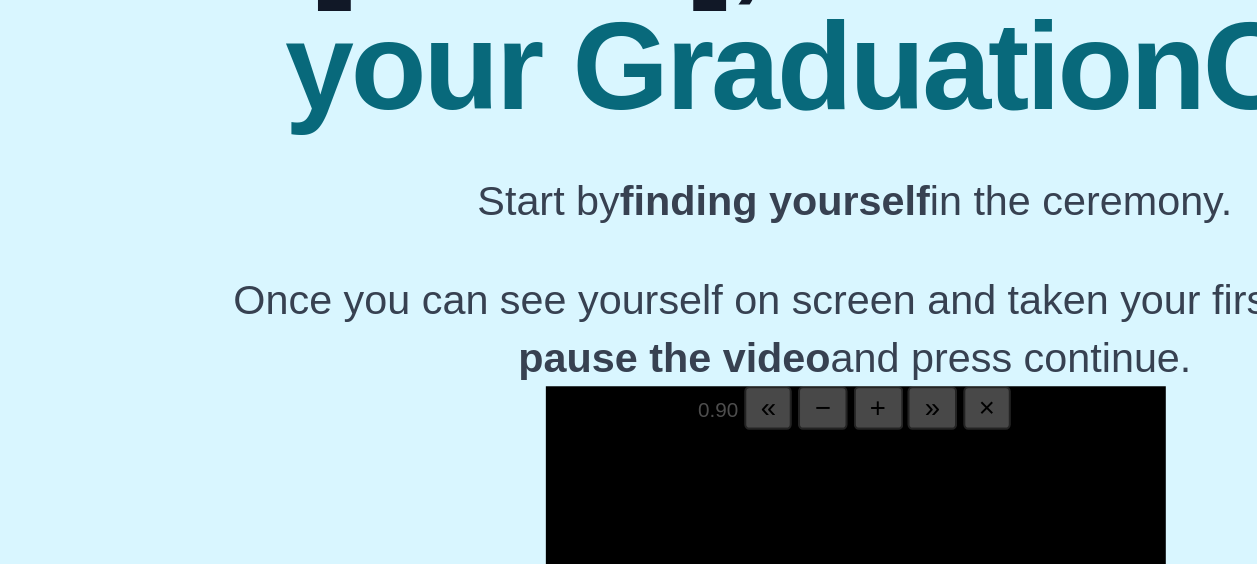 click on "+" at bounding box center [640, 199] 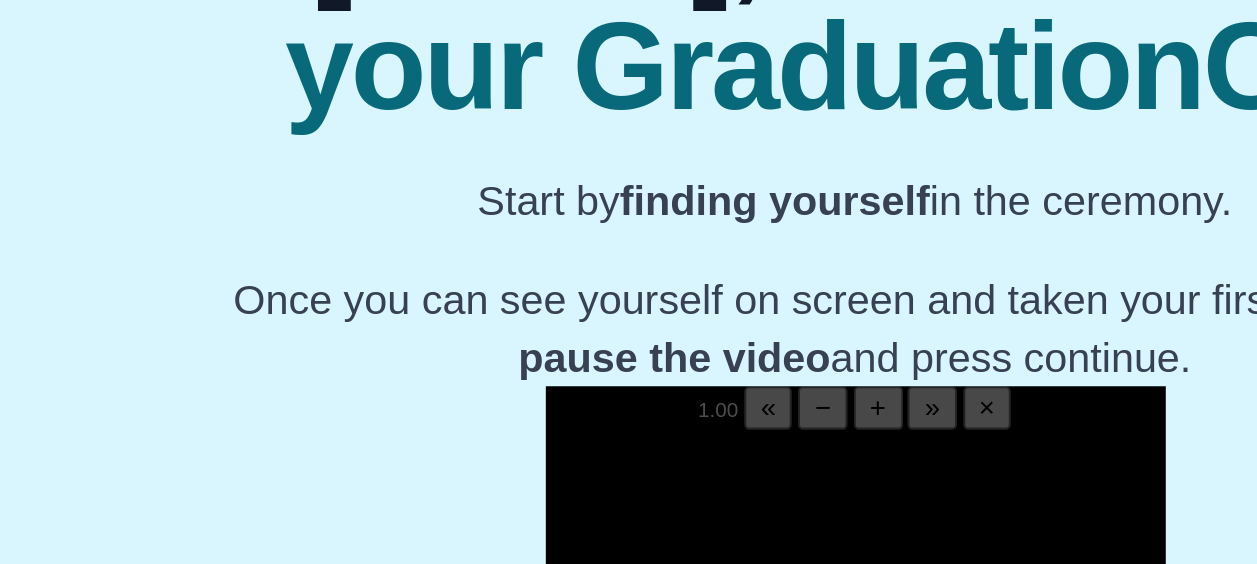 click on "+" at bounding box center (640, 199) 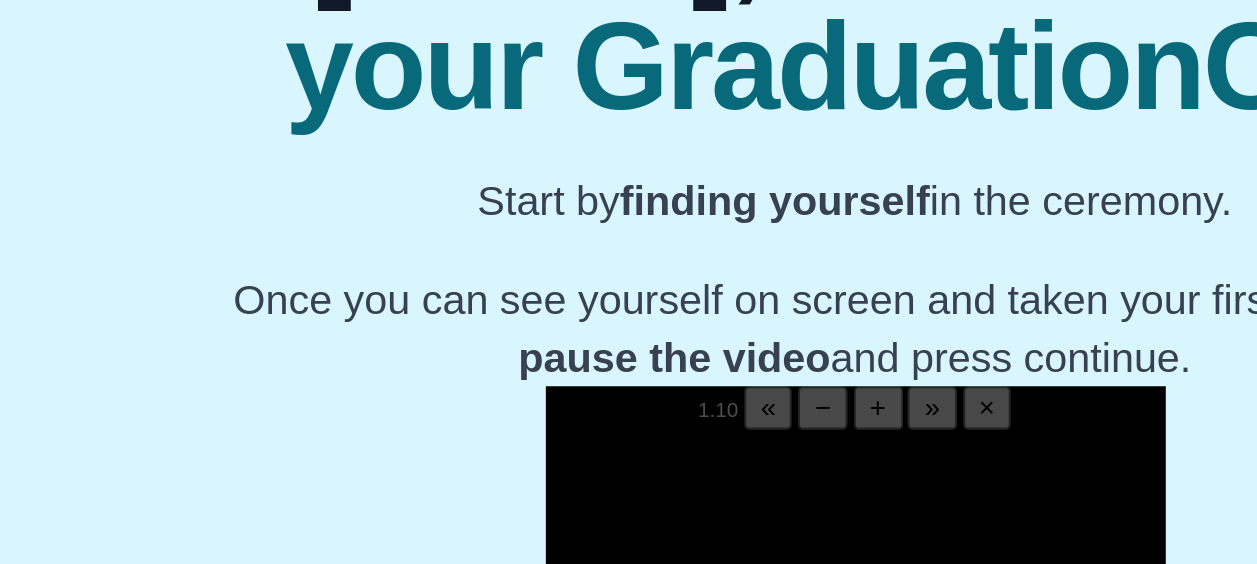 click on "−" at bounding box center [613, 199] 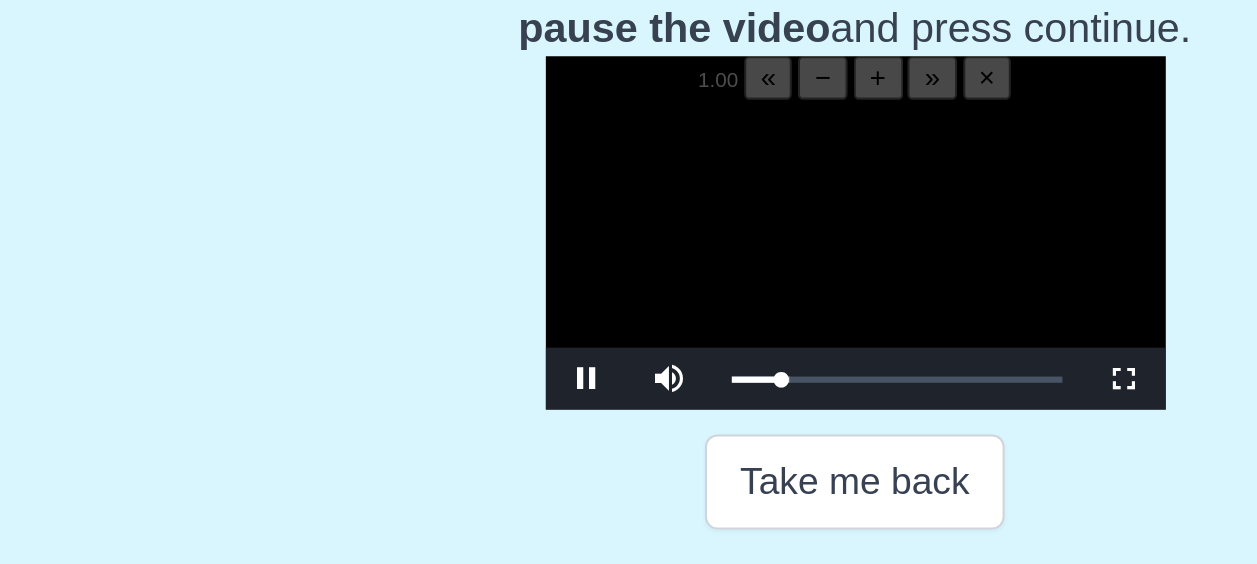 scroll, scrollTop: 338, scrollLeft: 0, axis: vertical 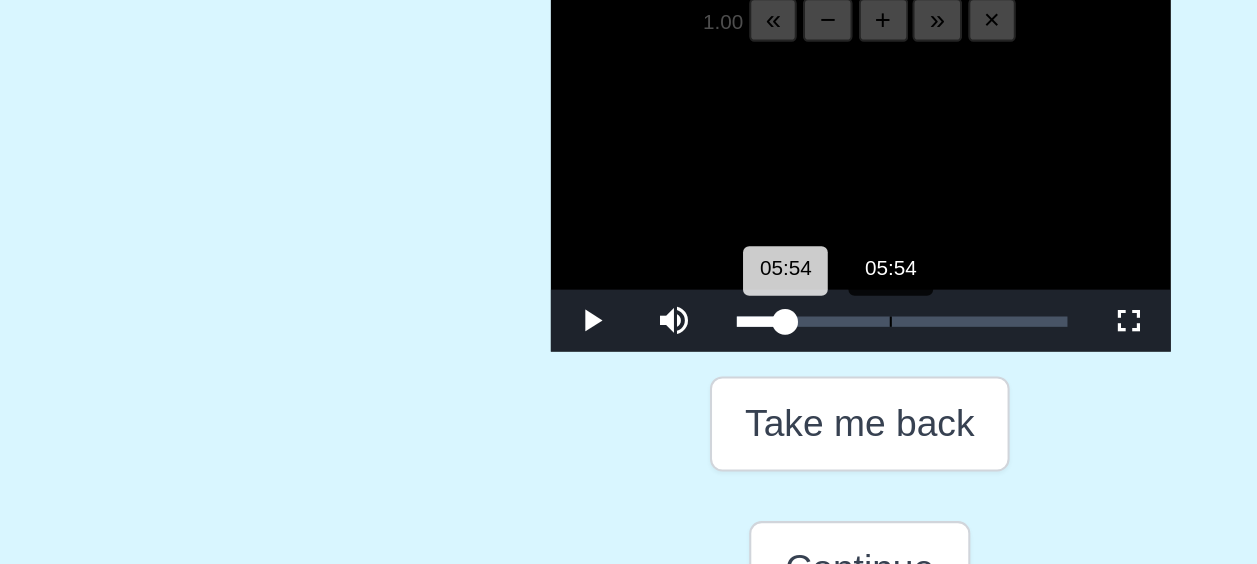 click on "05:54 Progress : 0%" at bounding box center [581, 345] 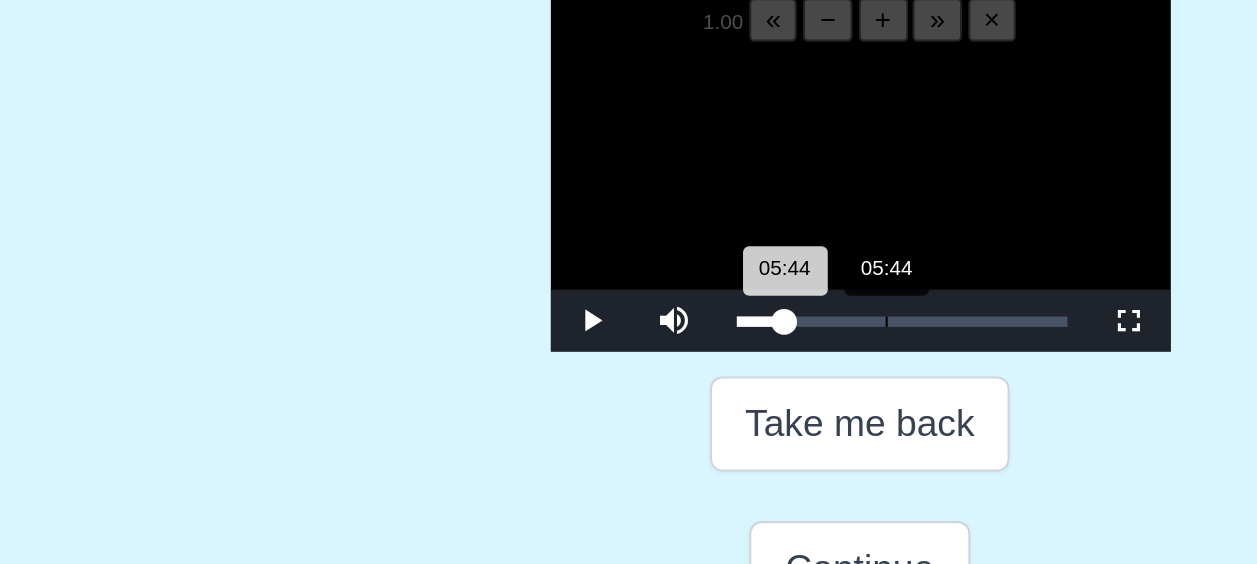 click on "05:44 Progress : 0%" at bounding box center [581, 345] 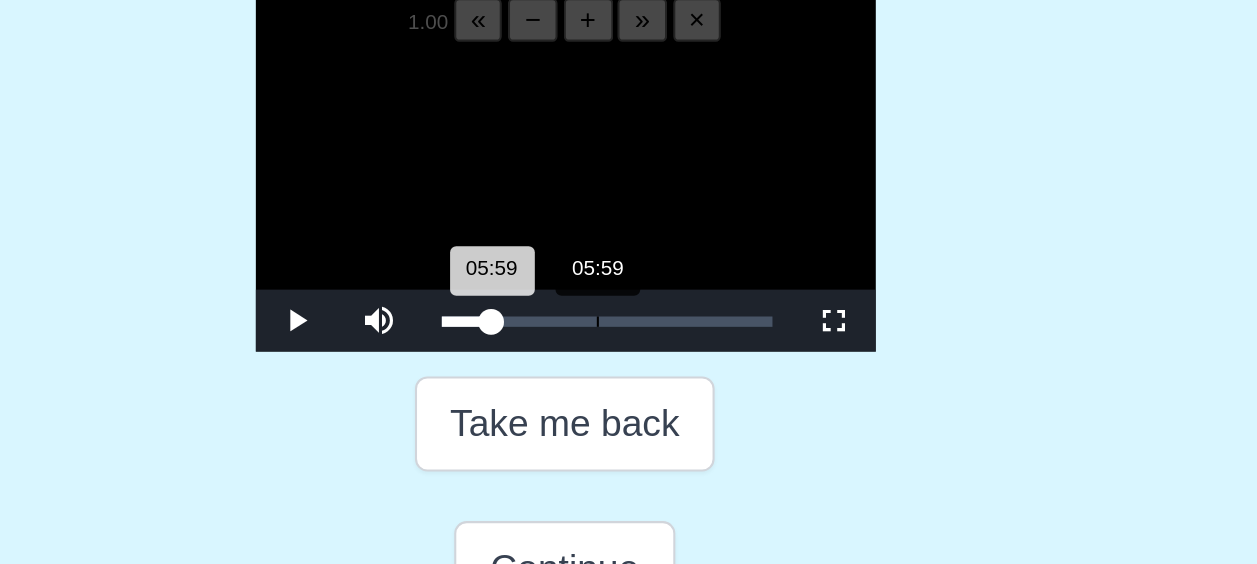click on "05:59 Progress : 0%" at bounding box center (581, 345) 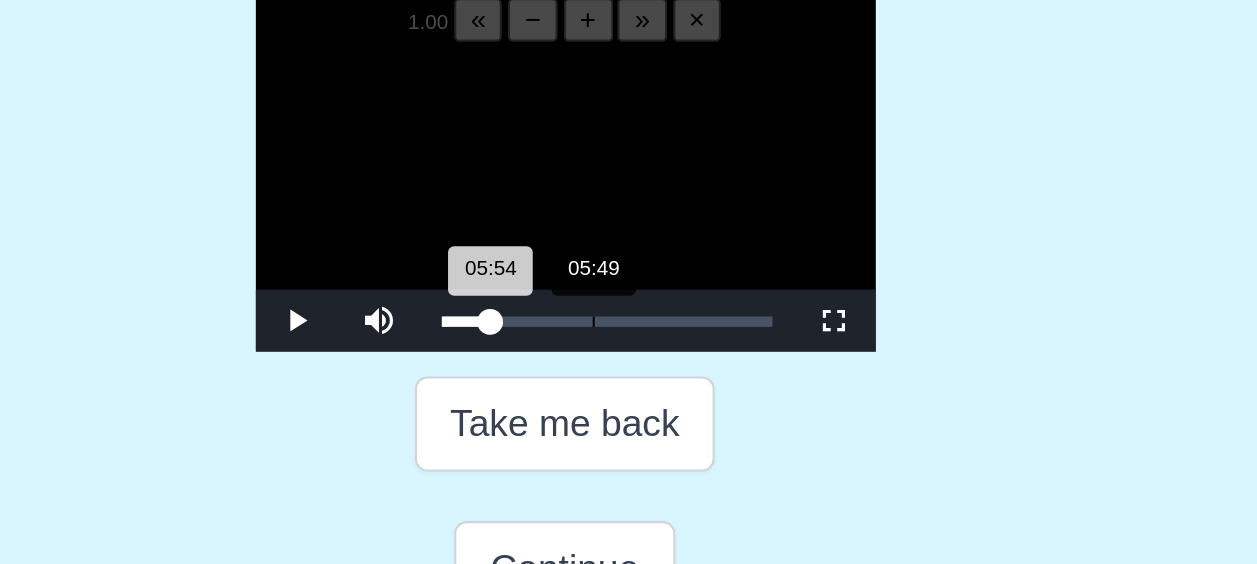 click on "05:54 Progress : 0%" at bounding box center (581, 345) 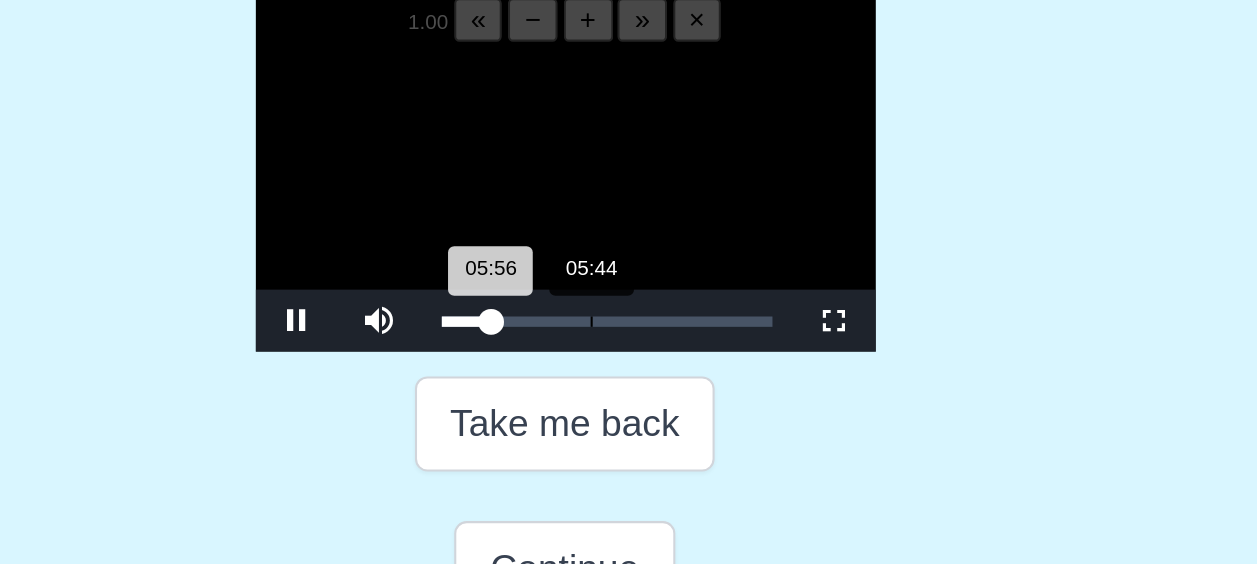 click on "05:56 Progress : 0%" at bounding box center (581, 345) 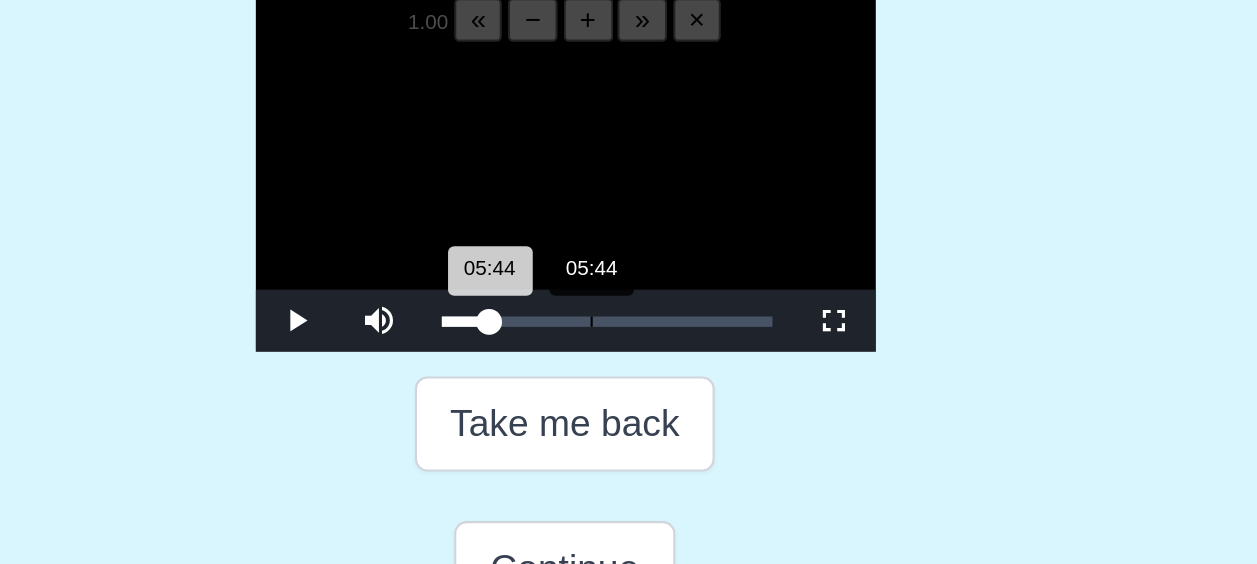 click on "05:44 Progress : 0%" at bounding box center [581, 345] 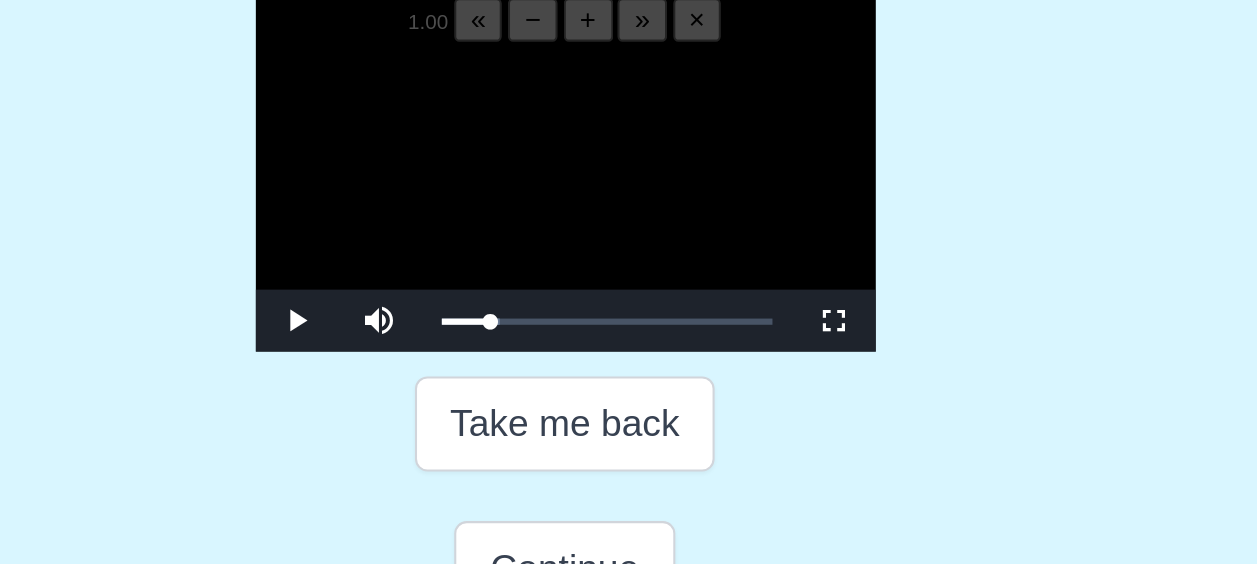 click at bounding box center [629, 285] 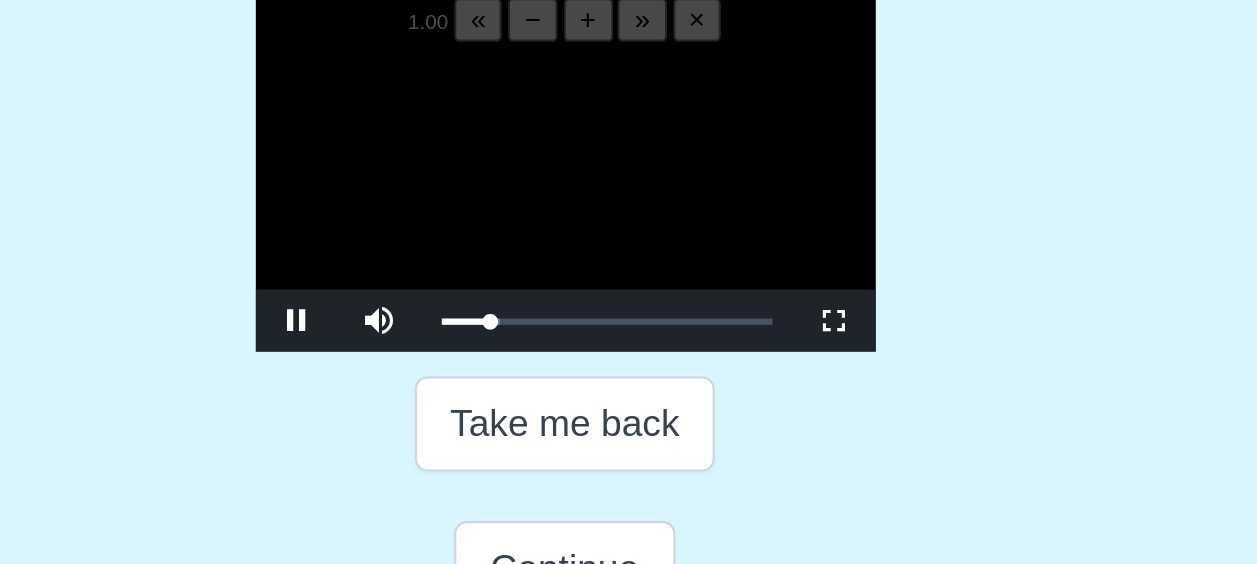 click at bounding box center (629, 285) 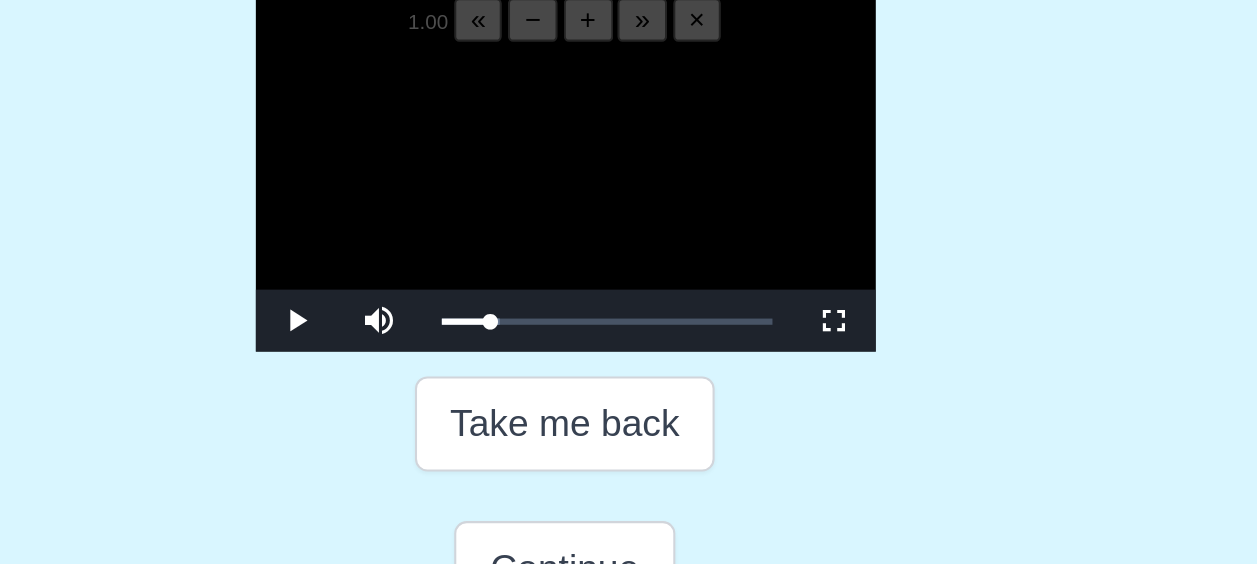 click at bounding box center (629, 285) 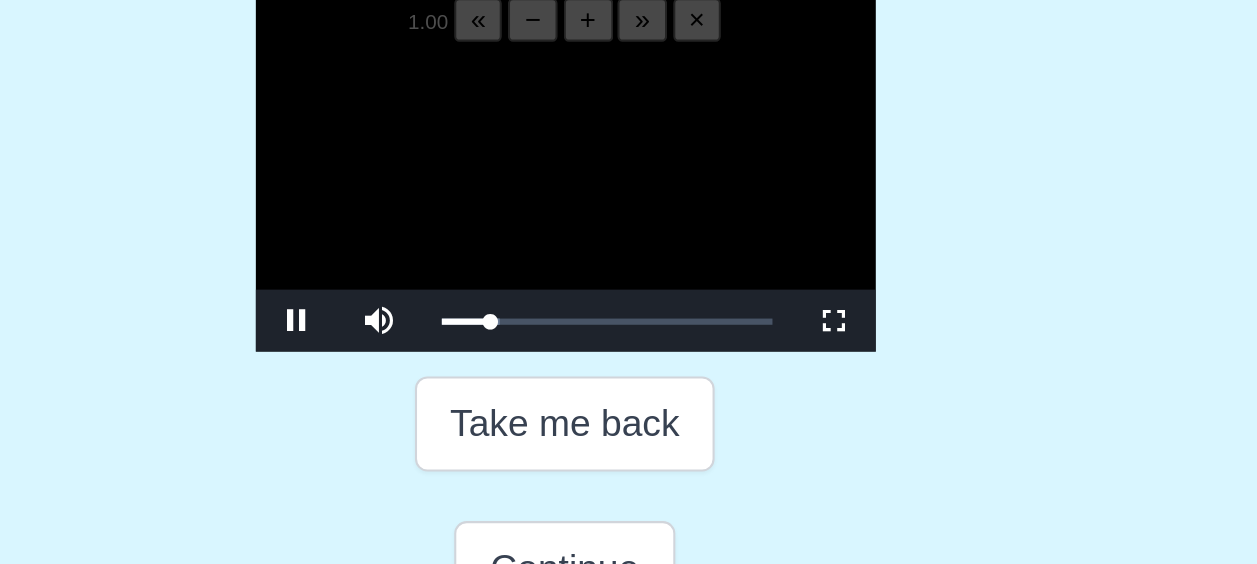 click at bounding box center [629, 285] 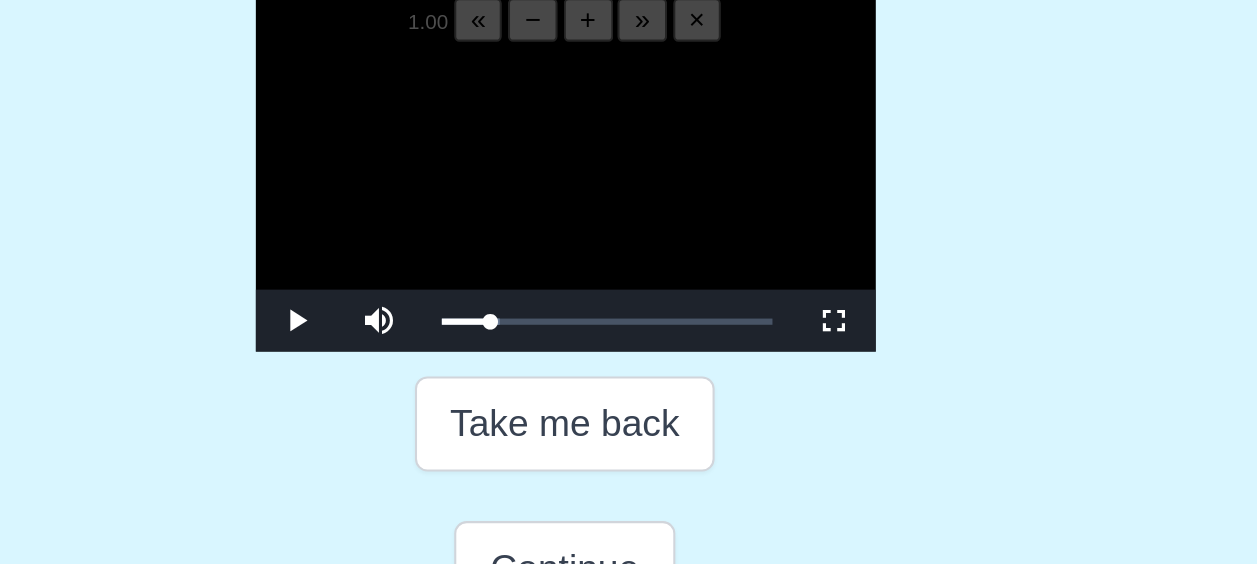 click at bounding box center [629, 285] 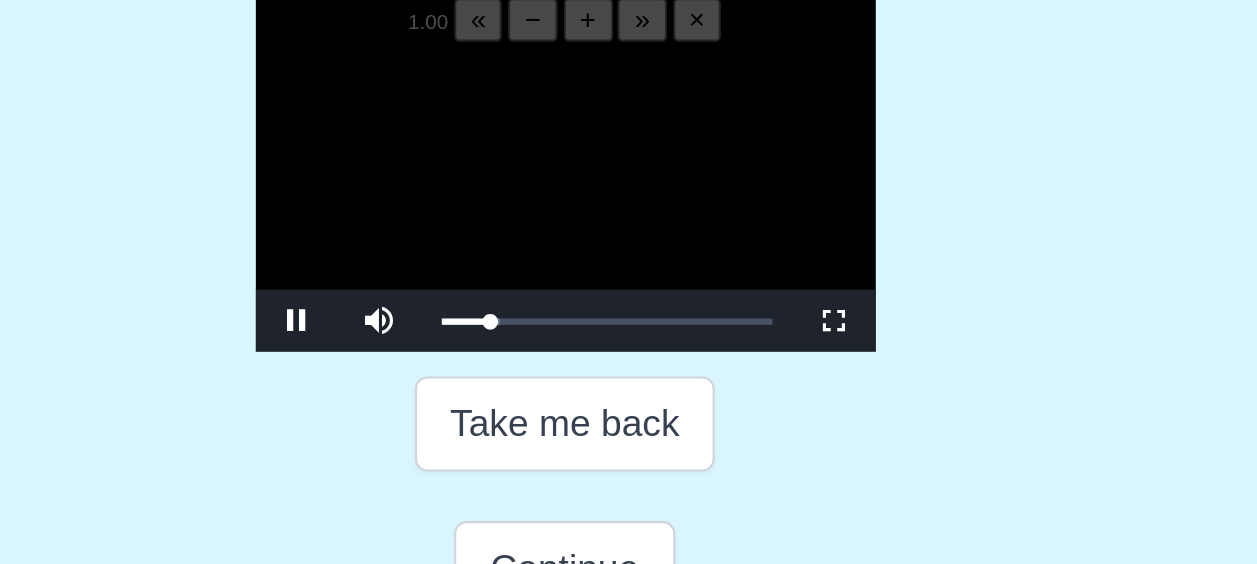 click at bounding box center (629, 285) 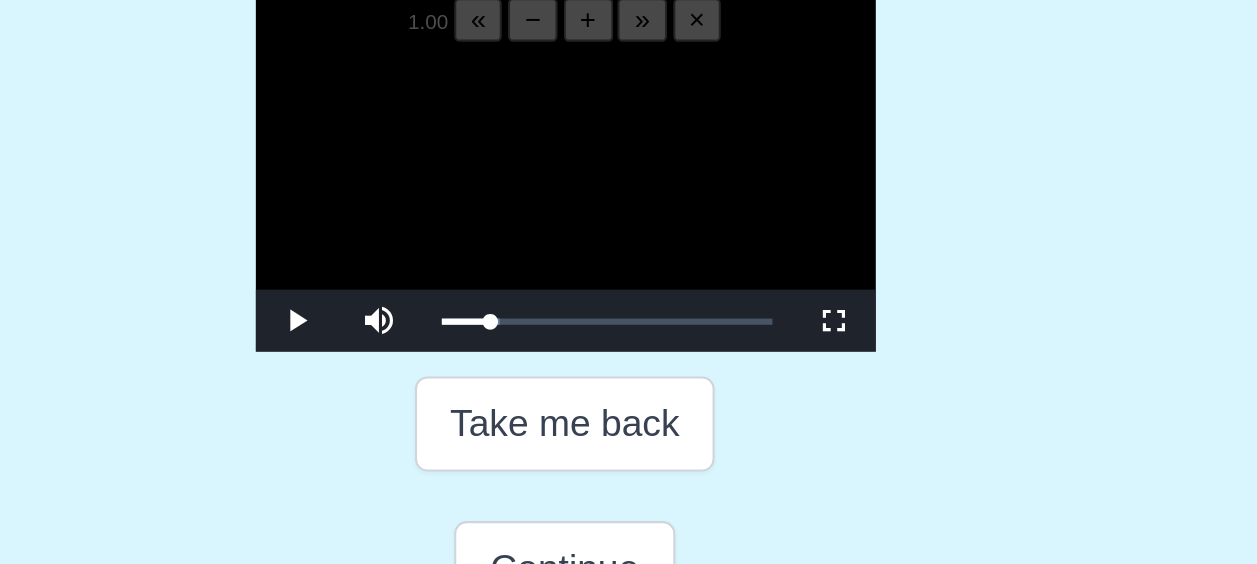 click at bounding box center (629, 285) 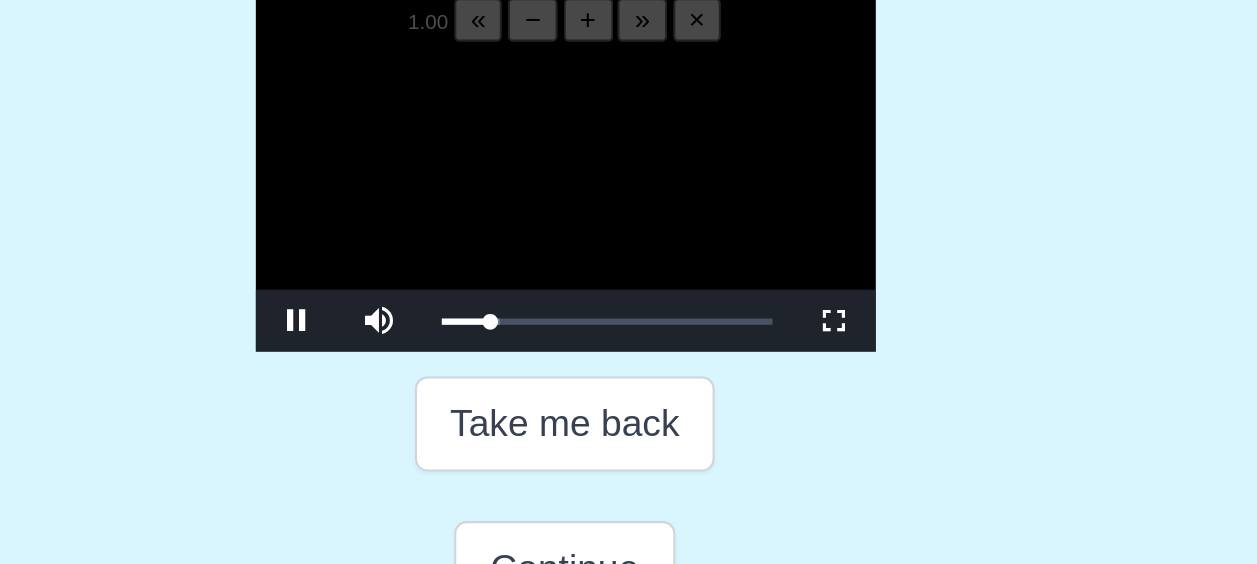 click at bounding box center [629, 285] 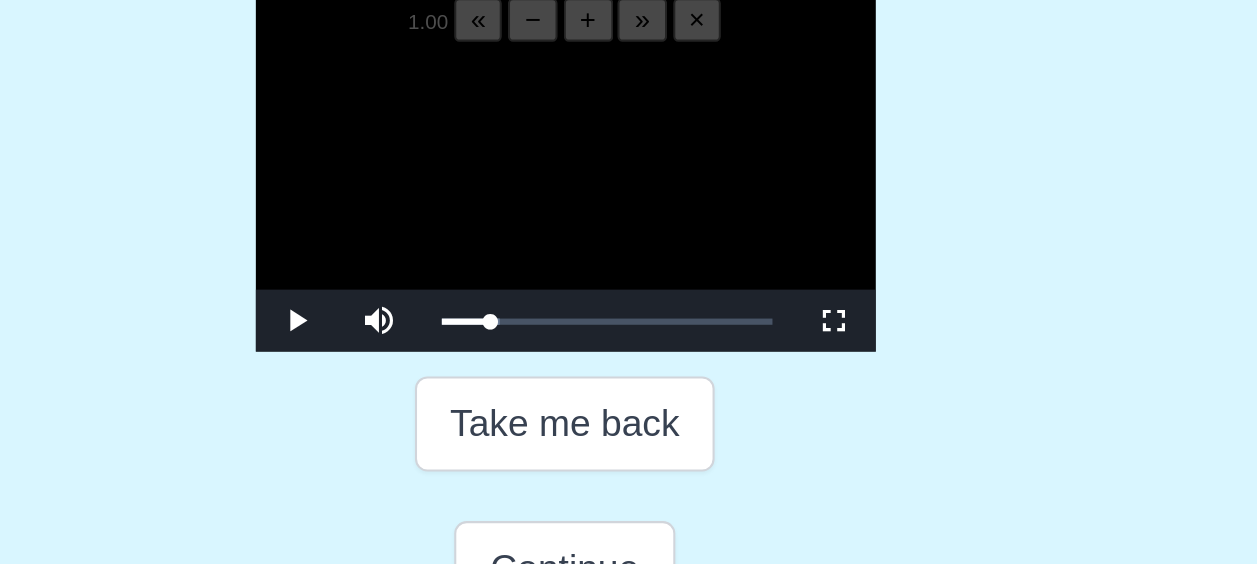 click at bounding box center (629, 285) 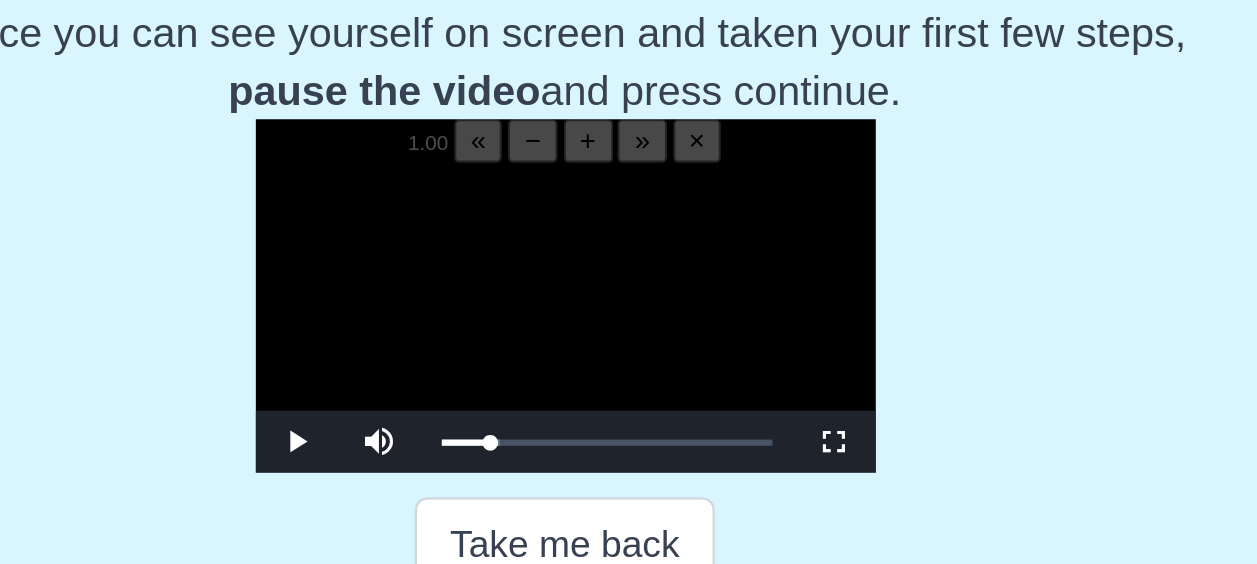 scroll, scrollTop: 338, scrollLeft: 0, axis: vertical 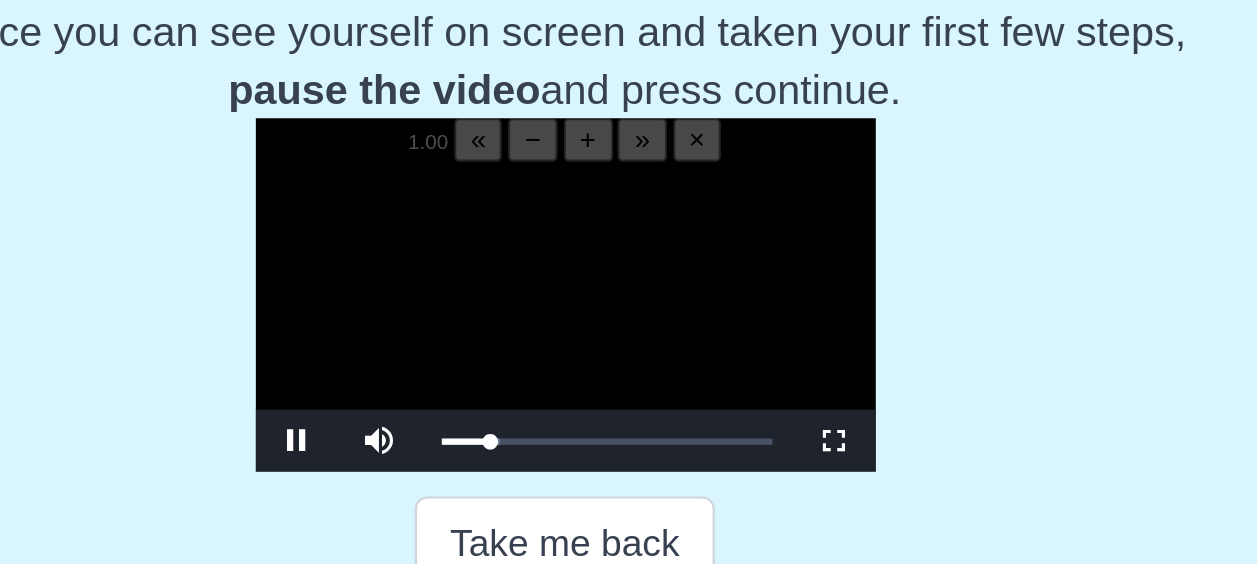 click at bounding box center (629, 285) 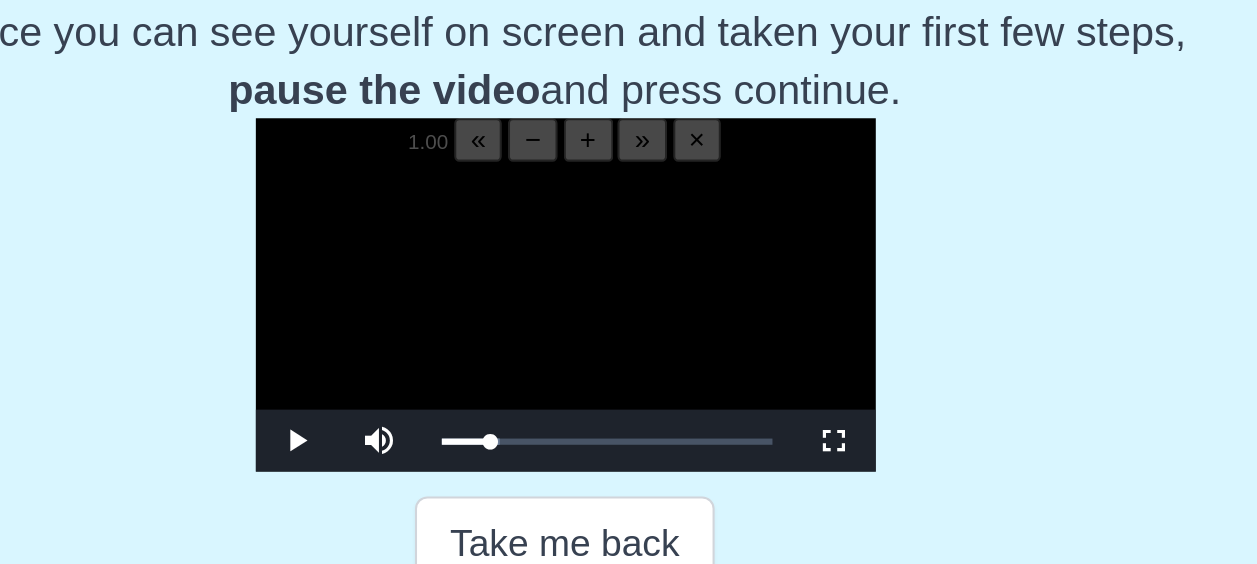 click at bounding box center (629, 285) 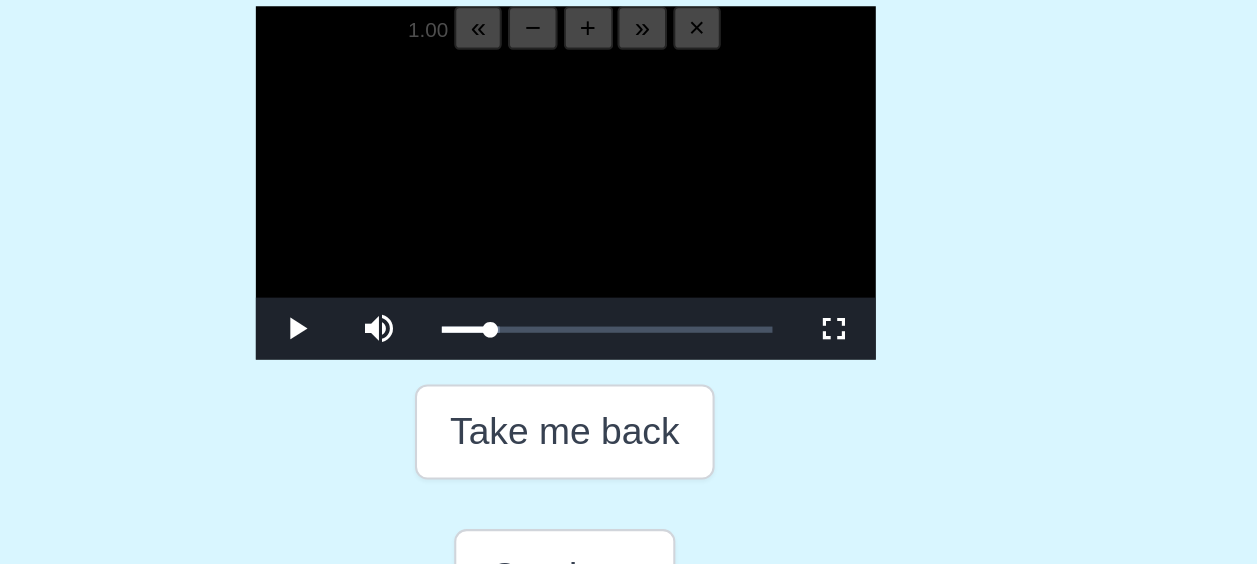 scroll, scrollTop: 338, scrollLeft: 0, axis: vertical 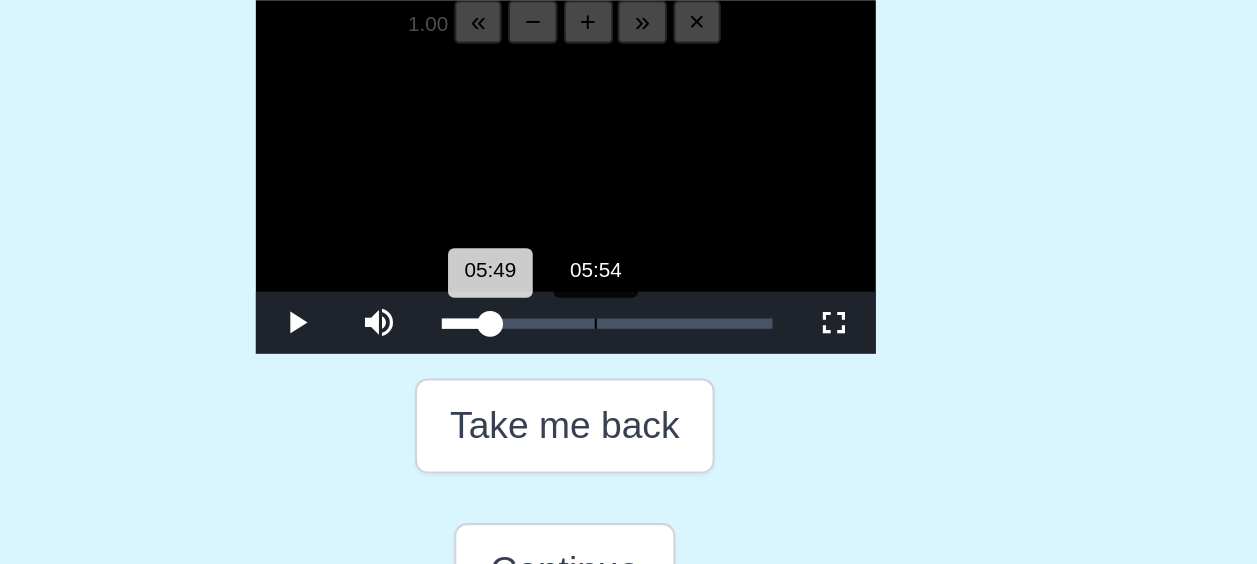 click on "05:49 Progress : 0%" at bounding box center (581, 345) 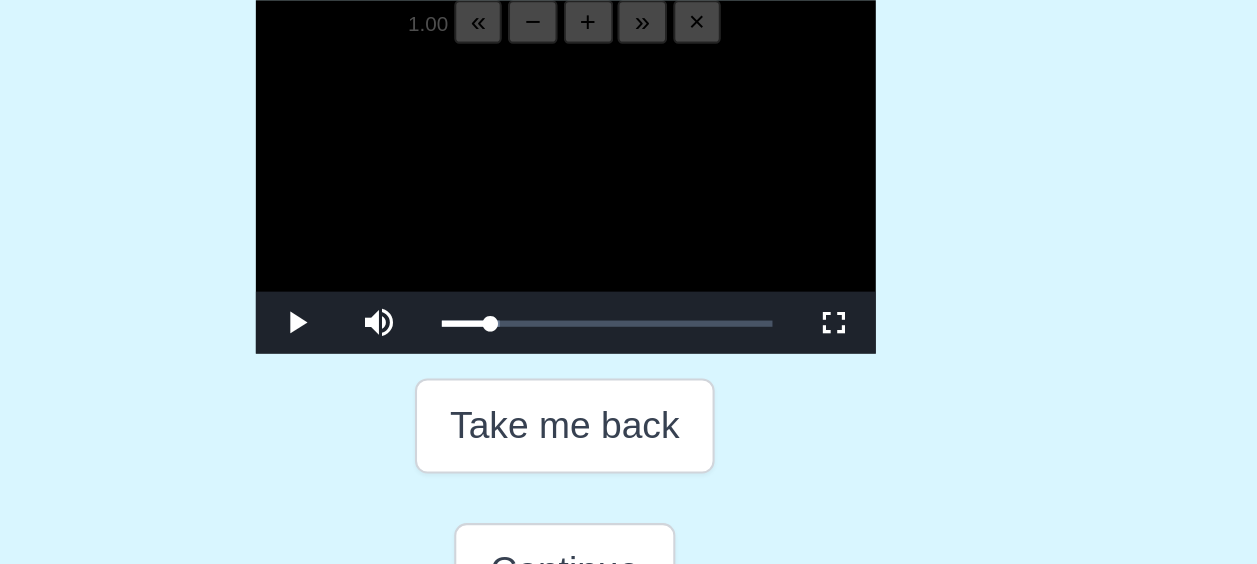 click at bounding box center [629, 285] 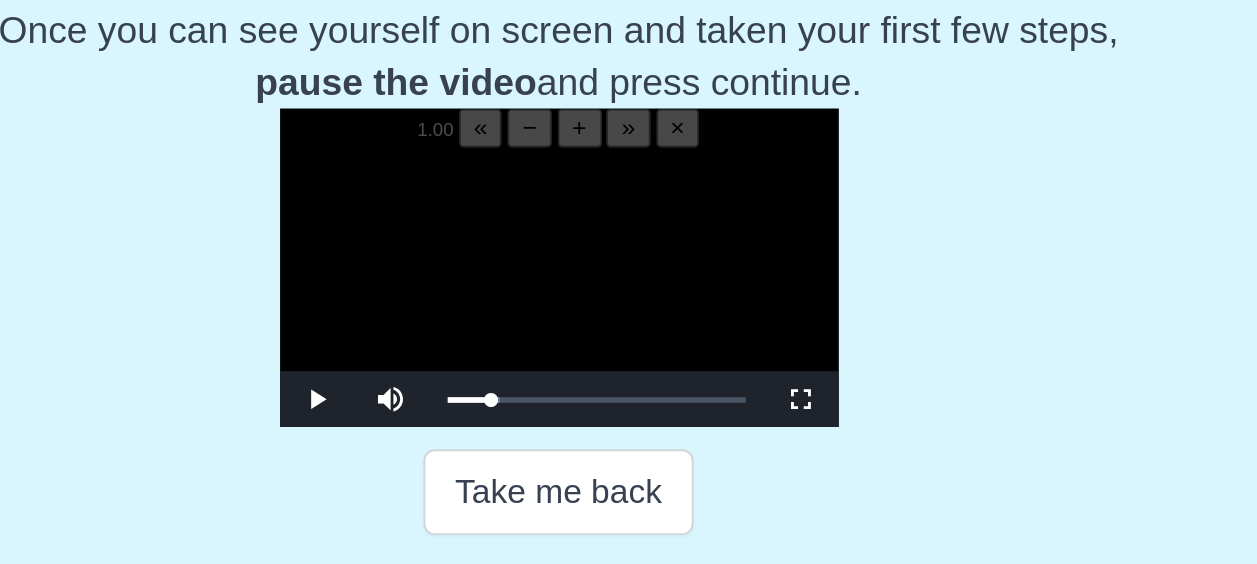 scroll, scrollTop: 338, scrollLeft: 0, axis: vertical 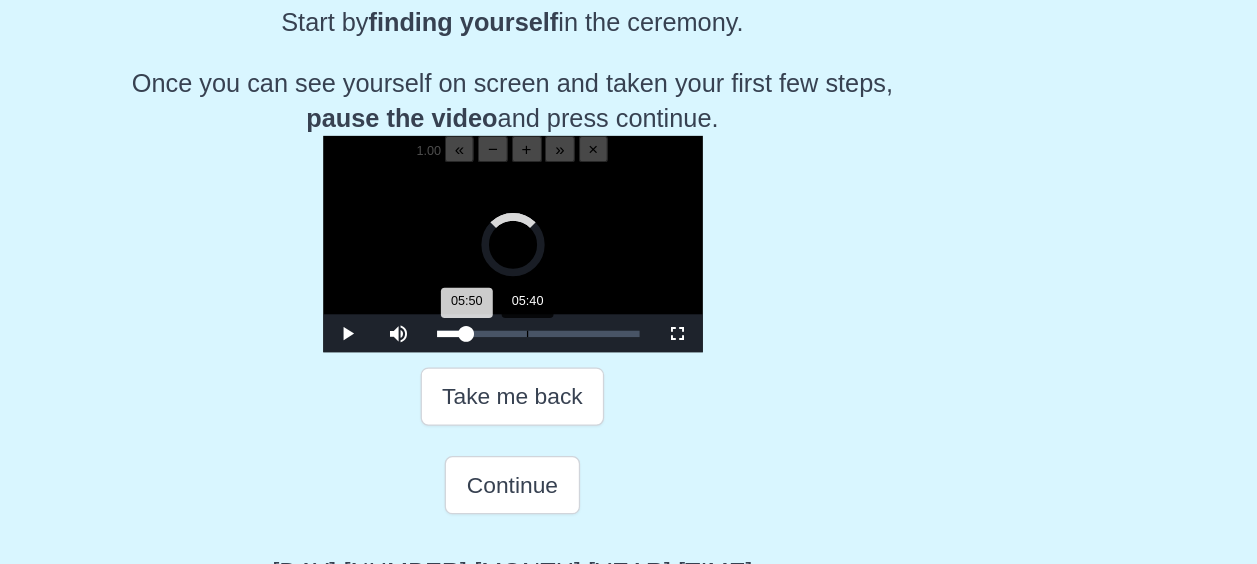click on "05:50 Progress : 0%" at bounding box center [581, 345] 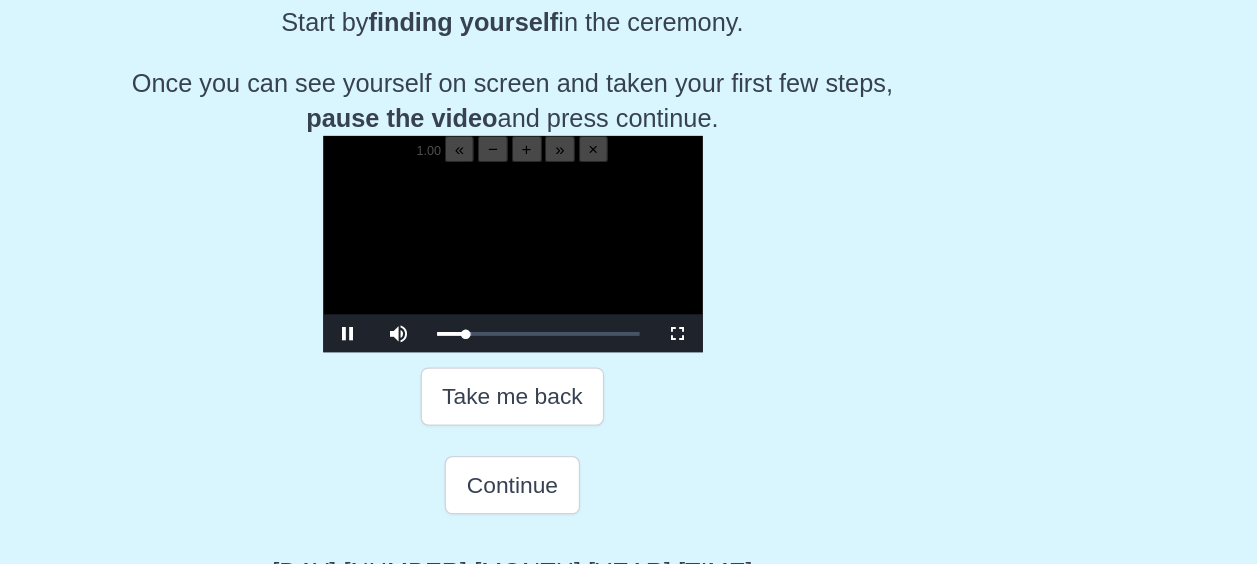 click at bounding box center (629, 285) 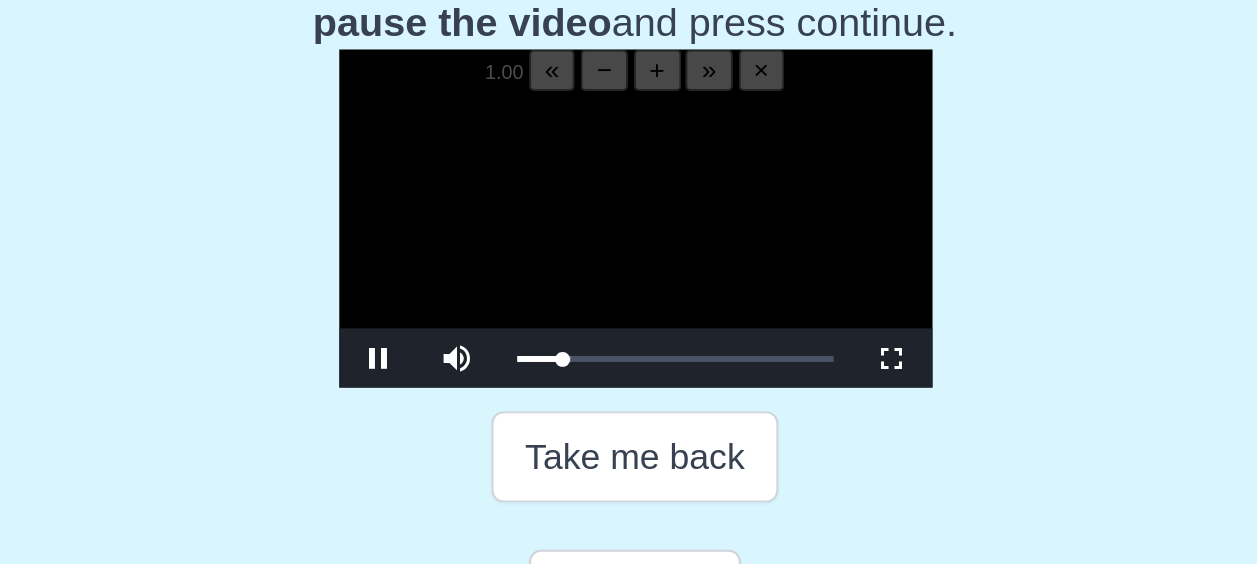 scroll, scrollTop: 338, scrollLeft: 0, axis: vertical 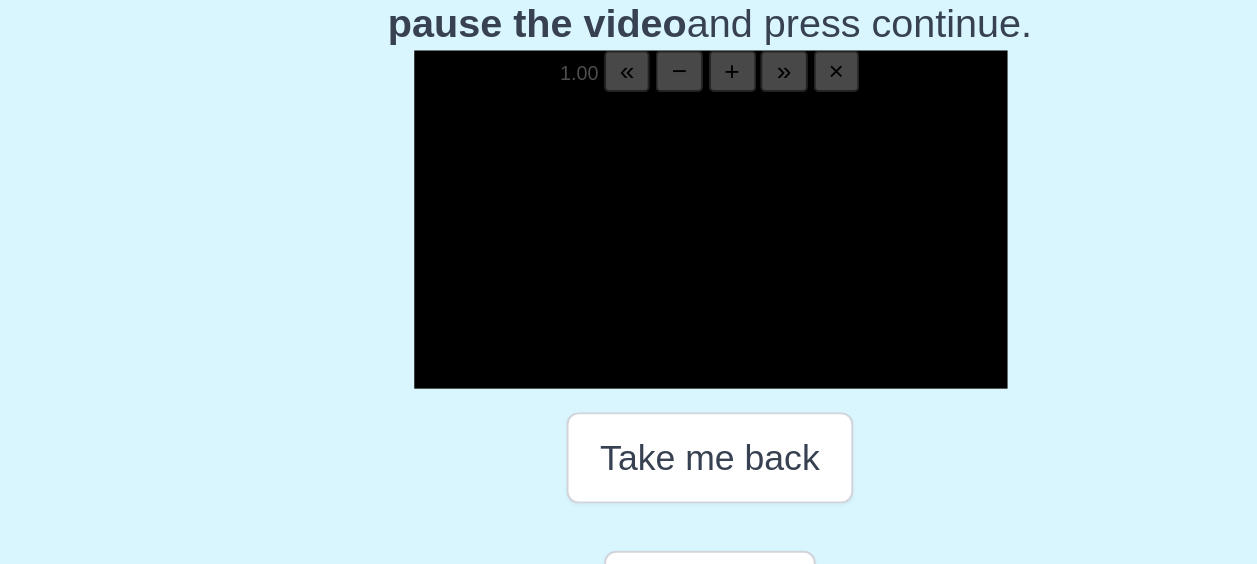 click at bounding box center [629, 285] 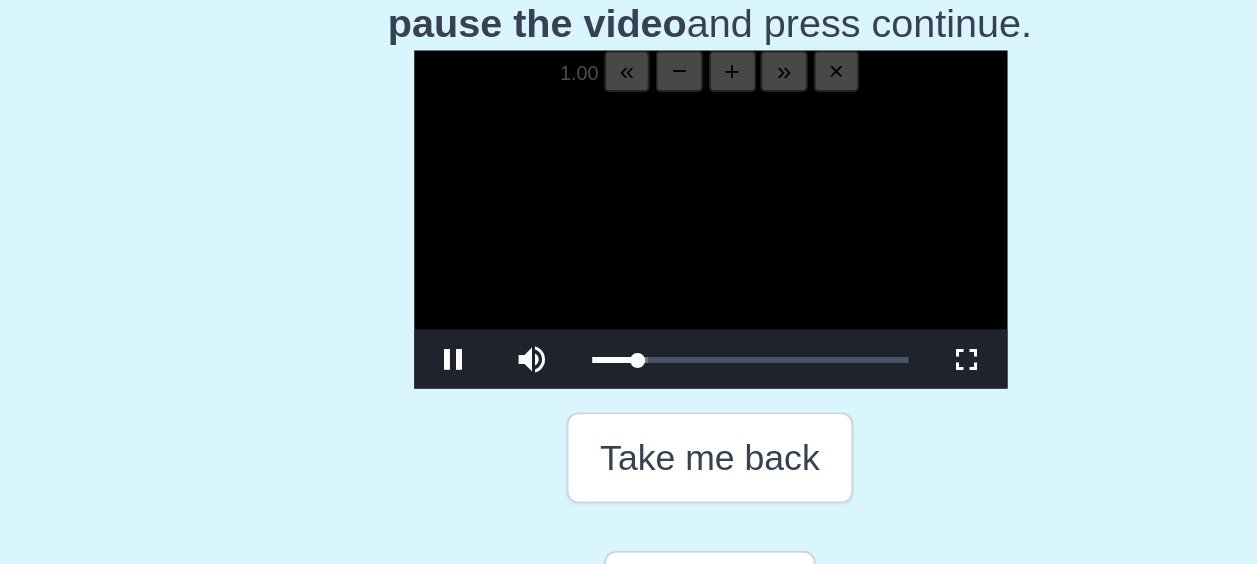 click at bounding box center [629, 285] 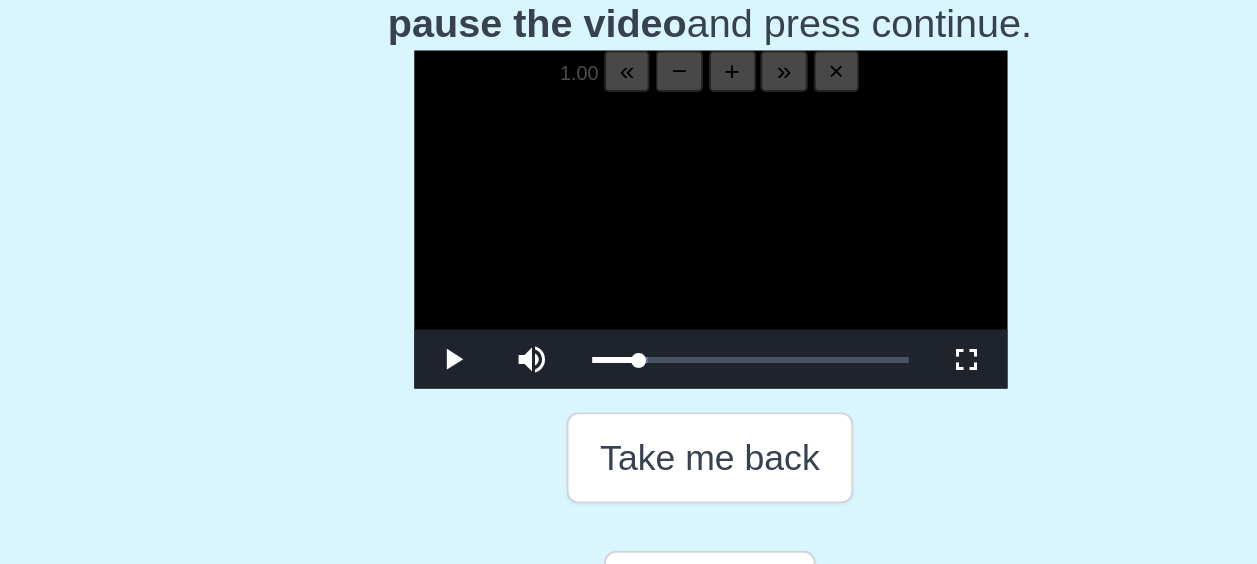 click at bounding box center (629, 285) 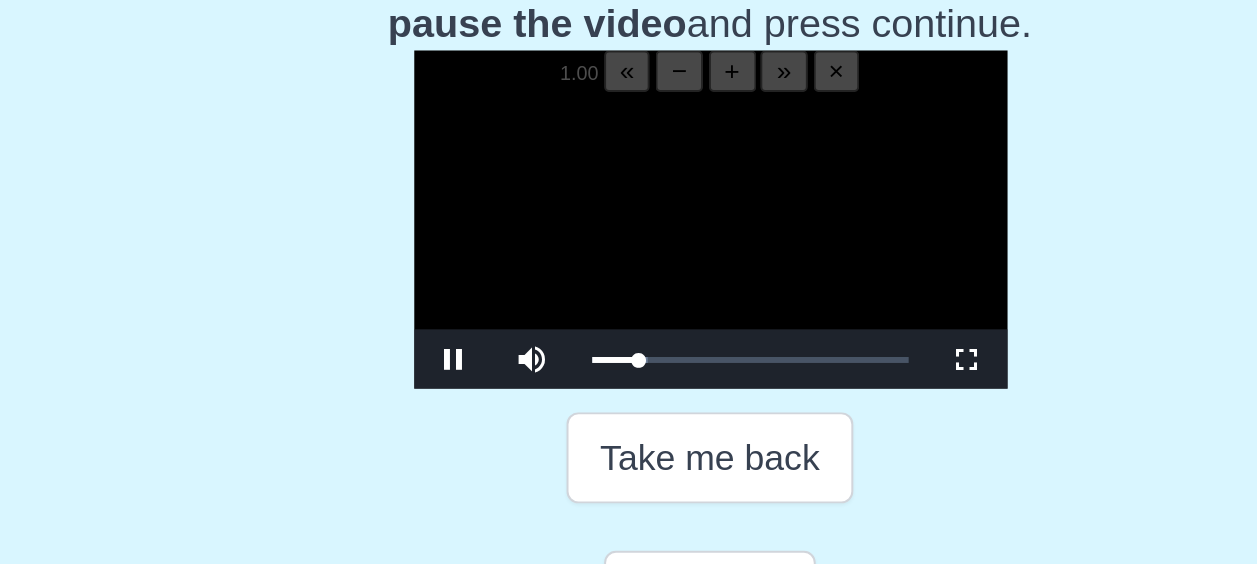 click at bounding box center (629, 285) 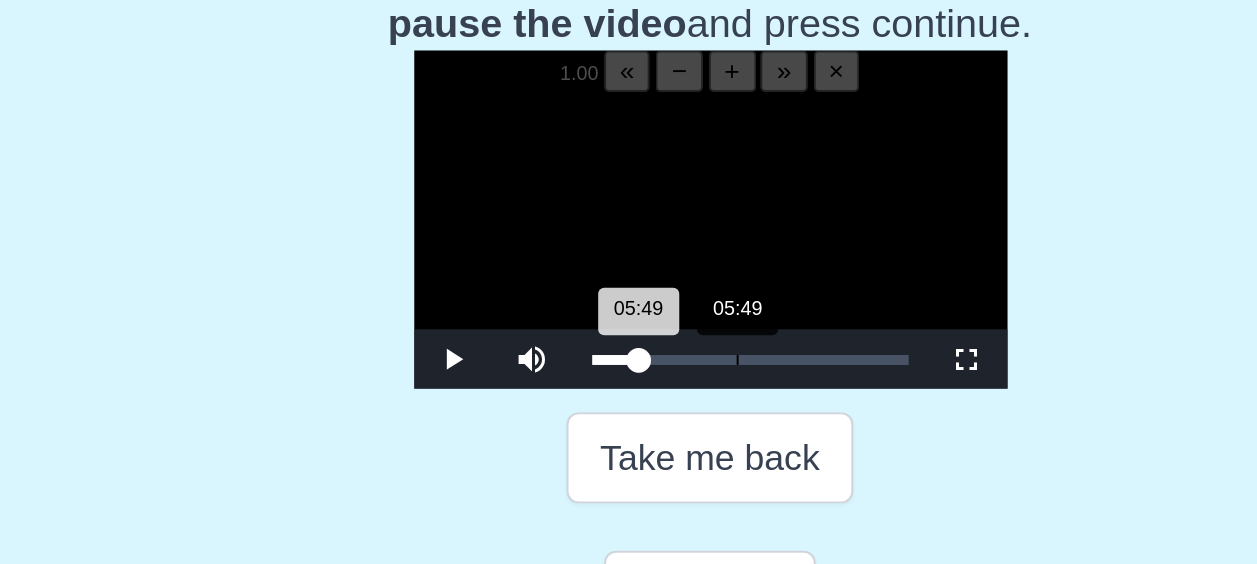 click on "05:49 Progress : 0%" at bounding box center (581, 345) 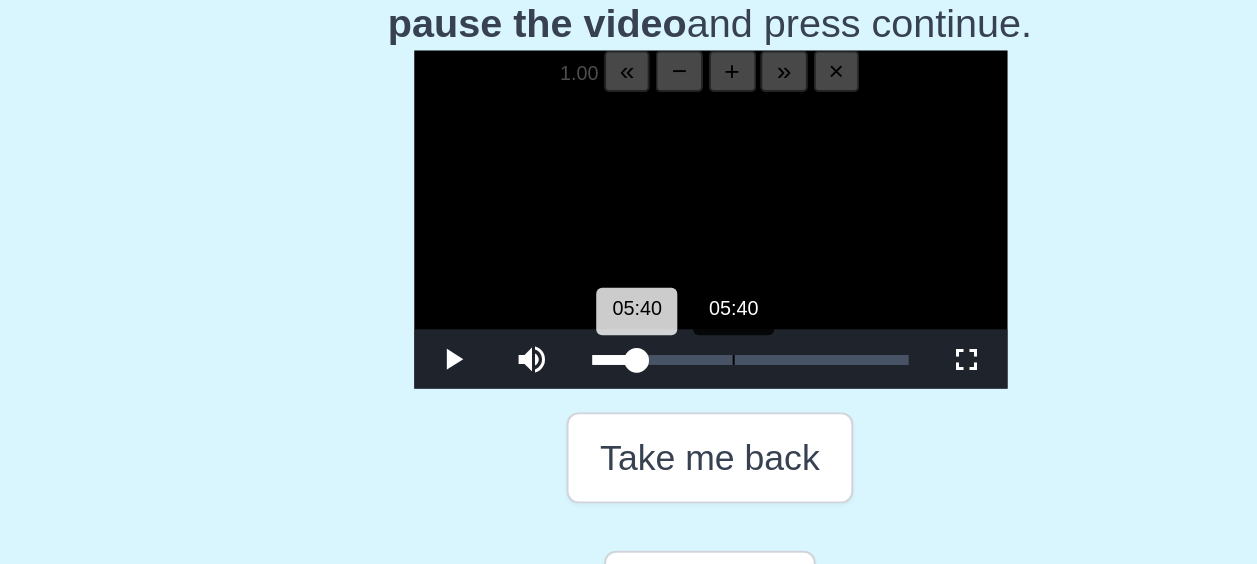 click on "05:40 Progress : 0%" at bounding box center (580, 345) 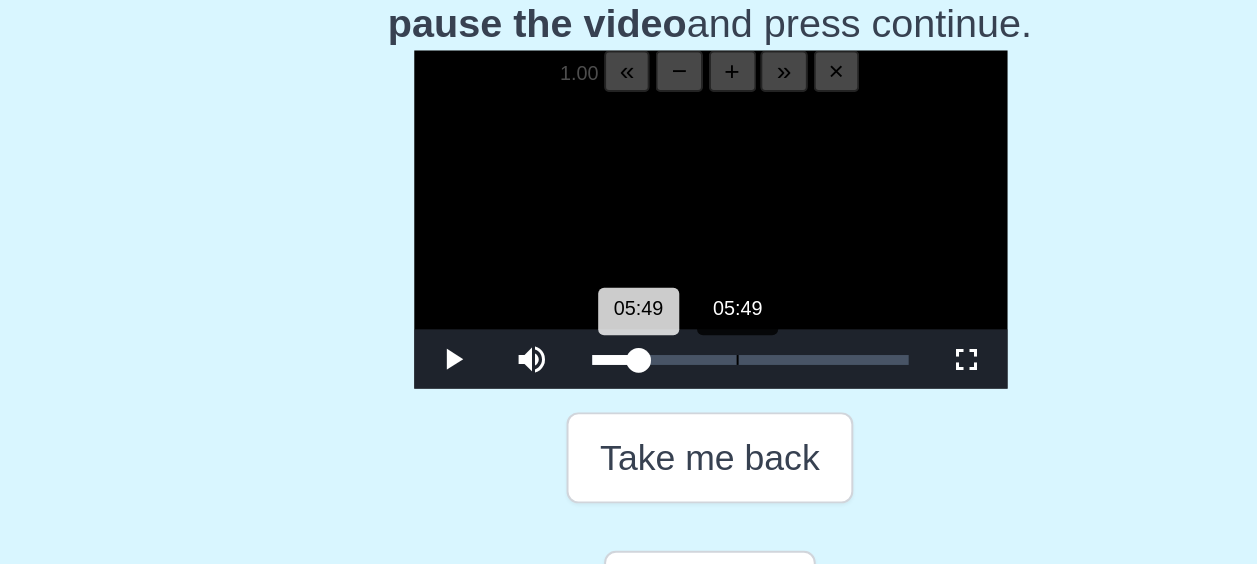 click on "05:49 Progress : 0%" at bounding box center (581, 345) 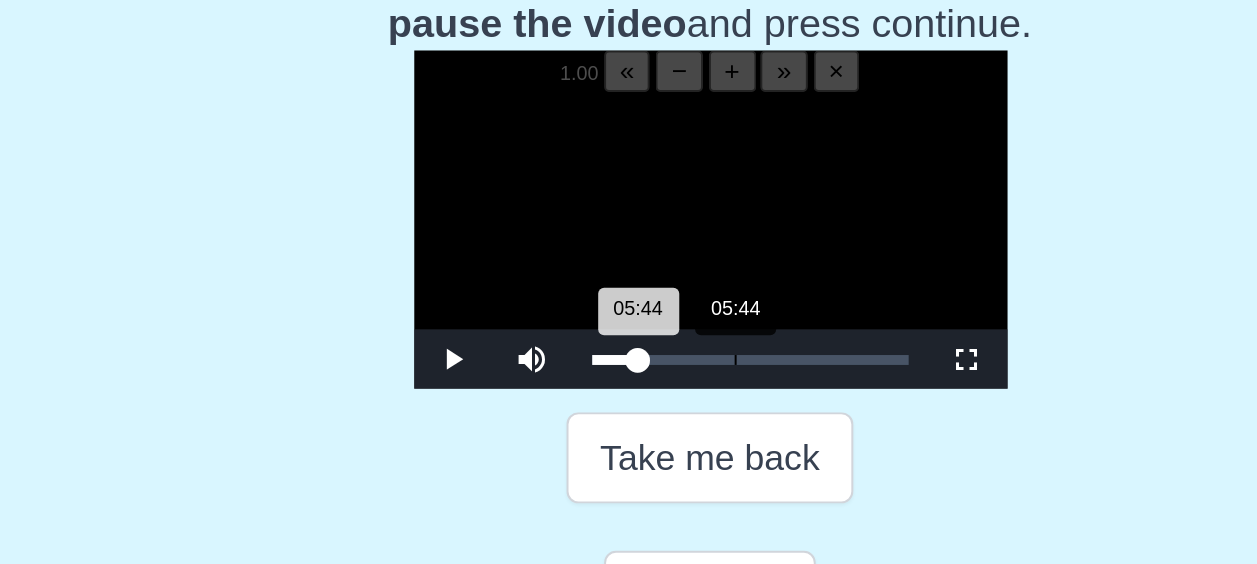 click on "05:44 Progress : 0%" at bounding box center (581, 345) 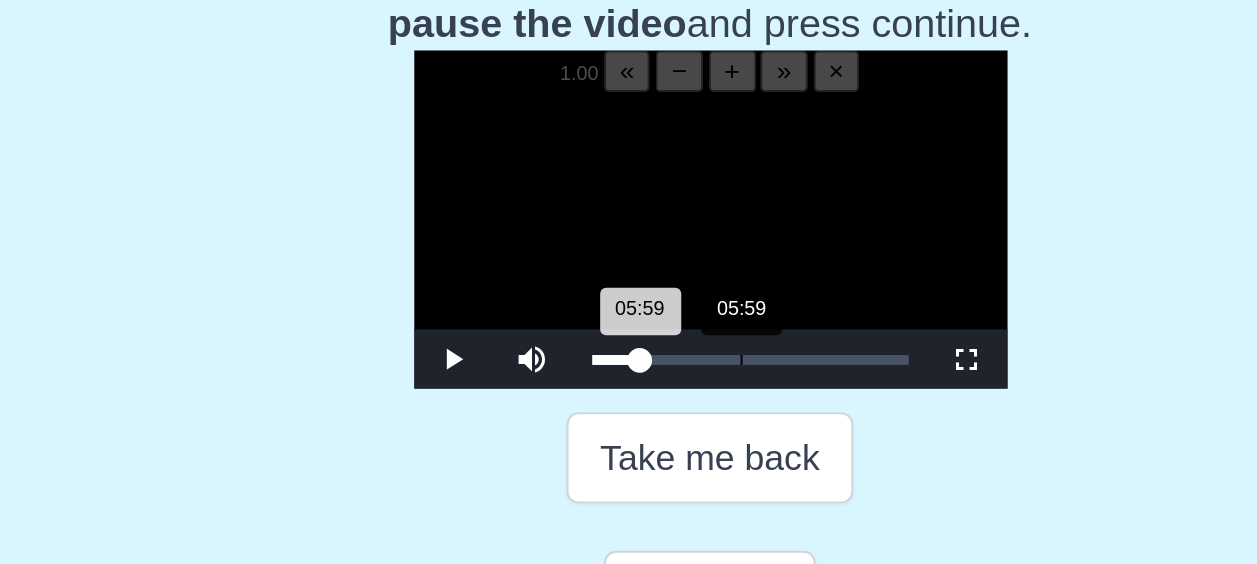 click on "05:59 Progress : 0%" at bounding box center [581, 345] 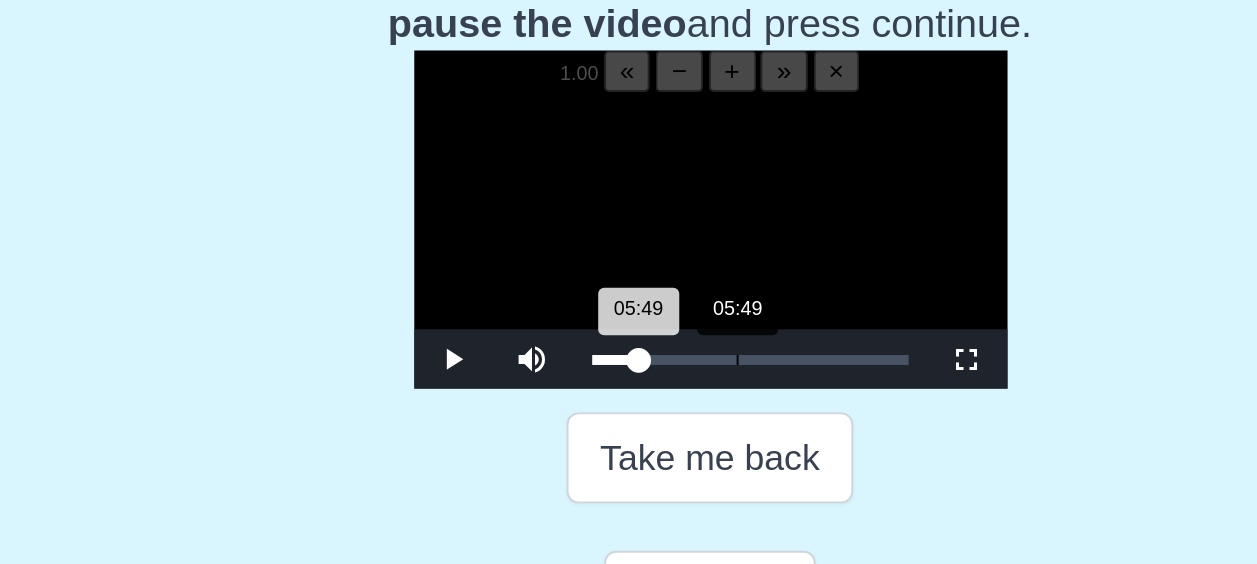 click on "05:49 Progress : 0%" at bounding box center (581, 345) 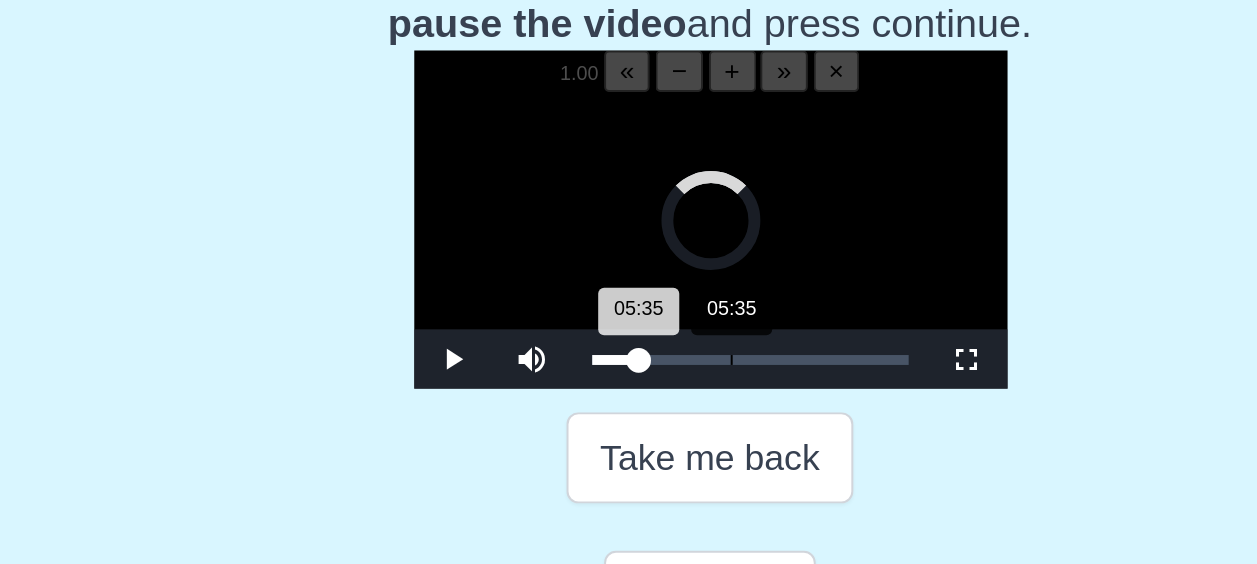 click on "05:35 Progress : 0%" at bounding box center [581, 345] 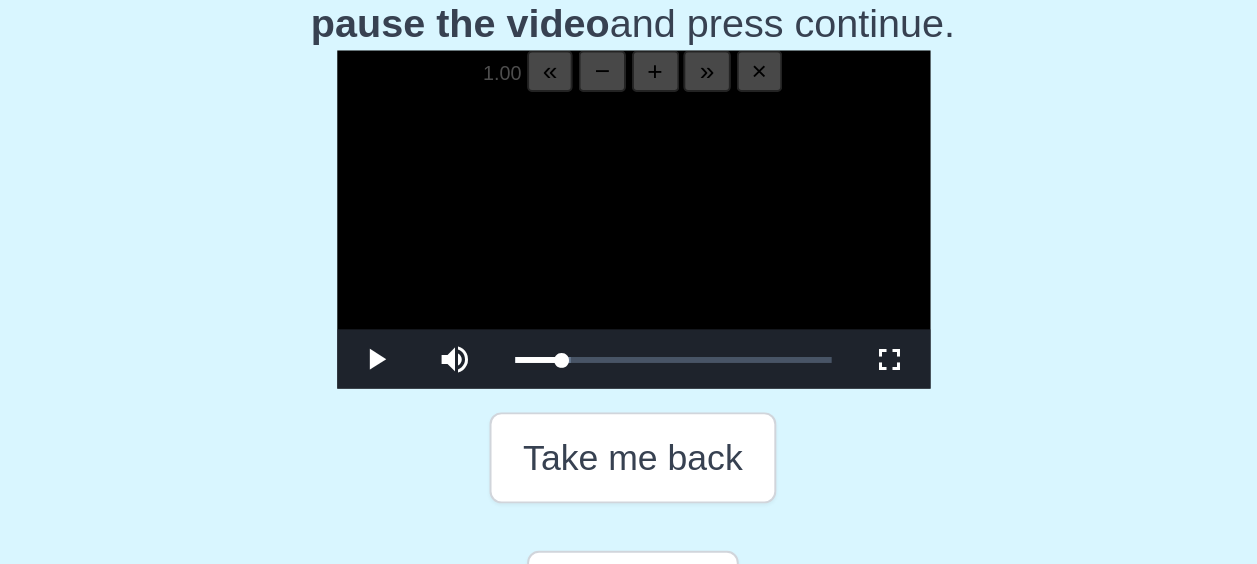 click at bounding box center [629, 285] 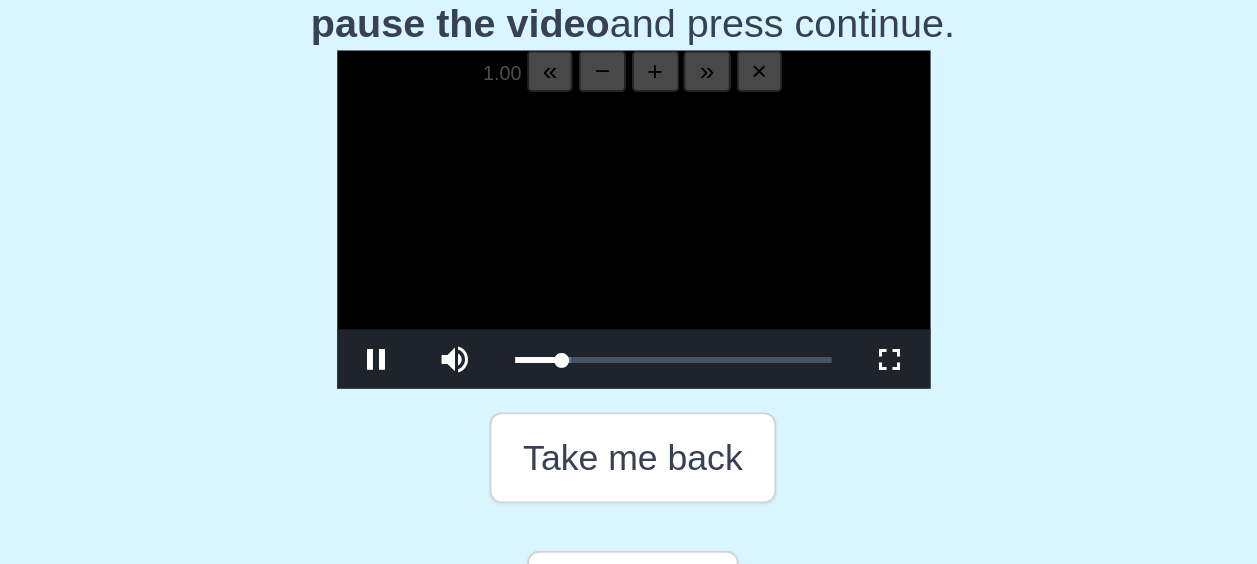 click at bounding box center [629, 285] 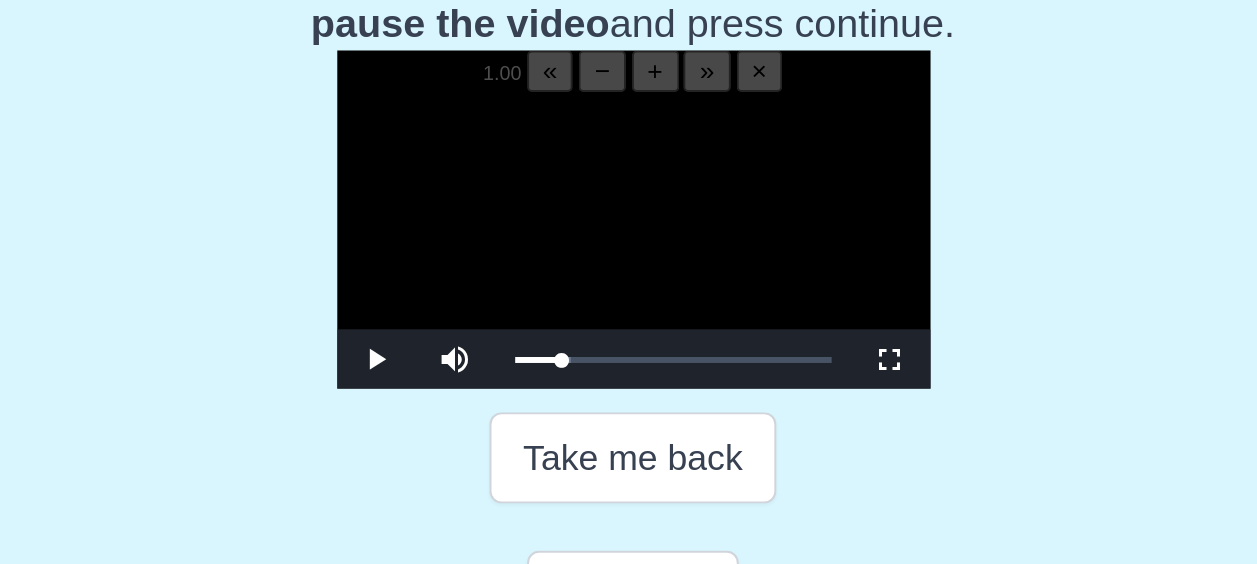 click at bounding box center [629, 285] 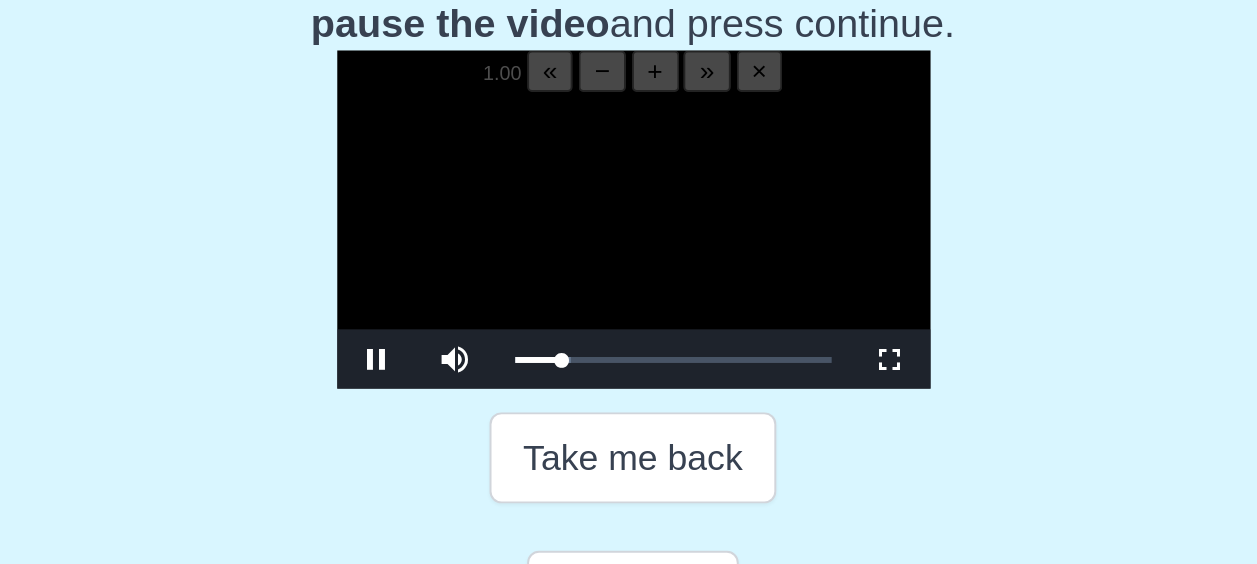 click at bounding box center [629, 285] 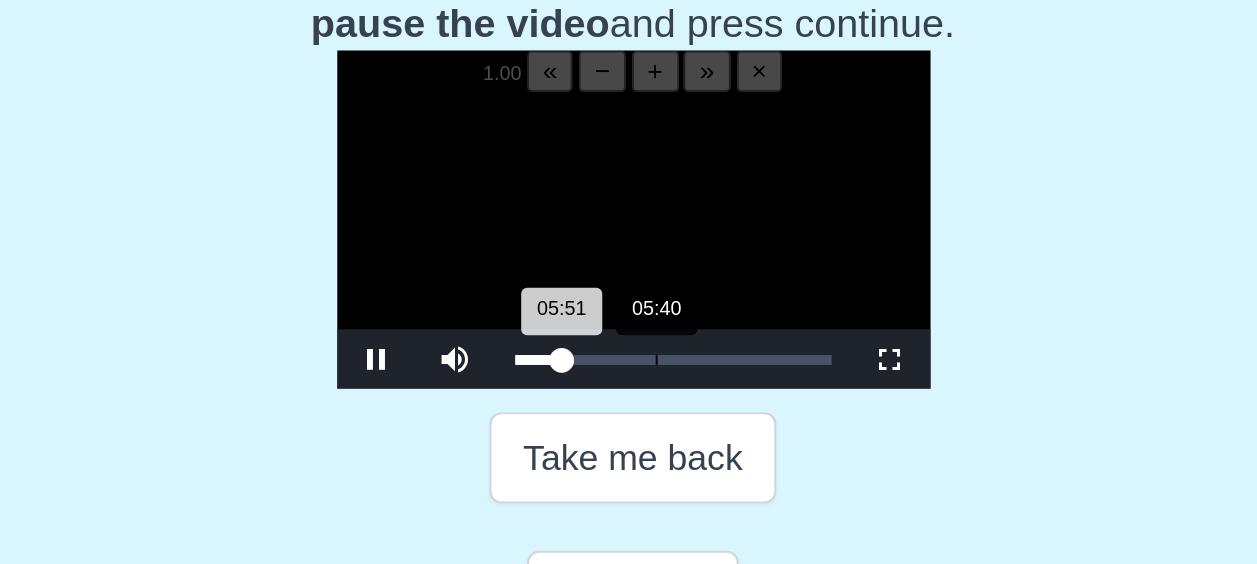 click on "05:51 Progress : 0%" at bounding box center (581, 345) 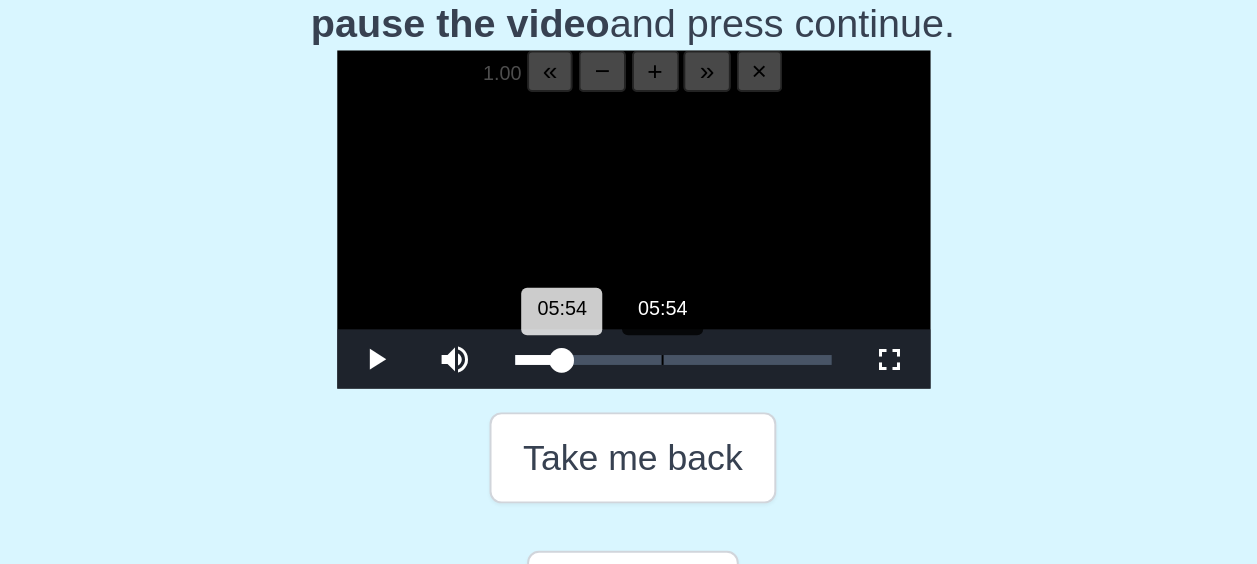click on "05:54 Progress : 0%" at bounding box center [581, 345] 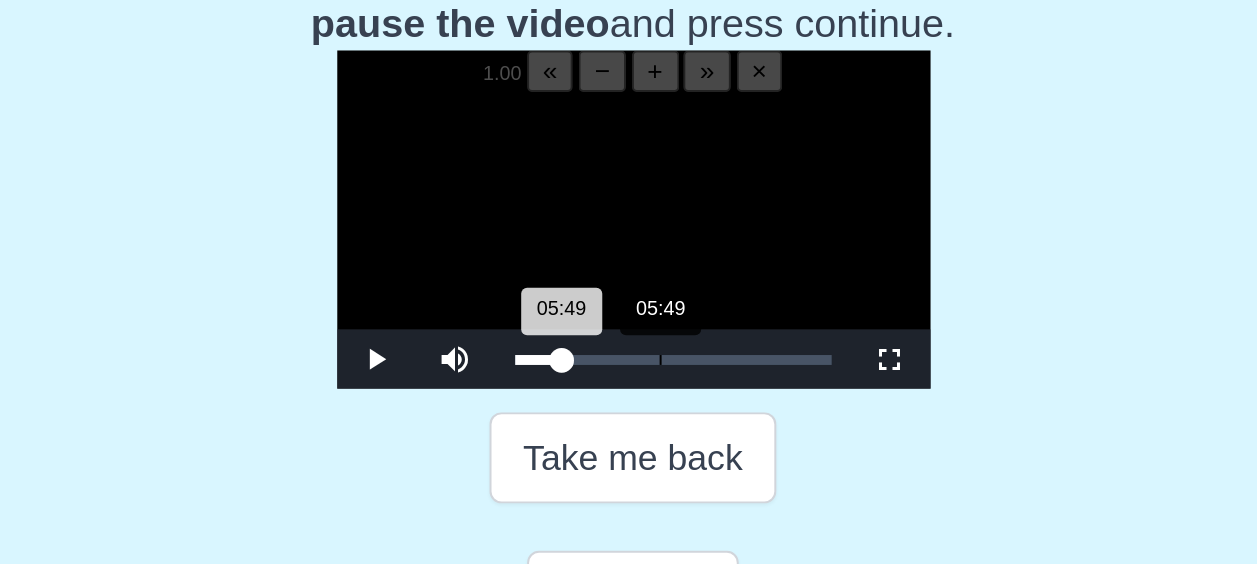 click on "05:49 Progress : 0%" at bounding box center (581, 345) 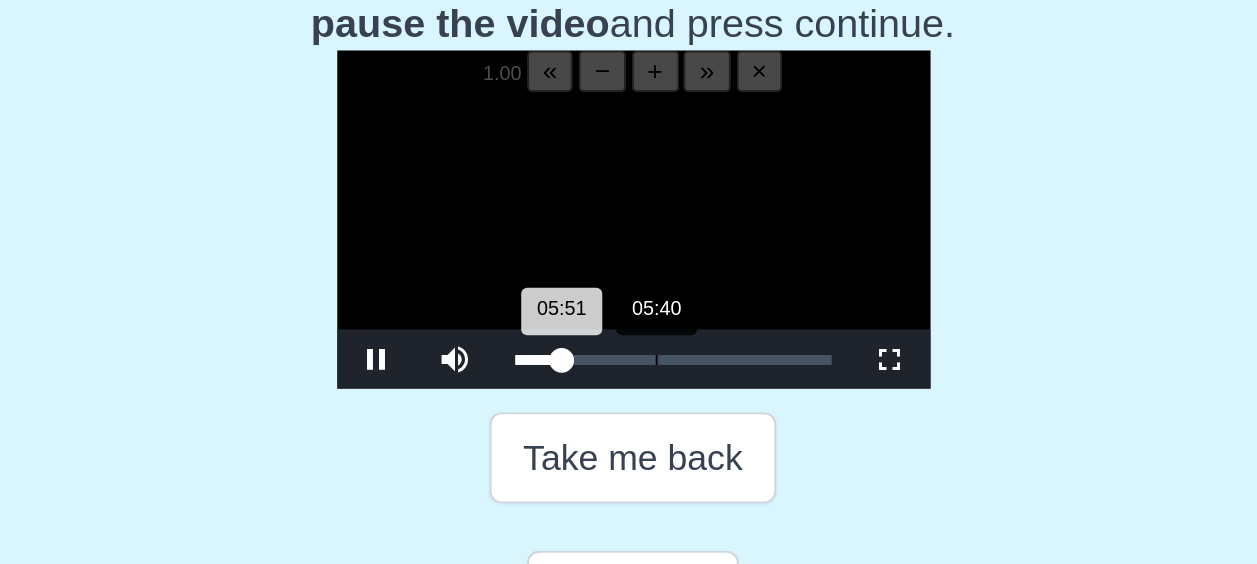 click on "05:51 Progress : 0%" at bounding box center [581, 345] 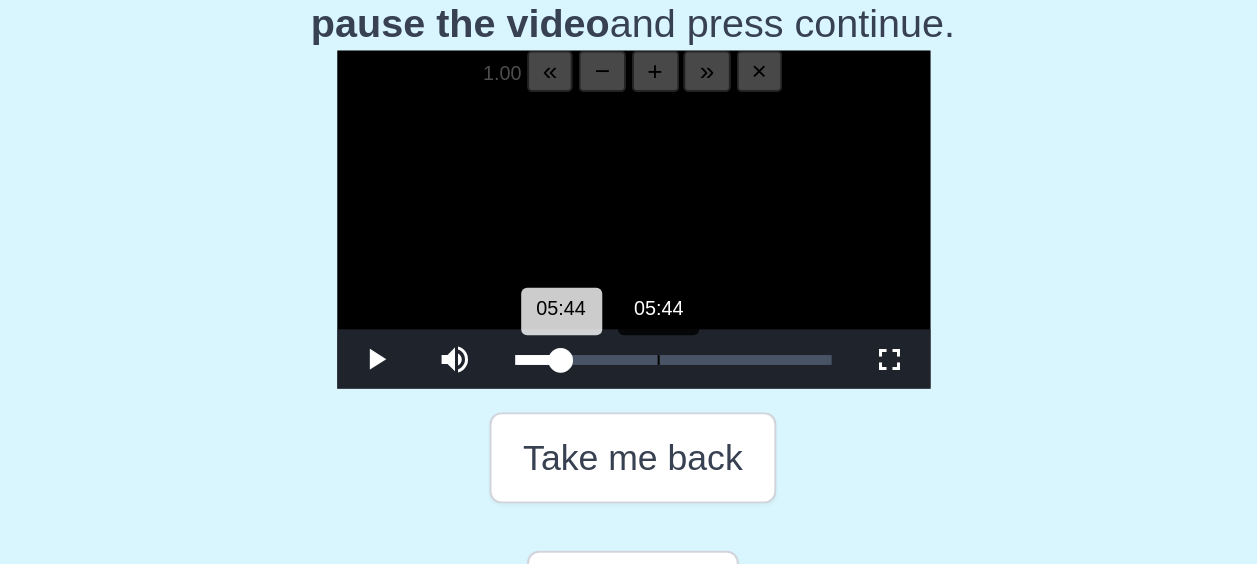 click on "05:44 Progress : 0%" at bounding box center (581, 345) 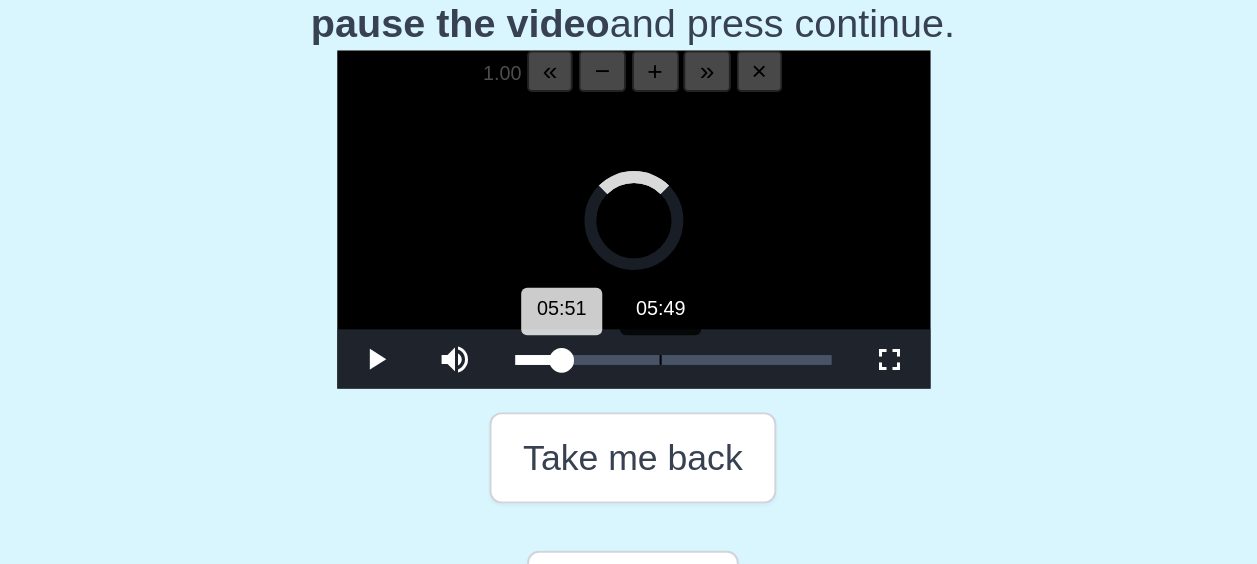 click on "05:51 Progress : 0%" at bounding box center (581, 345) 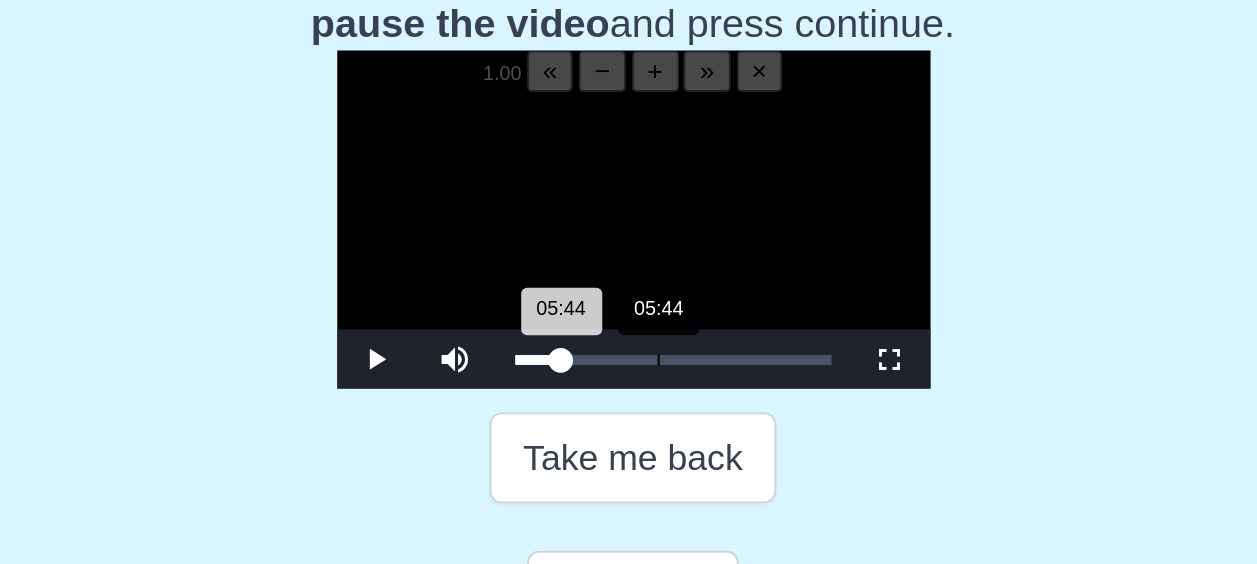 click on "05:44 Progress : 0%" at bounding box center (581, 345) 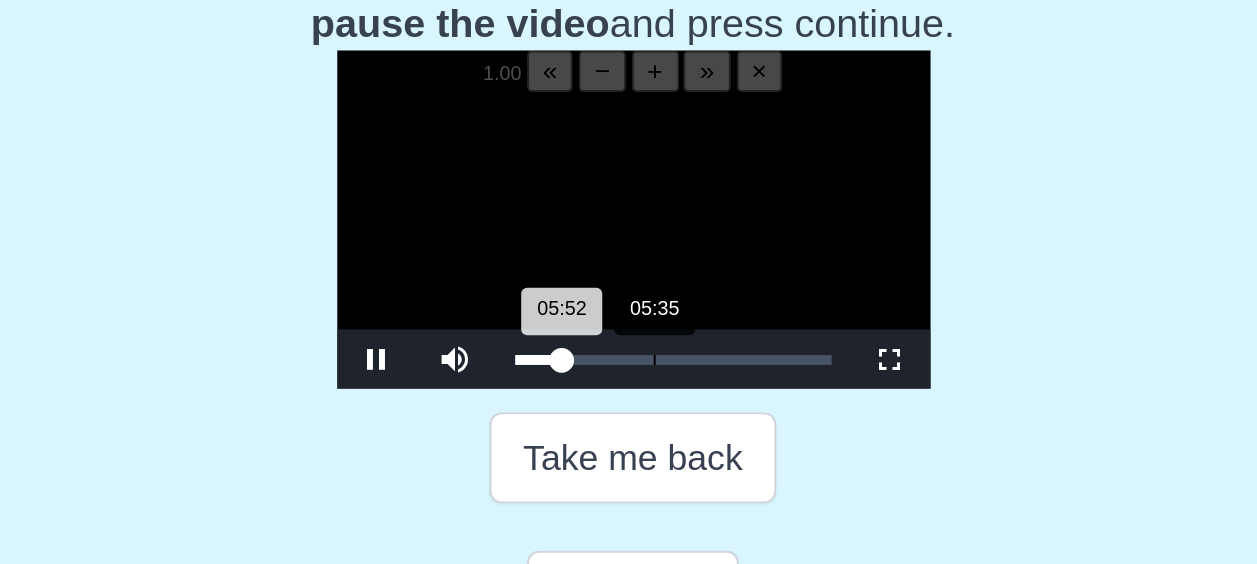 click on "05:52 Progress : 0%" at bounding box center [581, 345] 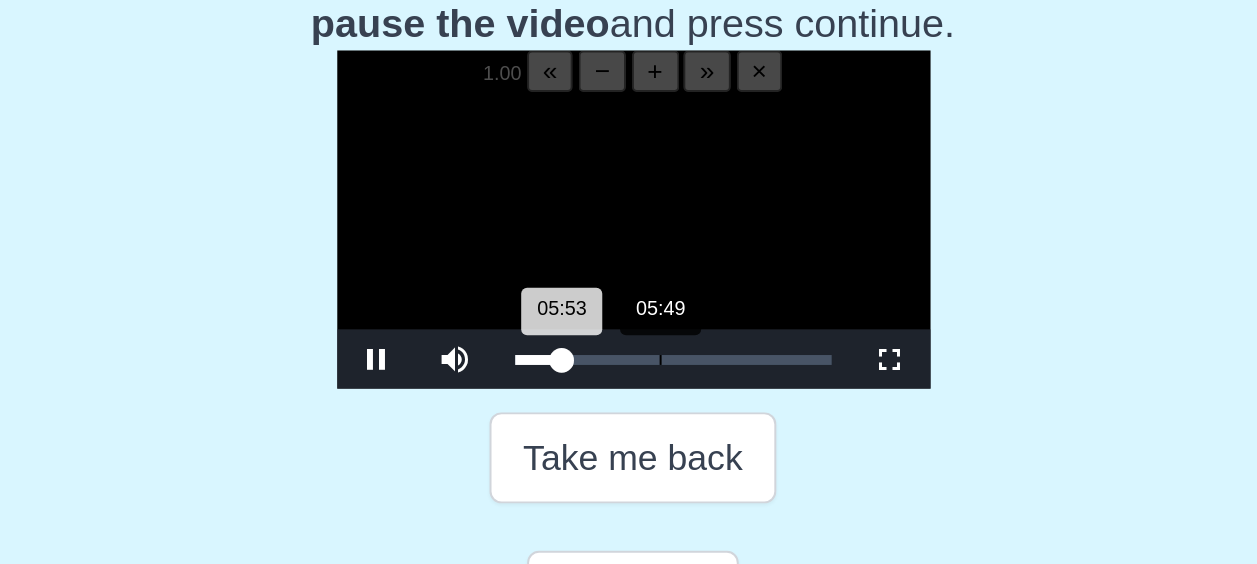 click on "05:53 Progress : 0%" at bounding box center [581, 345] 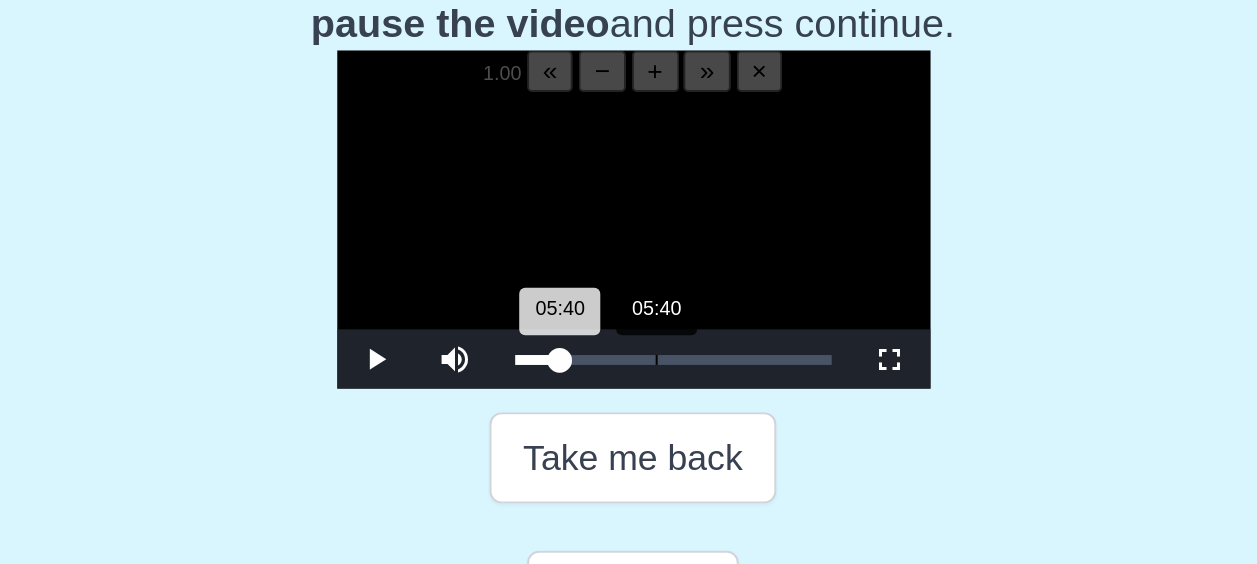 click on "05:40 Progress : 0%" at bounding box center (580, 345) 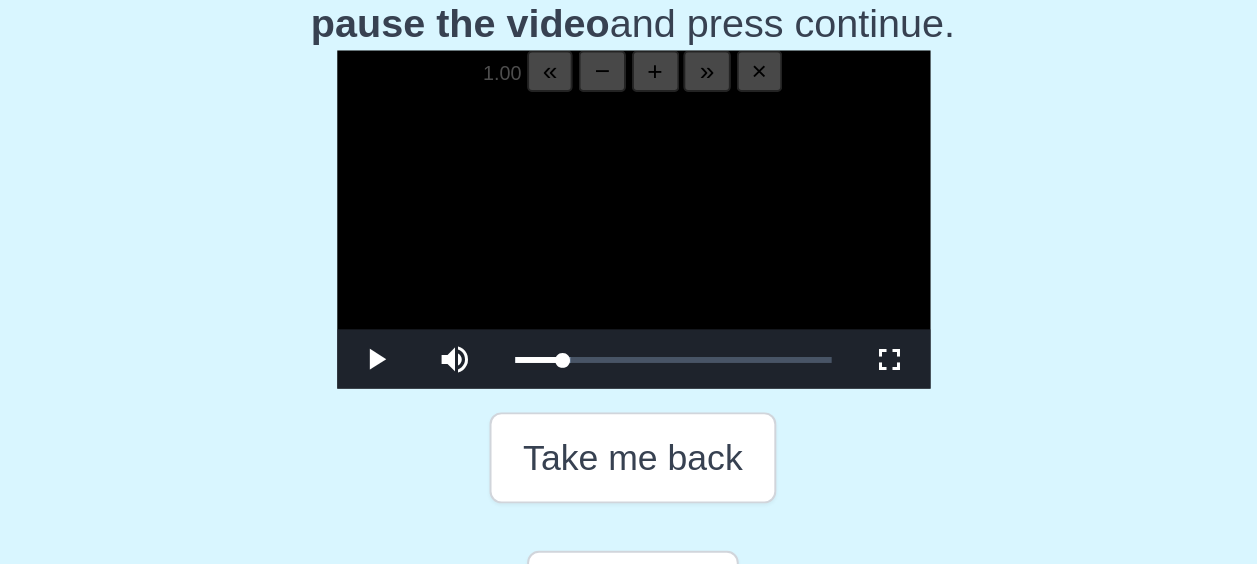 click at bounding box center (629, 285) 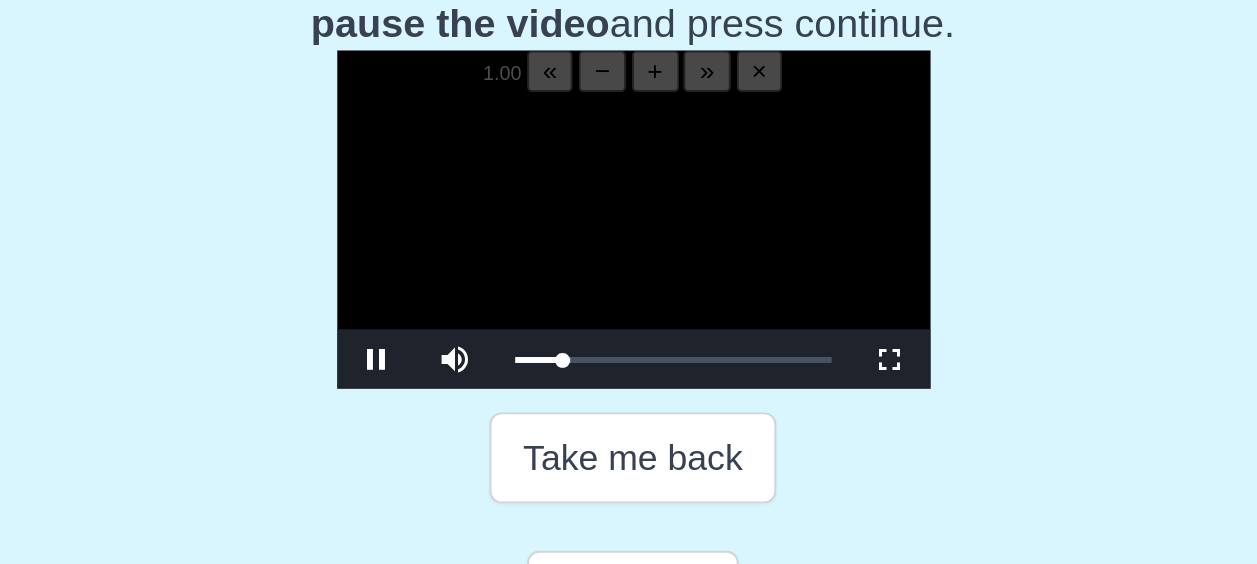 click at bounding box center [629, 285] 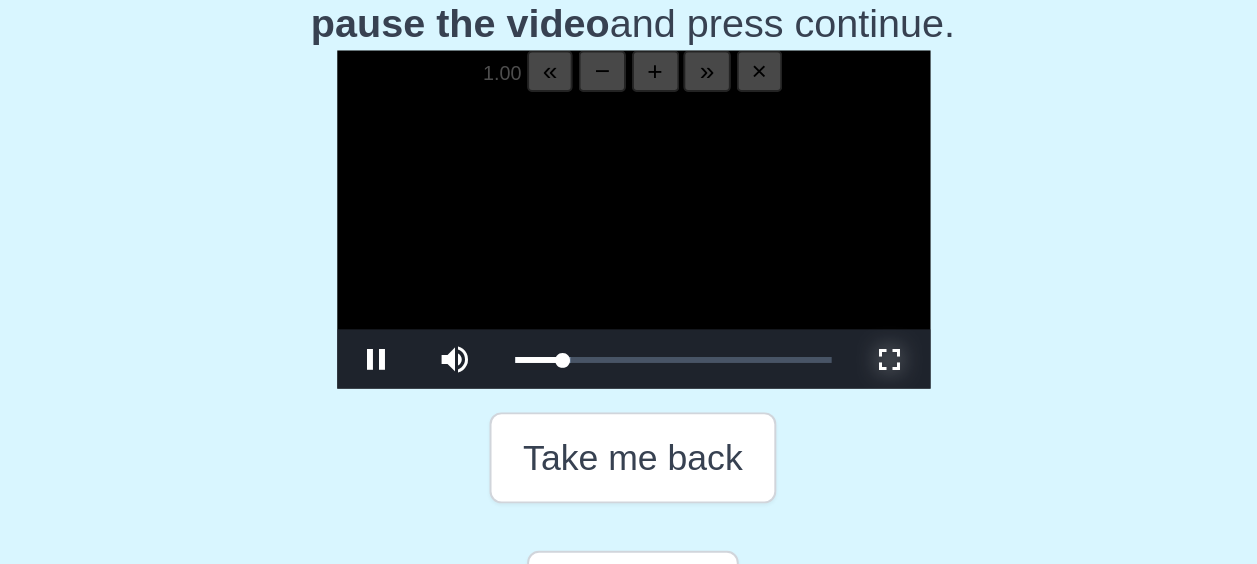 click at bounding box center (759, 345) 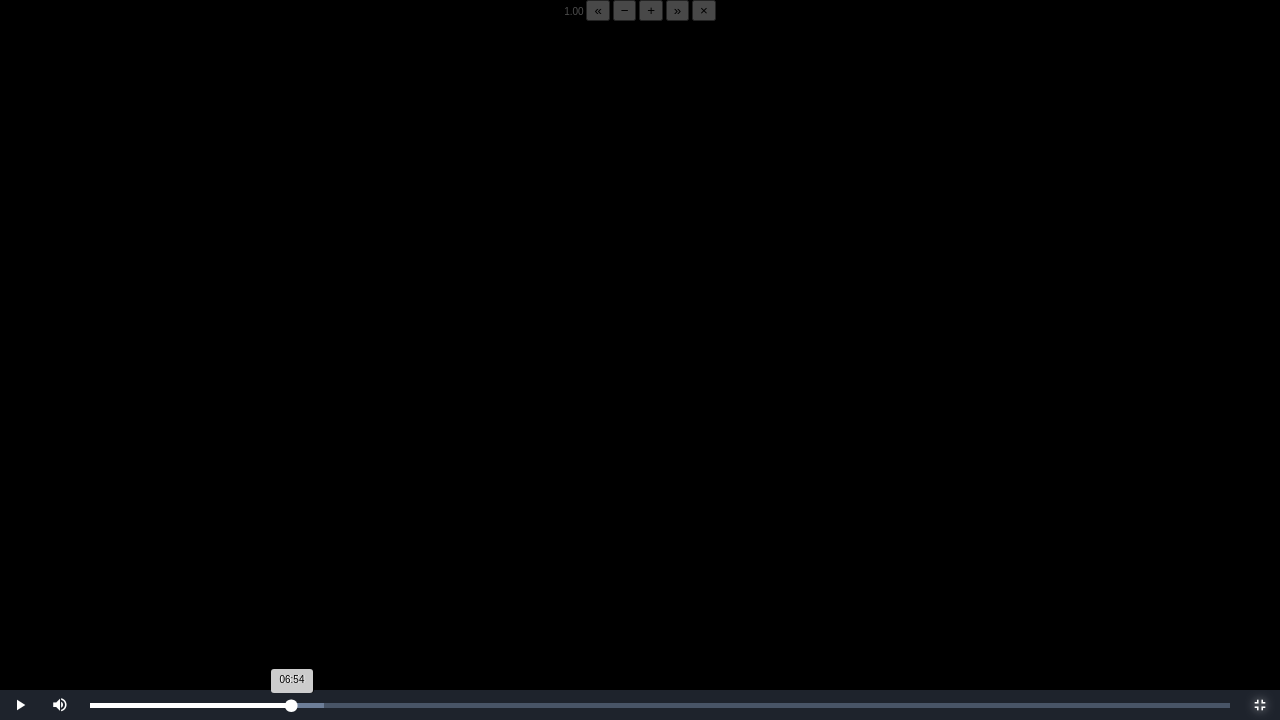 click on "06:54 Progress : 0%" at bounding box center [191, 705] 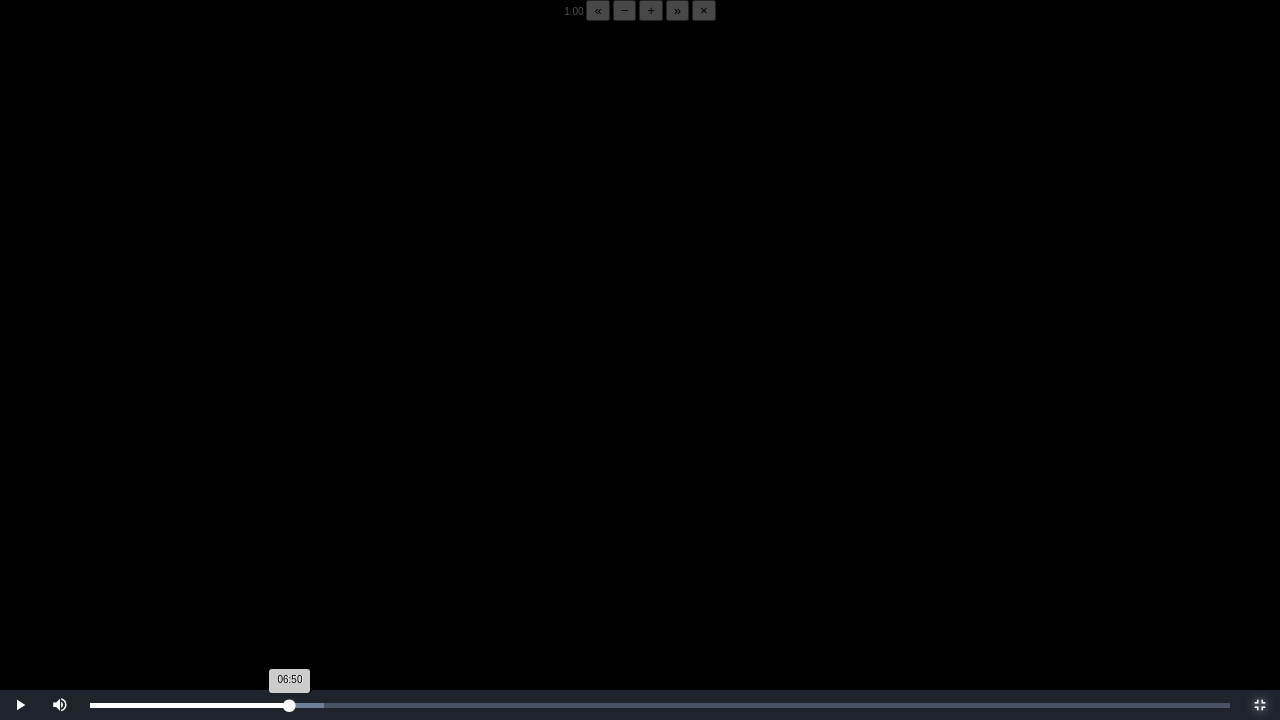 click on "06:50 Progress : 0%" at bounding box center (190, 705) 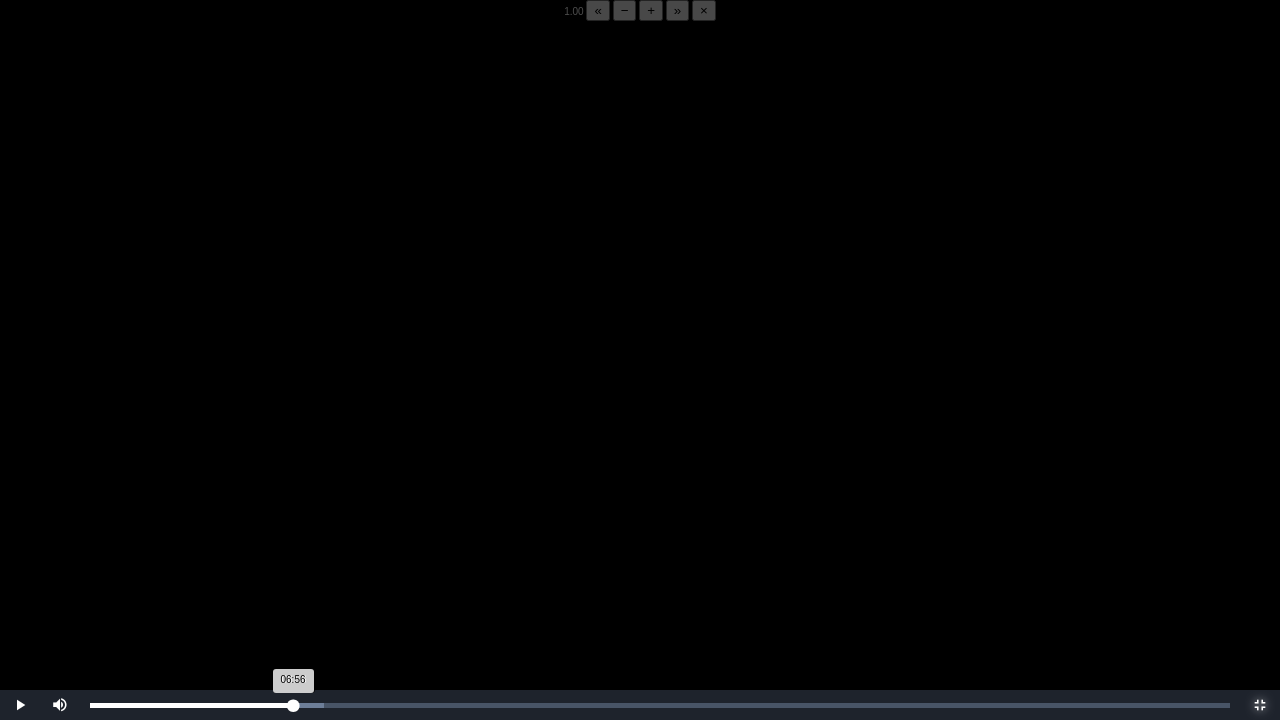click on "06:56 Progress : 0%" at bounding box center [191, 705] 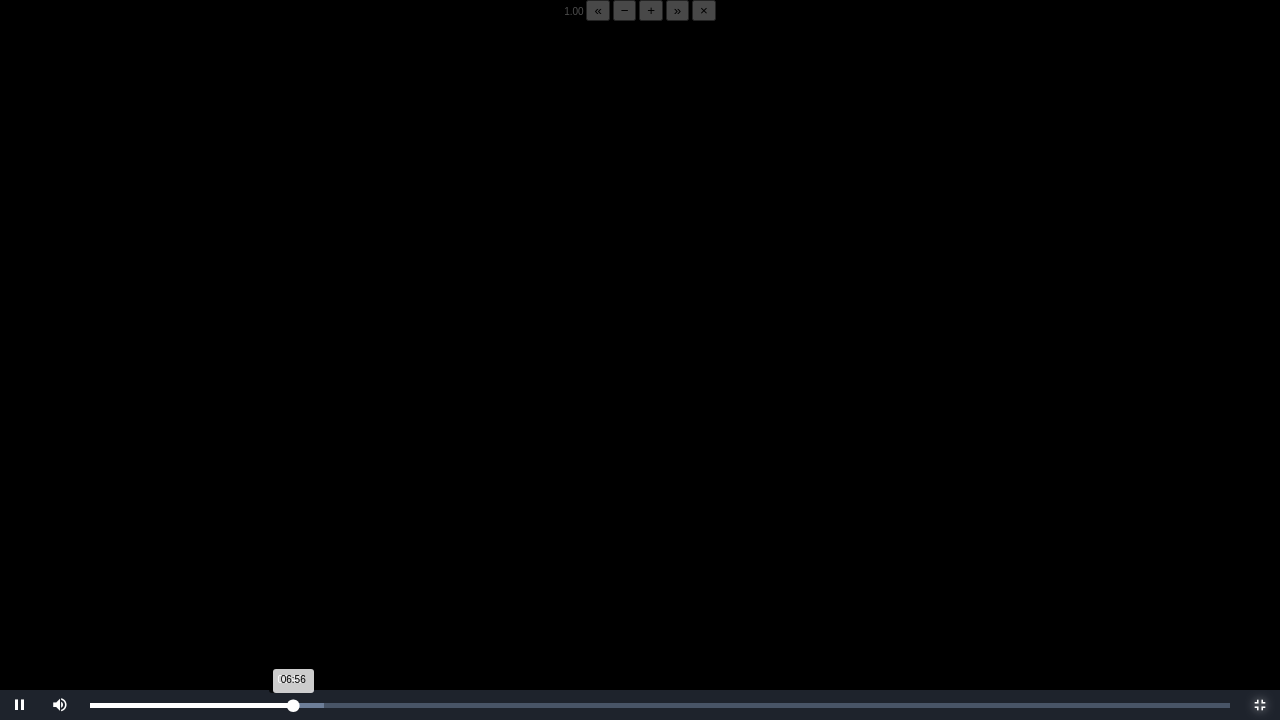 click on "06:56 Progress : 0%" at bounding box center (191, 705) 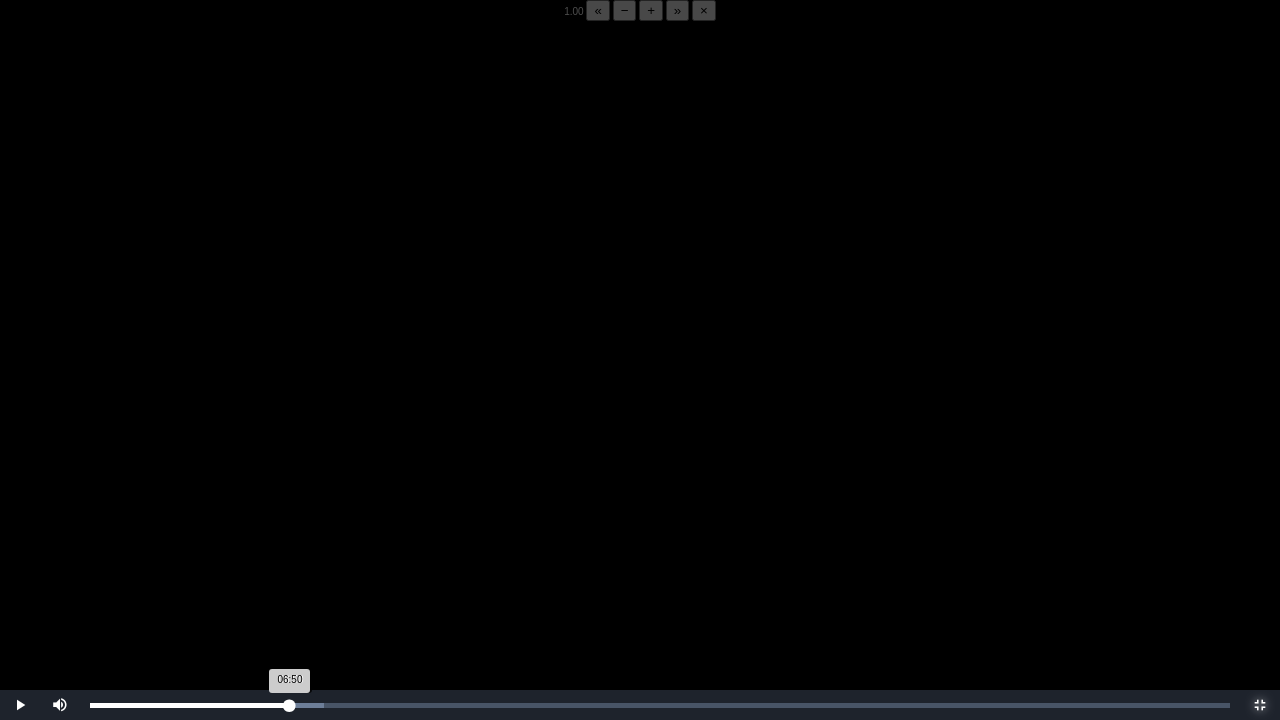 click on "06:50 Progress : 0%" at bounding box center [190, 705] 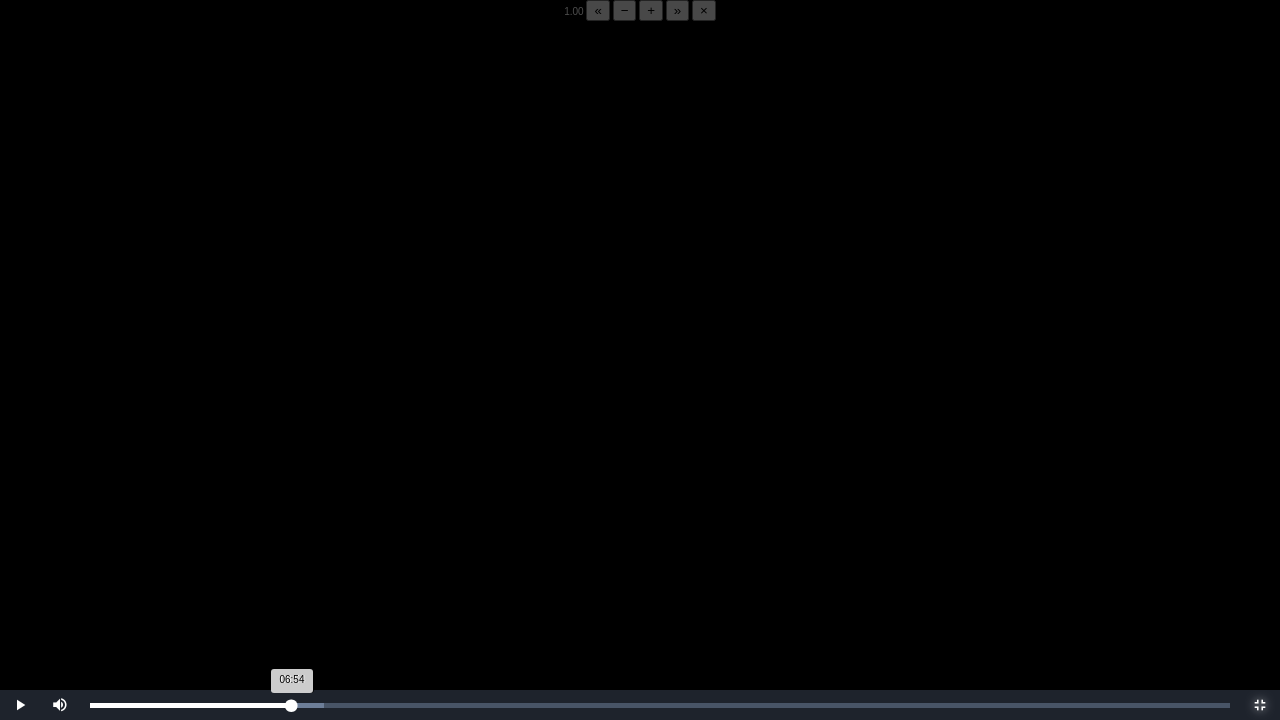 click on "06:54 Progress : 0%" at bounding box center [191, 705] 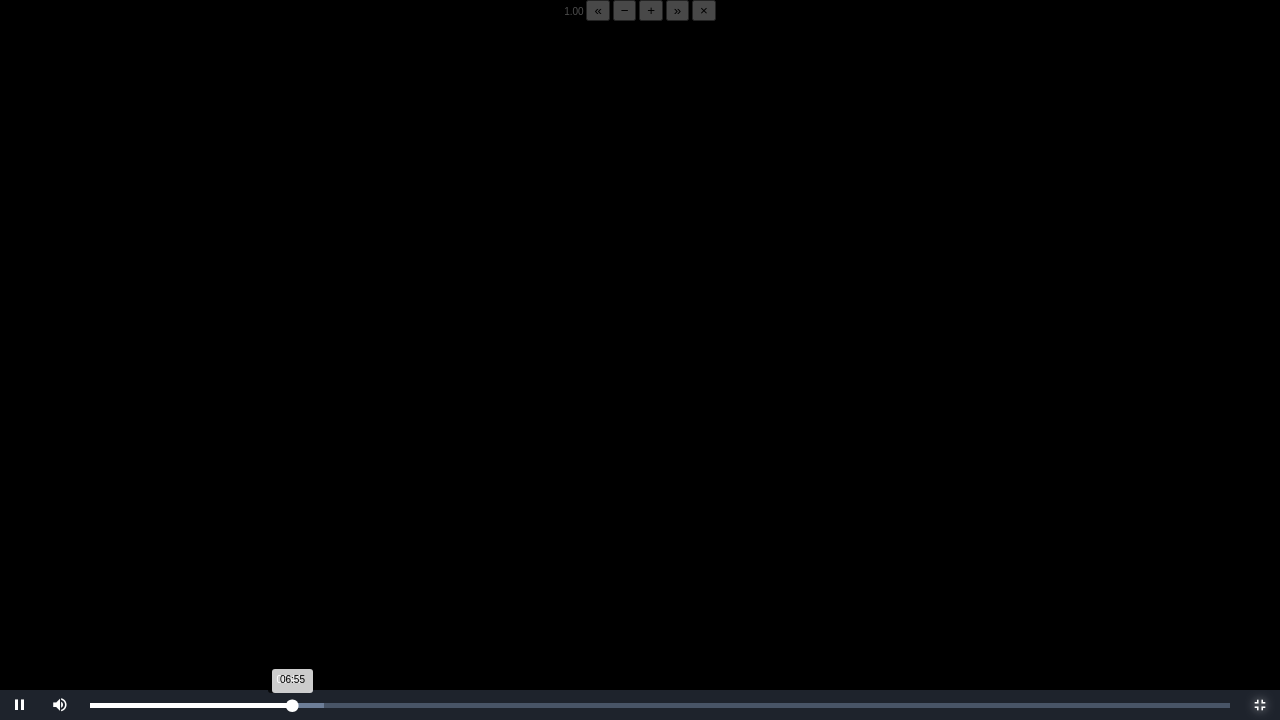 click on "06:55 Progress : 0%" at bounding box center [191, 705] 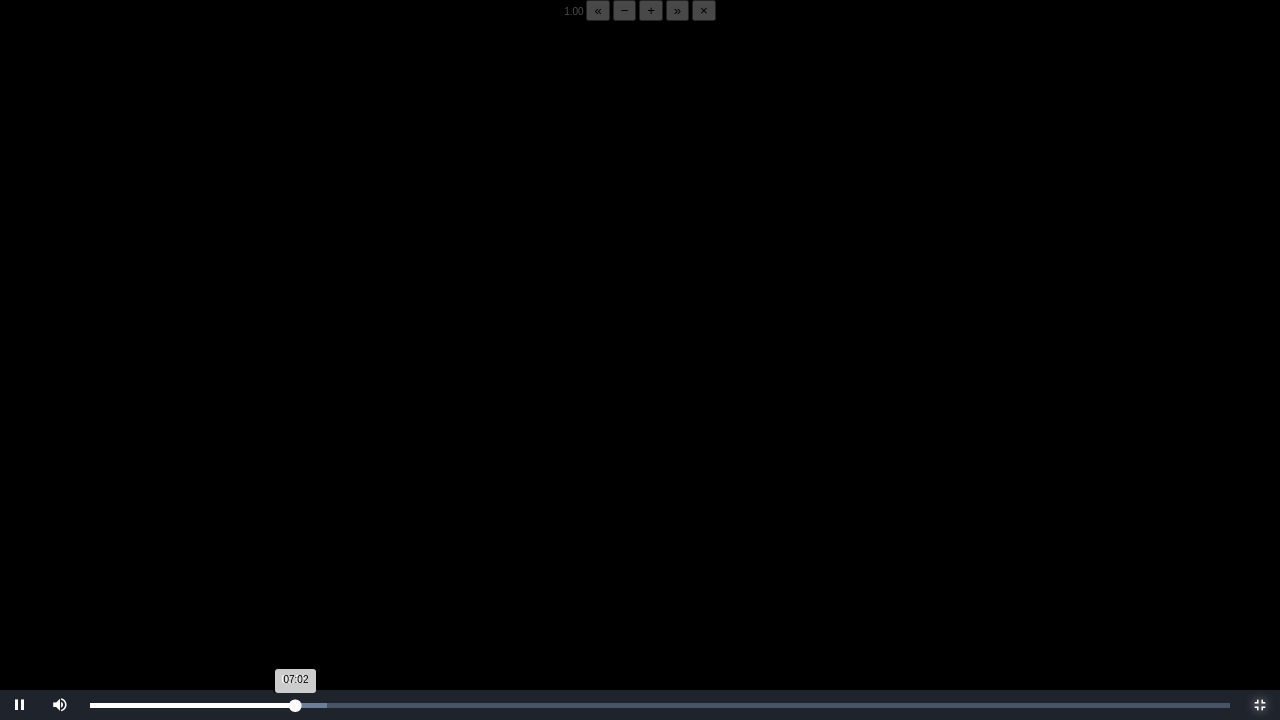 click on "07:02 Progress : 0%" at bounding box center [193, 705] 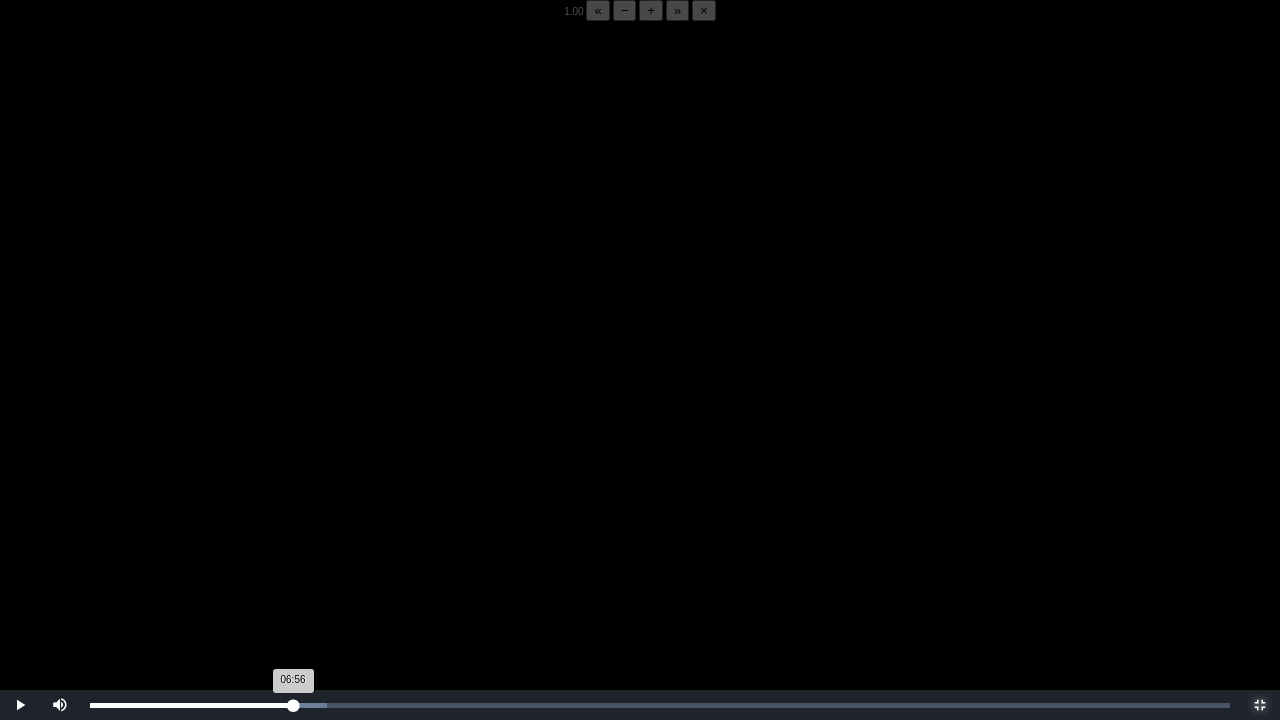 click on "06:56 Progress : 0%" at bounding box center [191, 705] 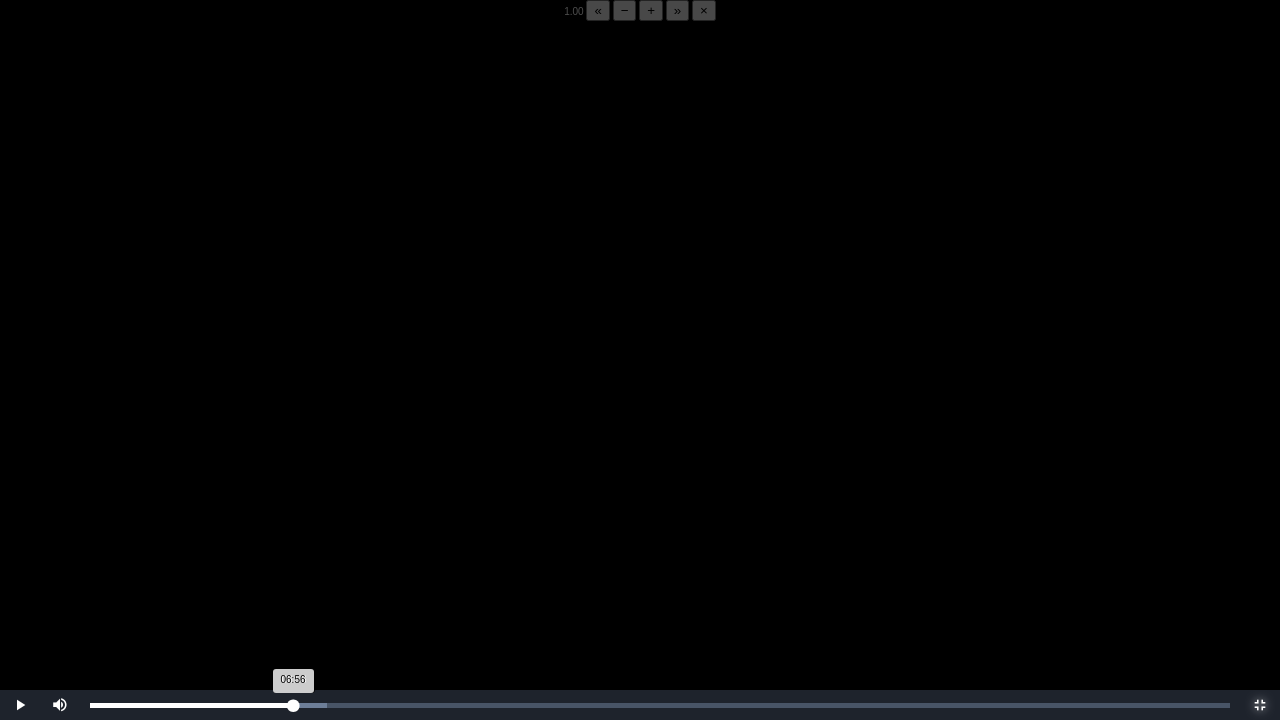 click on "Loaded : 0% 06:56 06:56 Progress : 0%" at bounding box center [660, 705] 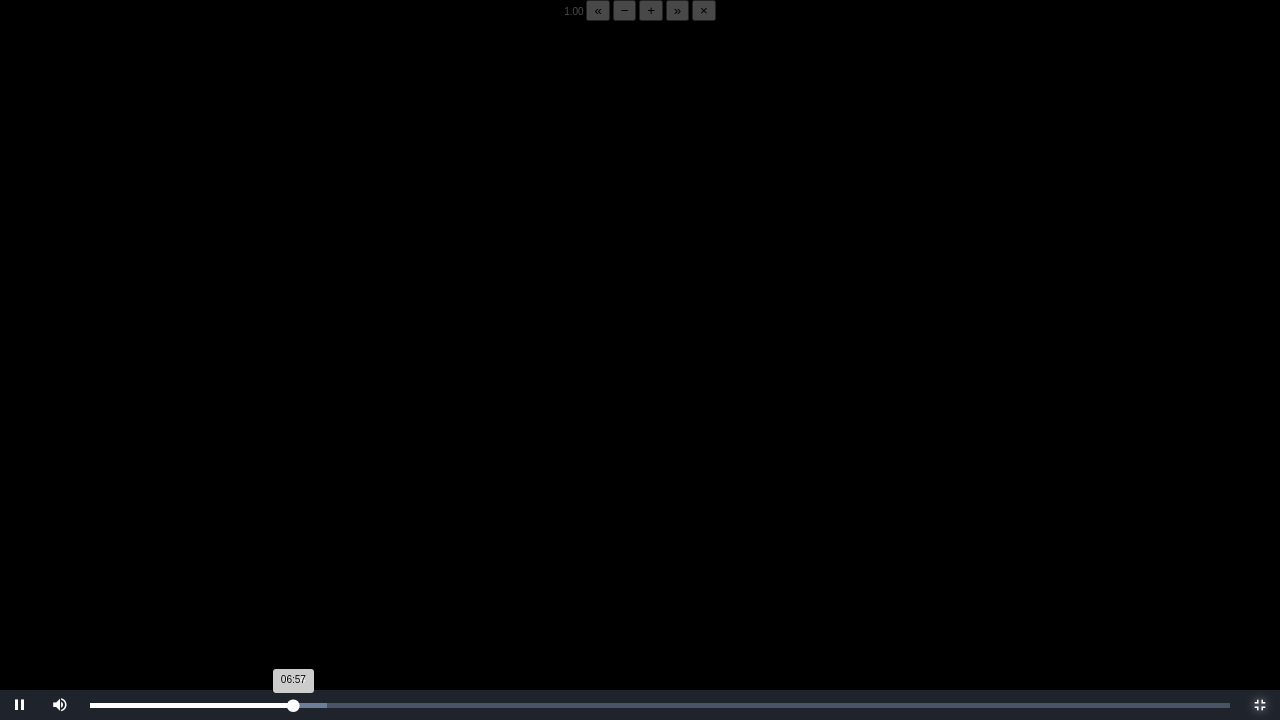 click on "06:57 Progress : 0%" at bounding box center (191, 705) 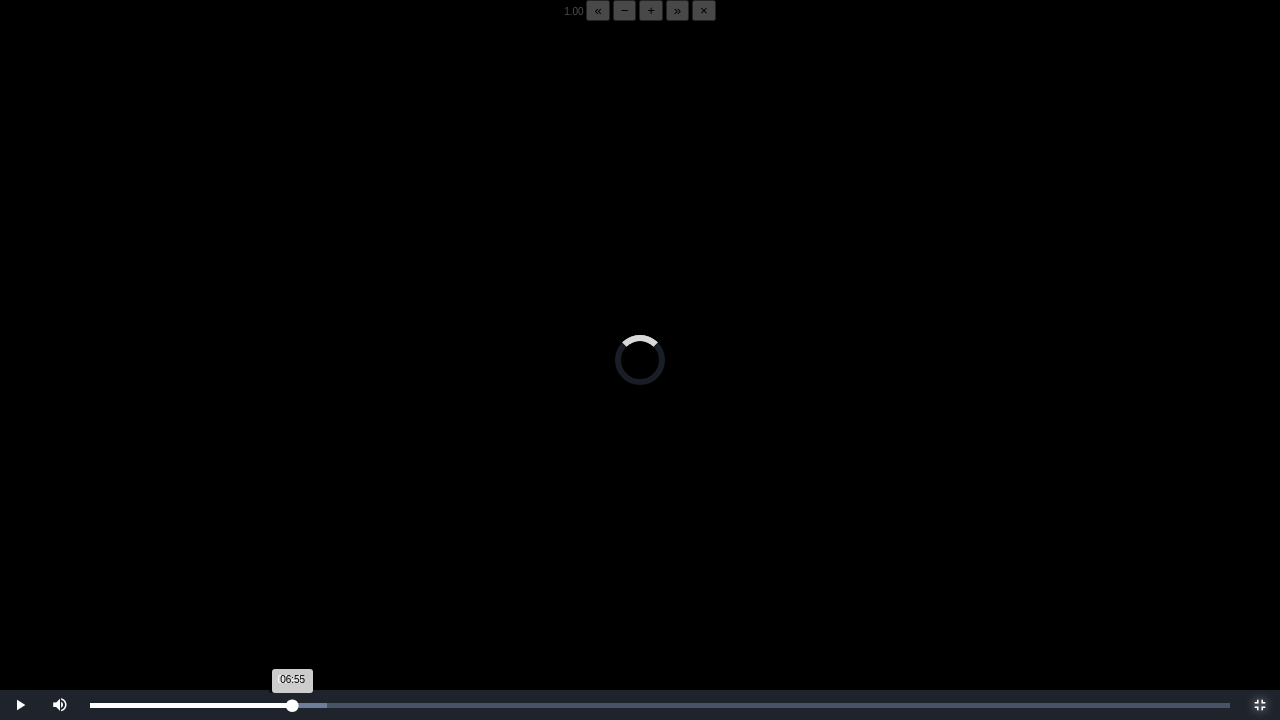 click on "06:55 Progress : 0%" at bounding box center [191, 705] 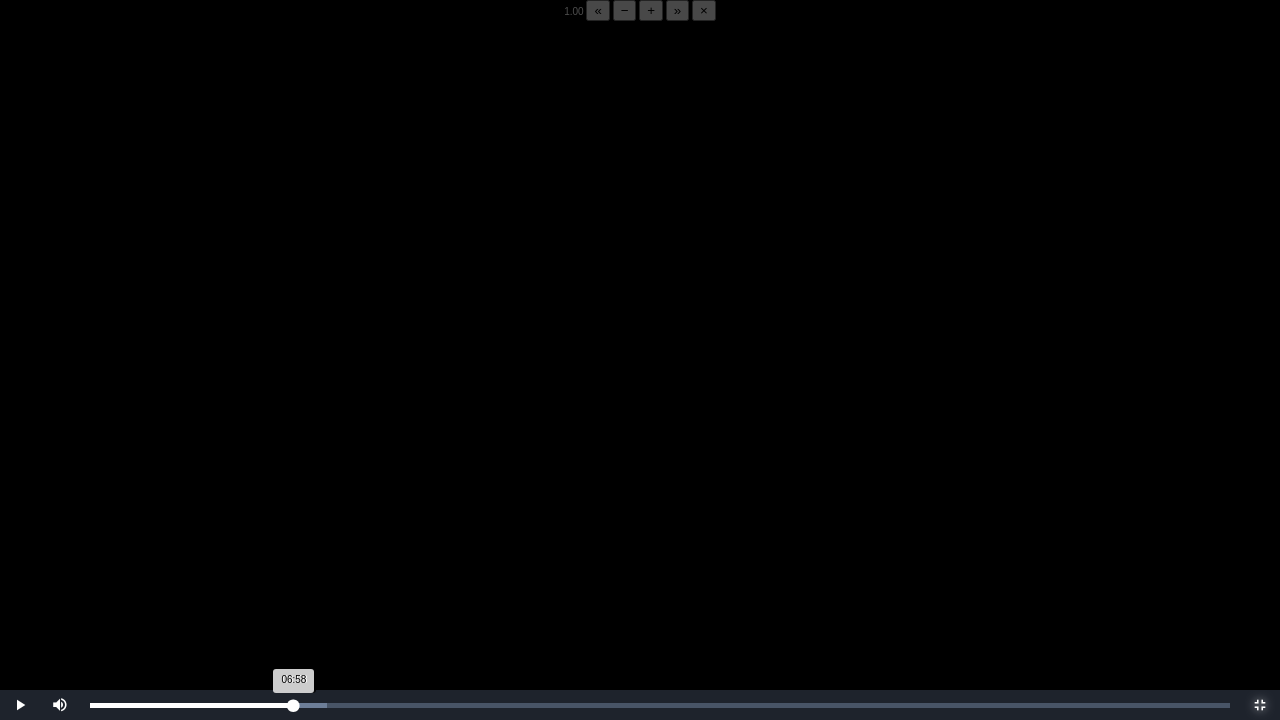 click on "06:58 Progress : 0%" at bounding box center (192, 705) 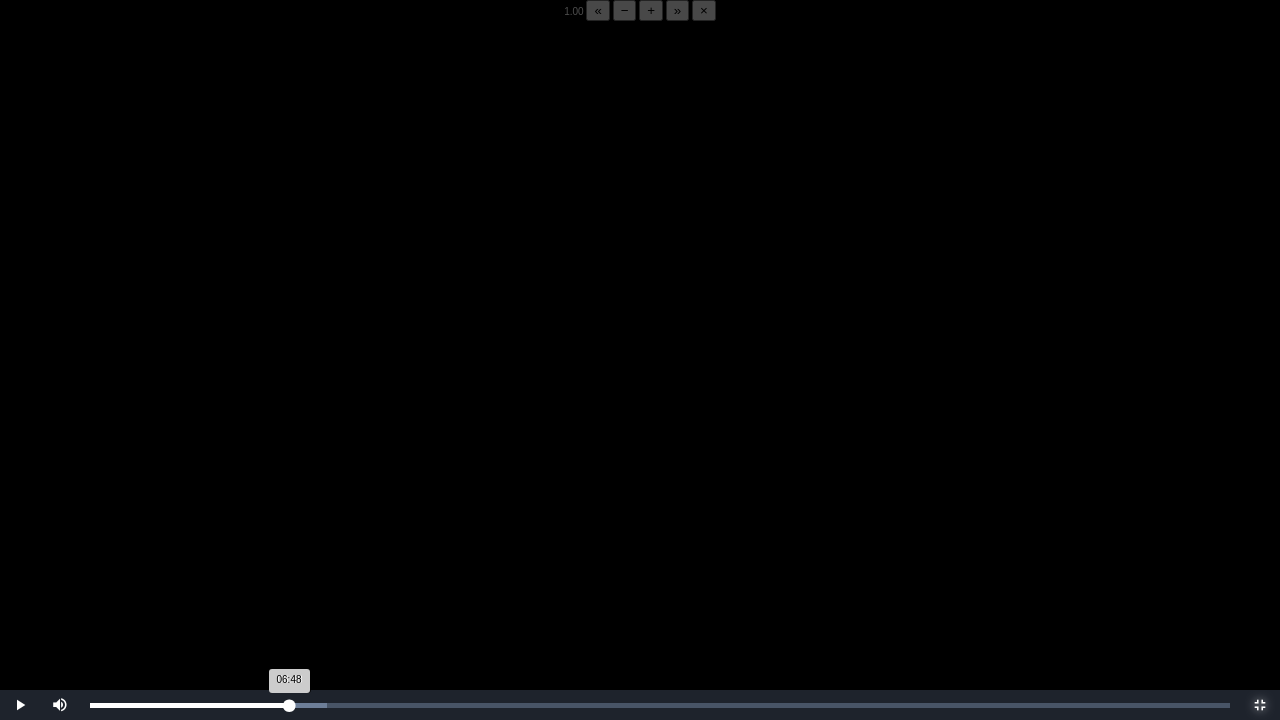 click on "06:48 Progress : 0%" at bounding box center (189, 705) 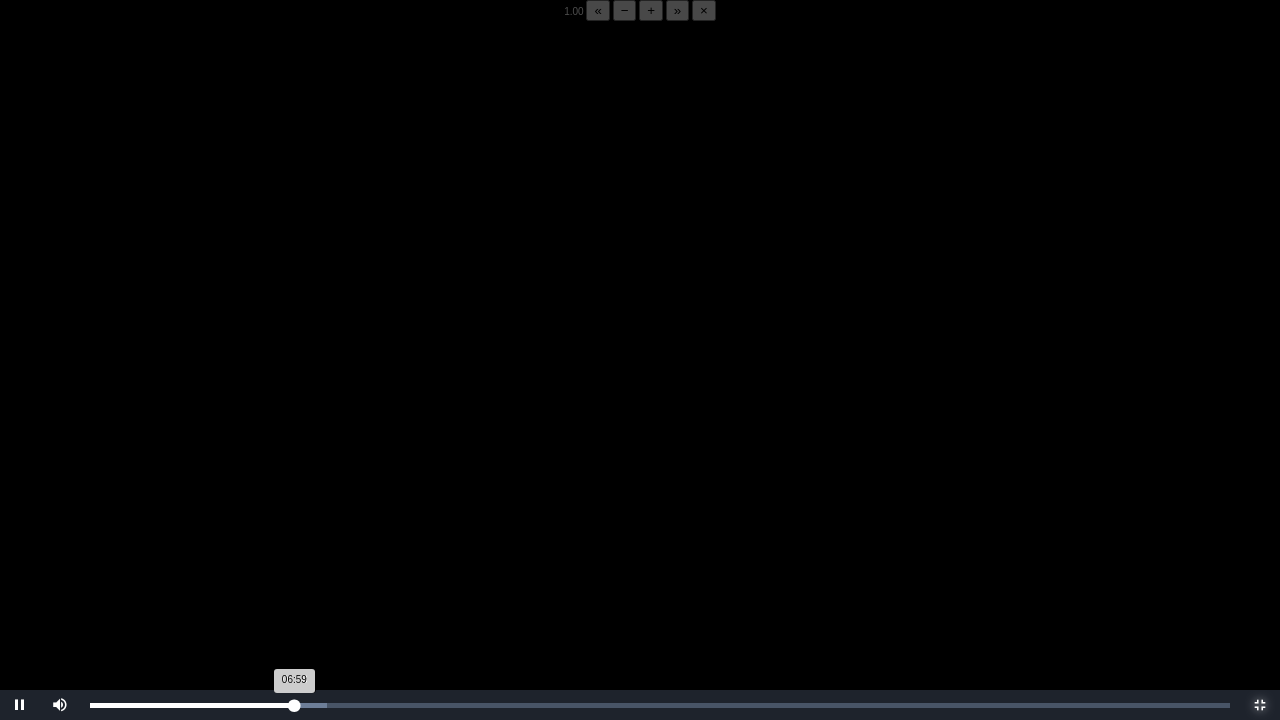 click on "Loaded : 0% 06:58 06:59 Progress : 0%" at bounding box center (660, 705) 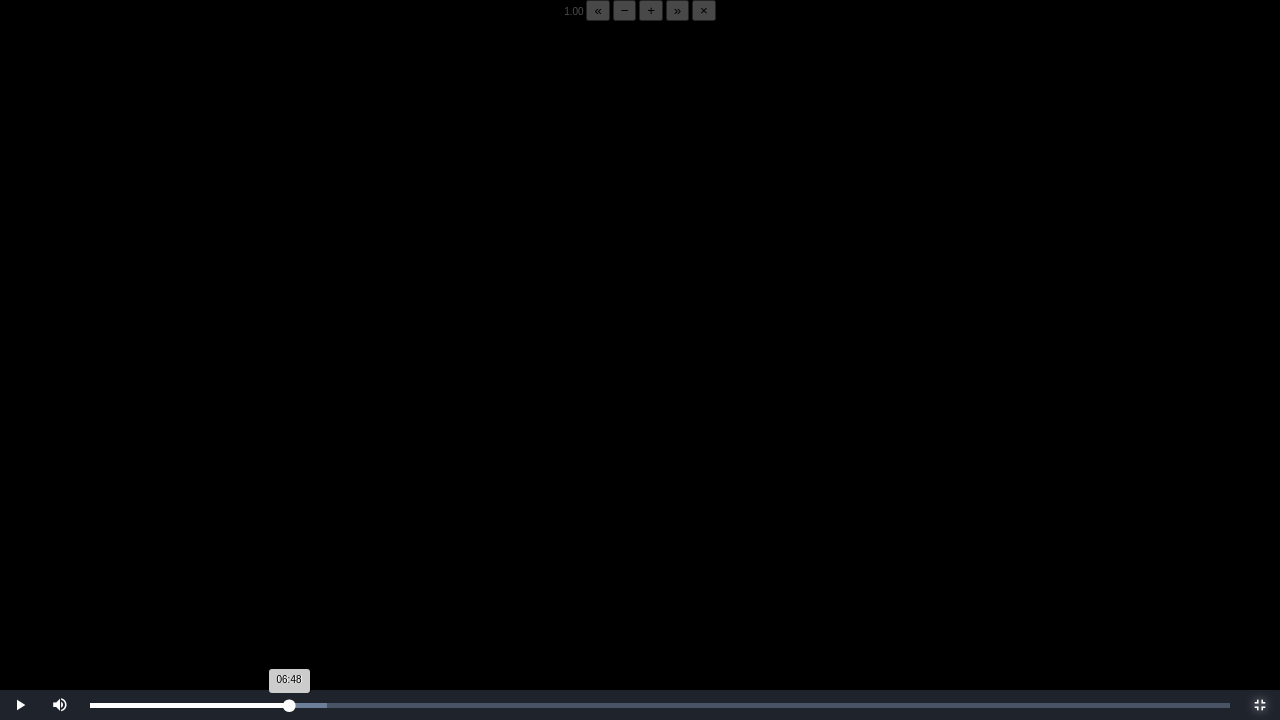 click on "06:48 Progress : 0%" at bounding box center (189, 705) 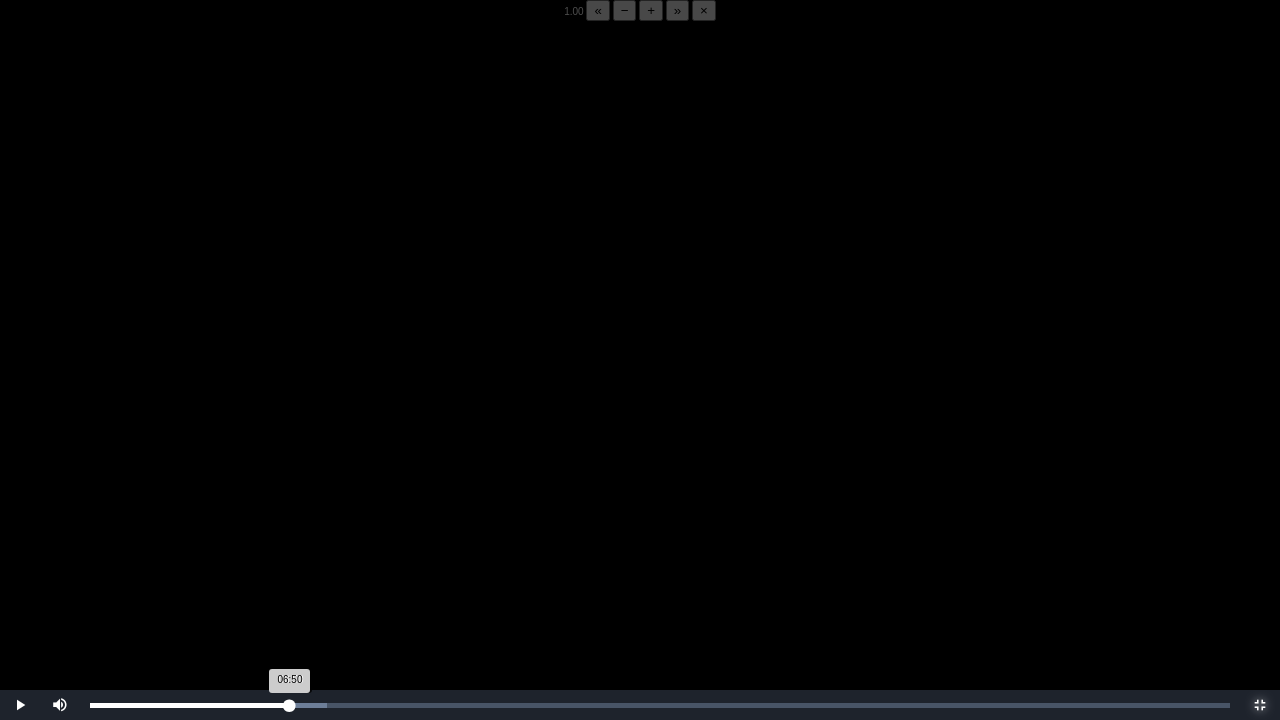 click on "06:50 Progress : 0%" at bounding box center [190, 705] 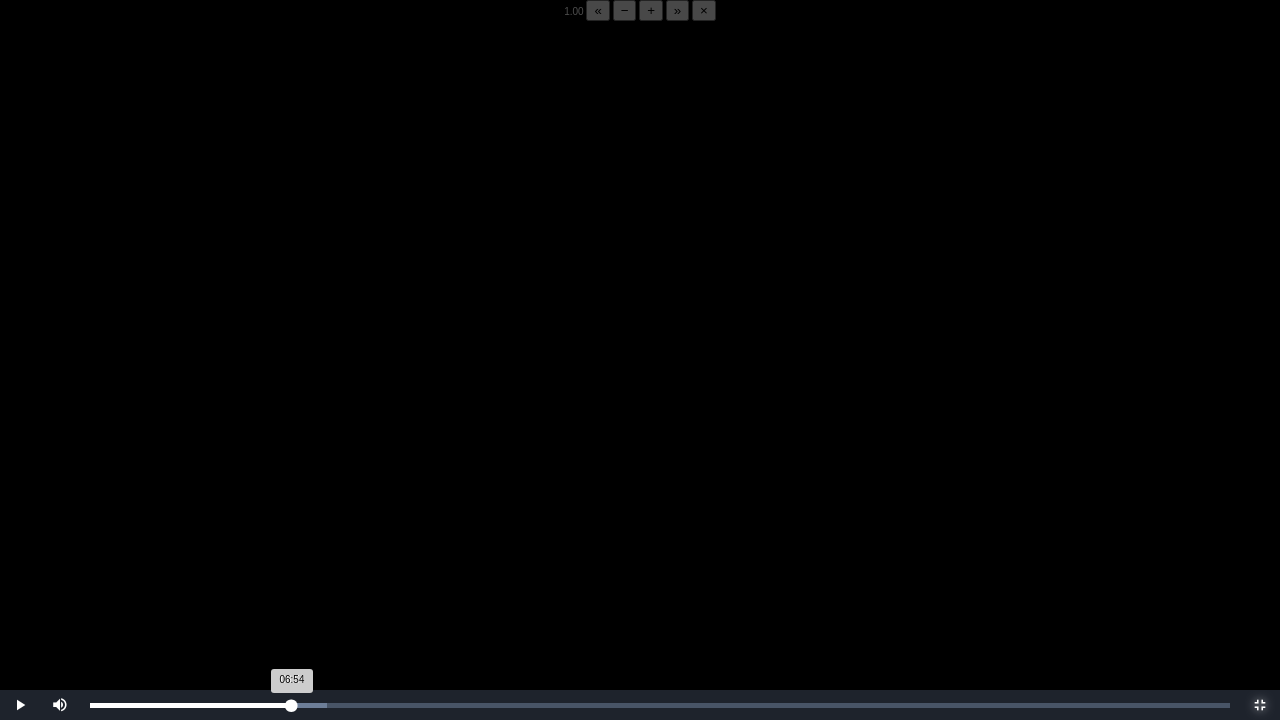 click on "06:54 Progress : 0%" at bounding box center (191, 705) 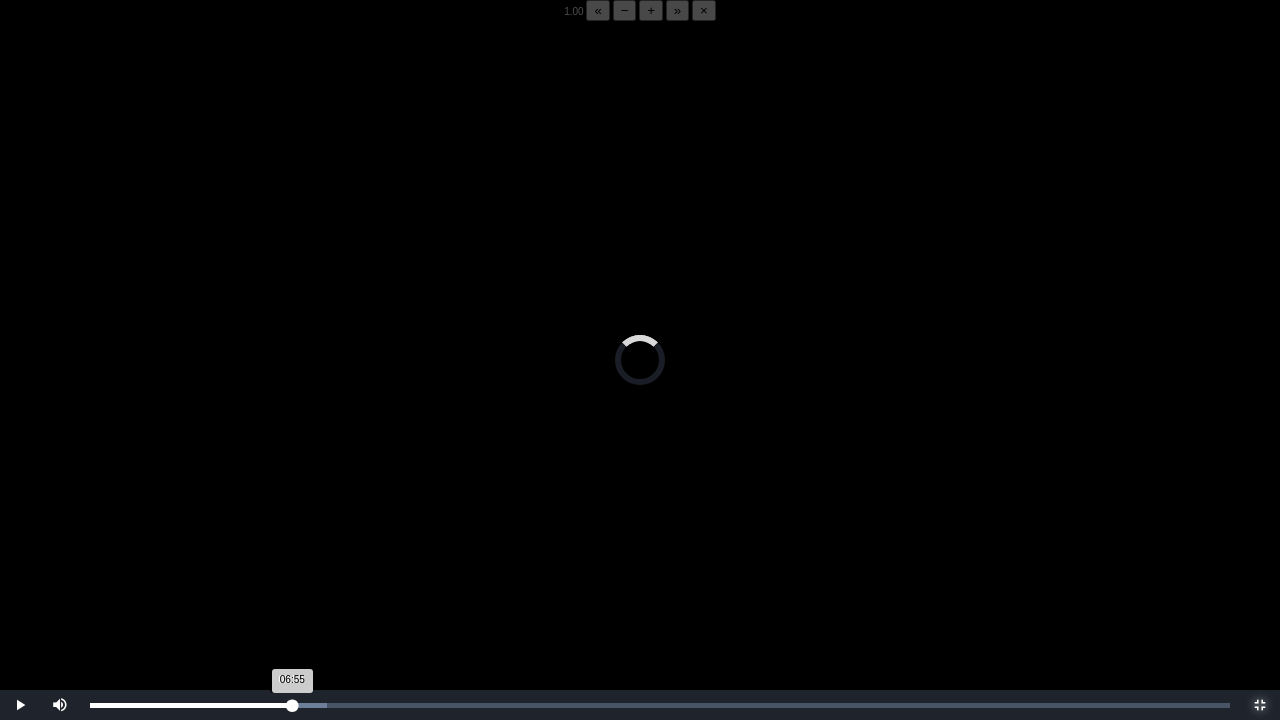 click on "06:55 Progress : 0%" at bounding box center [191, 705] 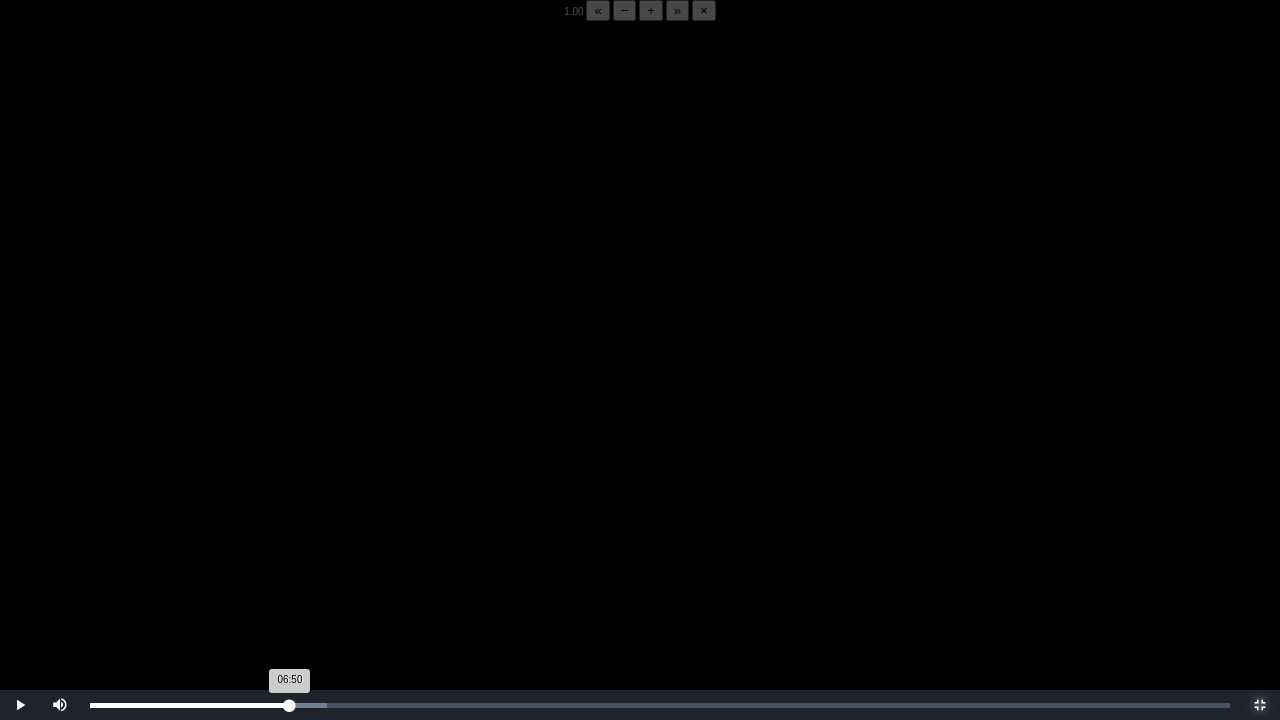 click on "06:50 Progress : 0%" at bounding box center (190, 705) 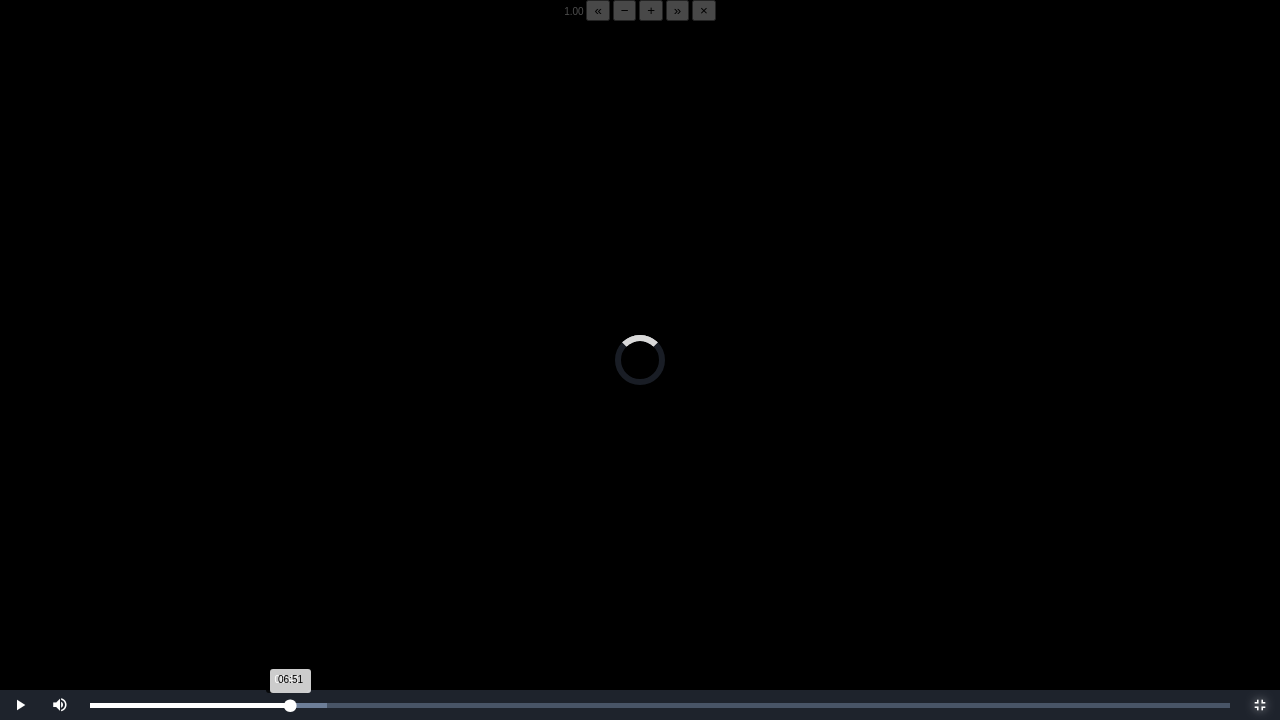 click on "06:51 Progress : 0%" at bounding box center (190, 705) 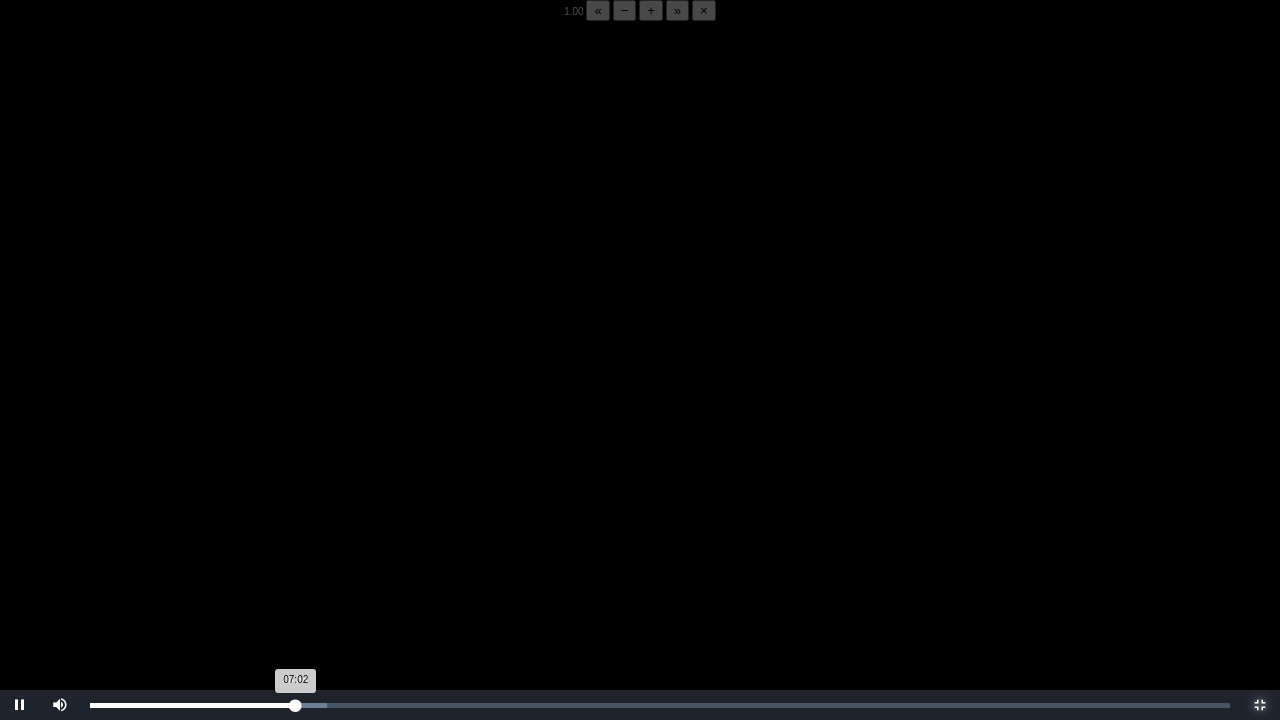 click on "07:02 Progress : 0%" at bounding box center [193, 705] 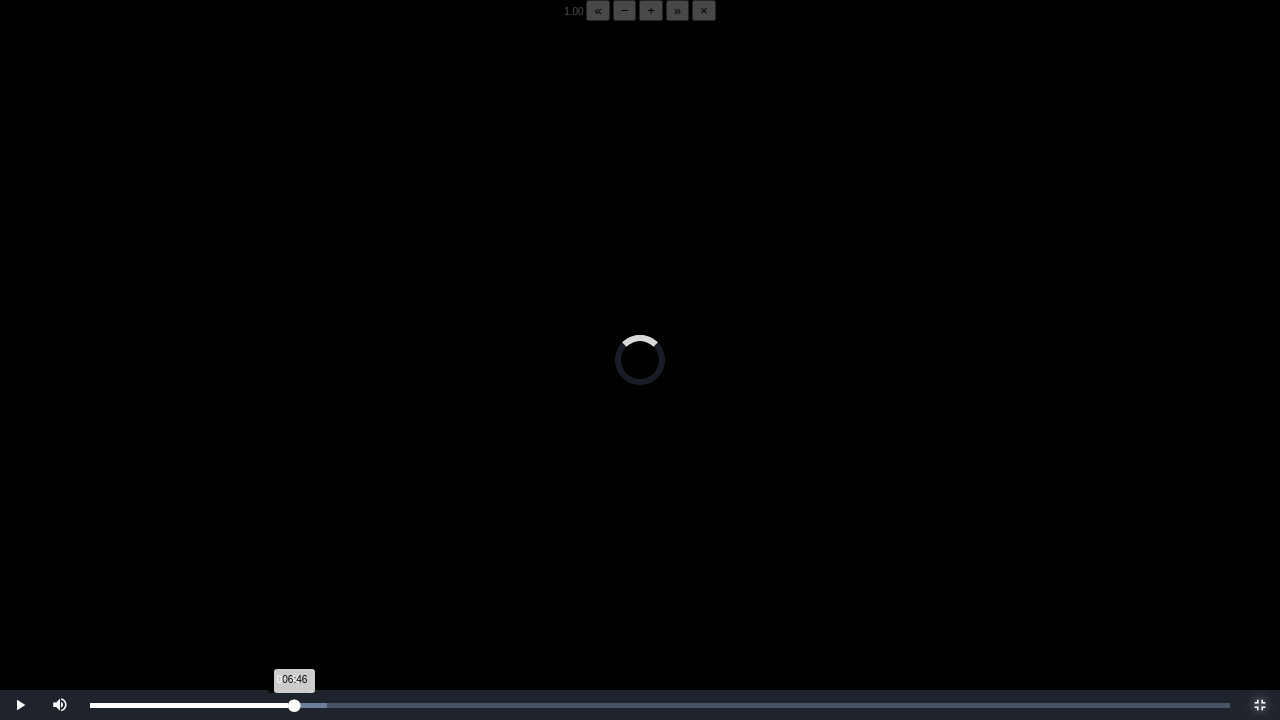 click on "06:46 Progress : 0%" at bounding box center [192, 705] 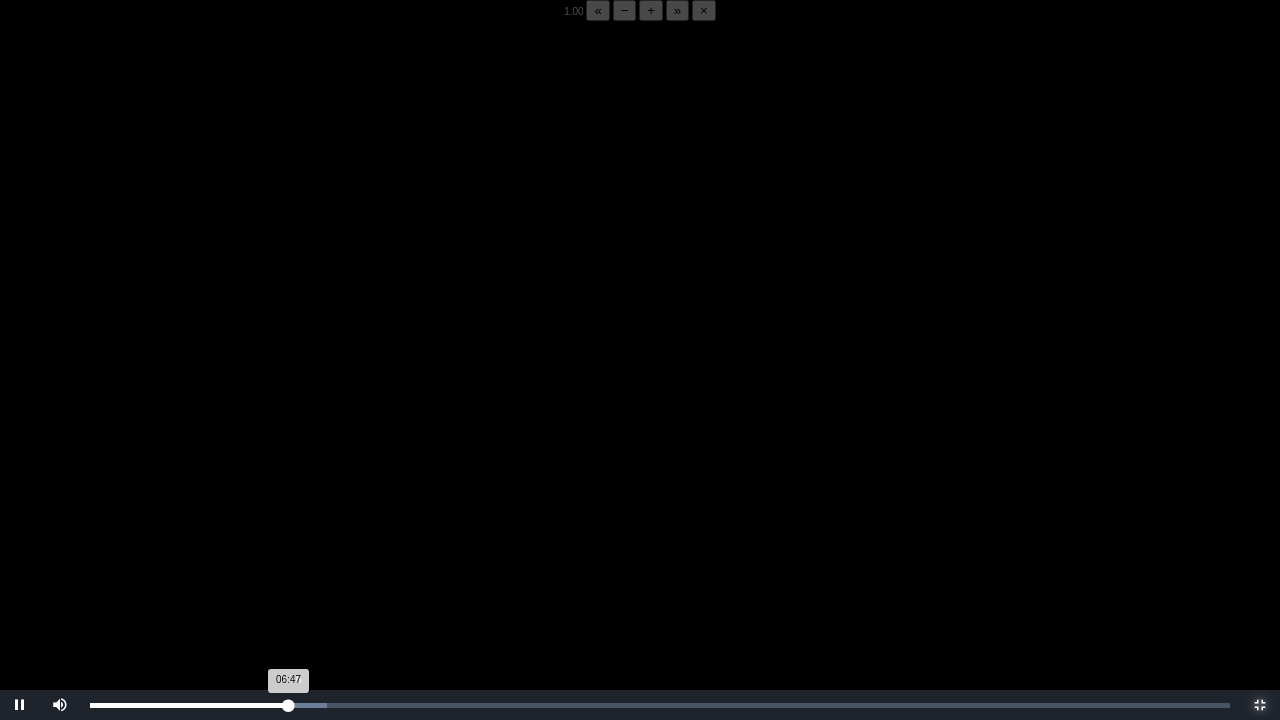 click on "06:47 Progress : 0%" at bounding box center (189, 705) 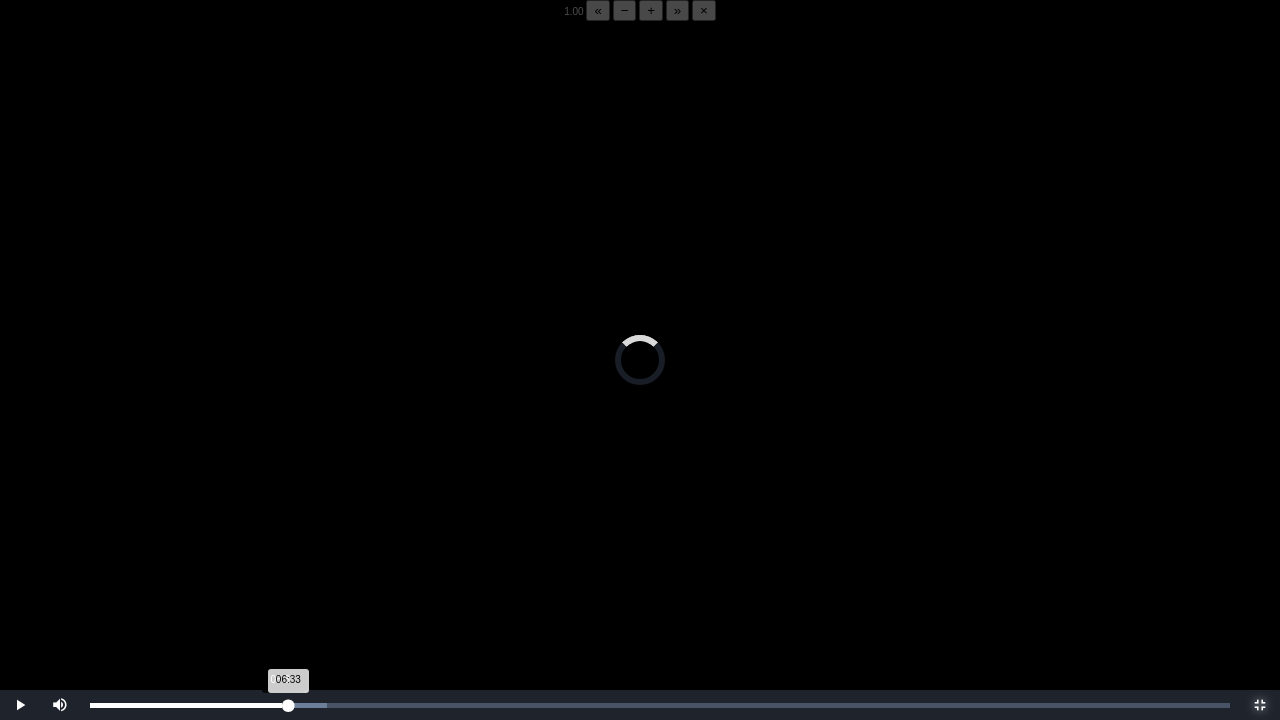 click on "06:33 Progress : 0%" at bounding box center (189, 705) 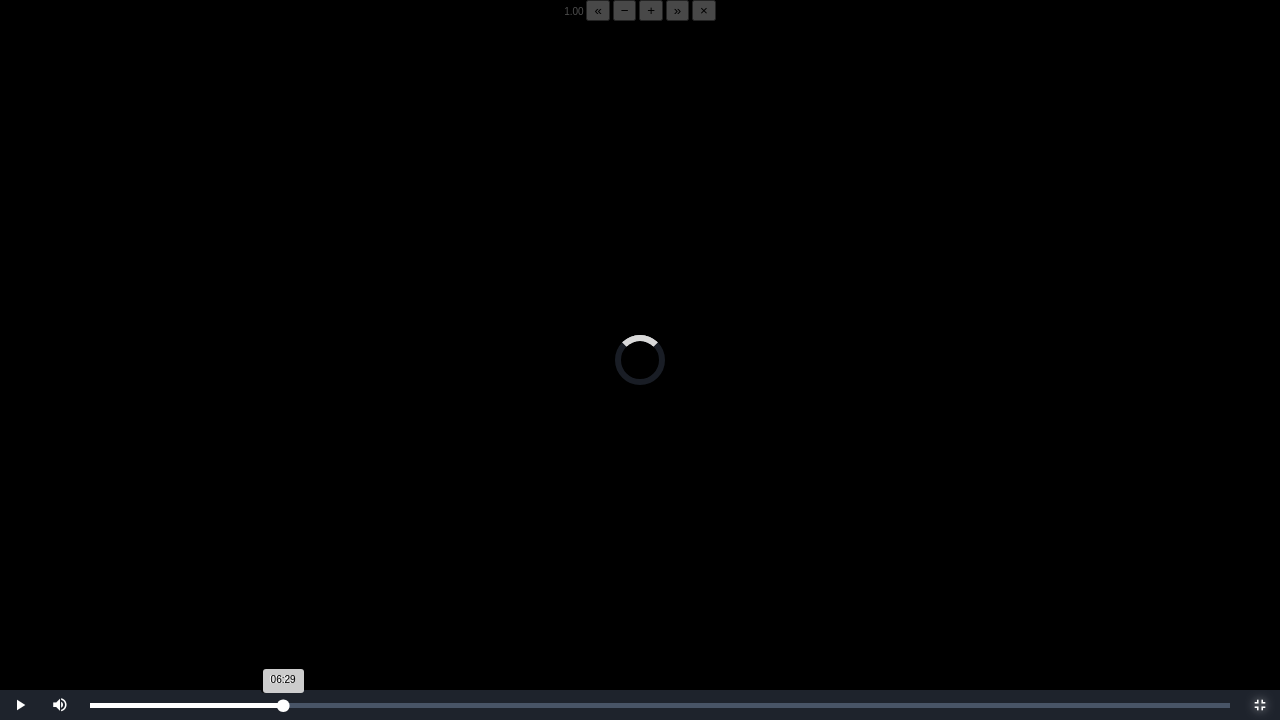 click on "06:29 Progress : 0%" at bounding box center (186, 705) 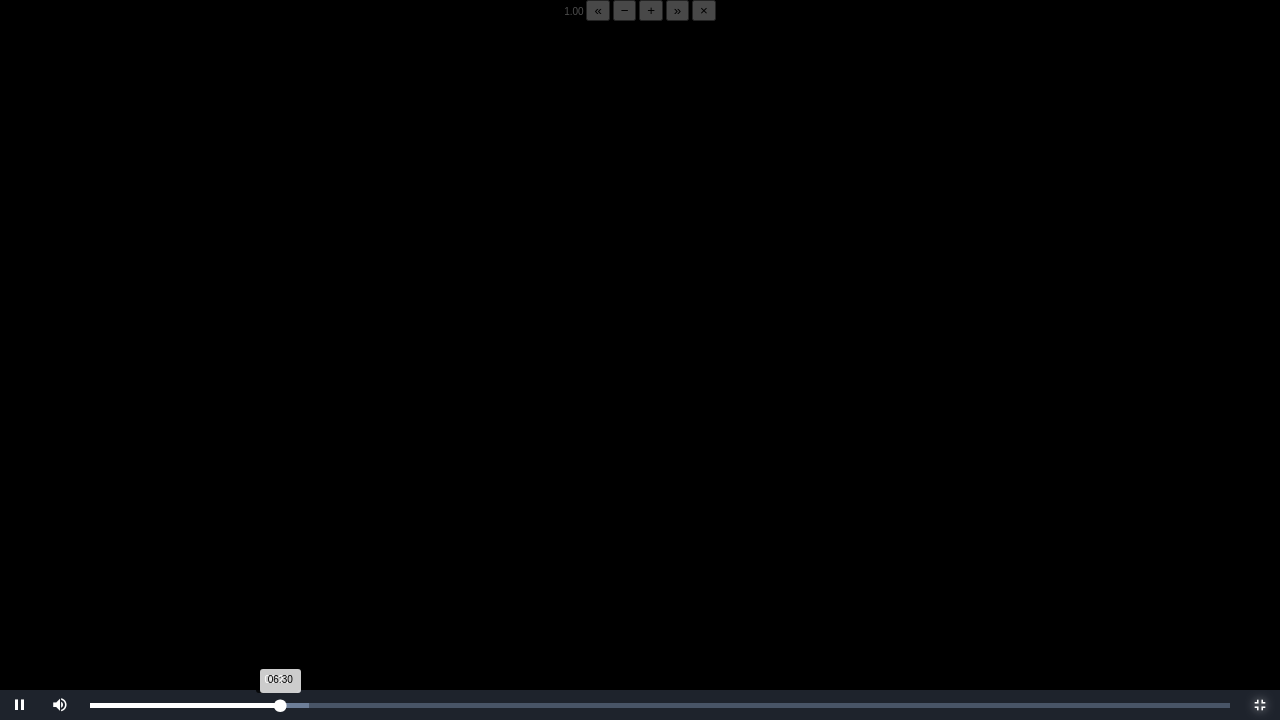 click on "06:30 Progress : 0%" at bounding box center [185, 705] 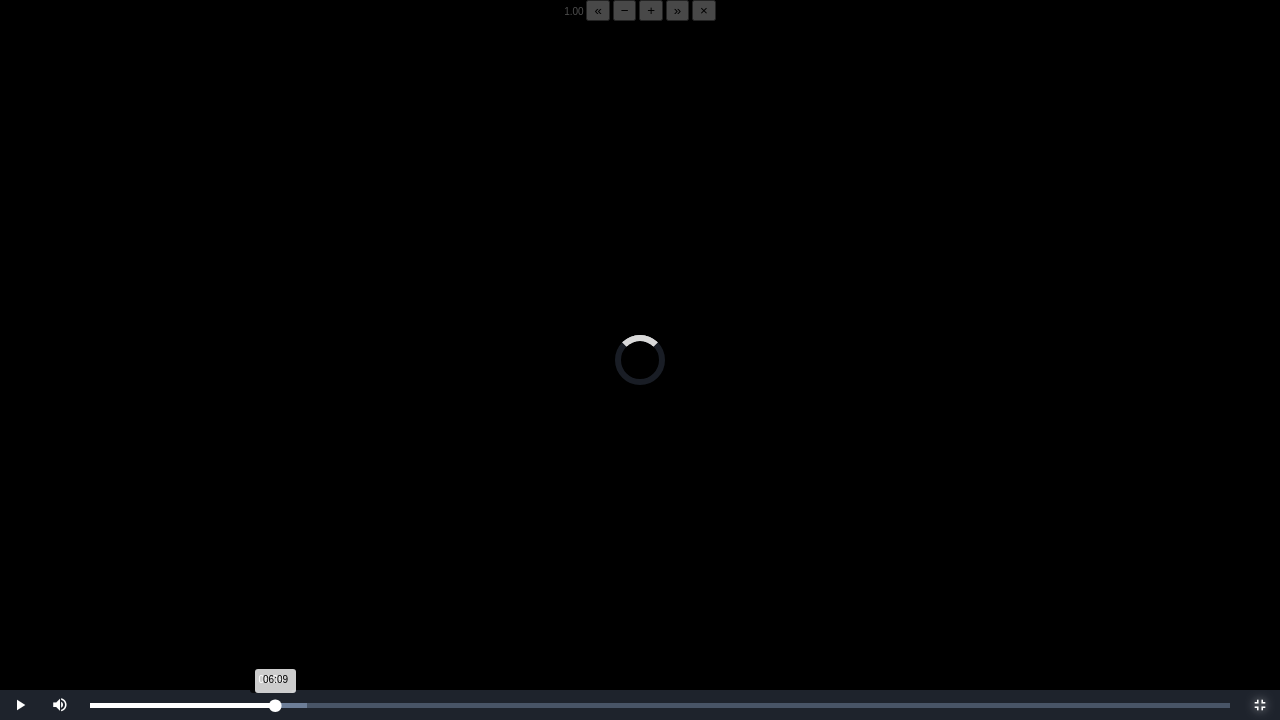 click on "06:09 Progress : 0%" at bounding box center (183, 705) 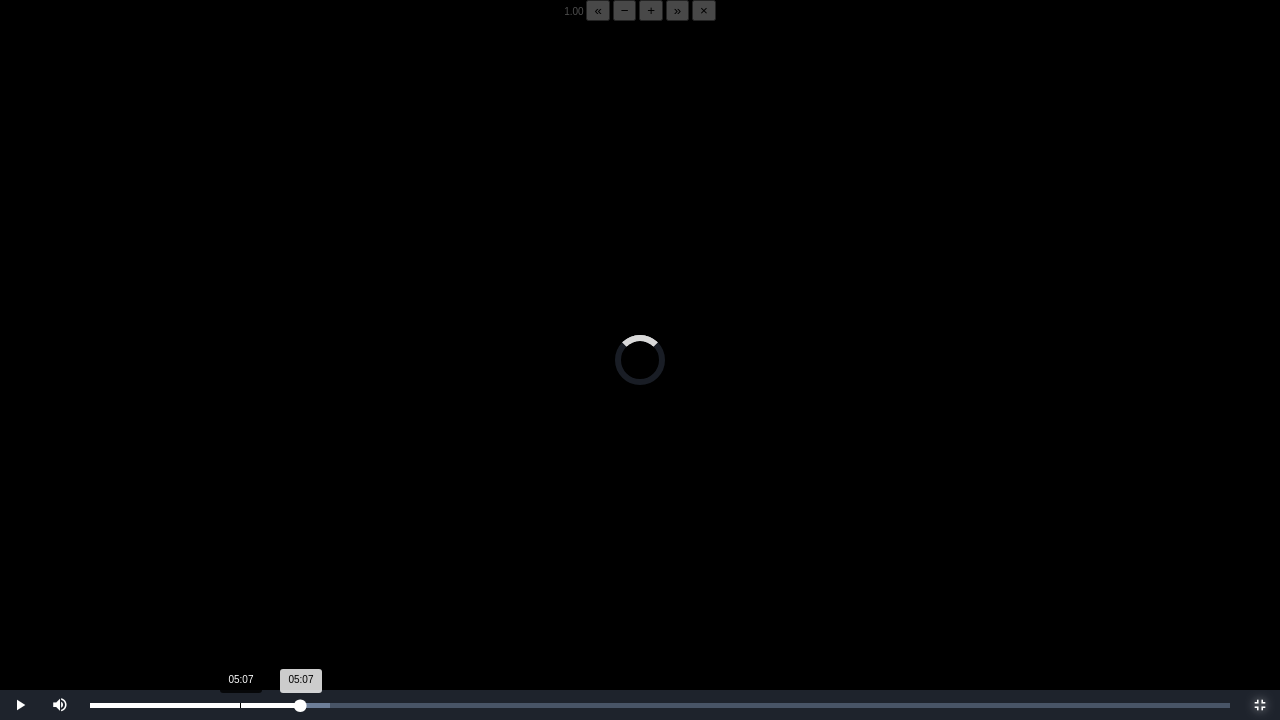 click on "Loaded : 0% 05:07 05:07 Progress : 0%" at bounding box center (660, 705) 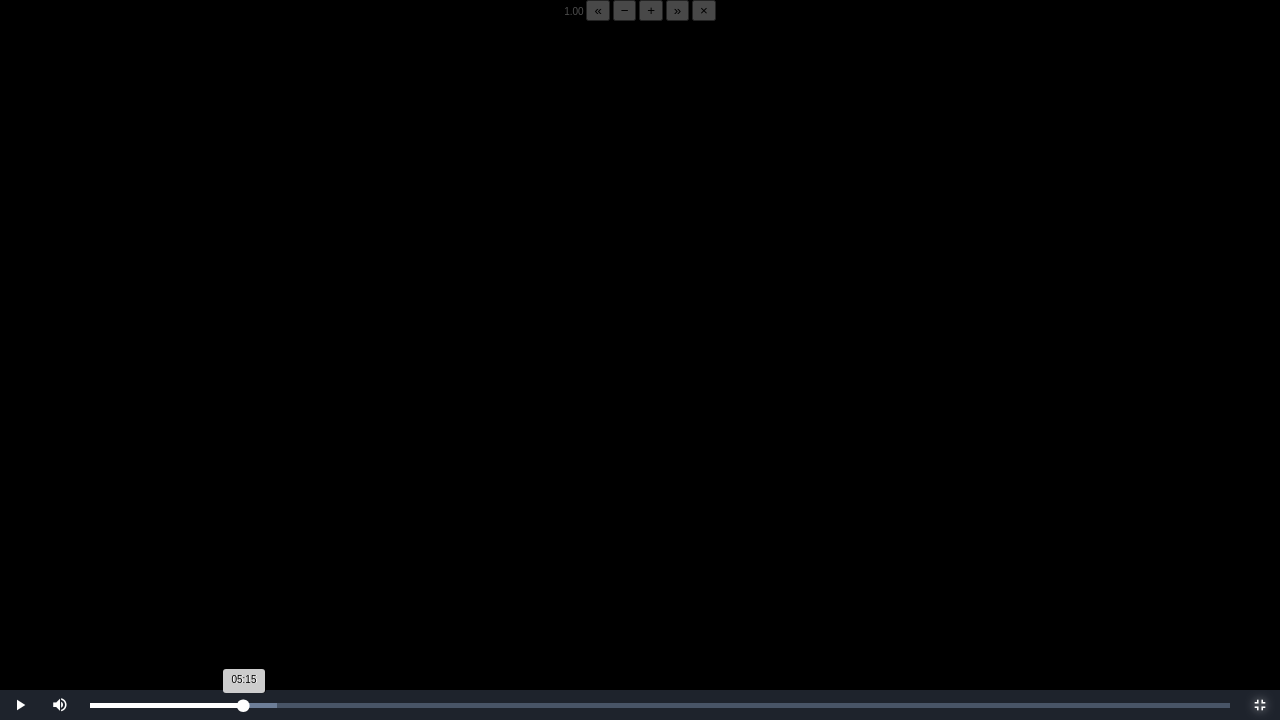 click on "05:15 Progress : 0%" at bounding box center [167, 705] 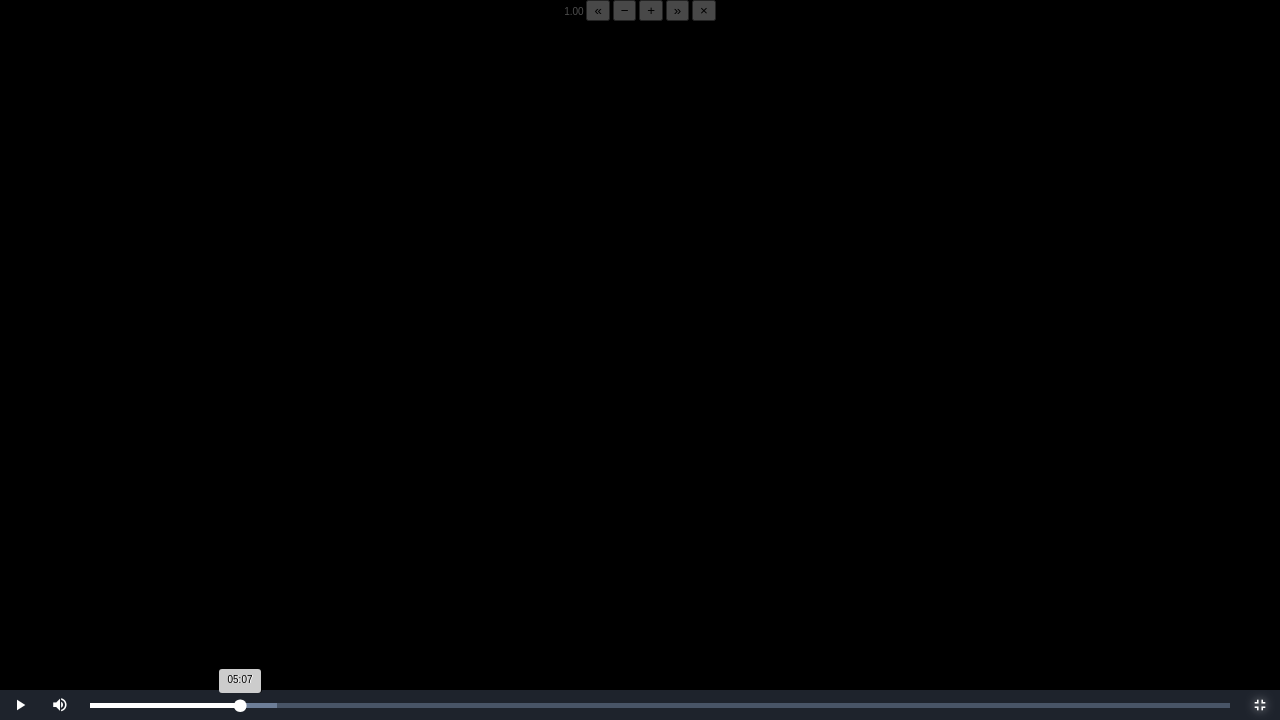 click on "05:07 Progress : 0%" at bounding box center (165, 705) 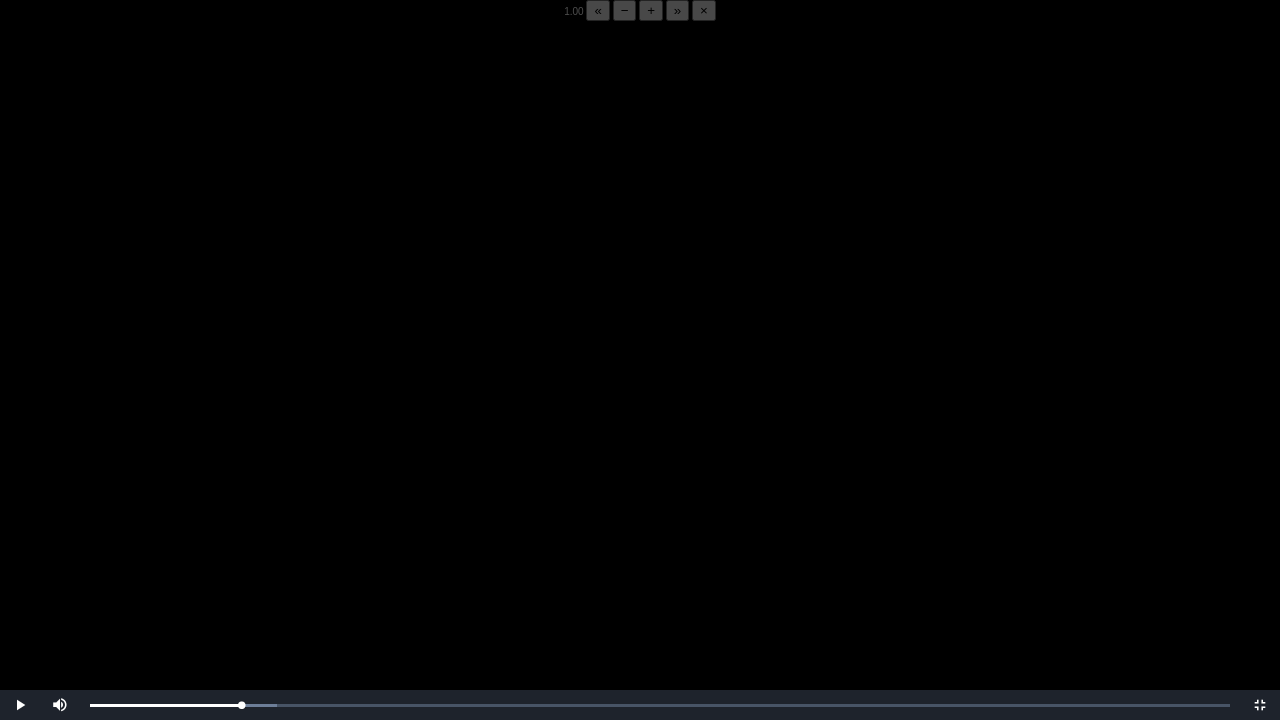 click at bounding box center [640, 381] 